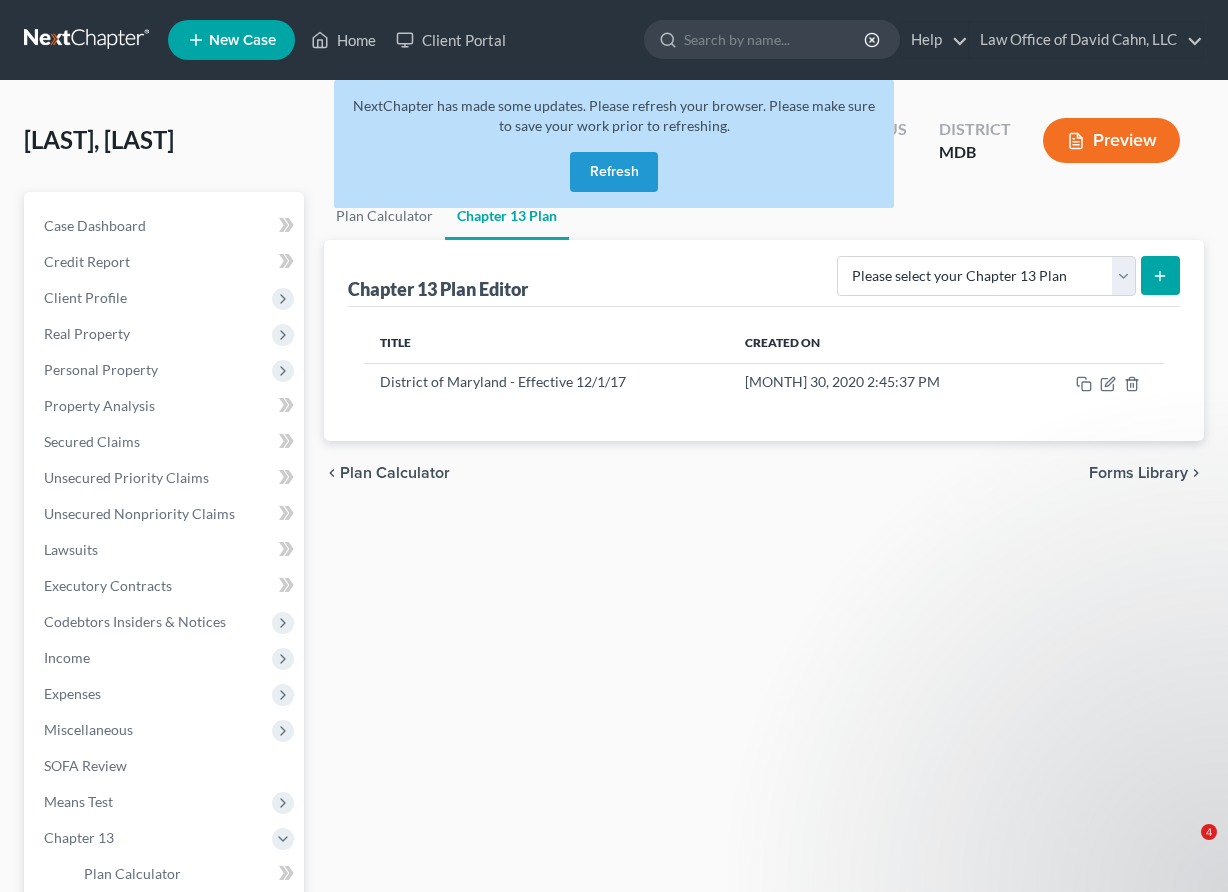 scroll, scrollTop: 0, scrollLeft: 0, axis: both 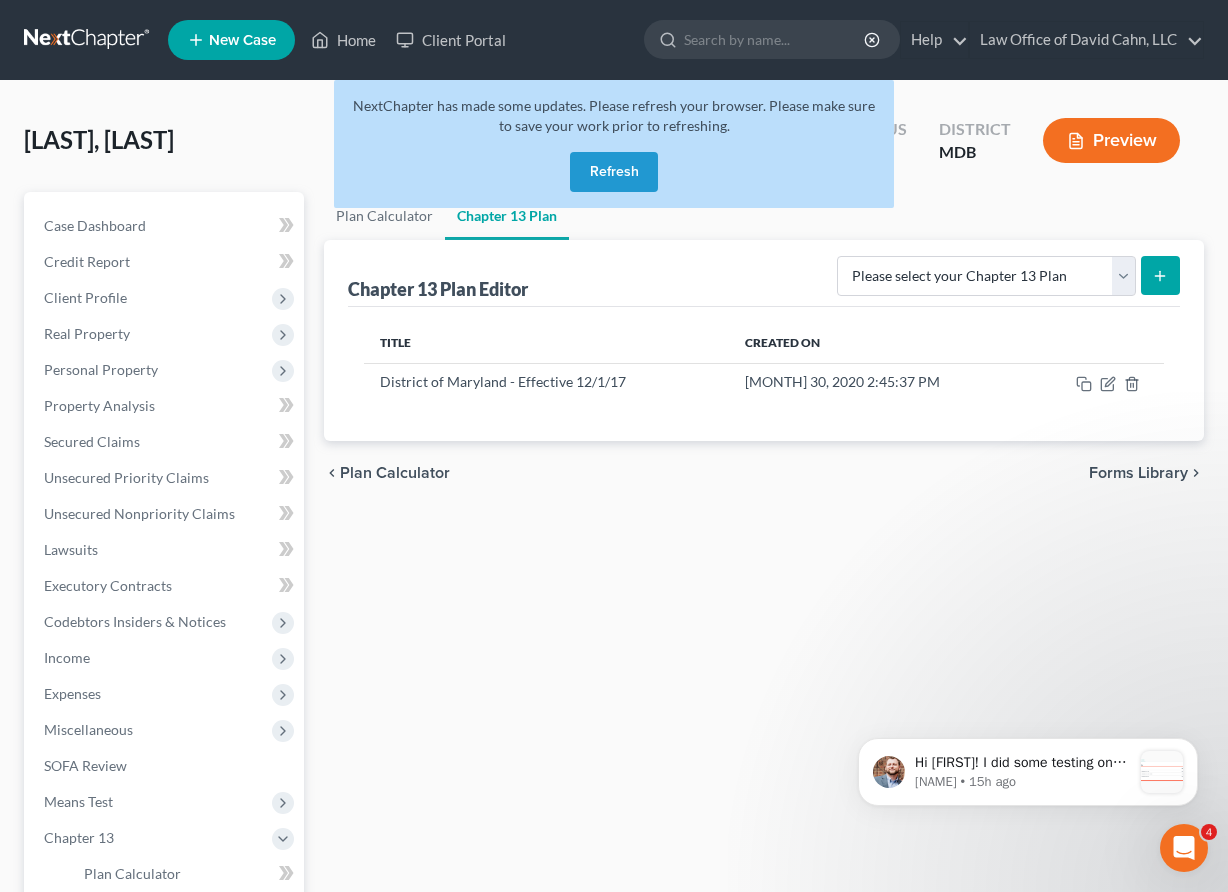 click on "Refresh" at bounding box center (614, 172) 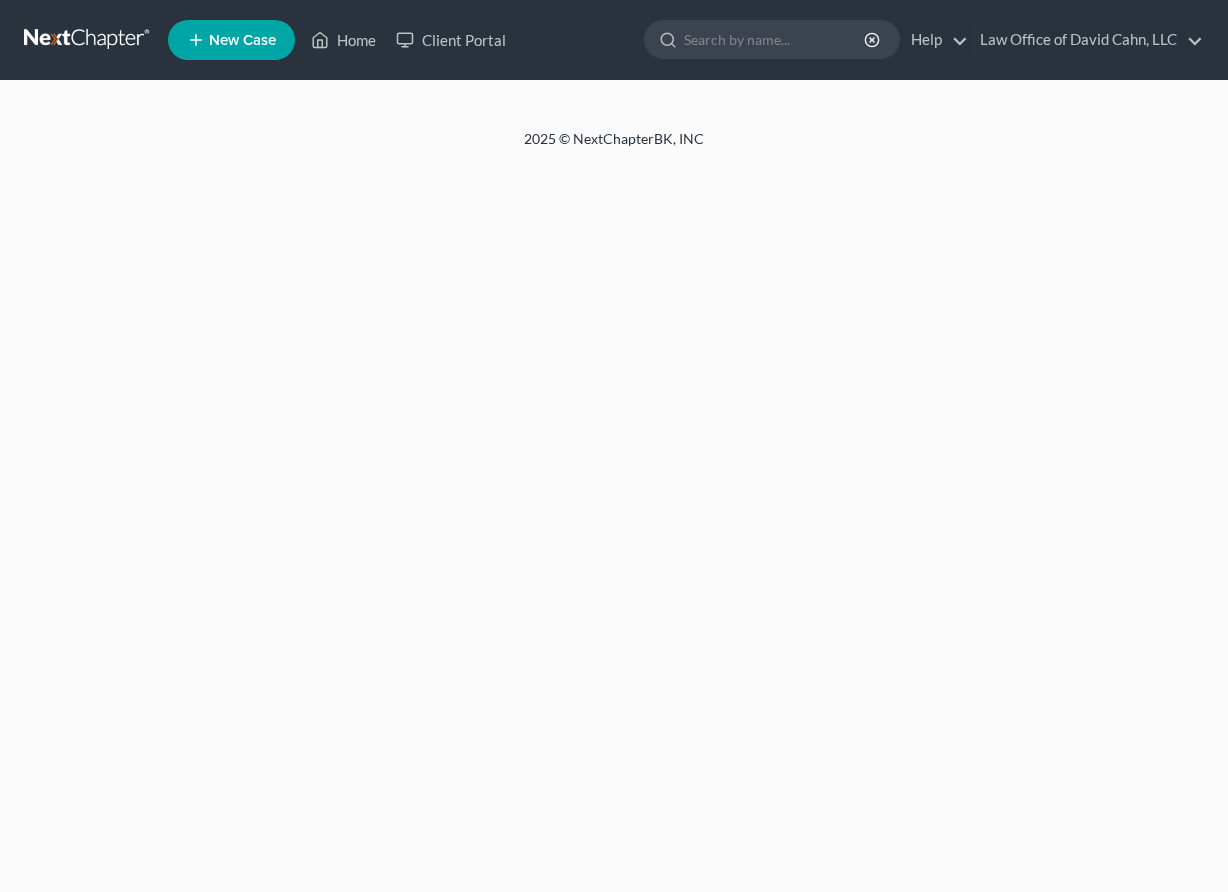 scroll, scrollTop: 0, scrollLeft: 0, axis: both 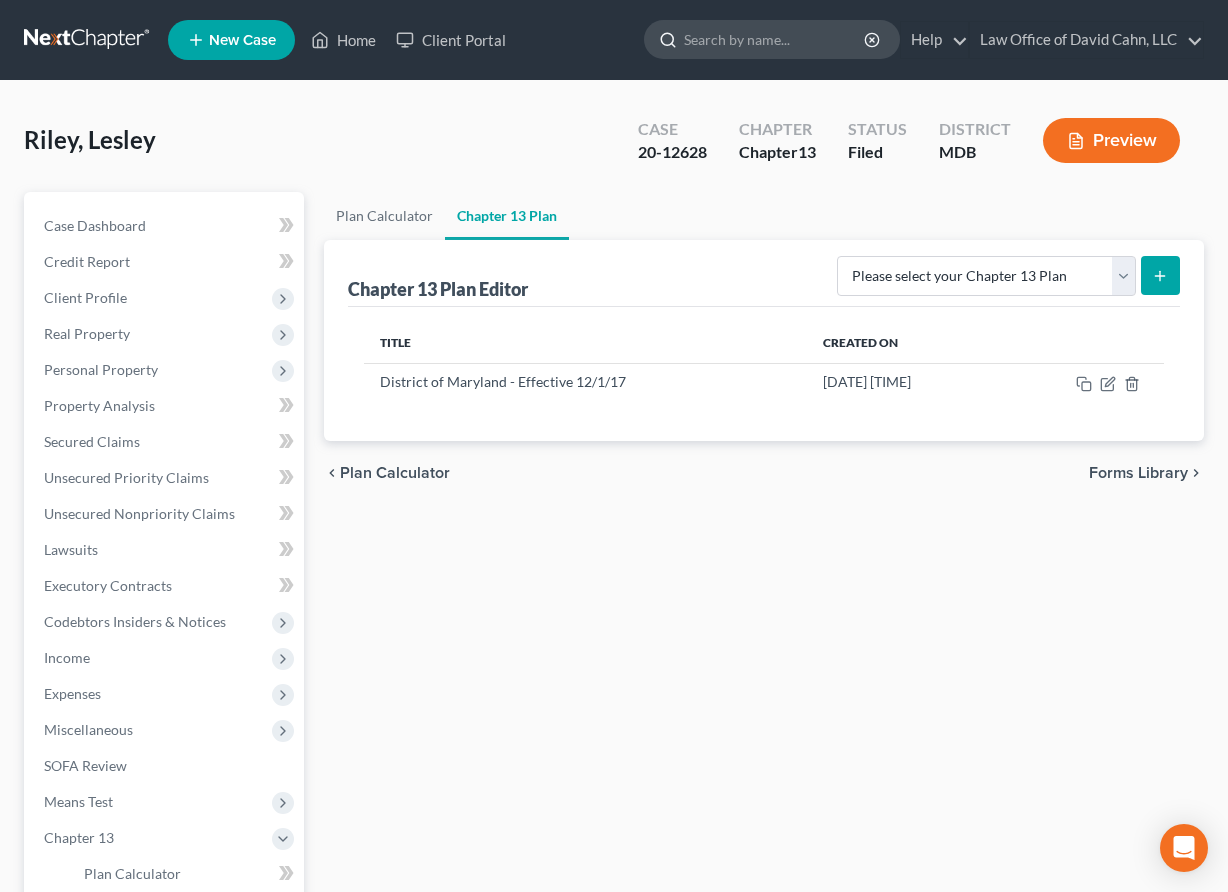 click at bounding box center [775, 39] 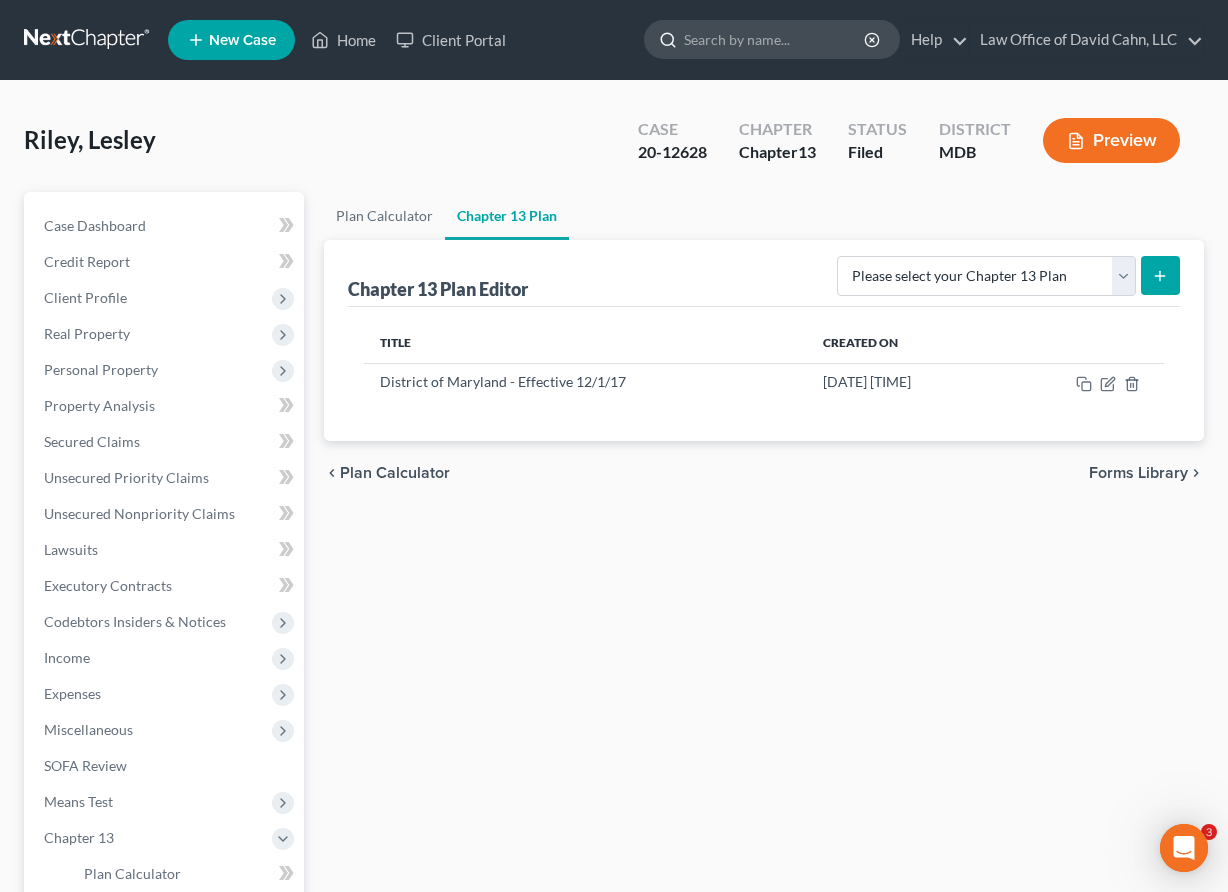 scroll, scrollTop: 0, scrollLeft: 0, axis: both 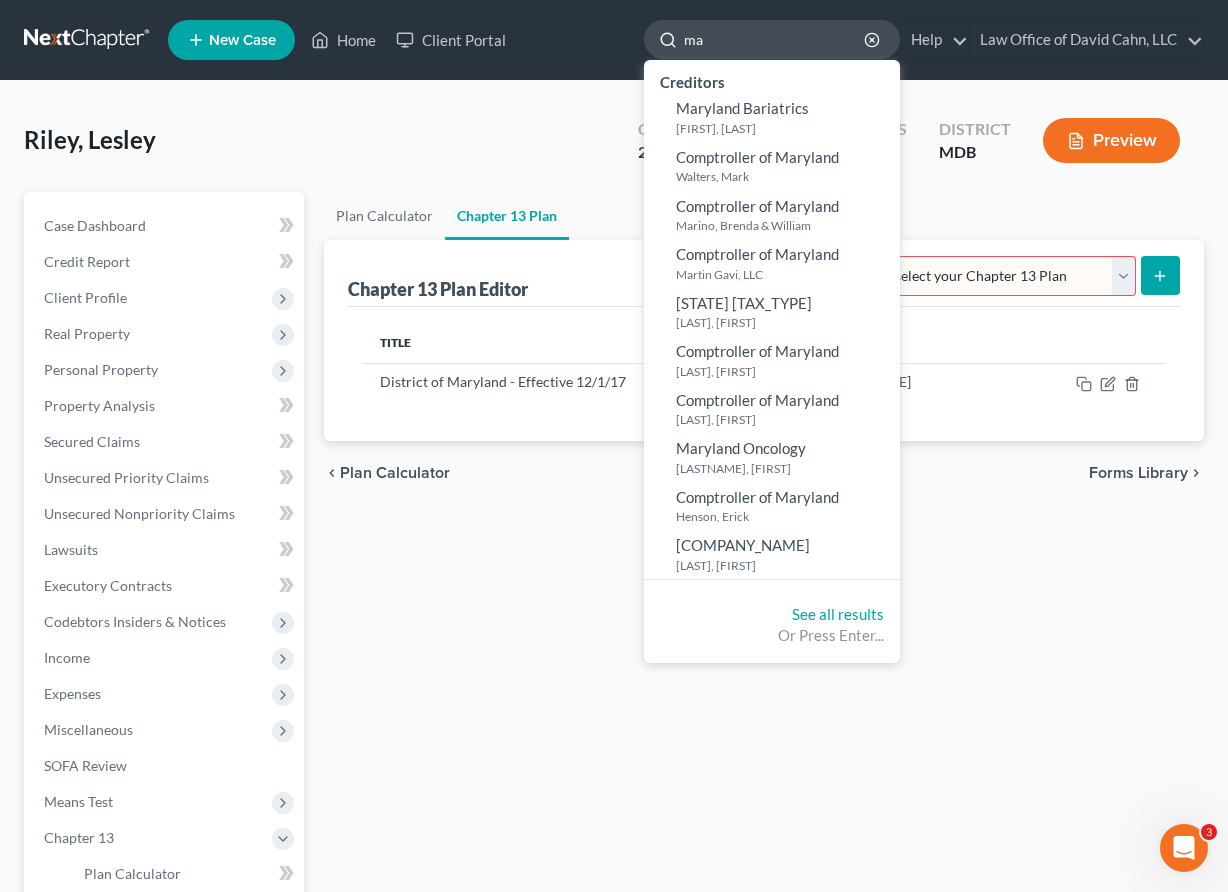 type on "m" 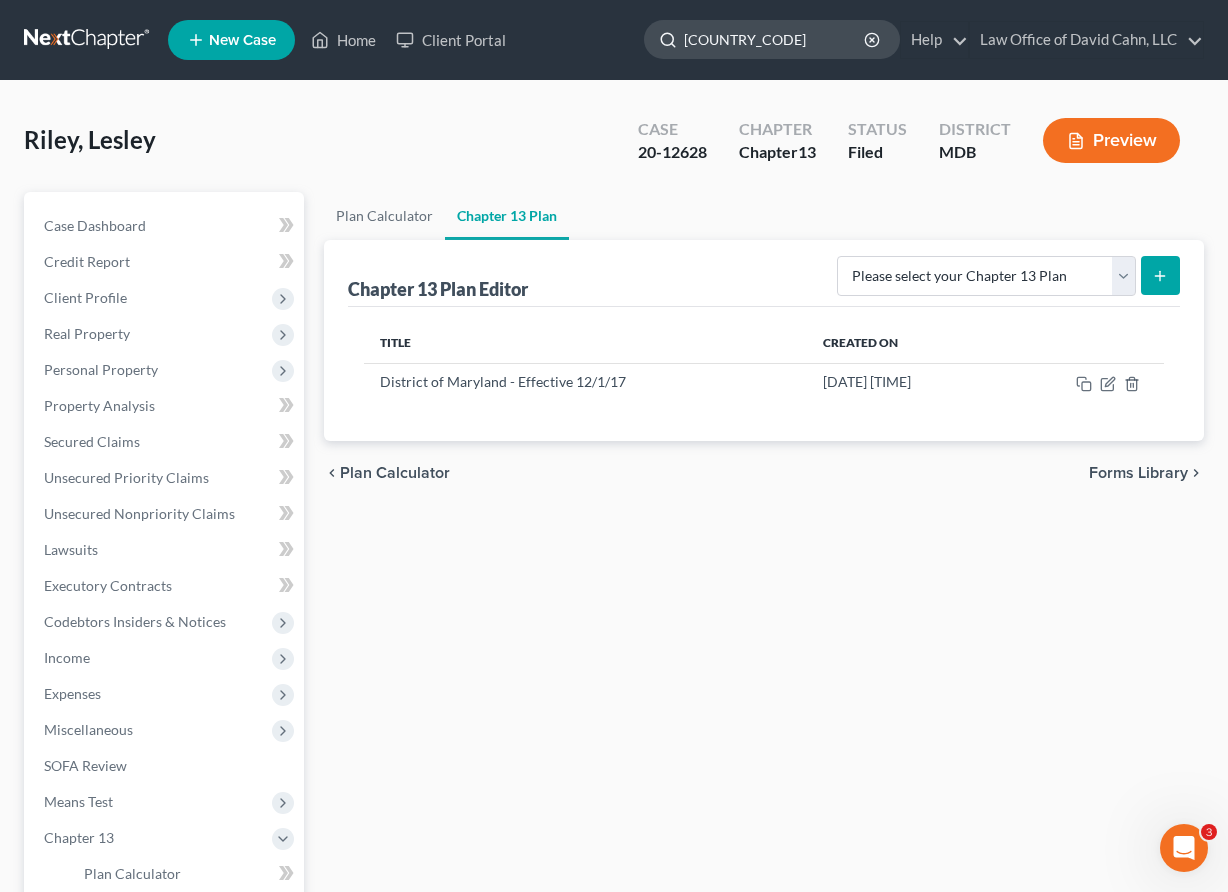 type on "u" 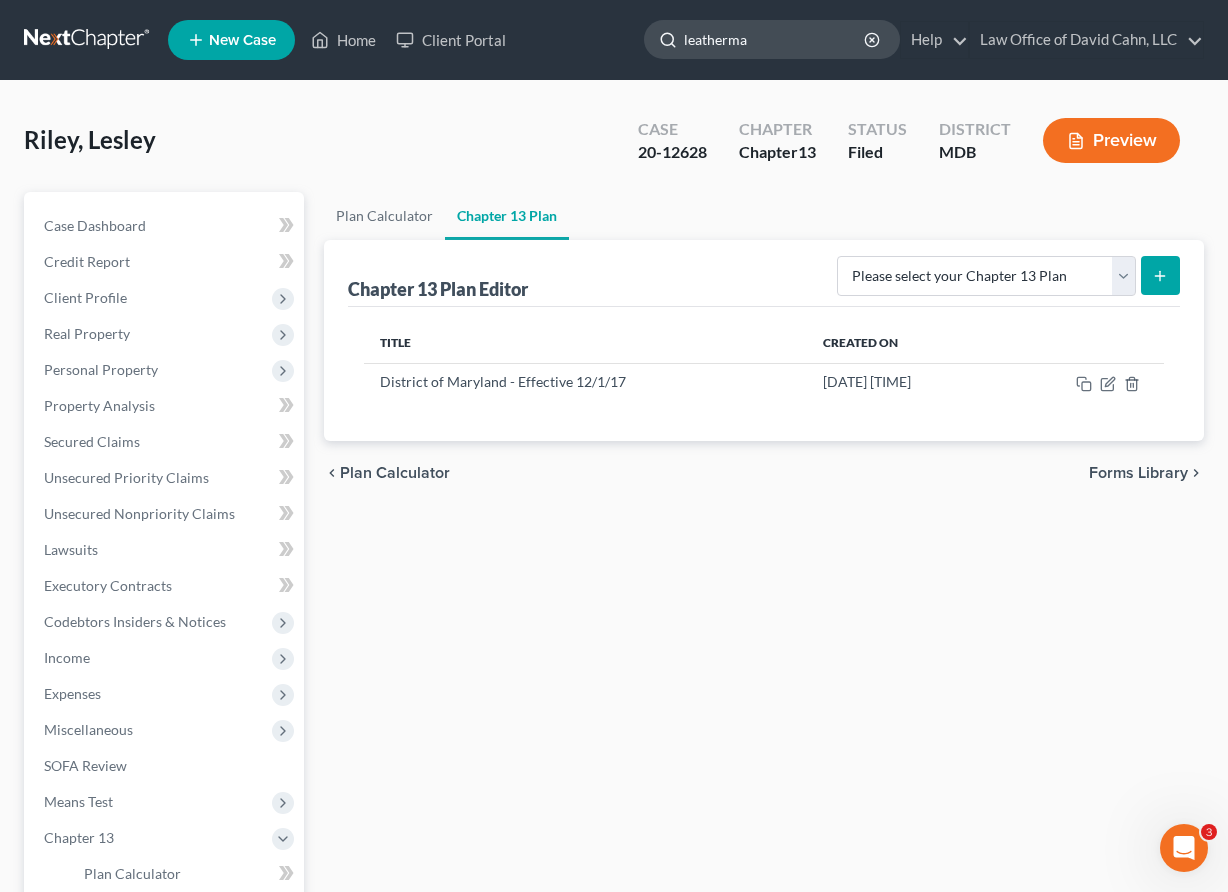 type on "leatherman" 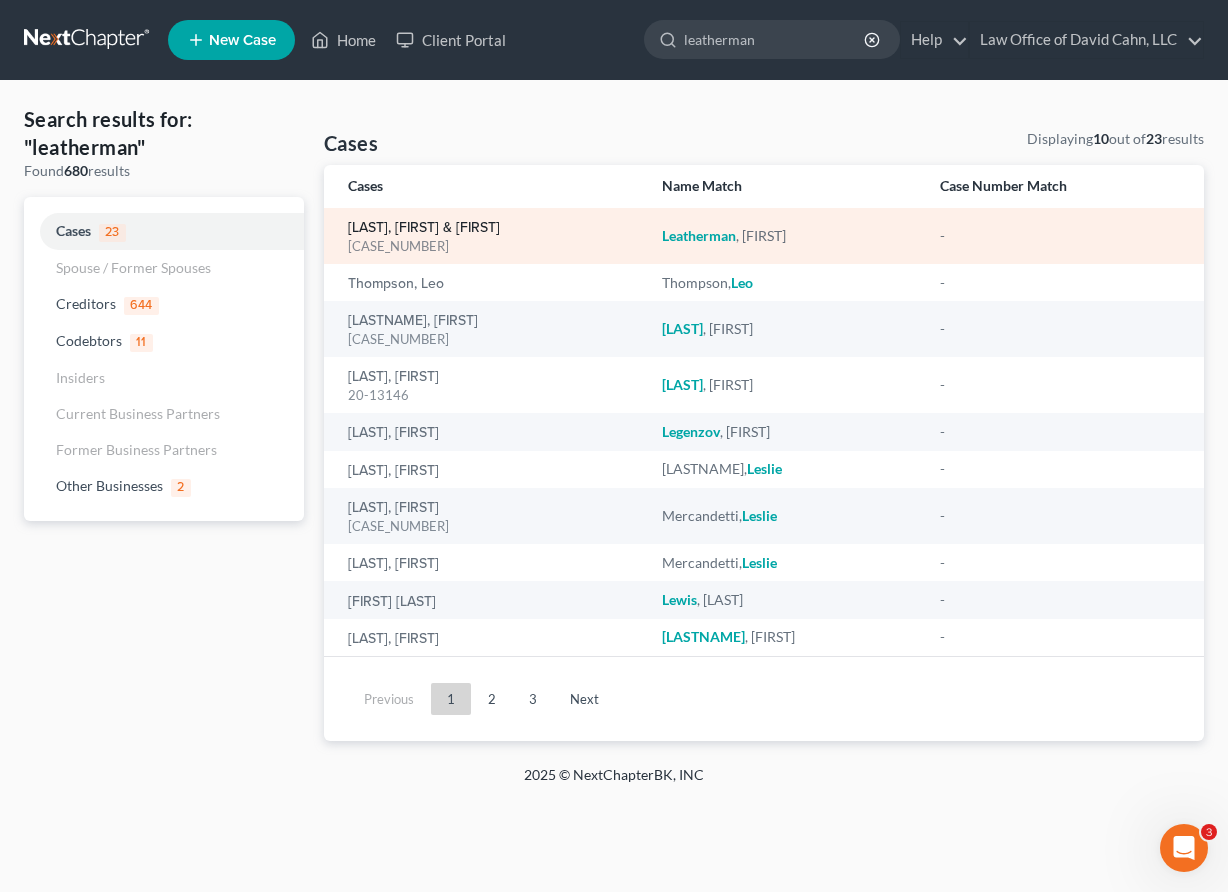 click on "[LAST], [FIRST] & [FIRST]" at bounding box center (424, 228) 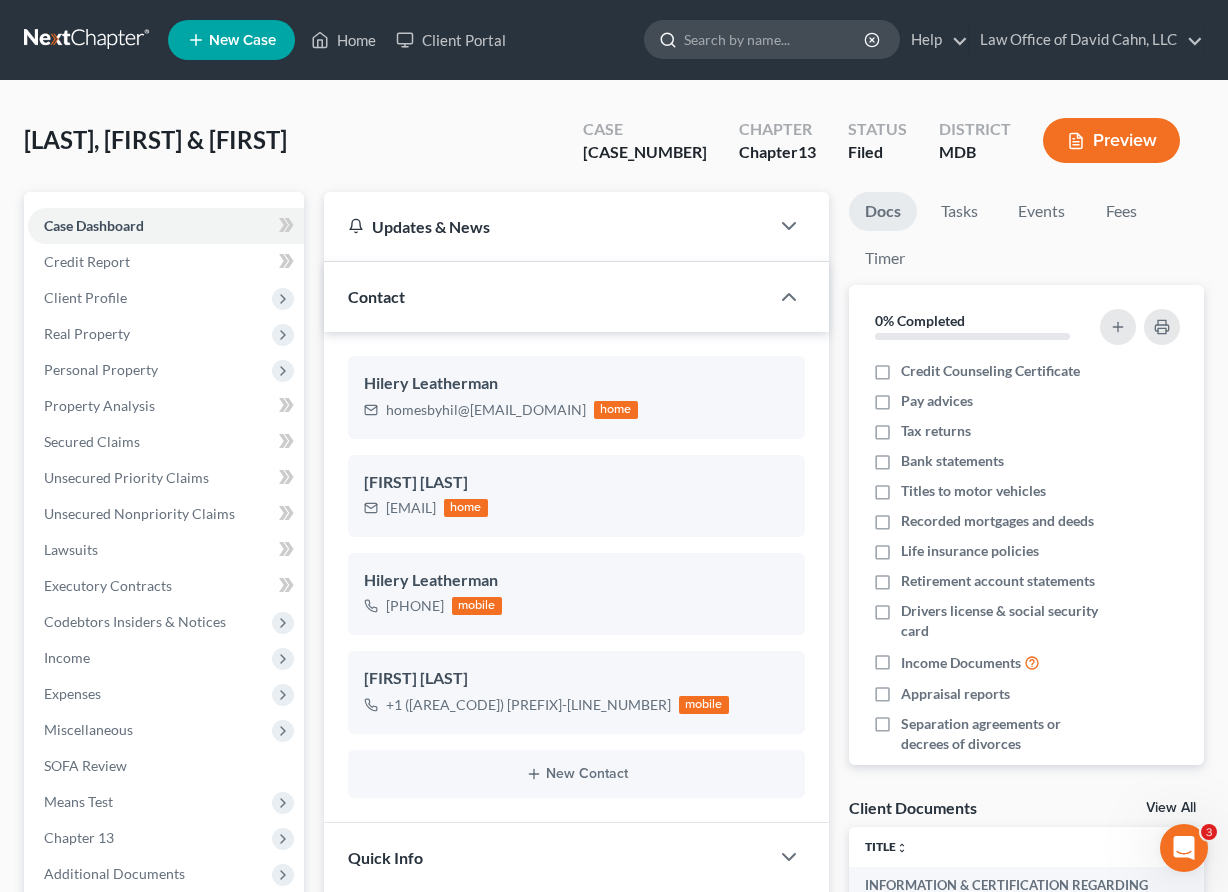 click at bounding box center (775, 39) 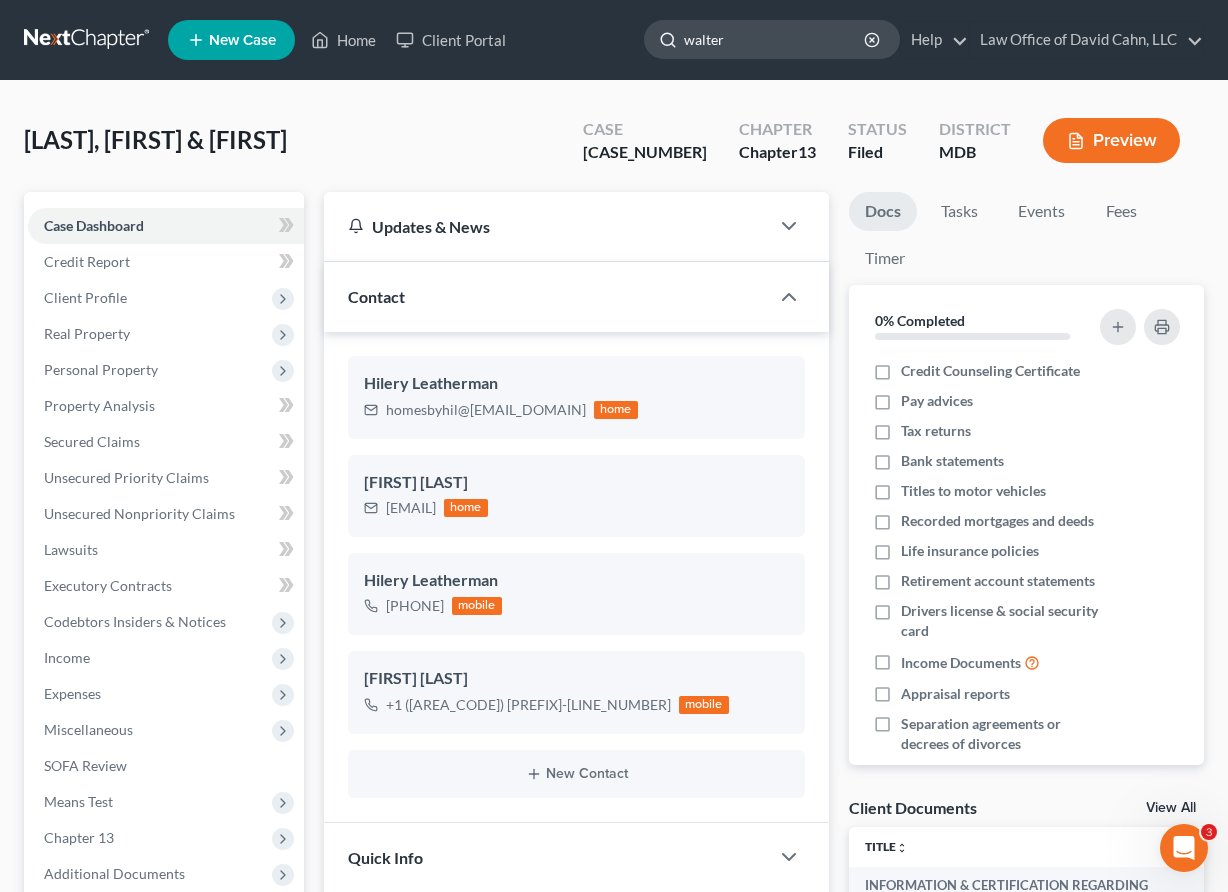 type on "walters" 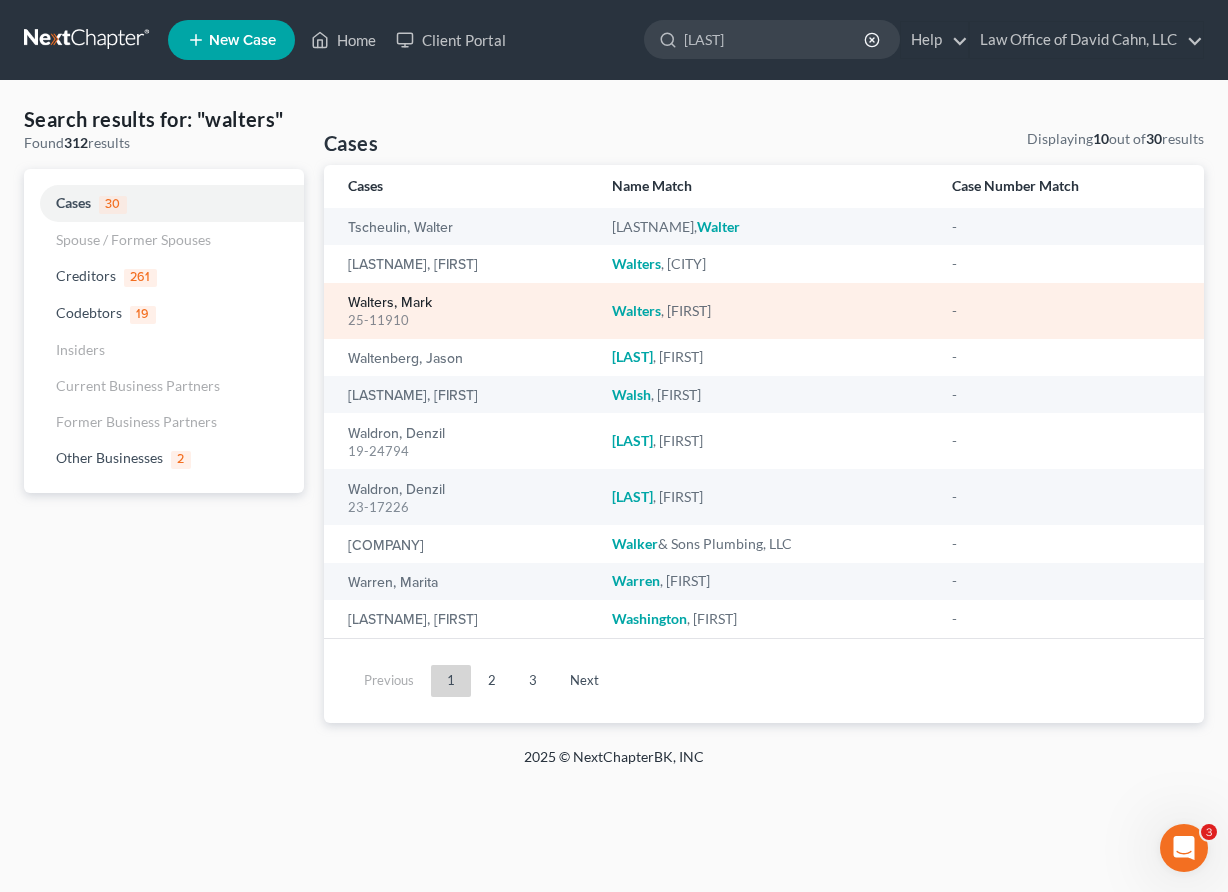 click on "[LAST], [FIRST]" at bounding box center [390, 303] 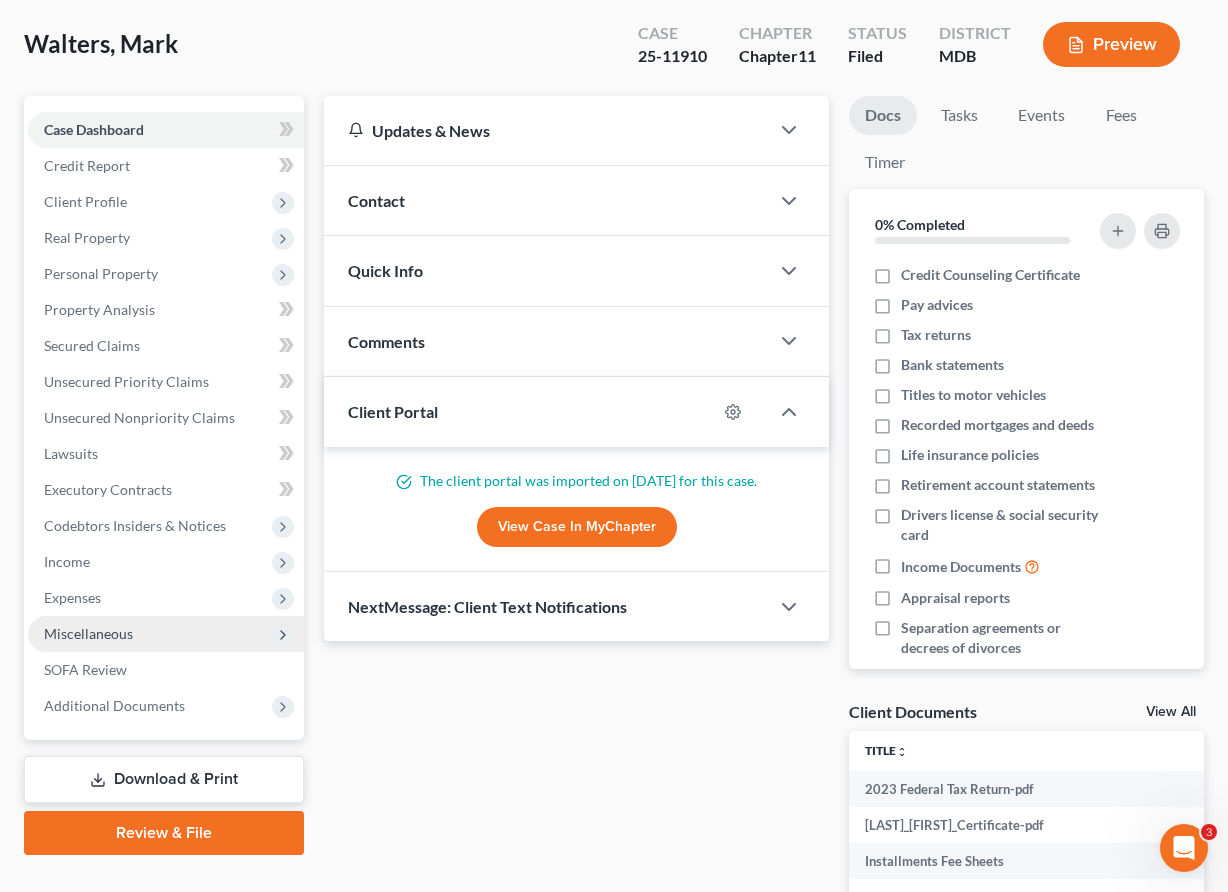 scroll, scrollTop: 117, scrollLeft: 0, axis: vertical 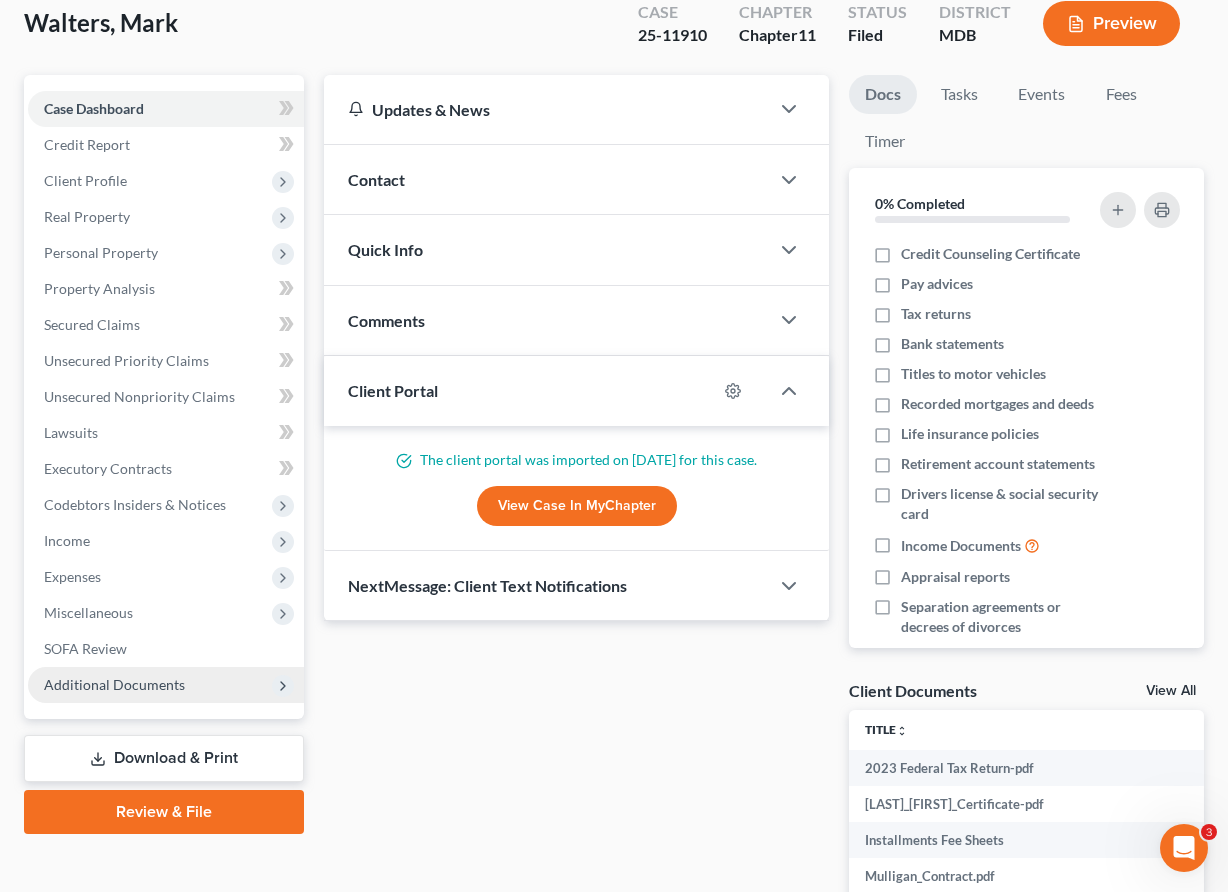 click on "Additional Documents" at bounding box center [114, 684] 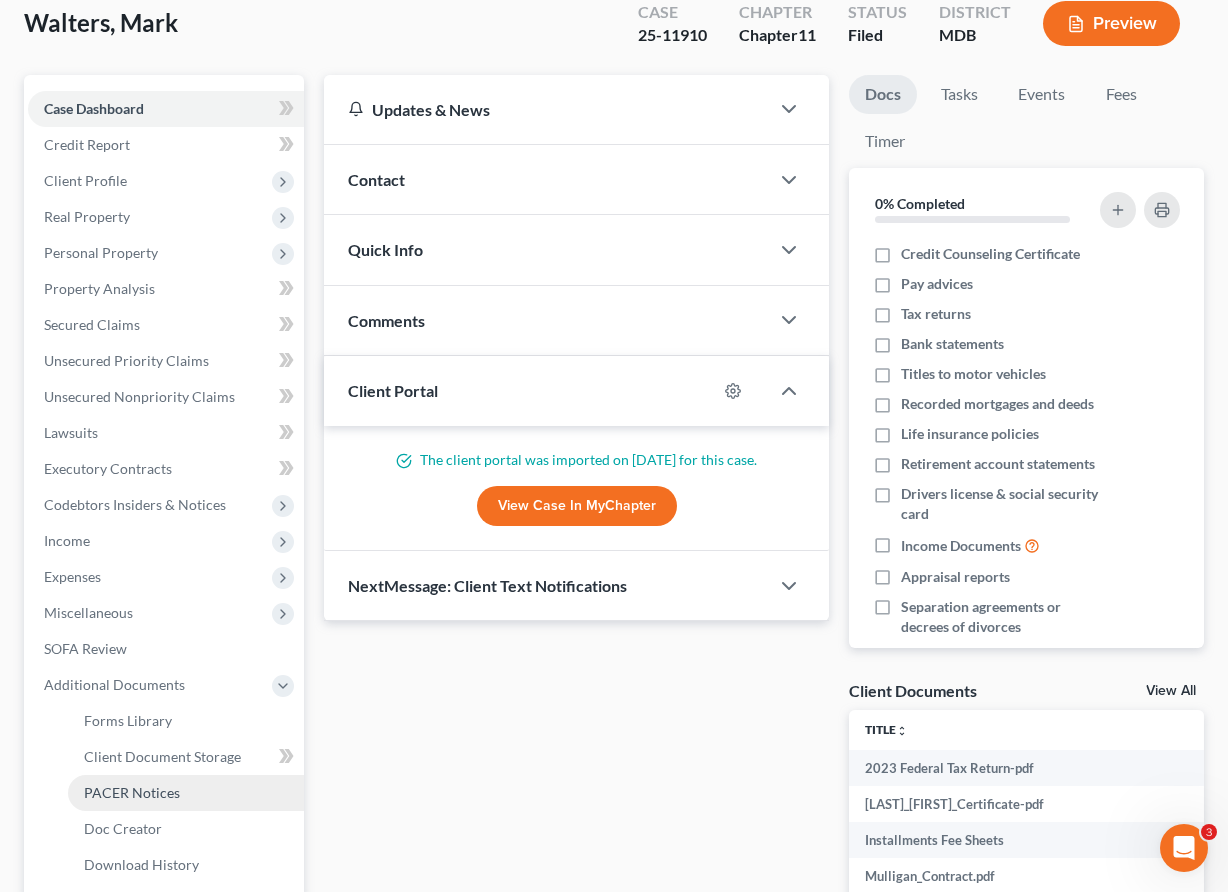 click on "PACER Notices" at bounding box center [132, 792] 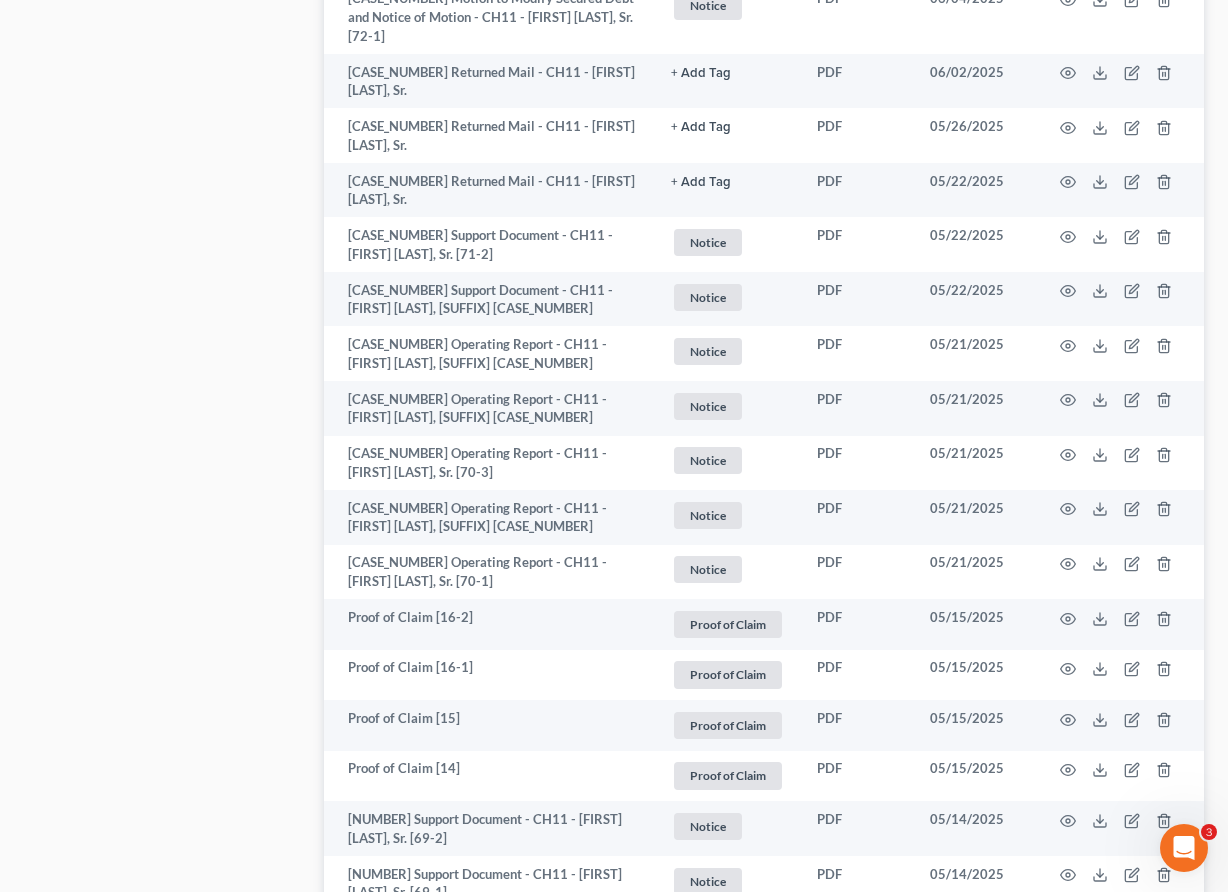 scroll, scrollTop: 3890, scrollLeft: 0, axis: vertical 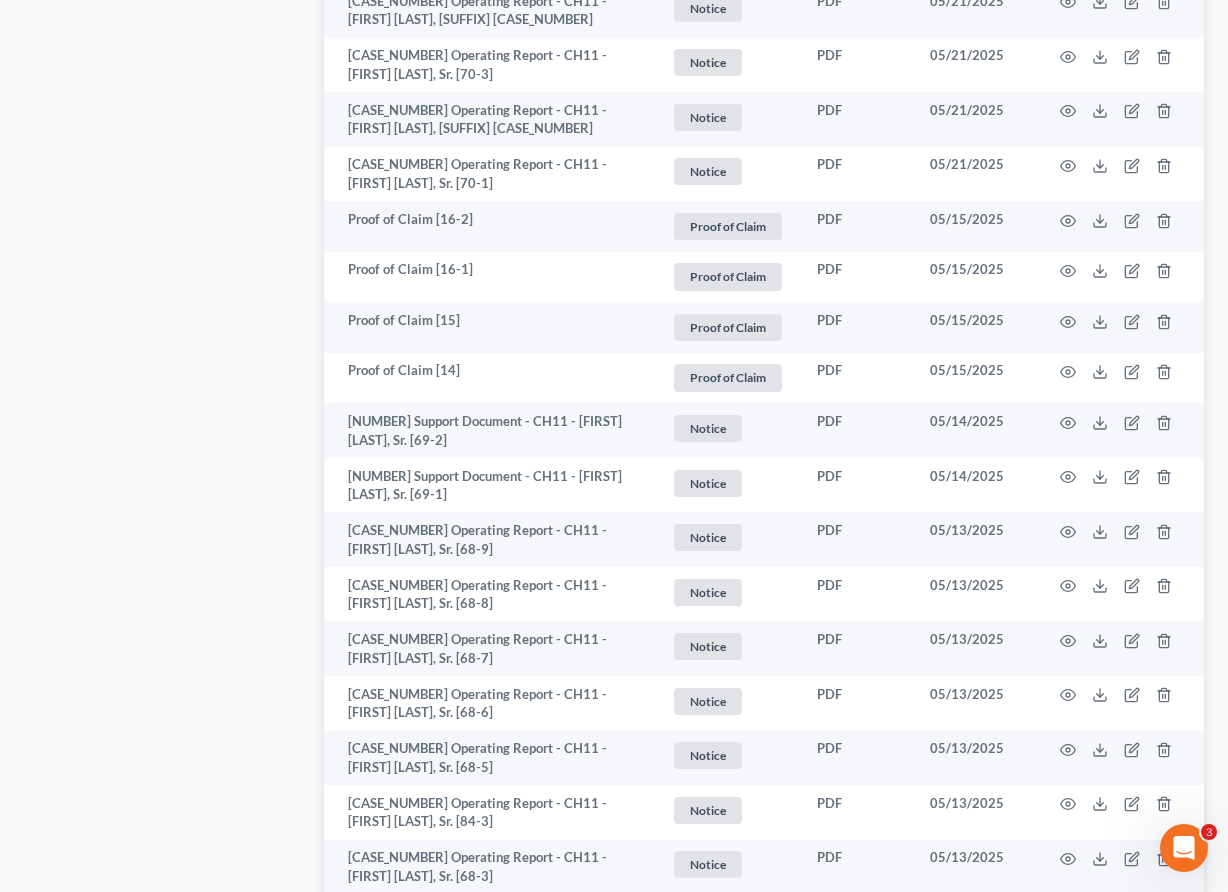 click on "3" at bounding box center [517, 936] 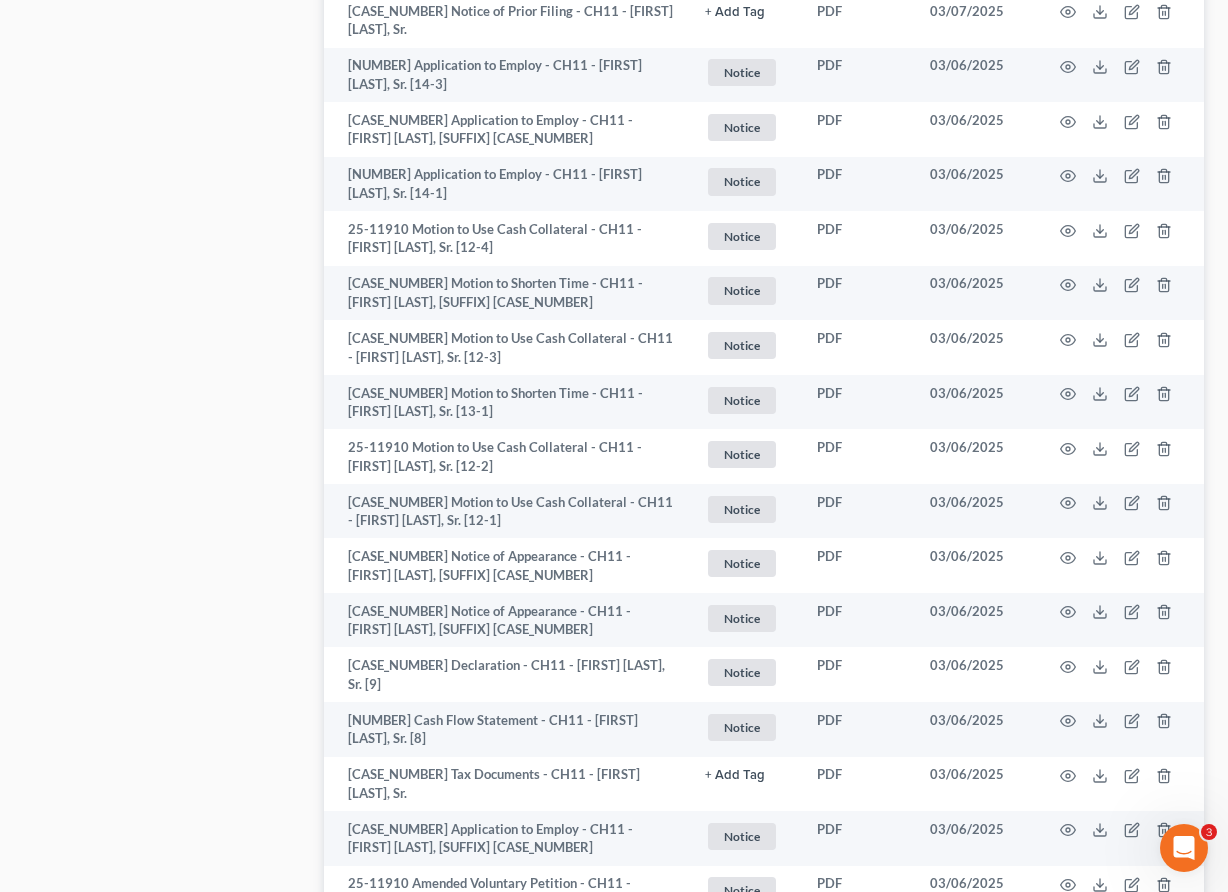 scroll, scrollTop: 2845, scrollLeft: 0, axis: vertical 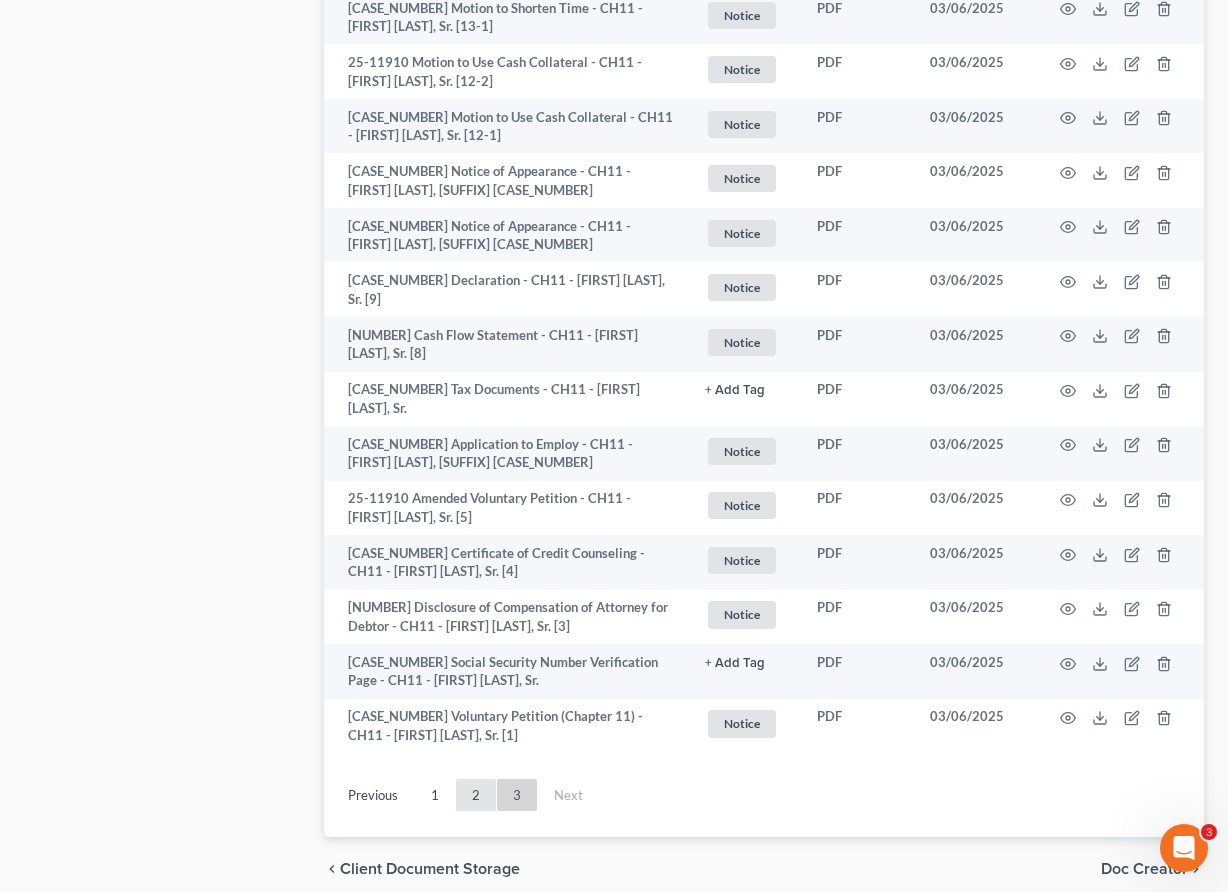 click on "2" at bounding box center (476, 795) 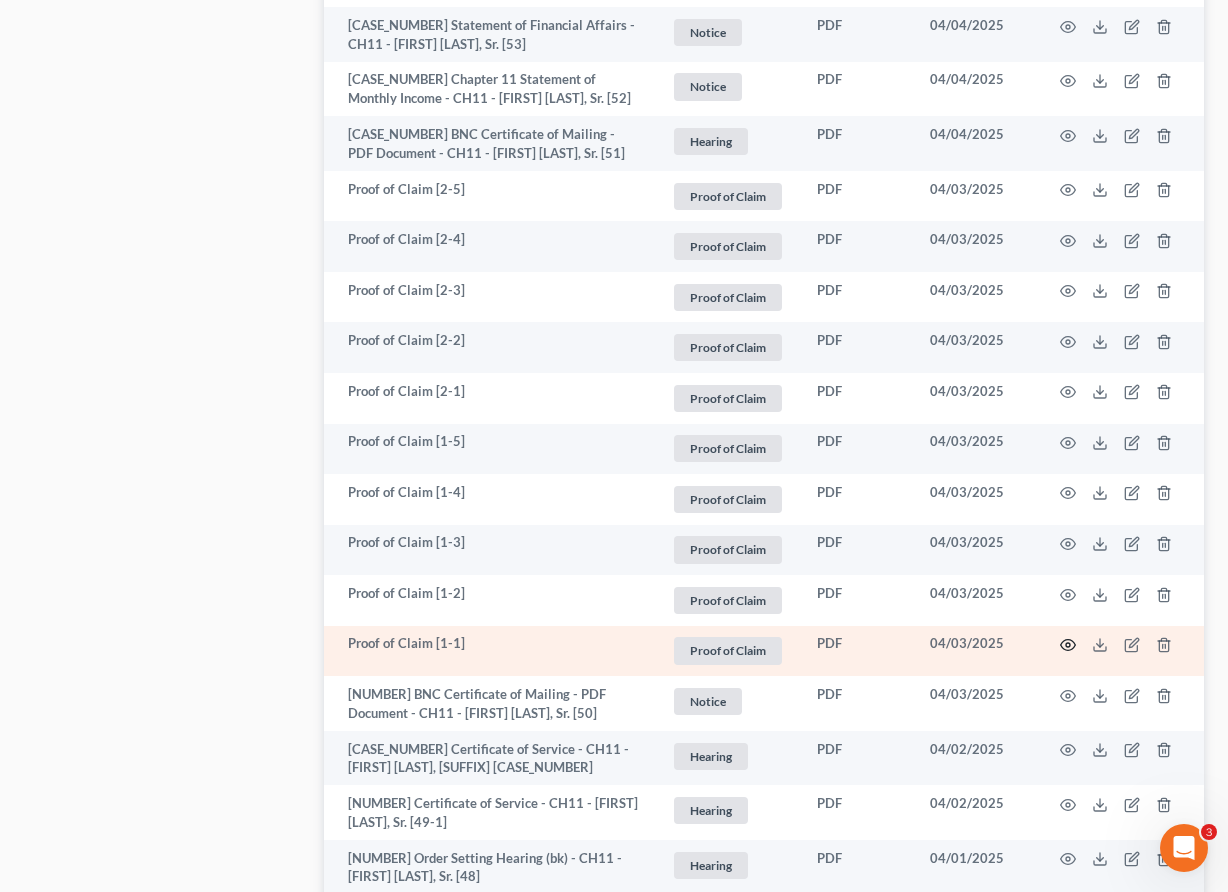 click 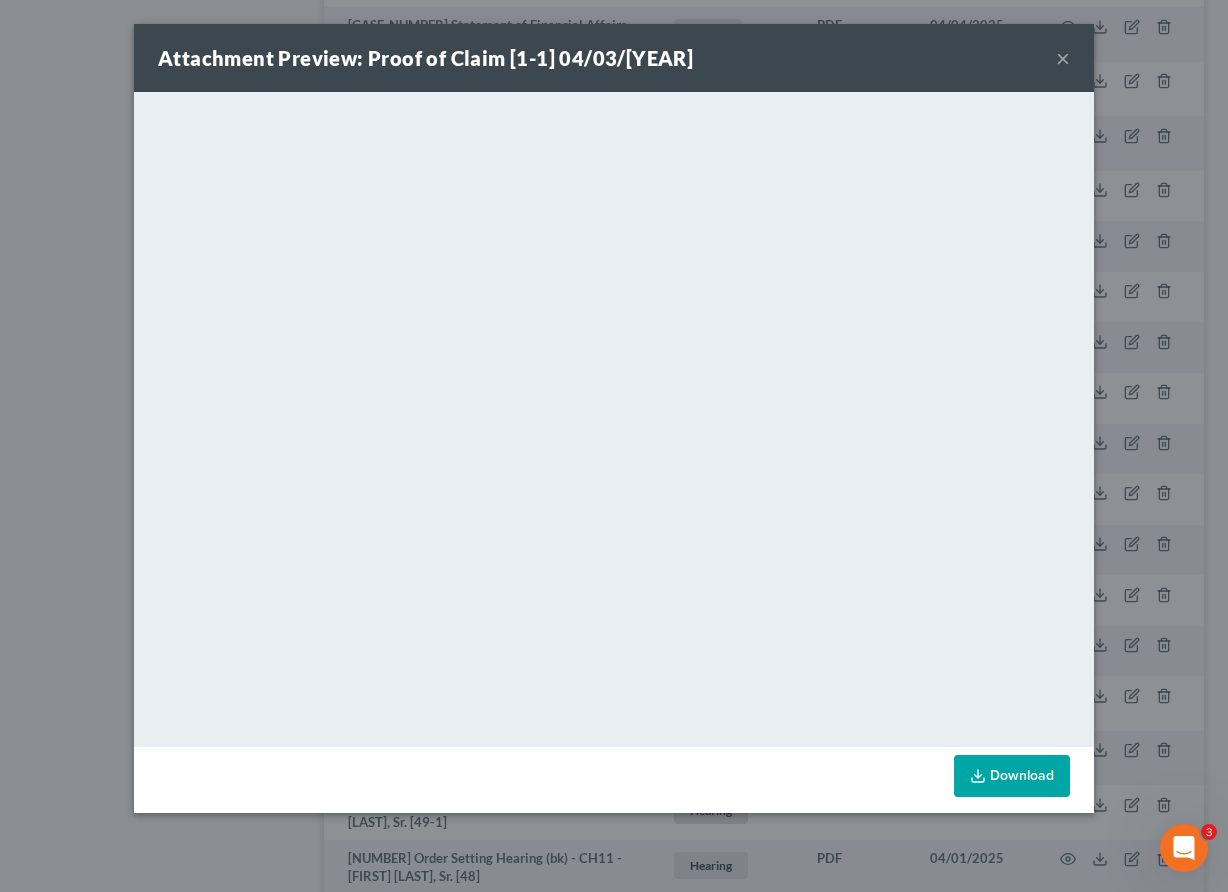 click on "×" at bounding box center [1063, 58] 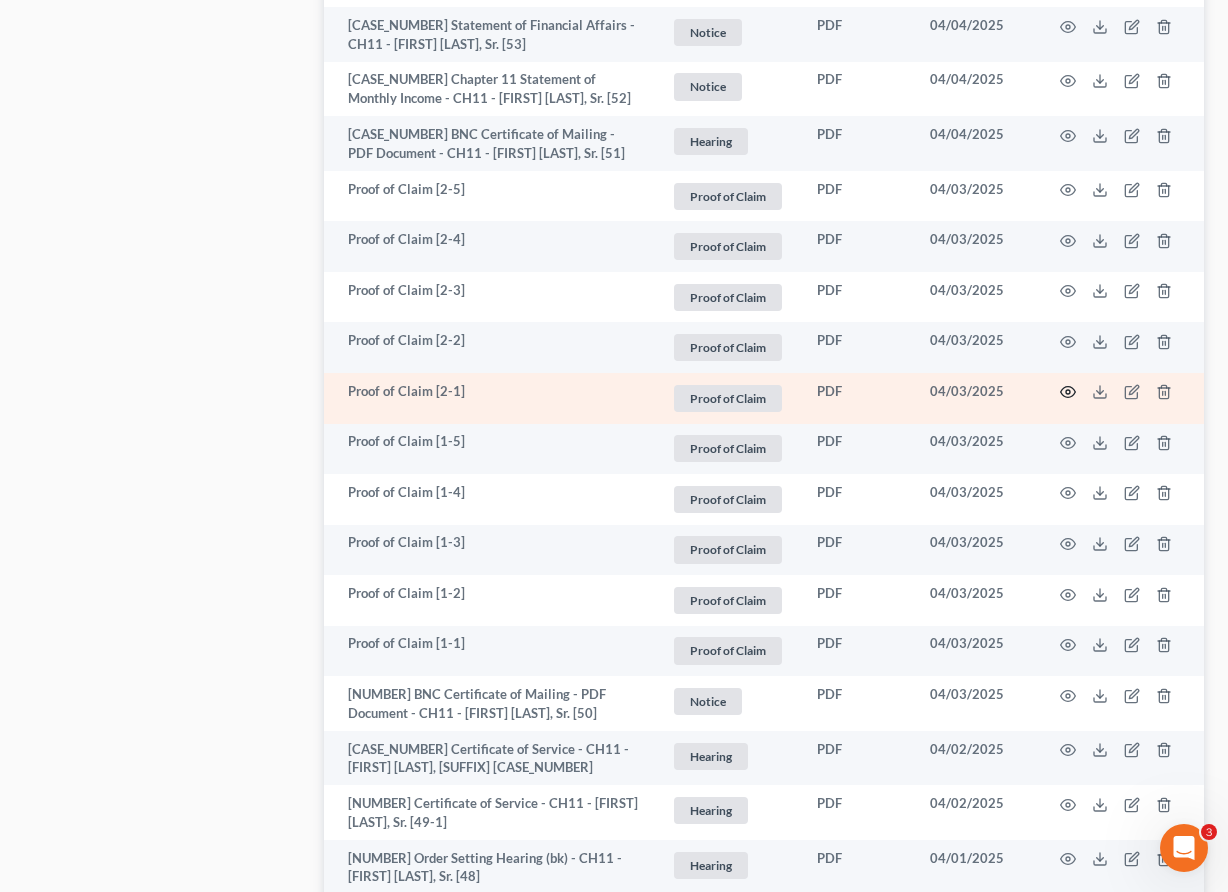 click 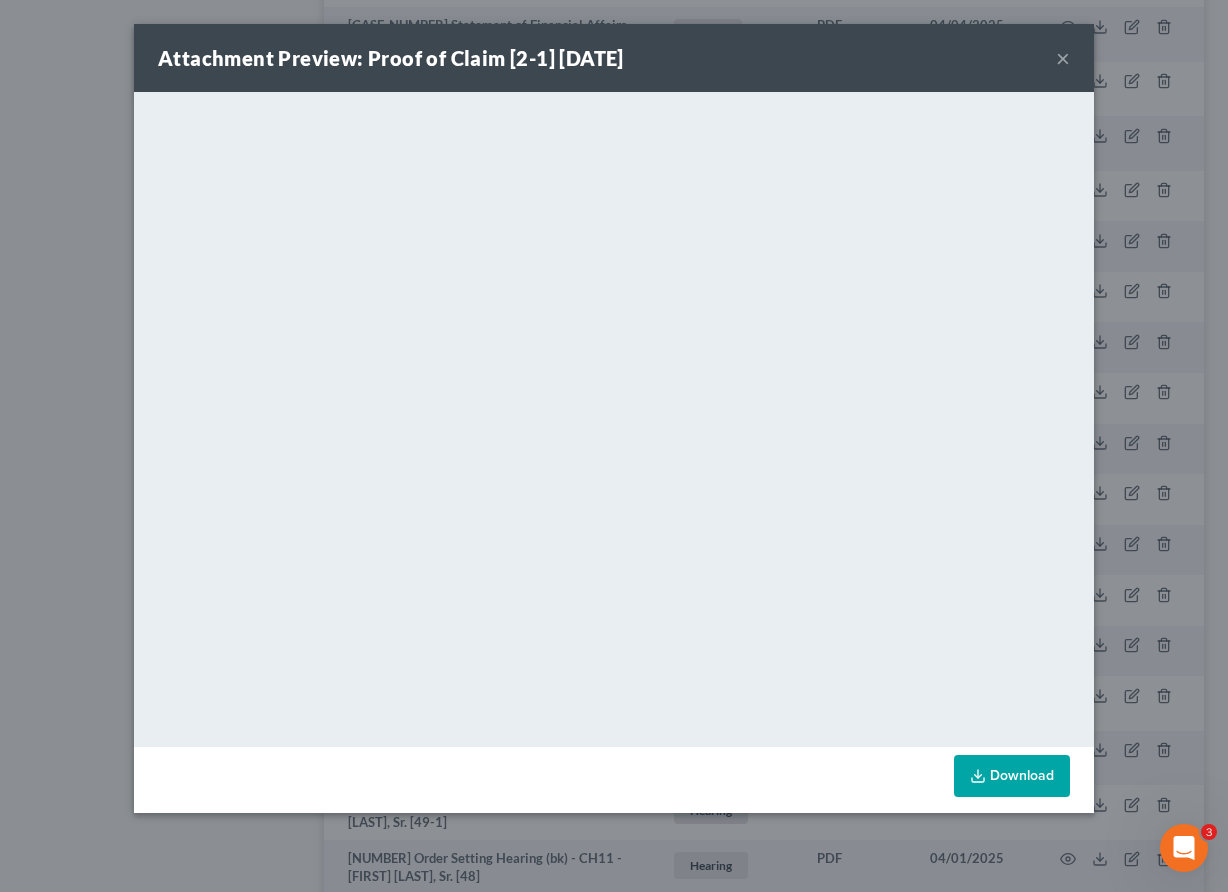 click on "×" at bounding box center [1063, 58] 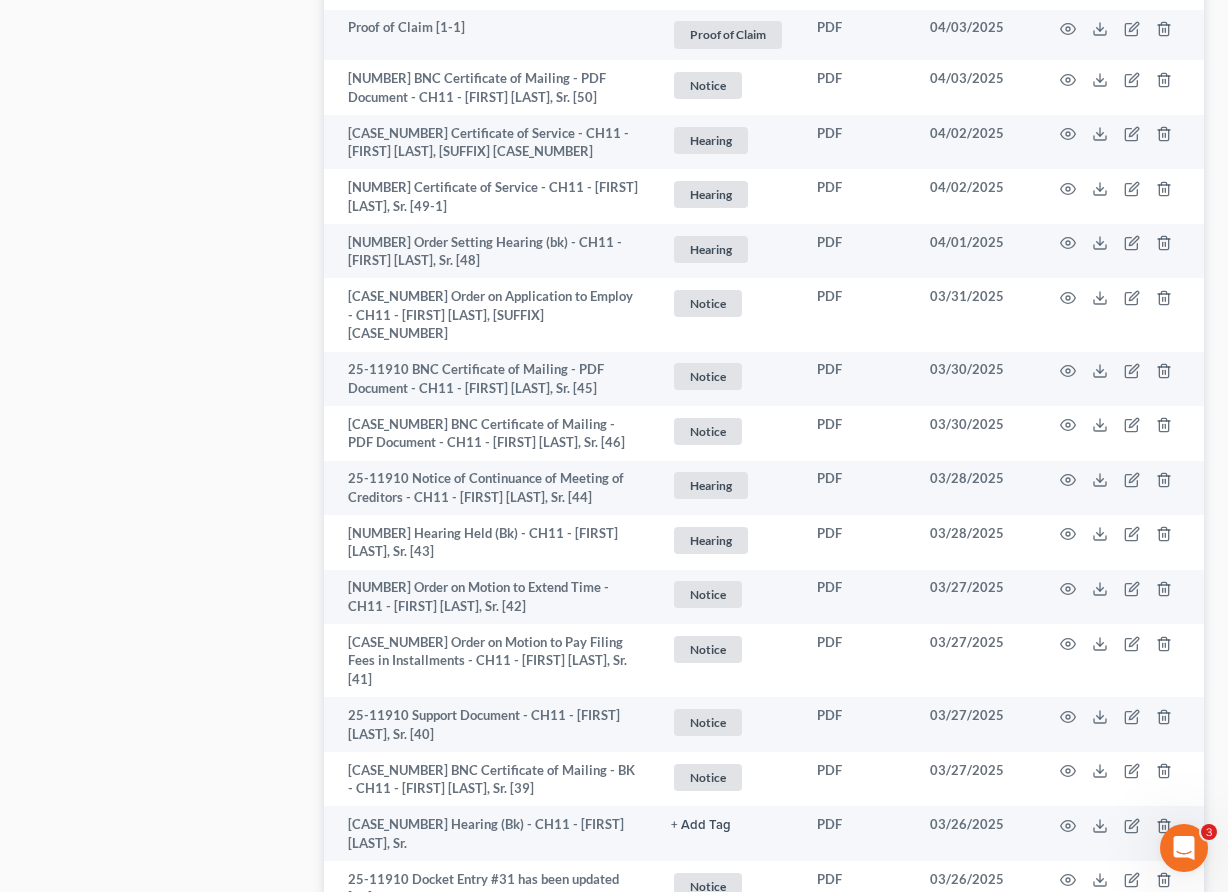 scroll, scrollTop: 3780, scrollLeft: 0, axis: vertical 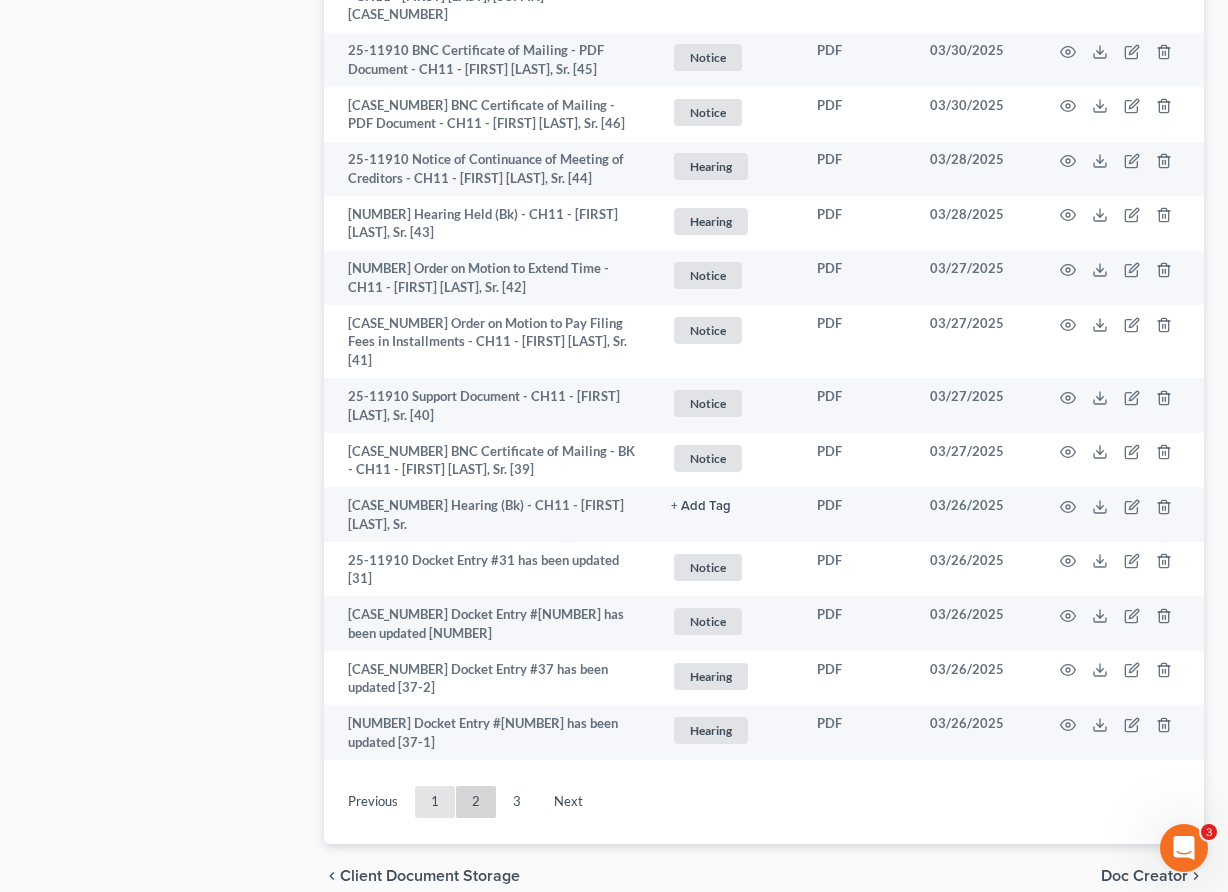 click on "1" at bounding box center (435, 802) 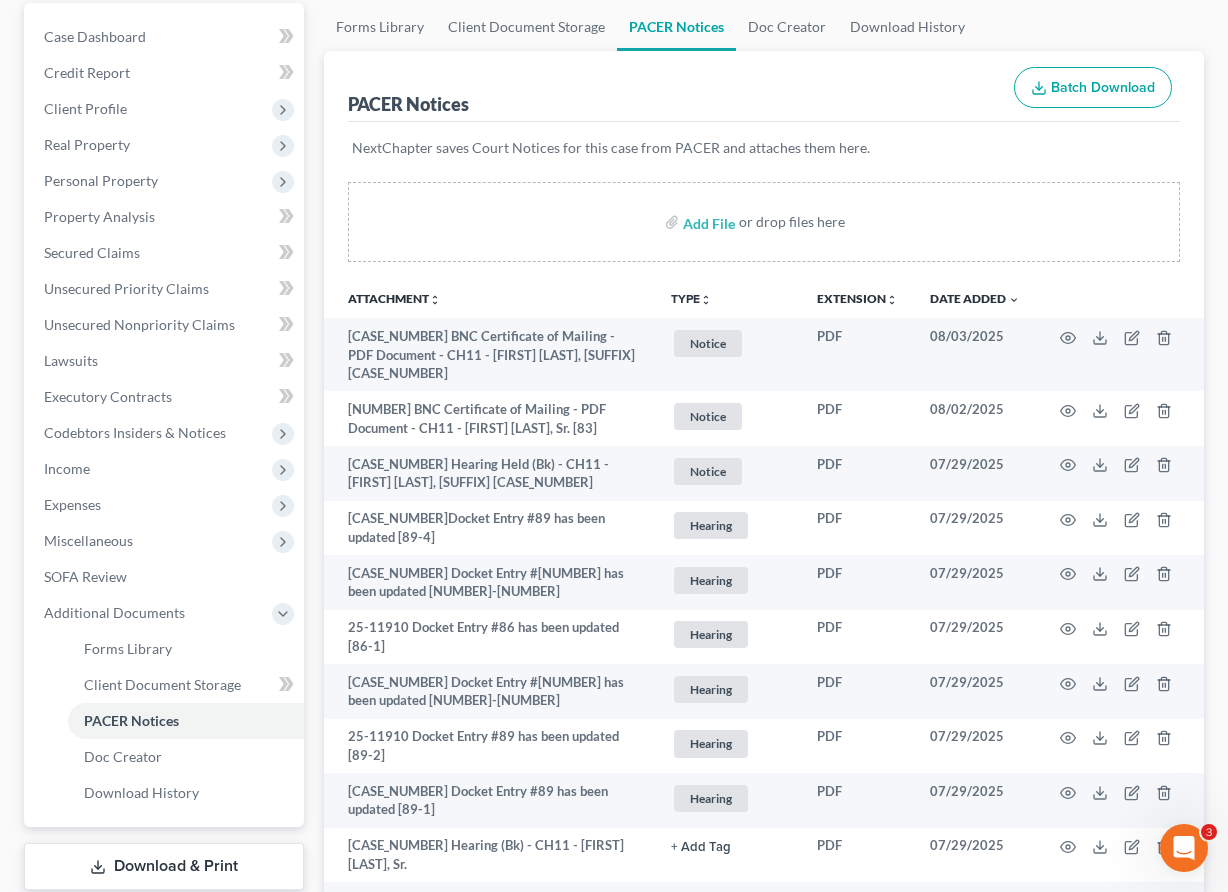 scroll, scrollTop: 0, scrollLeft: 0, axis: both 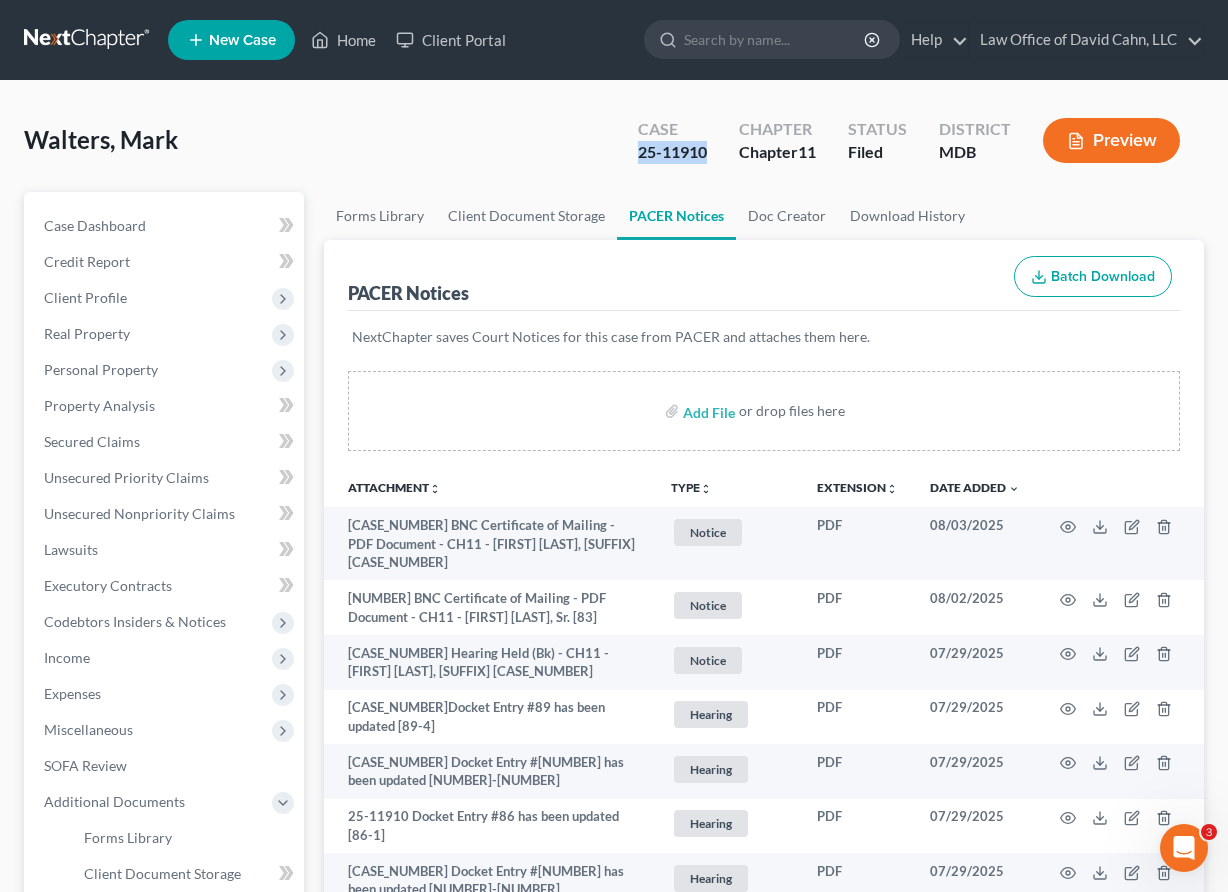 drag, startPoint x: 706, startPoint y: 152, endPoint x: 629, endPoint y: 152, distance: 77 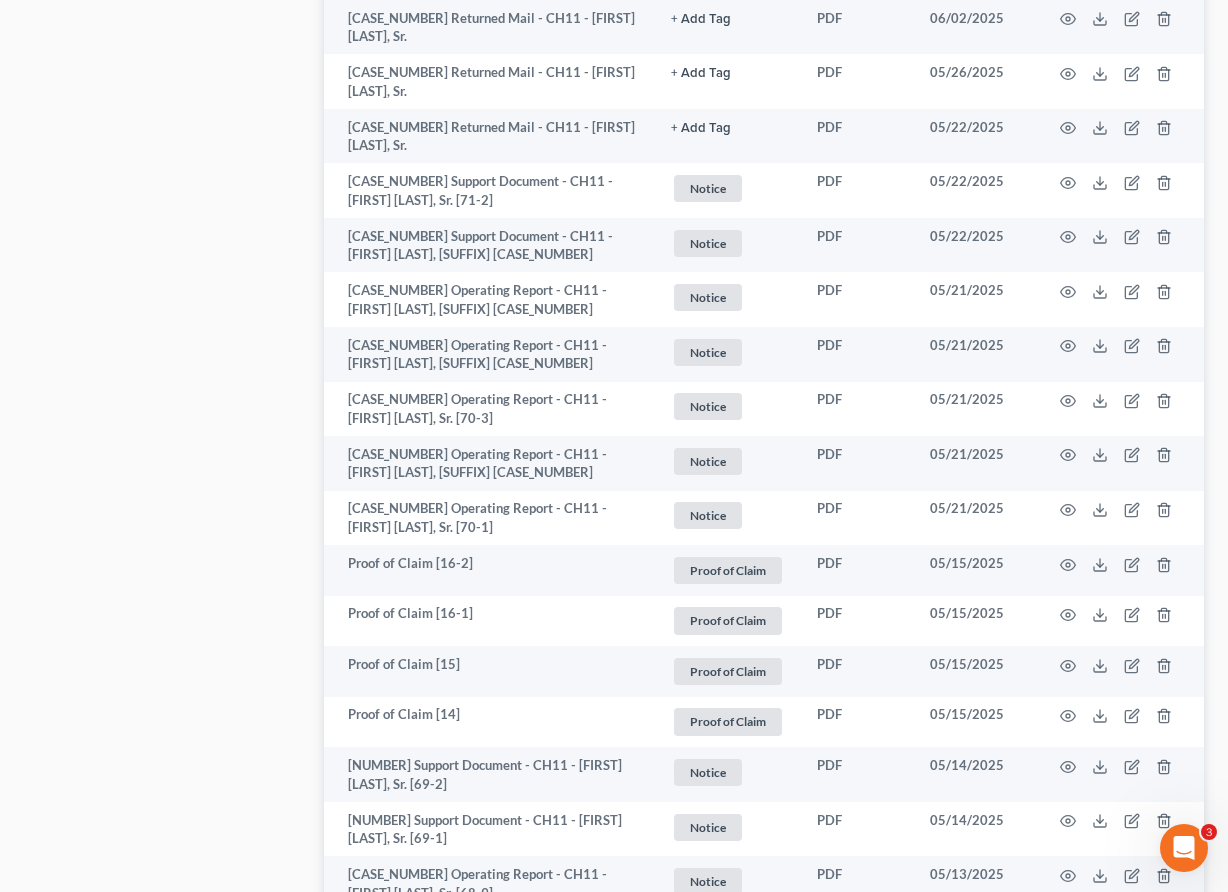 scroll, scrollTop: 3890, scrollLeft: 0, axis: vertical 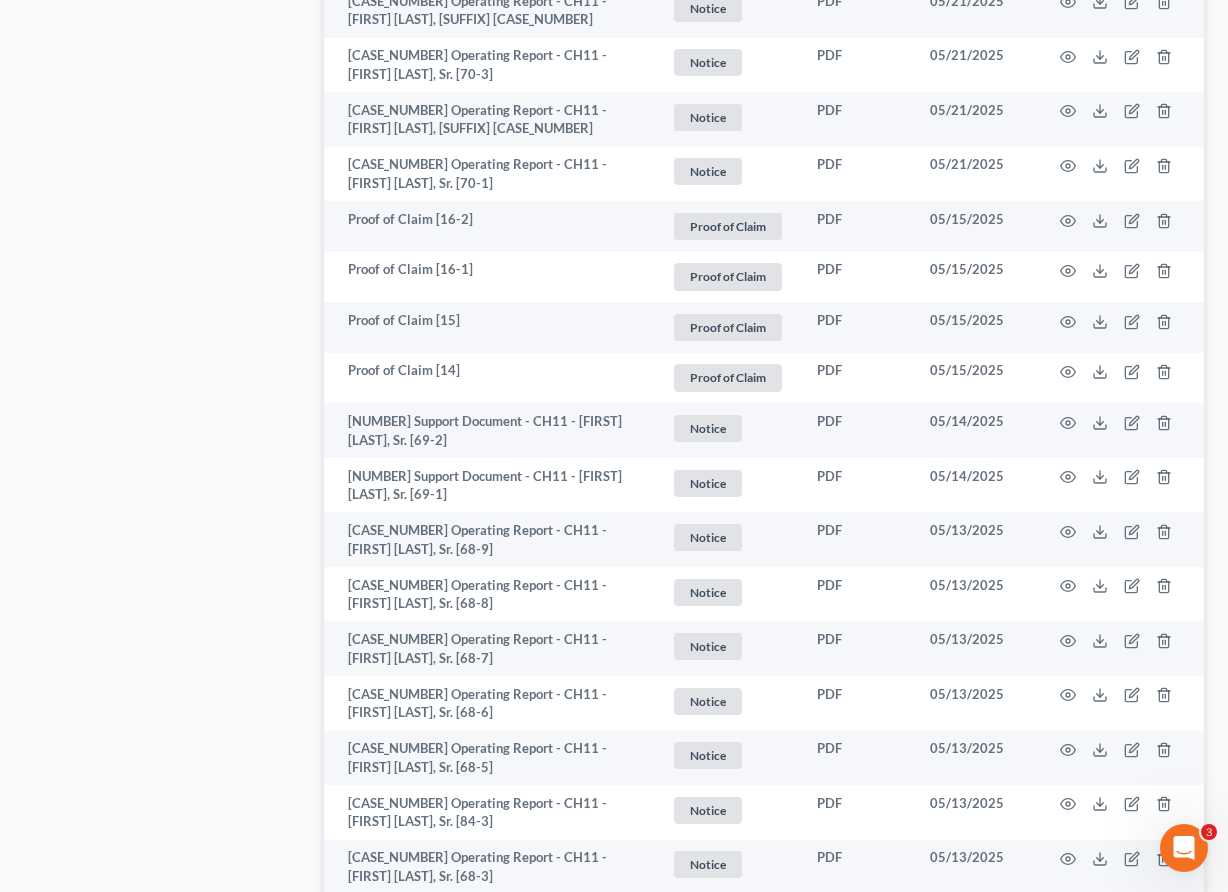 click on "2" at bounding box center [476, 936] 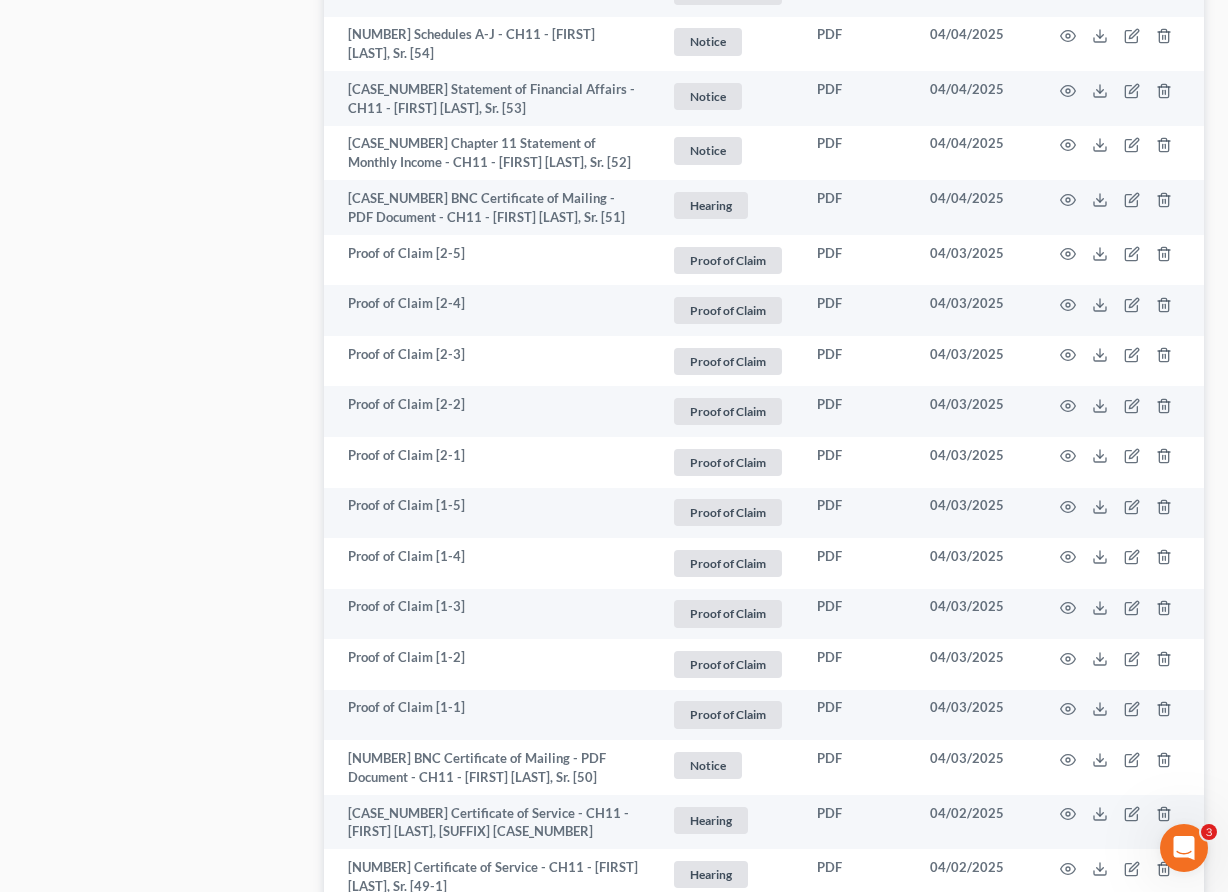 scroll, scrollTop: 2753, scrollLeft: 0, axis: vertical 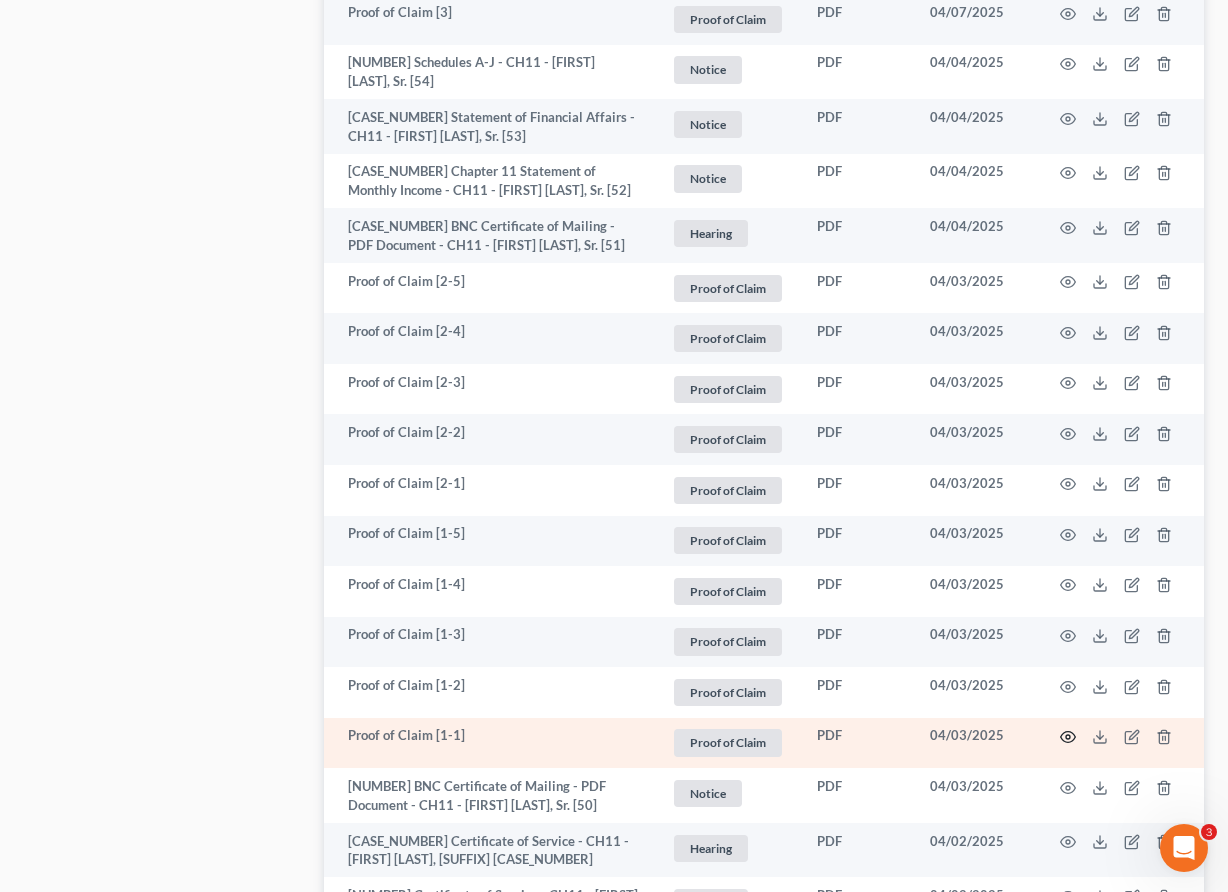 click 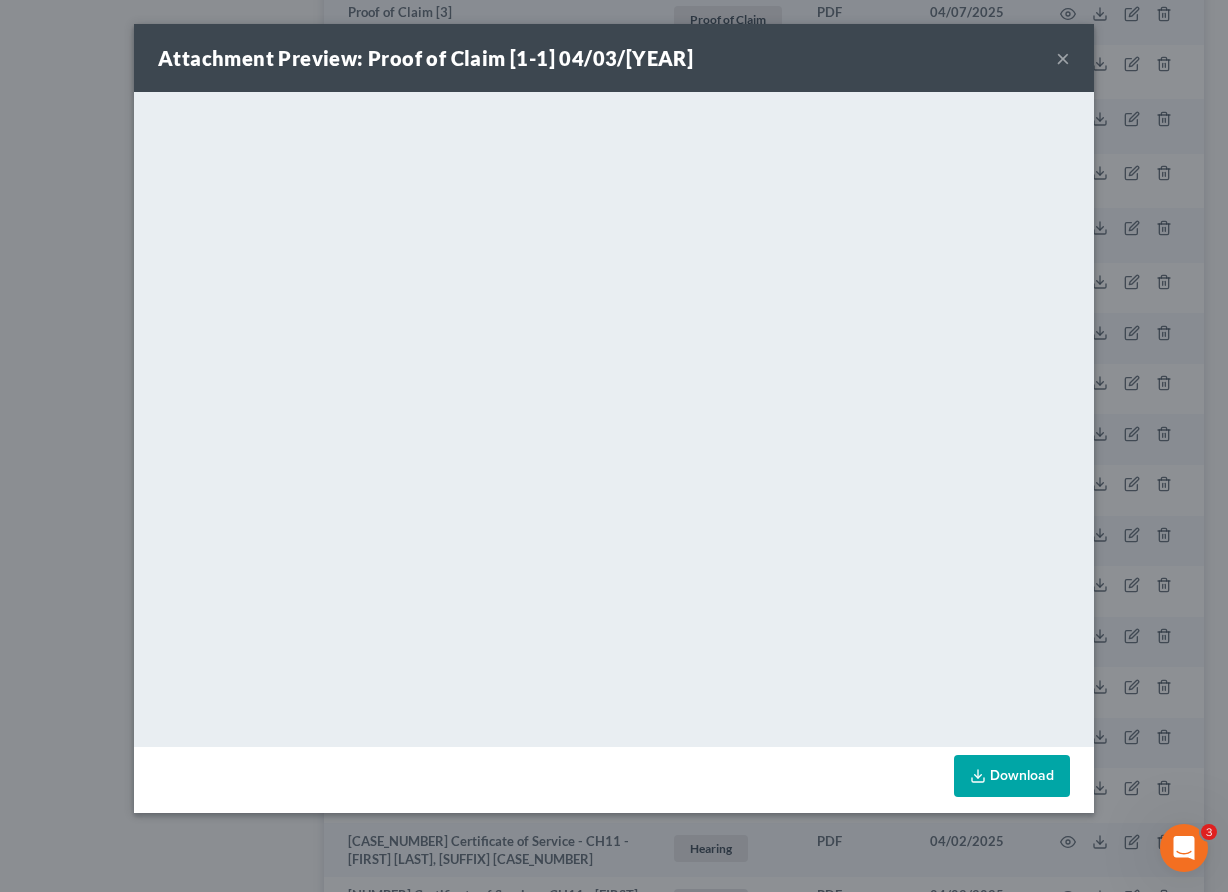 click on "×" at bounding box center [1063, 58] 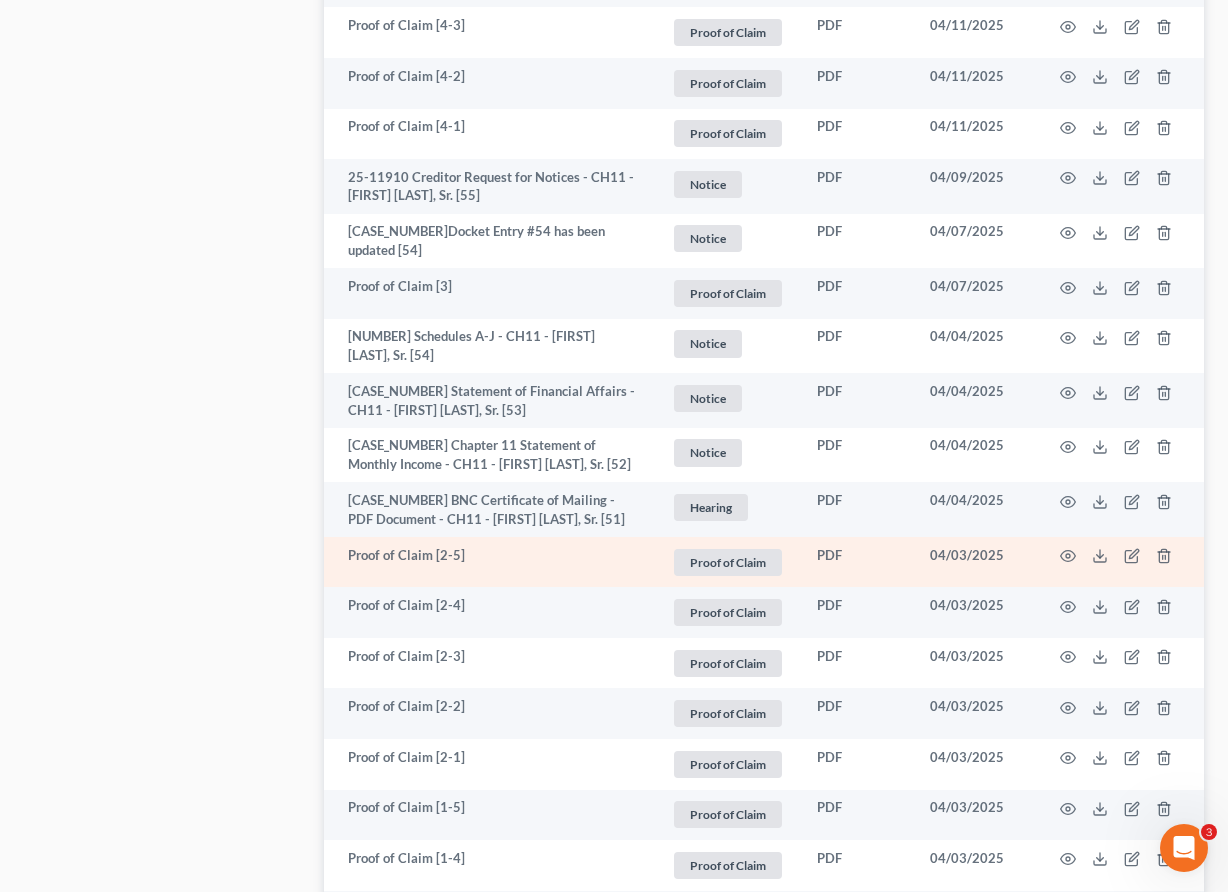 scroll, scrollTop: 2212, scrollLeft: 0, axis: vertical 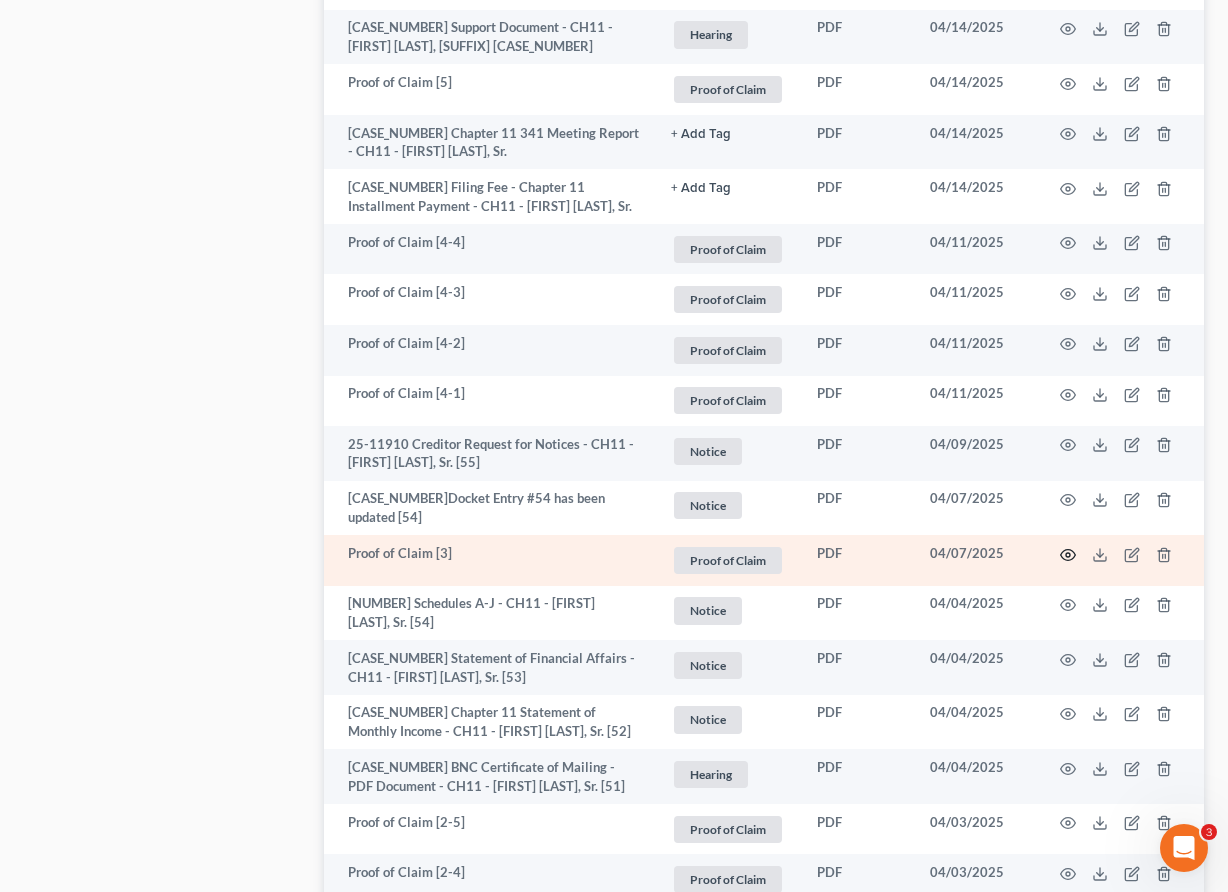 click 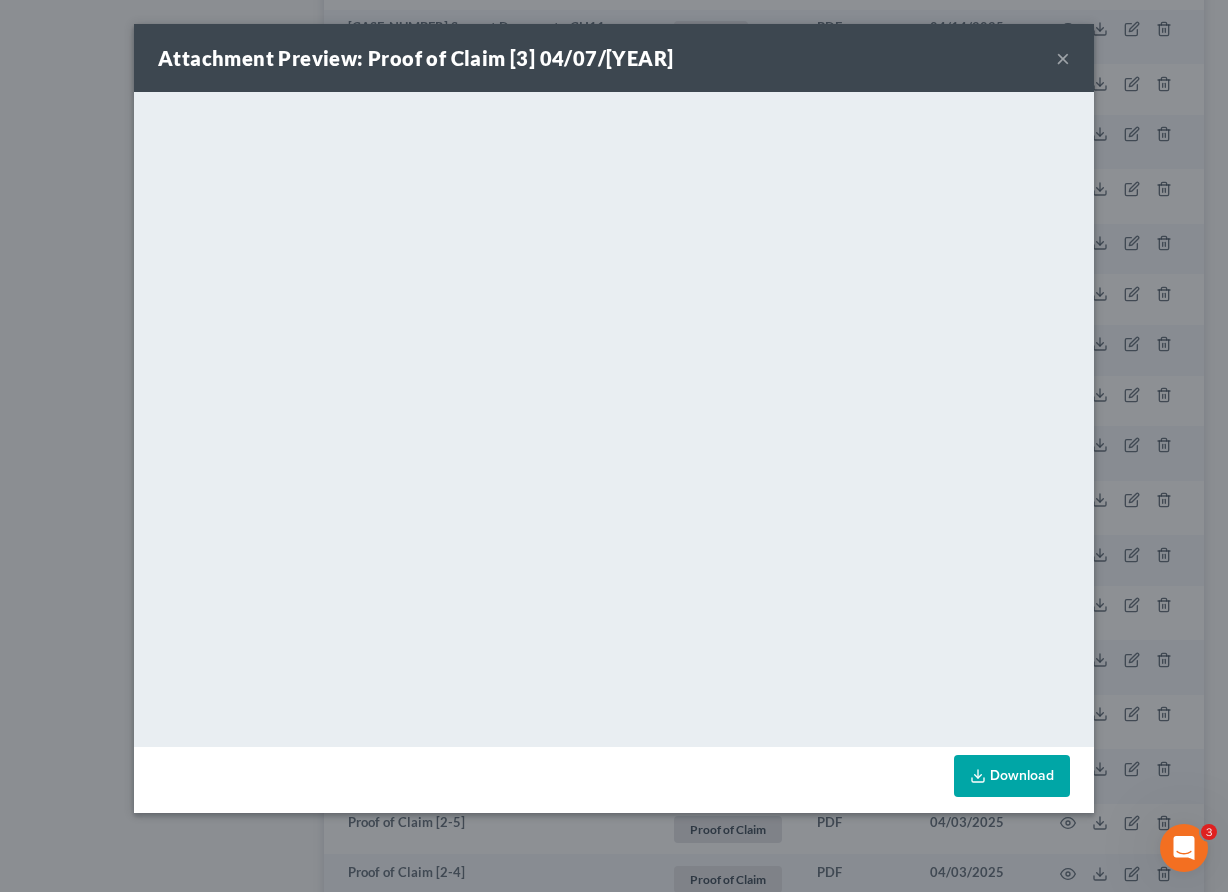 click on "×" at bounding box center [1063, 58] 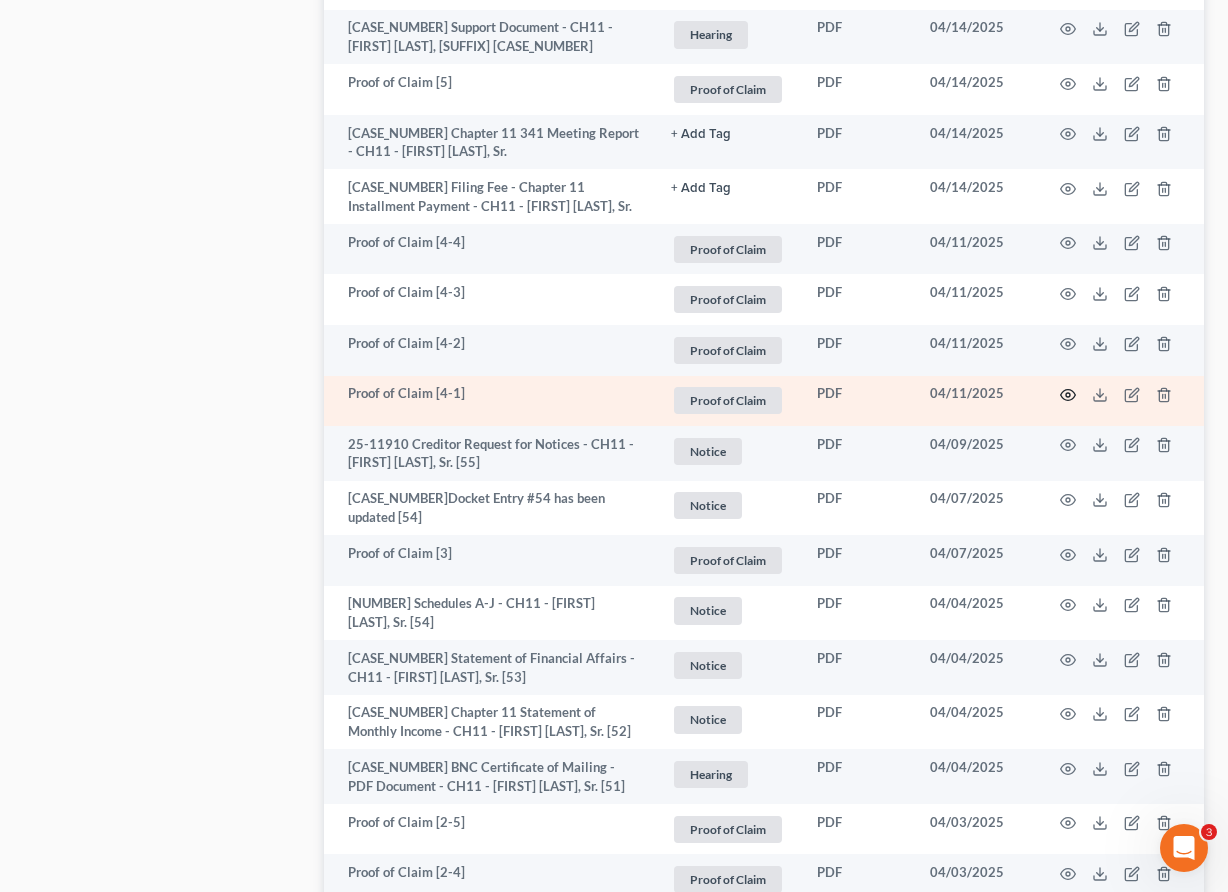 click 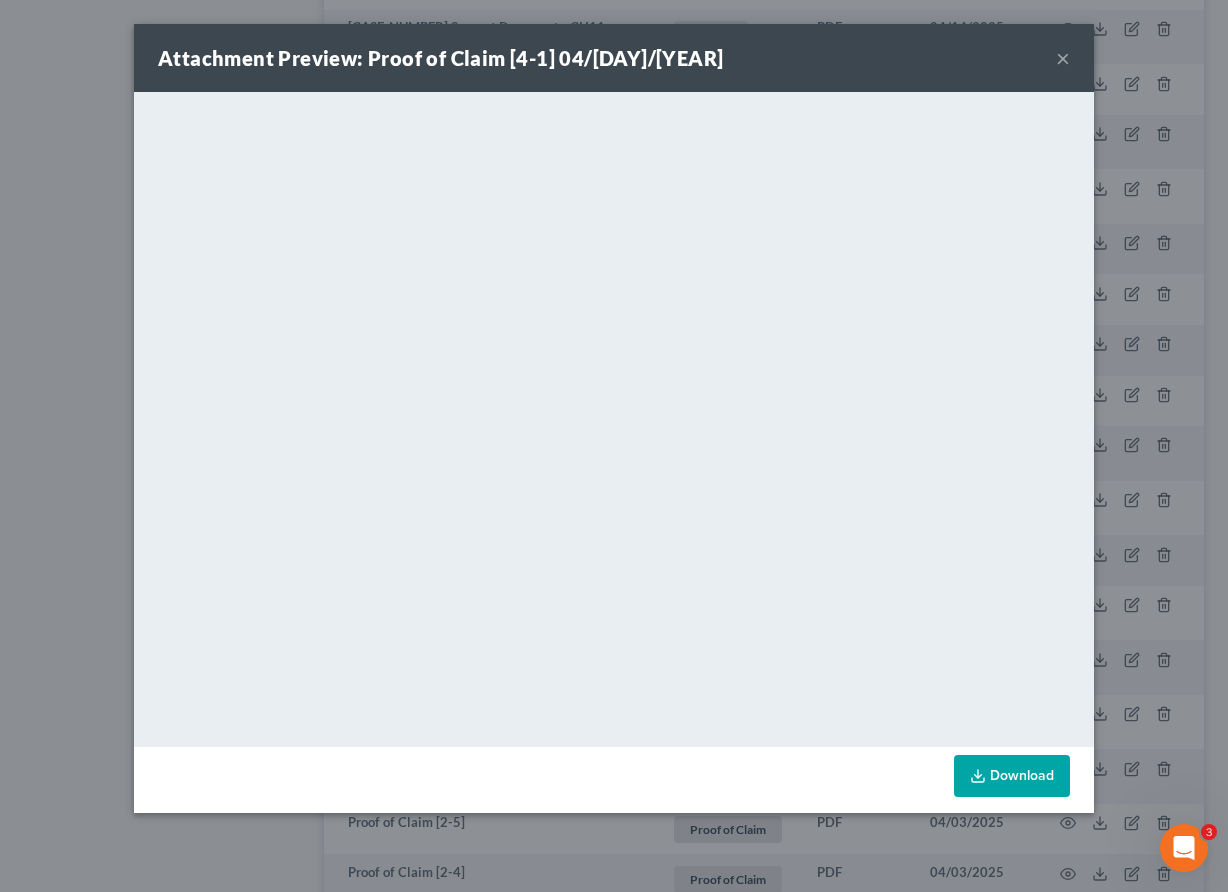 click on "×" at bounding box center (1063, 58) 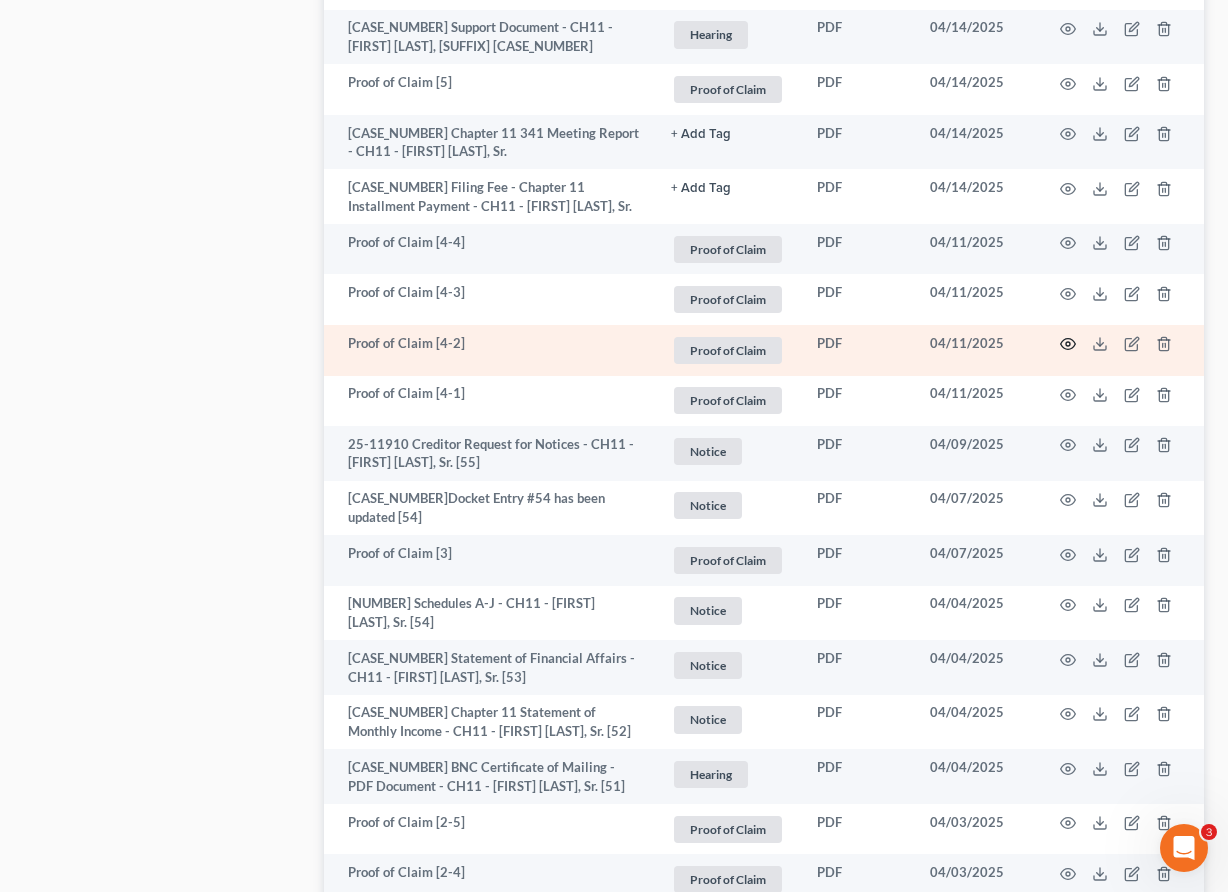 click 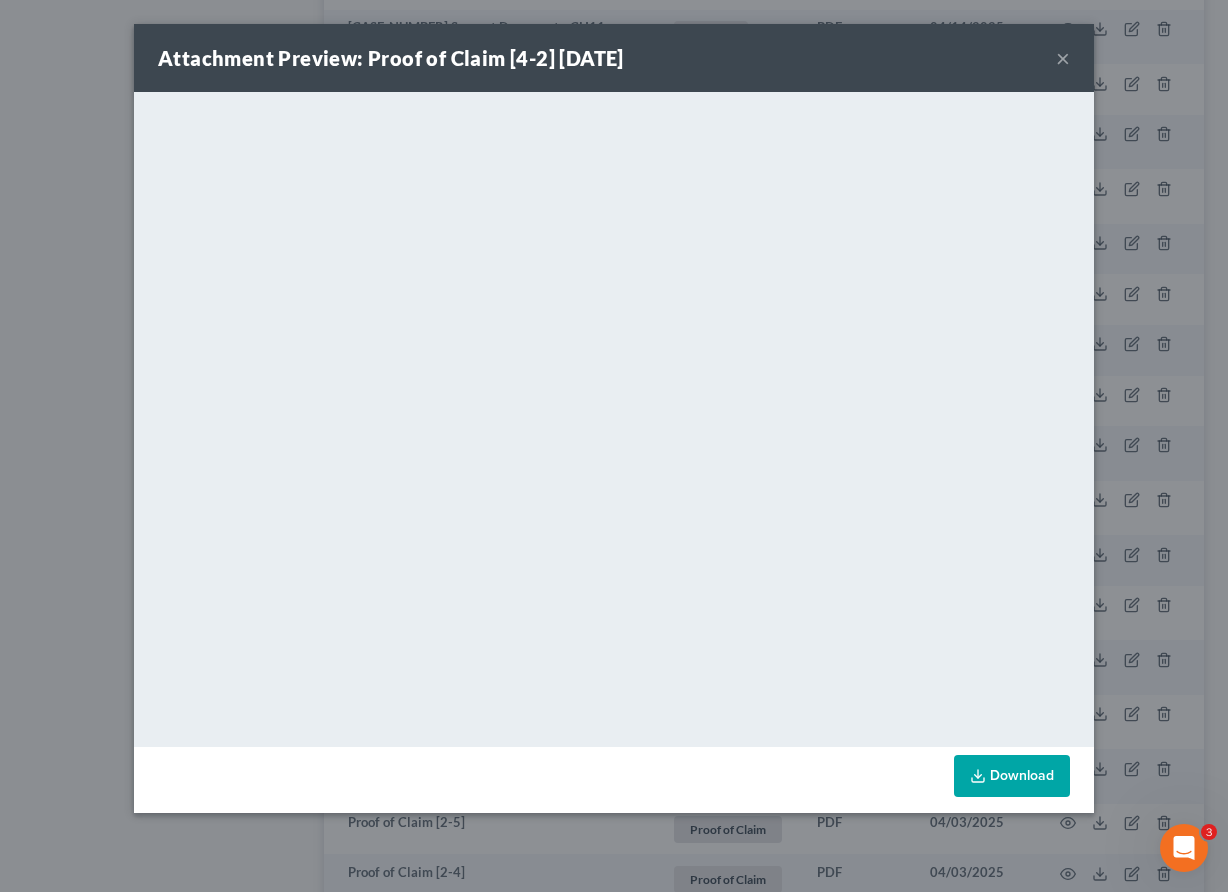 click on "×" at bounding box center (1063, 58) 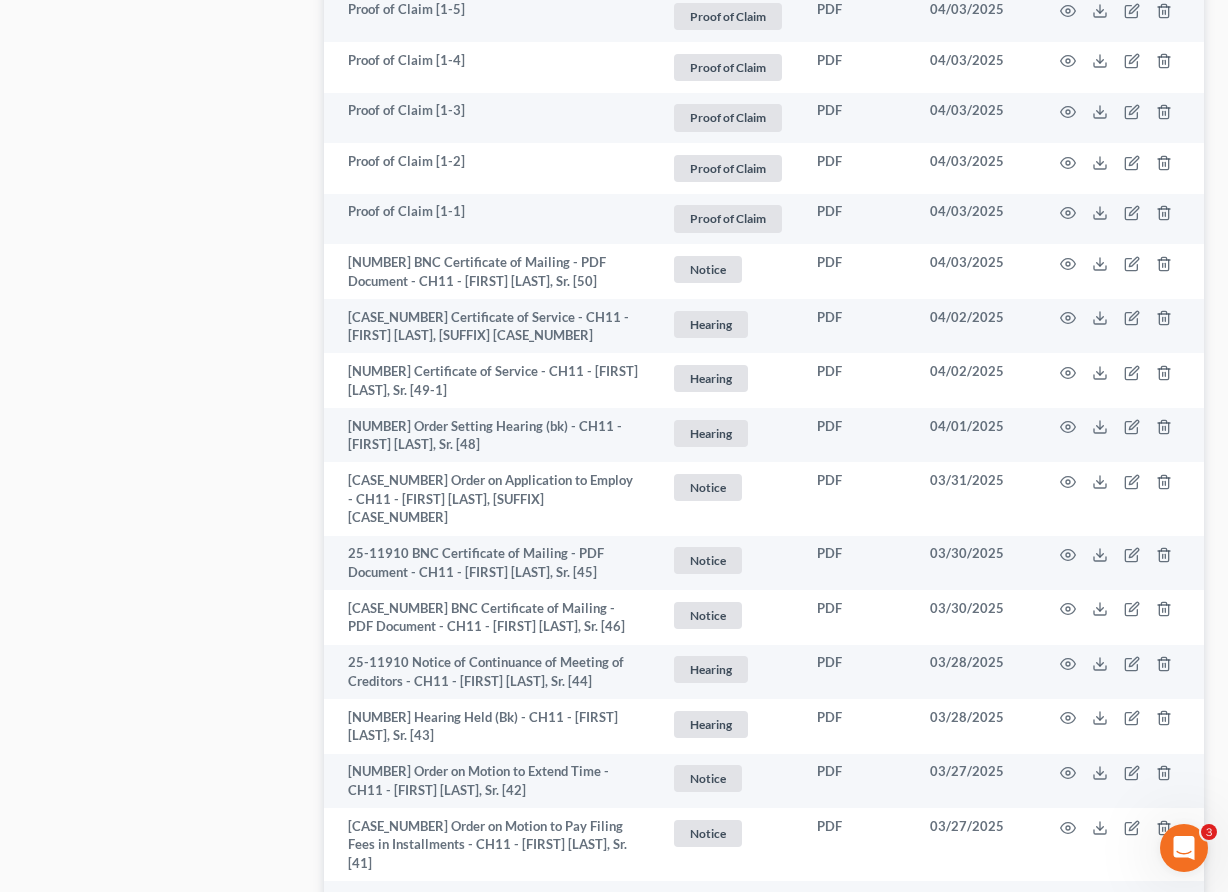 scroll, scrollTop: 3780, scrollLeft: 0, axis: vertical 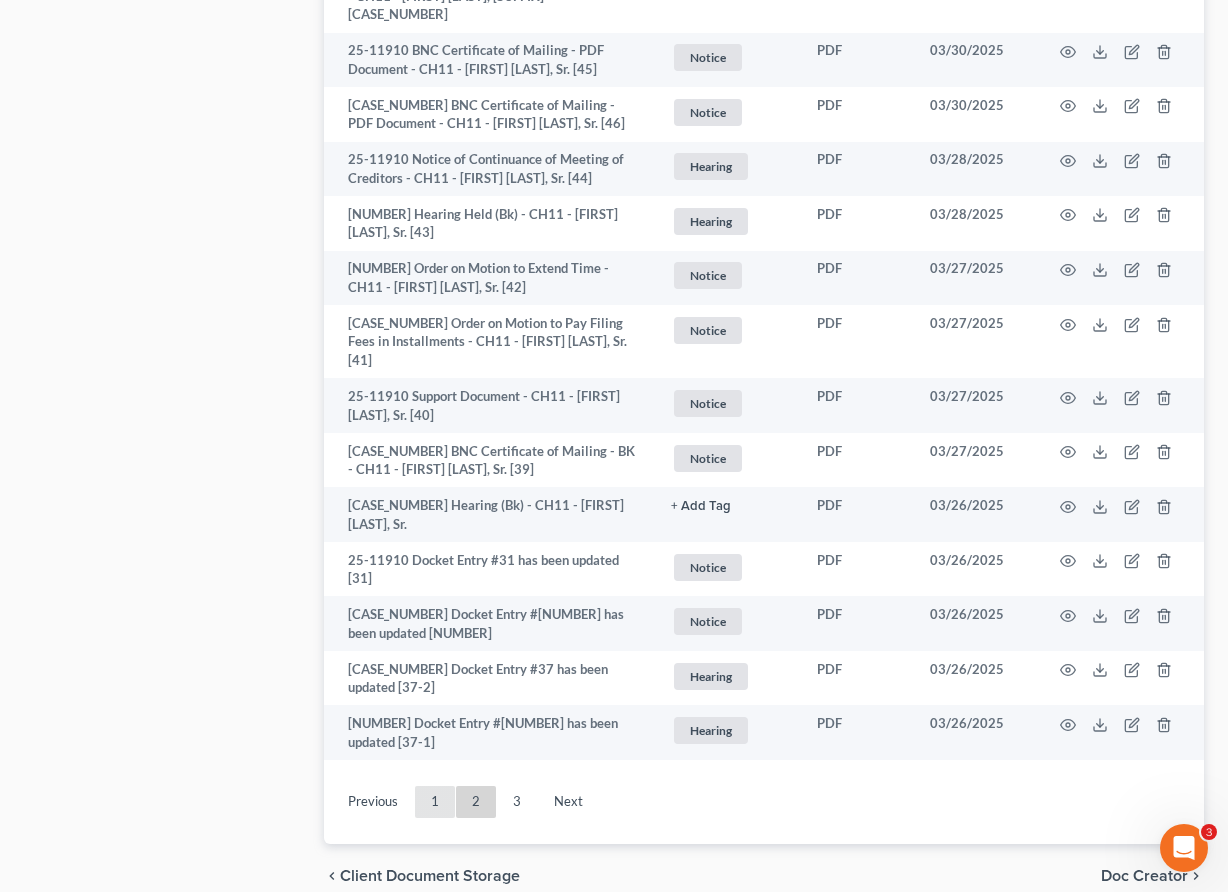click on "1" at bounding box center [435, 802] 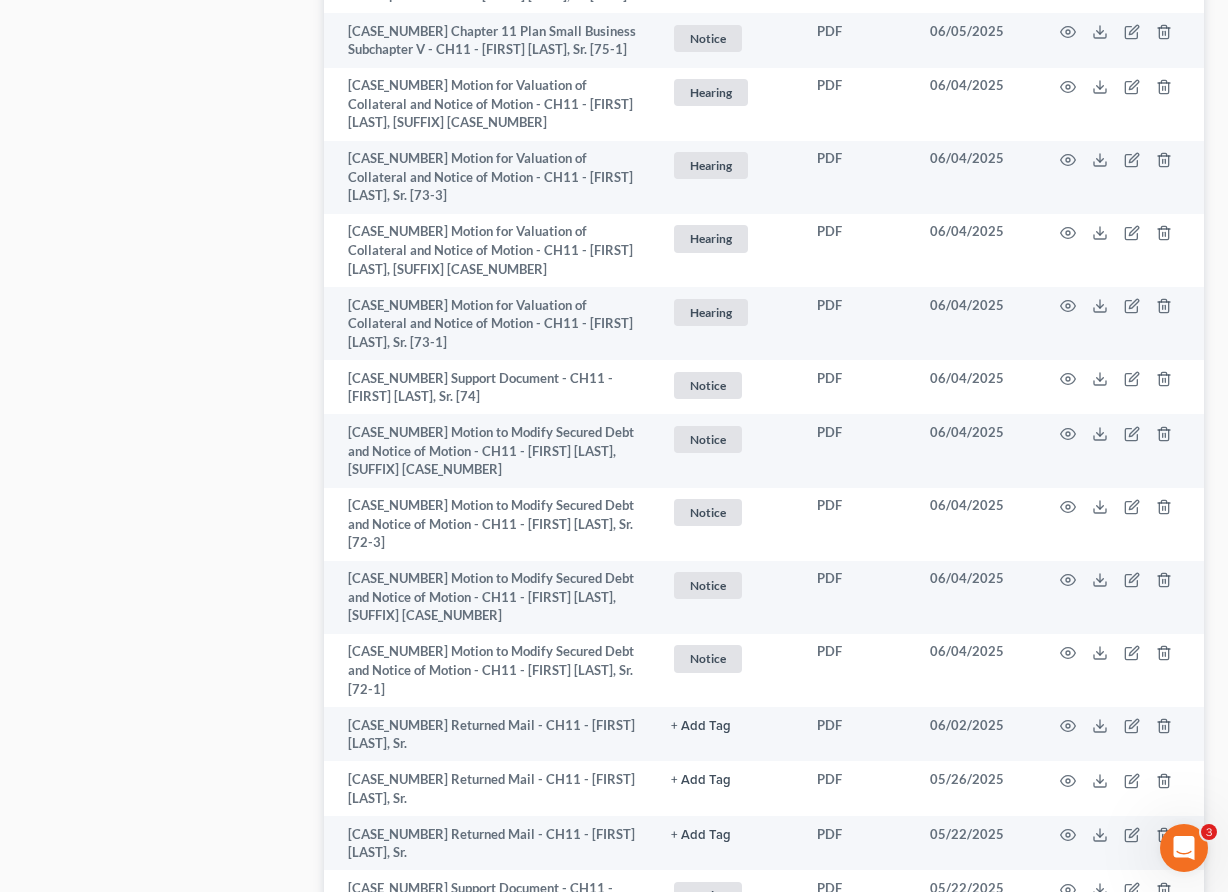 scroll, scrollTop: 3890, scrollLeft: 0, axis: vertical 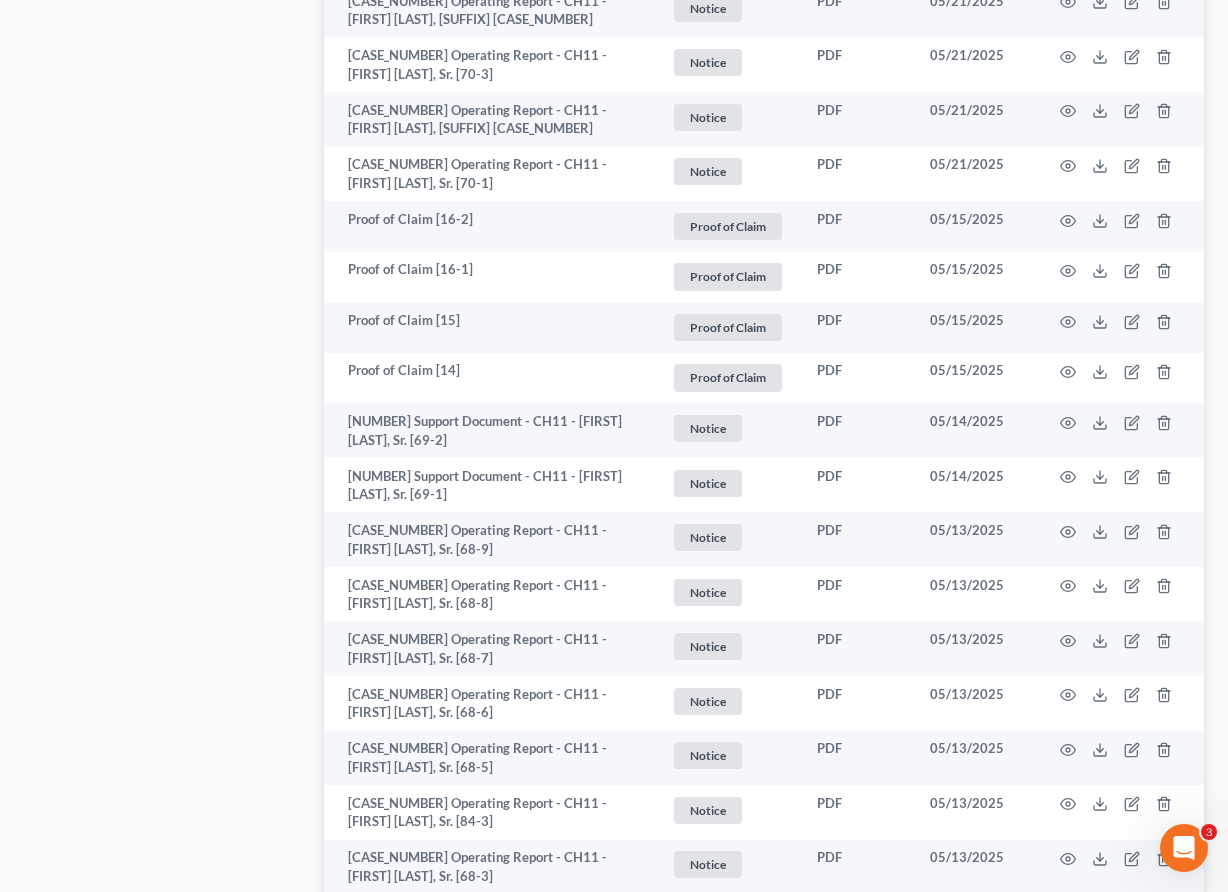 click on "2" at bounding box center [476, 936] 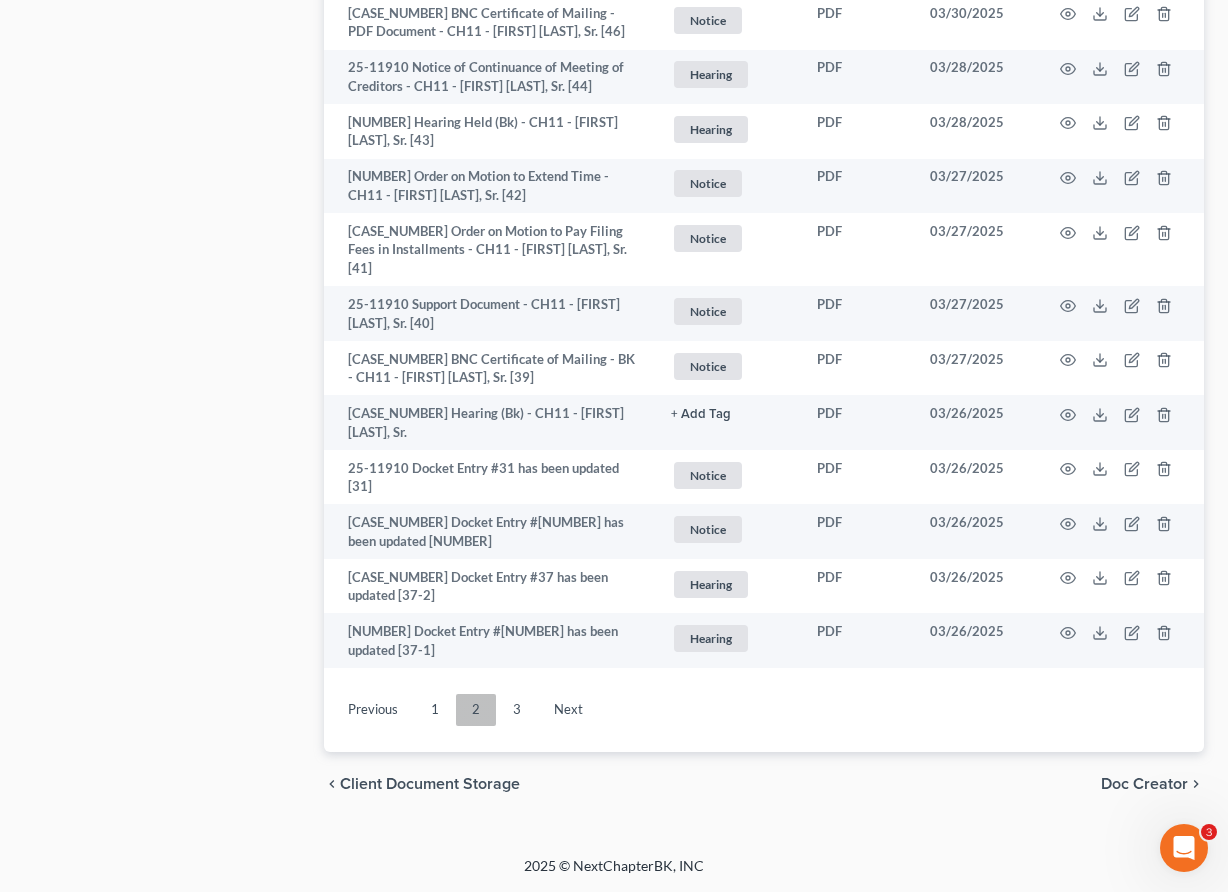 scroll, scrollTop: 3780, scrollLeft: 0, axis: vertical 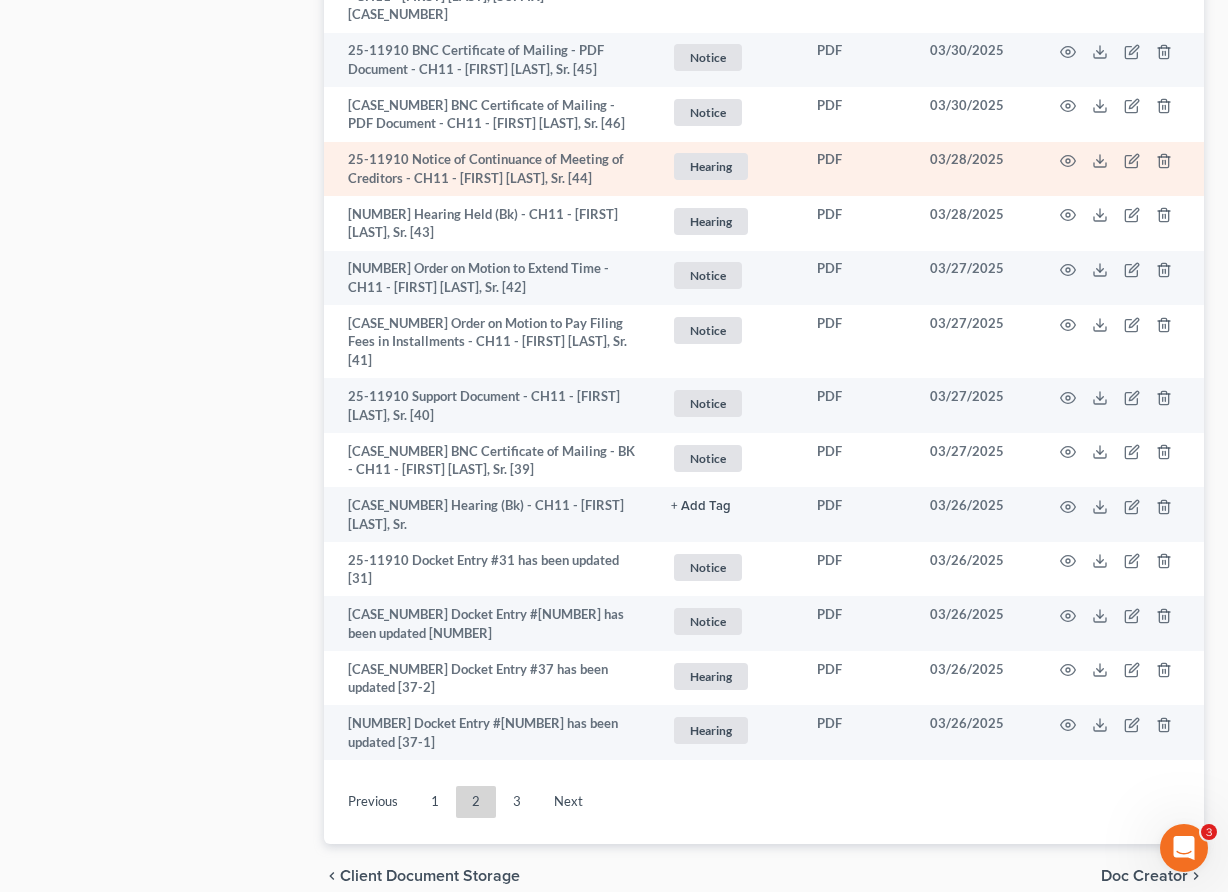 click on "2" at bounding box center [476, 802] 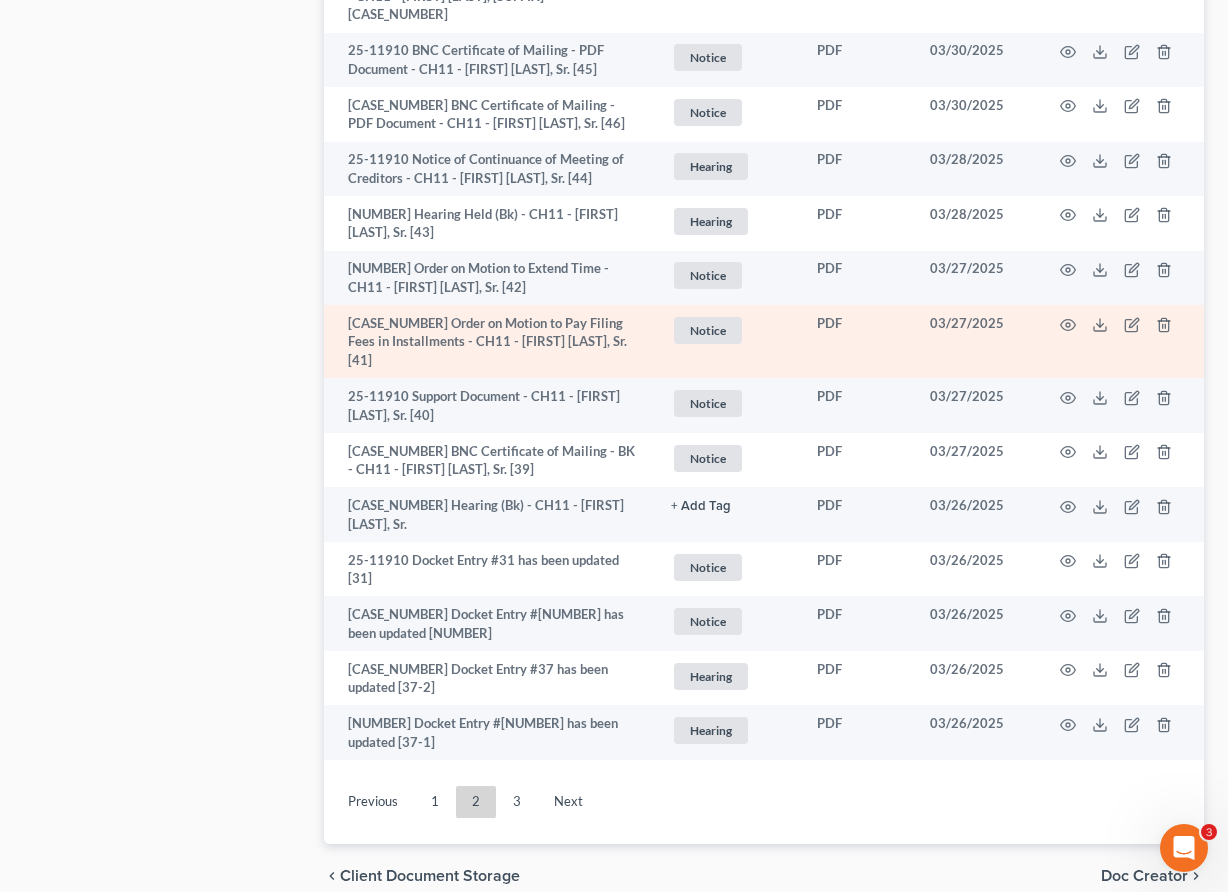 click on "2" at bounding box center [476, 802] 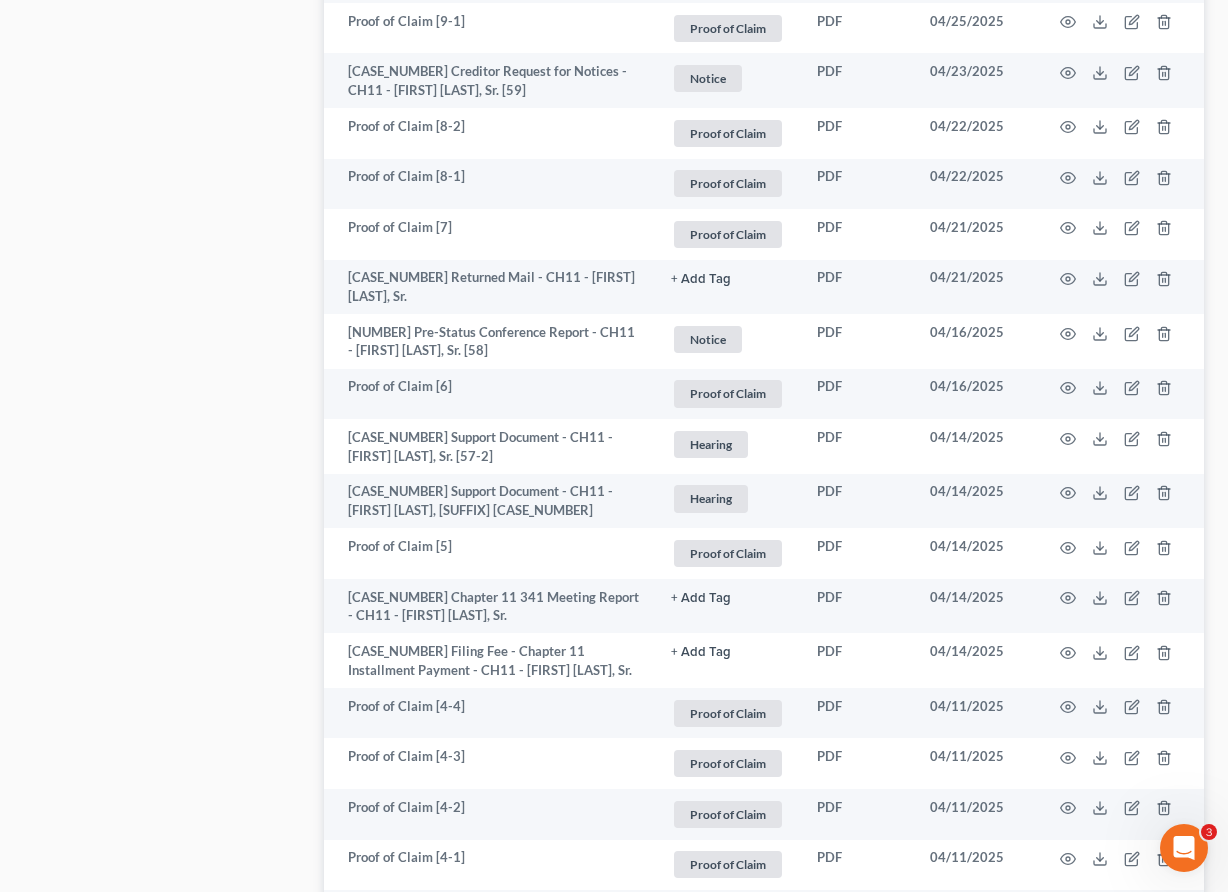 scroll, scrollTop: 1741, scrollLeft: 0, axis: vertical 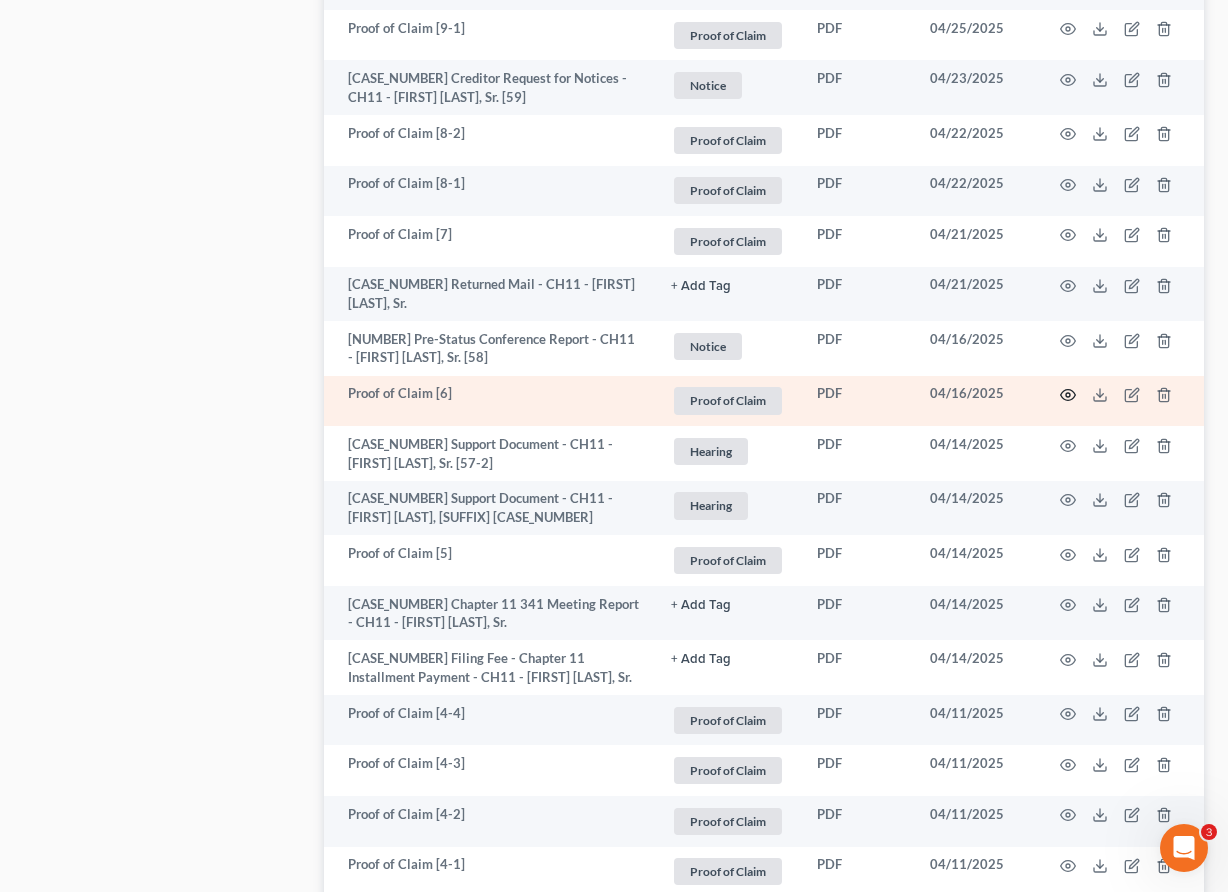 click 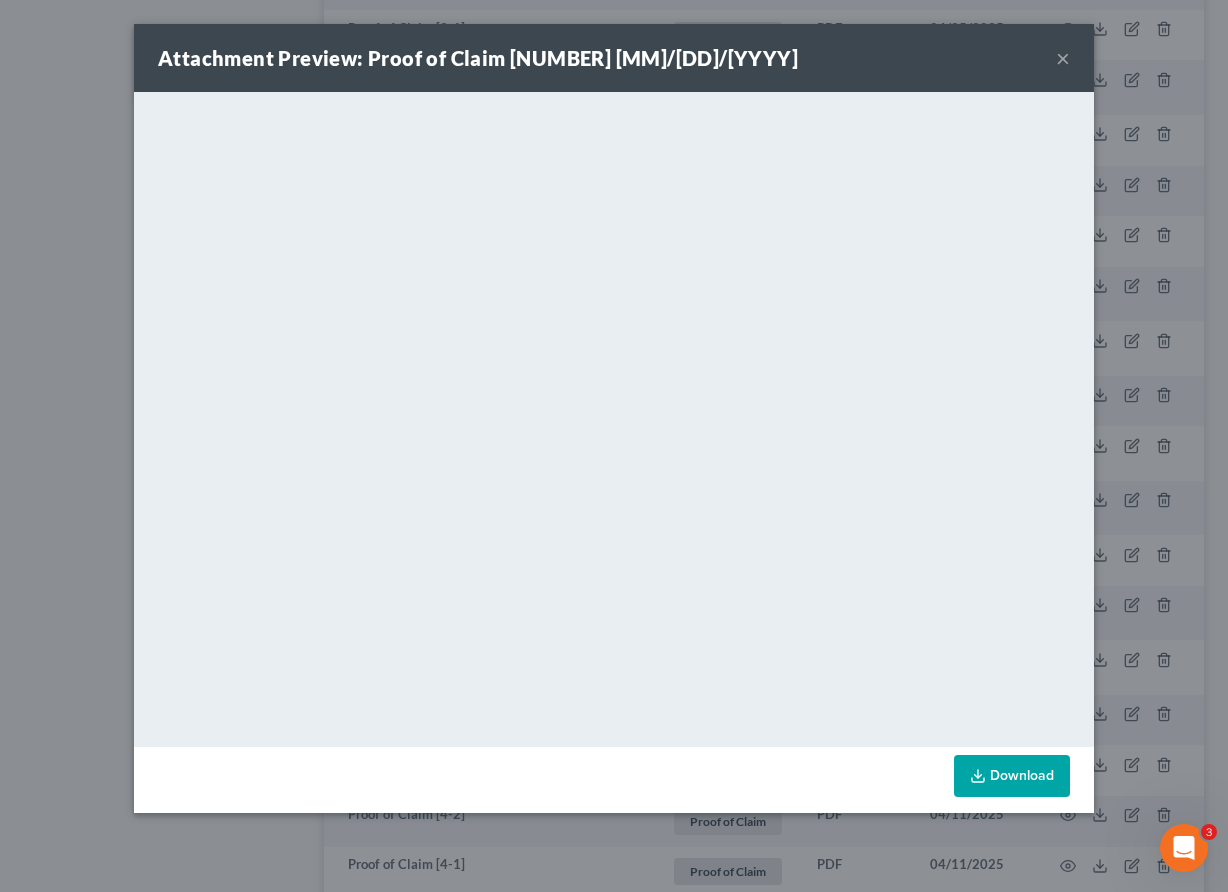 click on "×" at bounding box center [1063, 58] 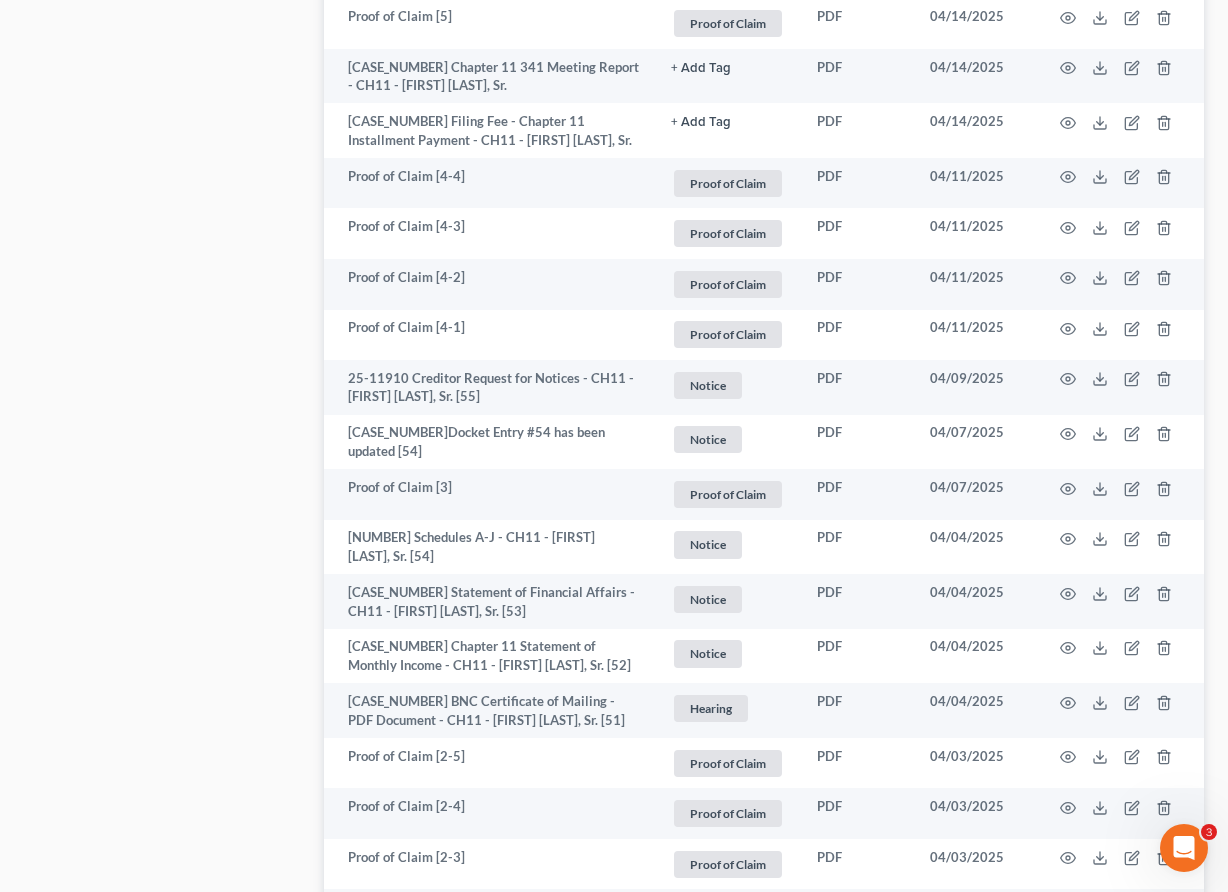 scroll, scrollTop: 2794, scrollLeft: 0, axis: vertical 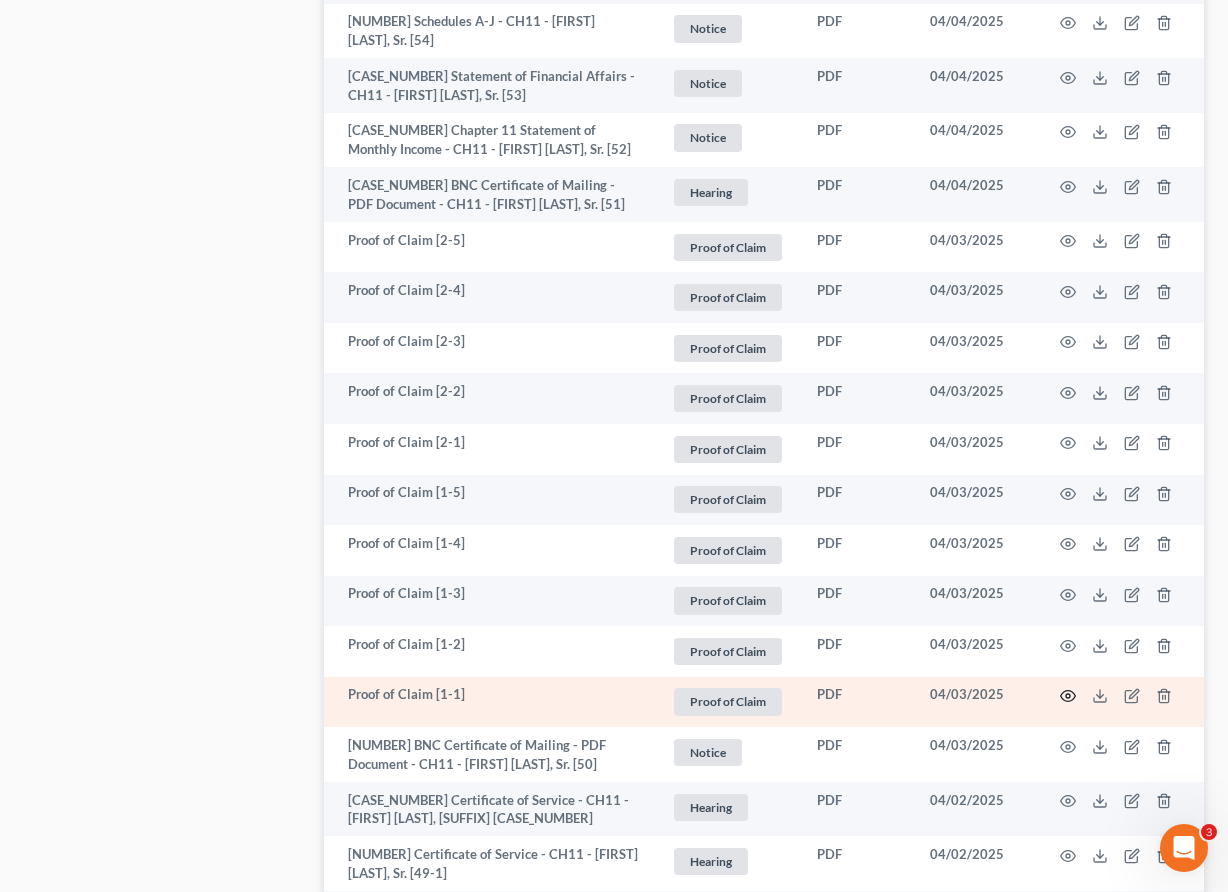 click 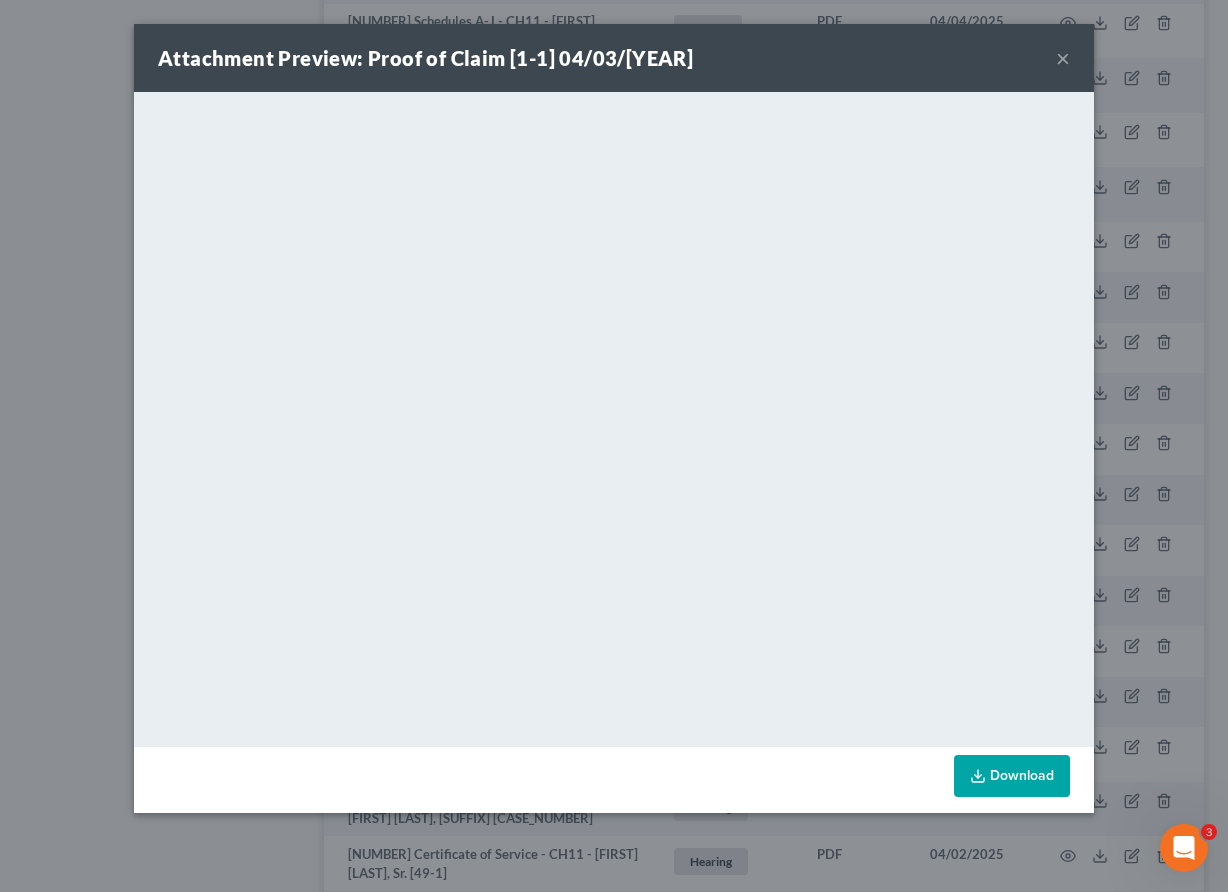 click on "×" at bounding box center [1063, 58] 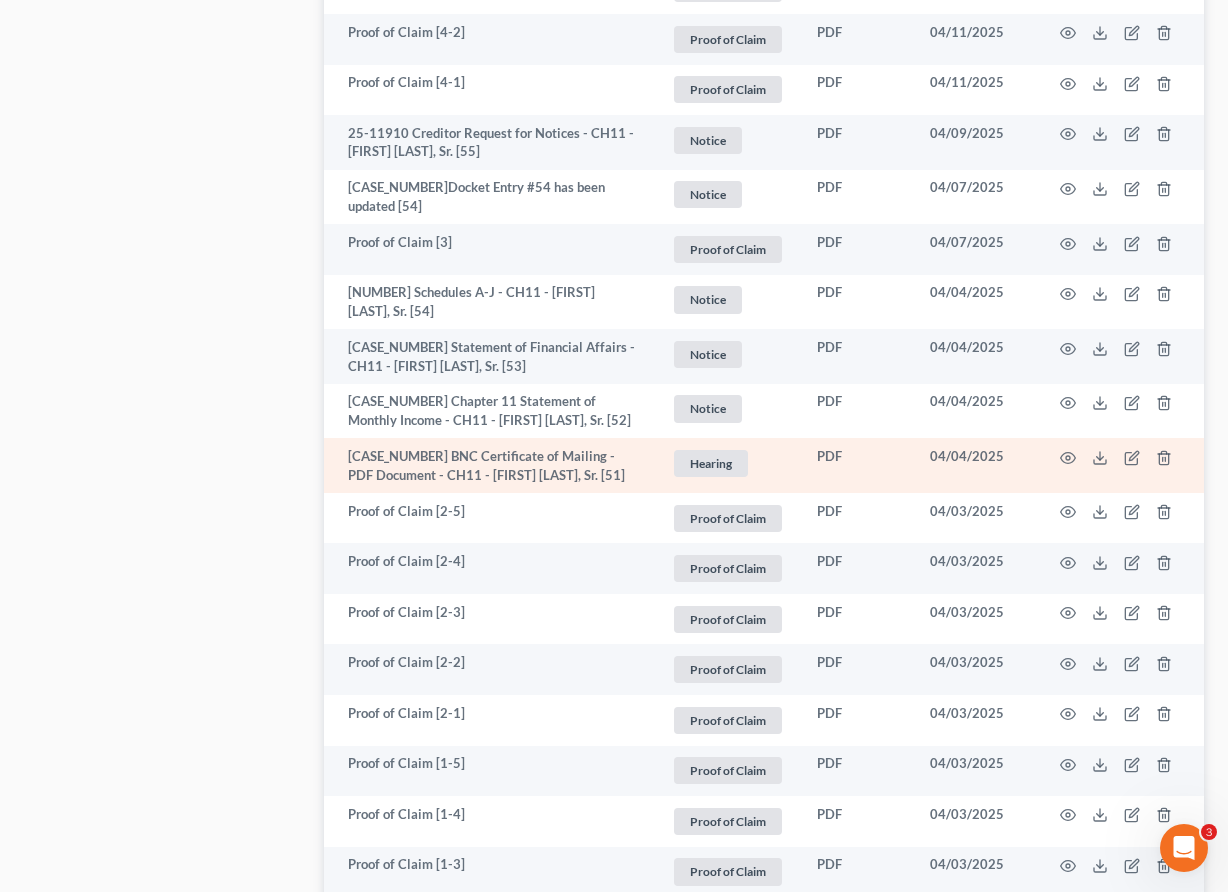 scroll, scrollTop: 2520, scrollLeft: 0, axis: vertical 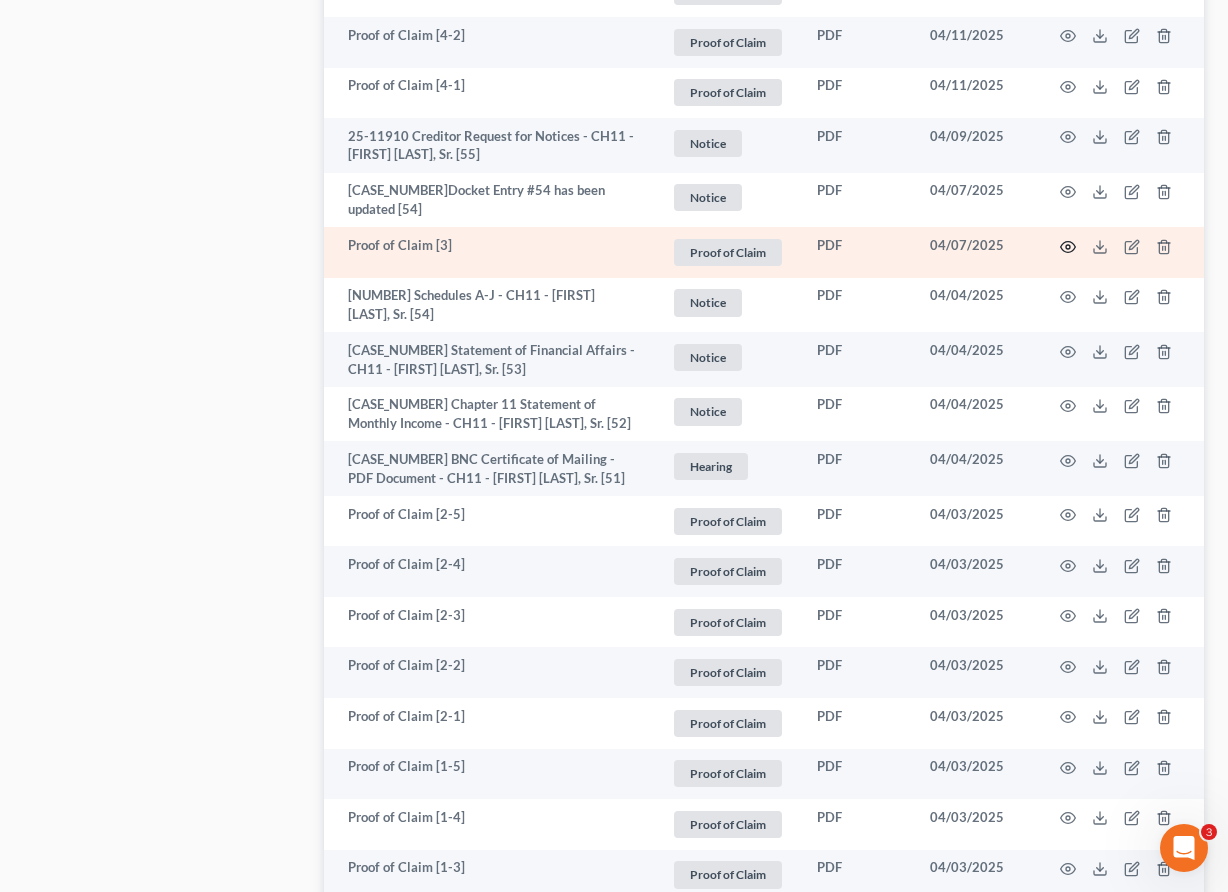 click 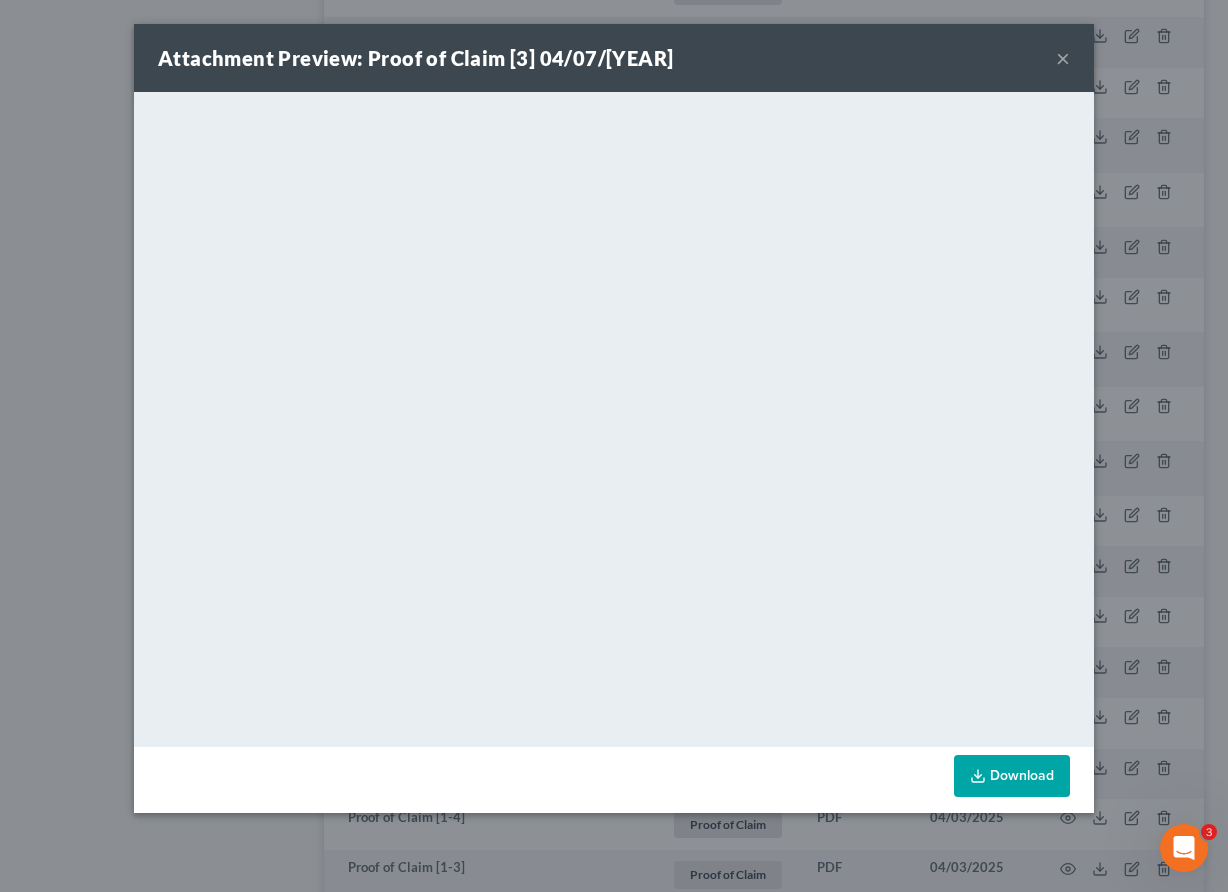 click on "×" at bounding box center [1063, 58] 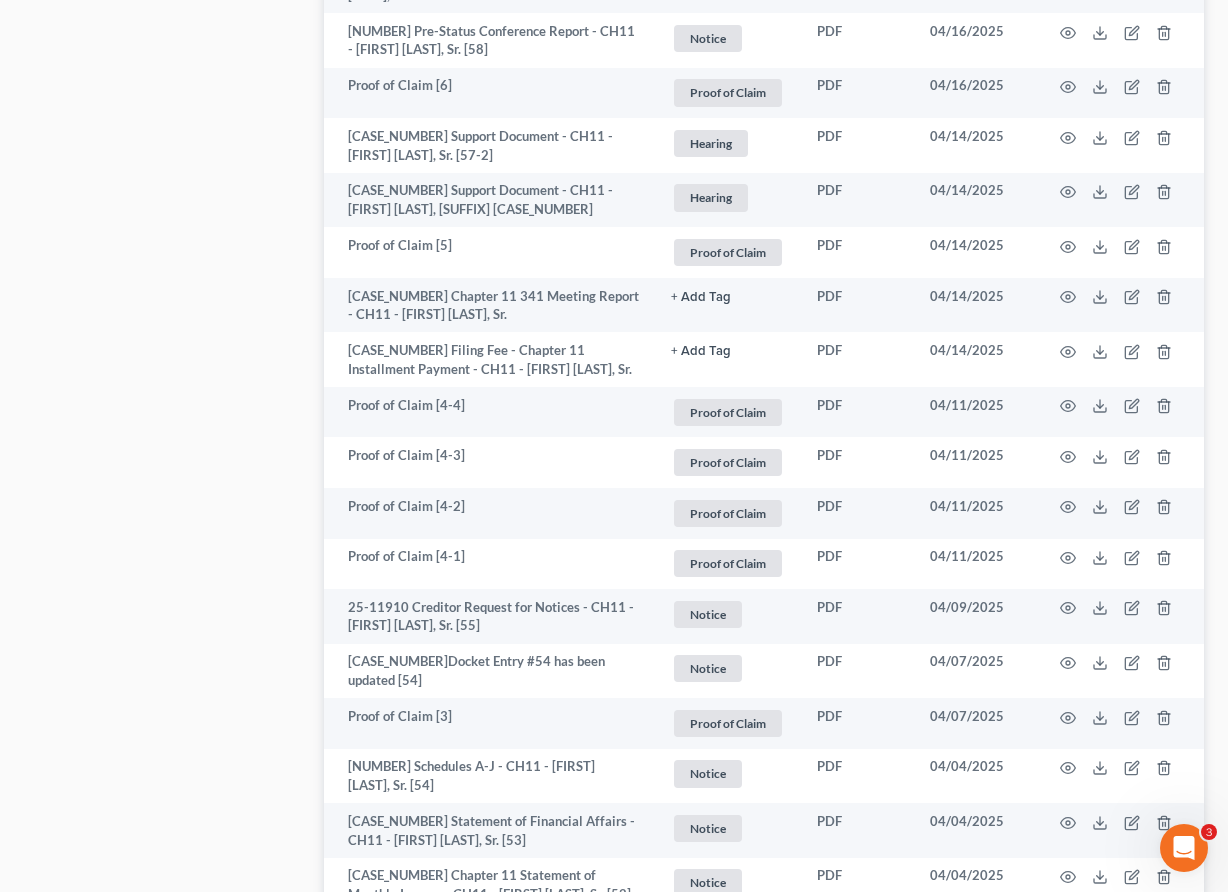 scroll, scrollTop: 1971, scrollLeft: 0, axis: vertical 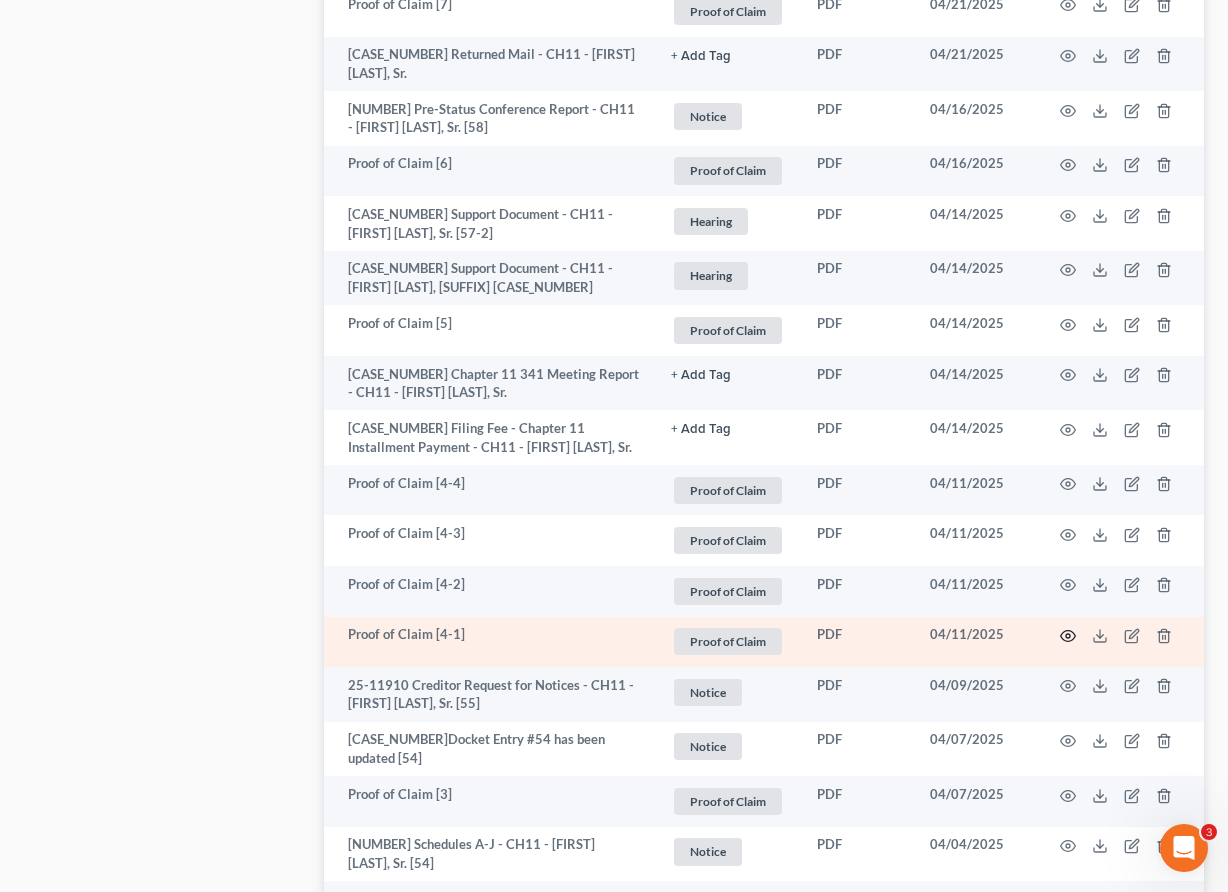 click 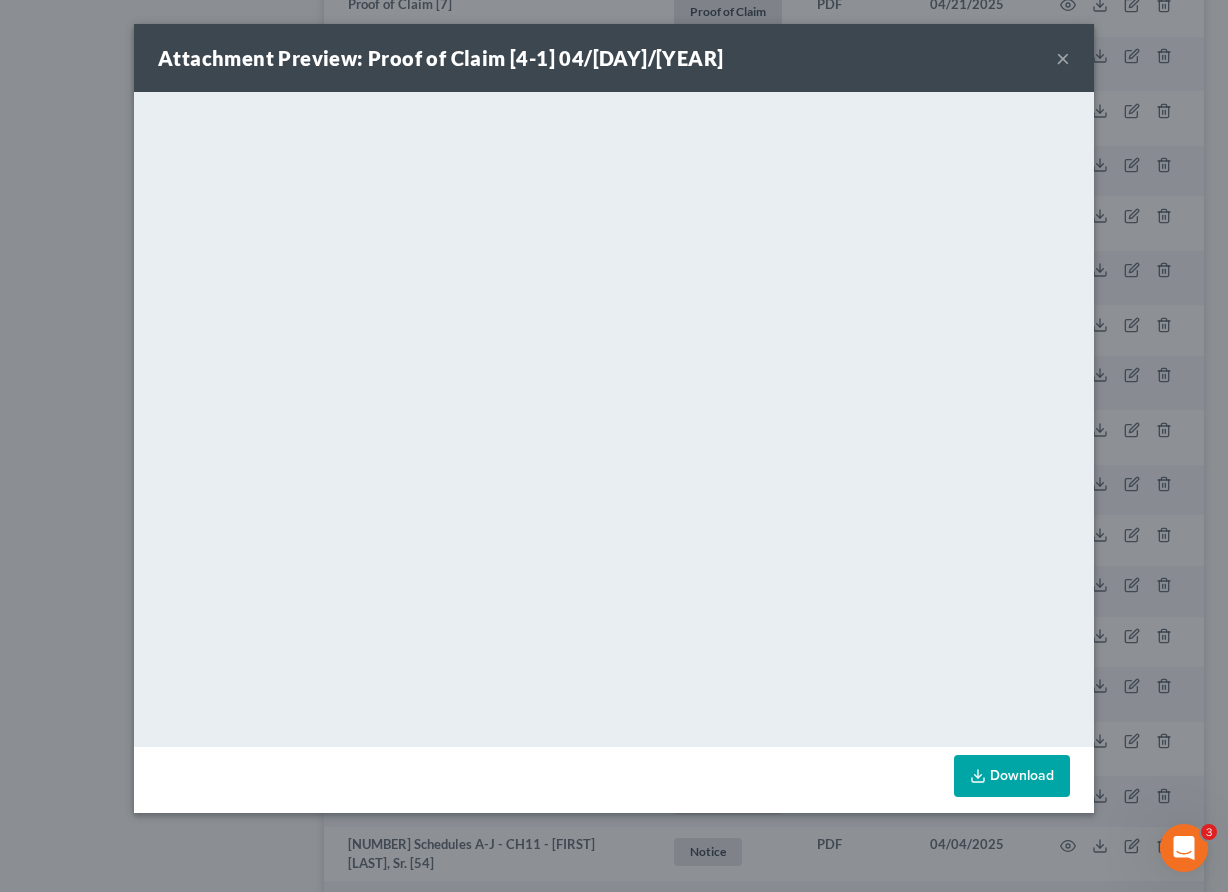 click on "×" at bounding box center [1063, 58] 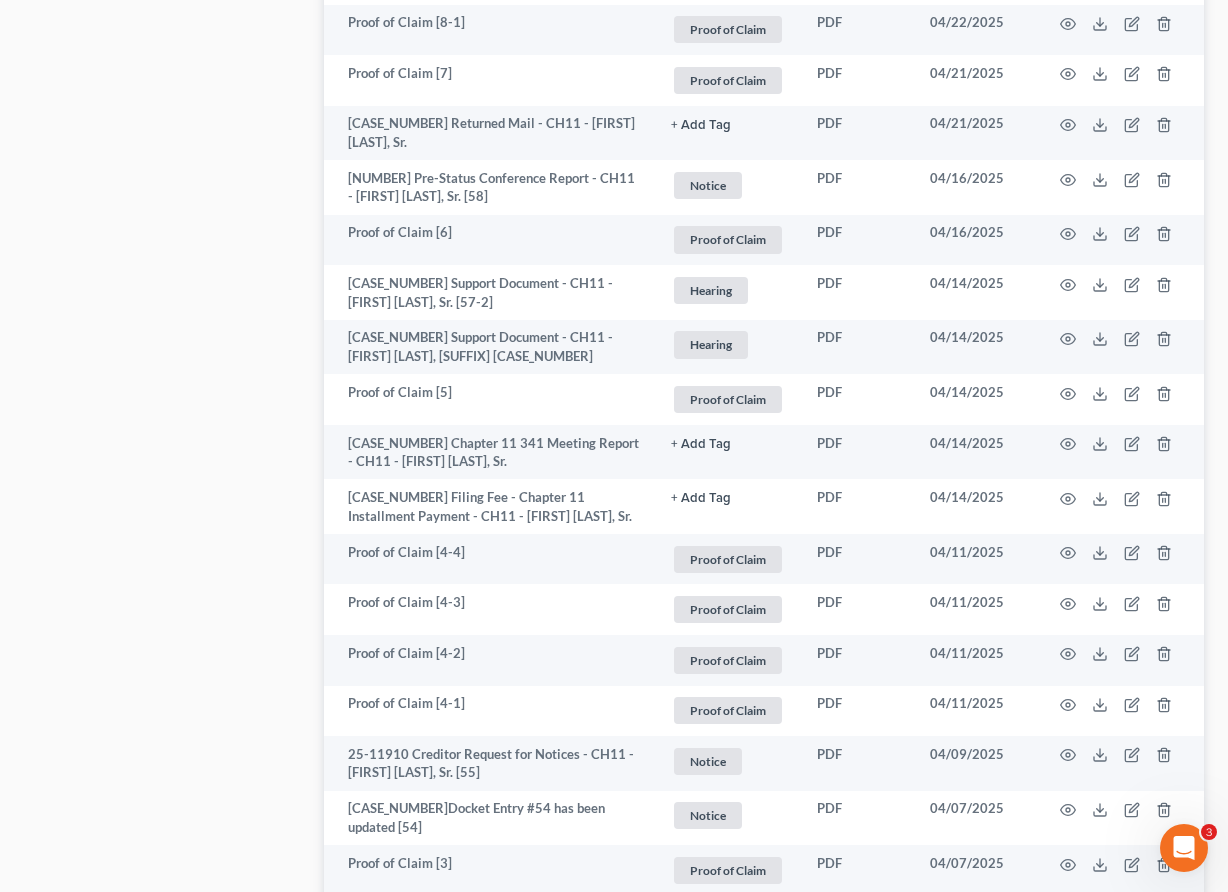 scroll, scrollTop: 1888, scrollLeft: 0, axis: vertical 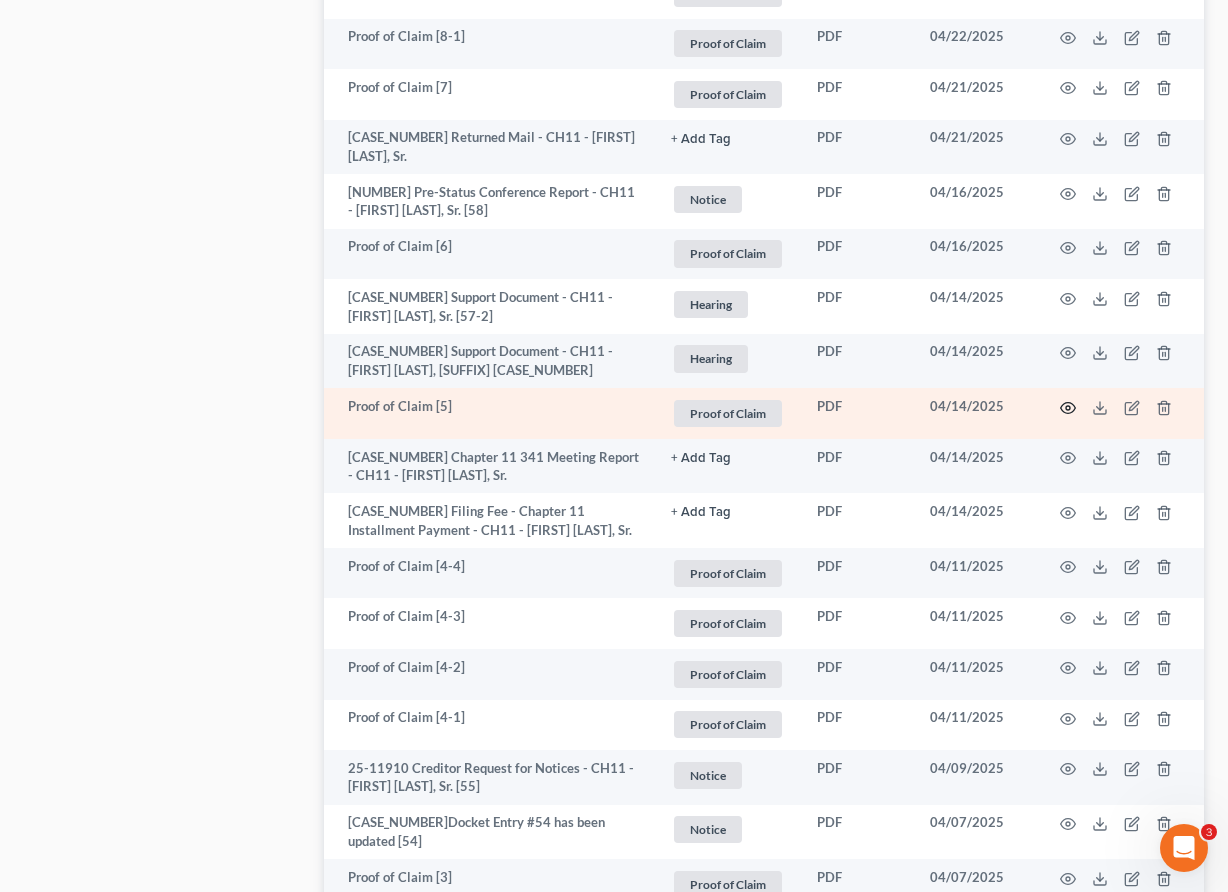 click 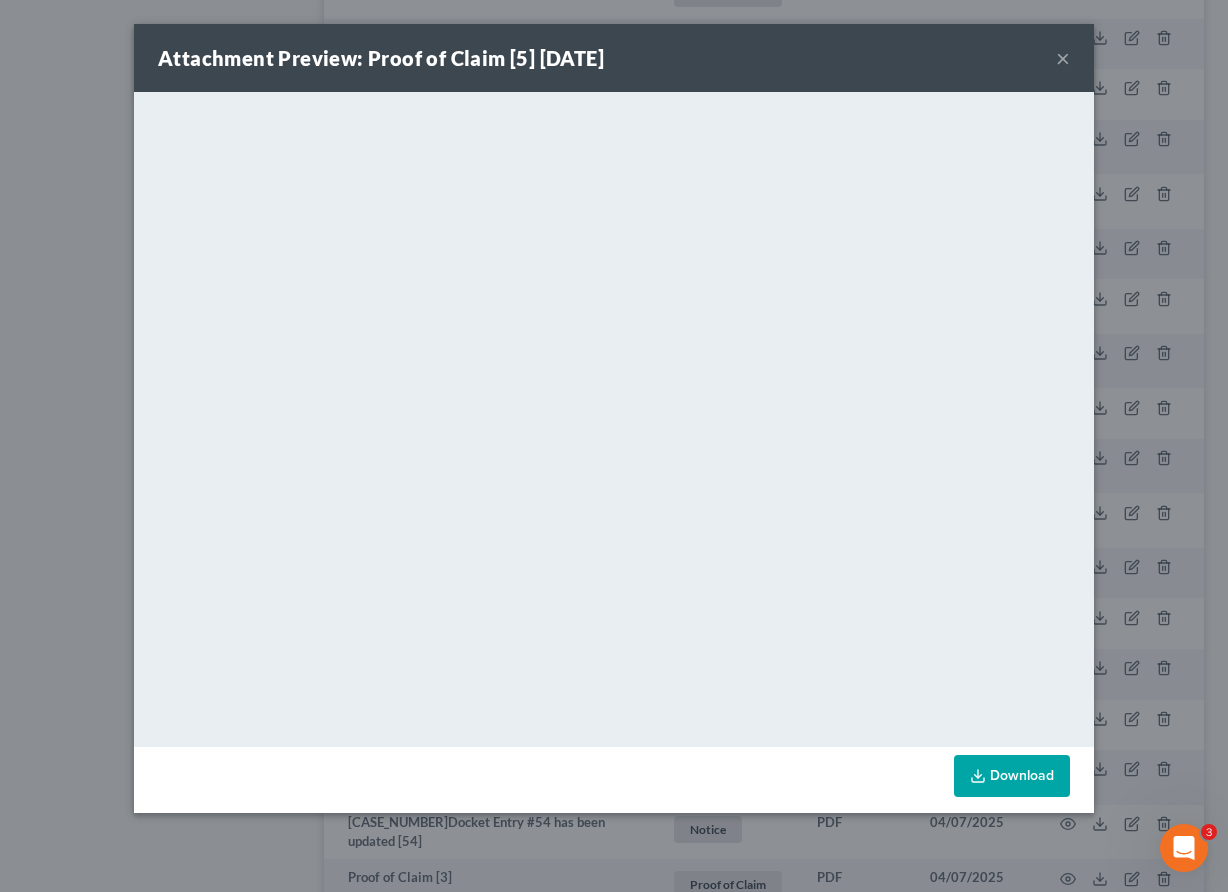 click on "×" at bounding box center [1063, 58] 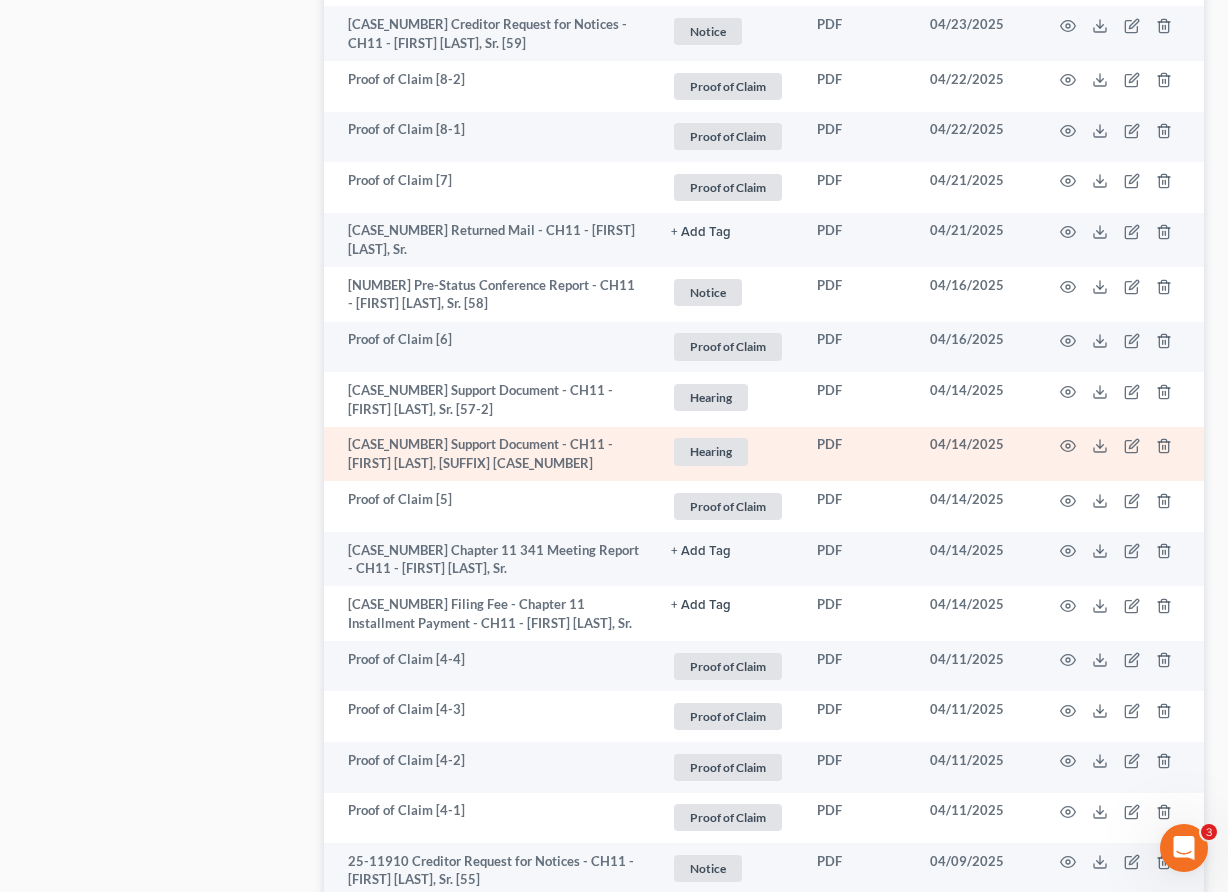 scroll, scrollTop: 1776, scrollLeft: 0, axis: vertical 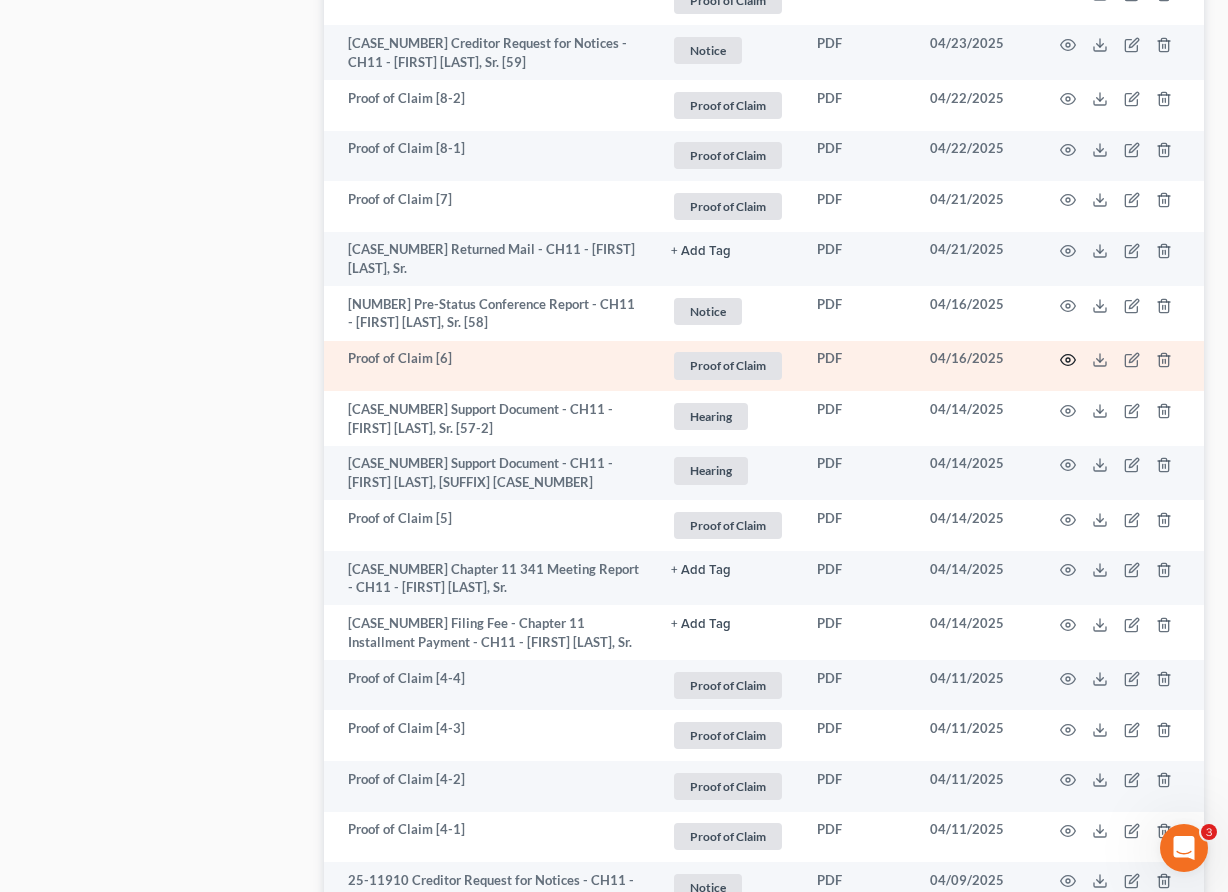 click 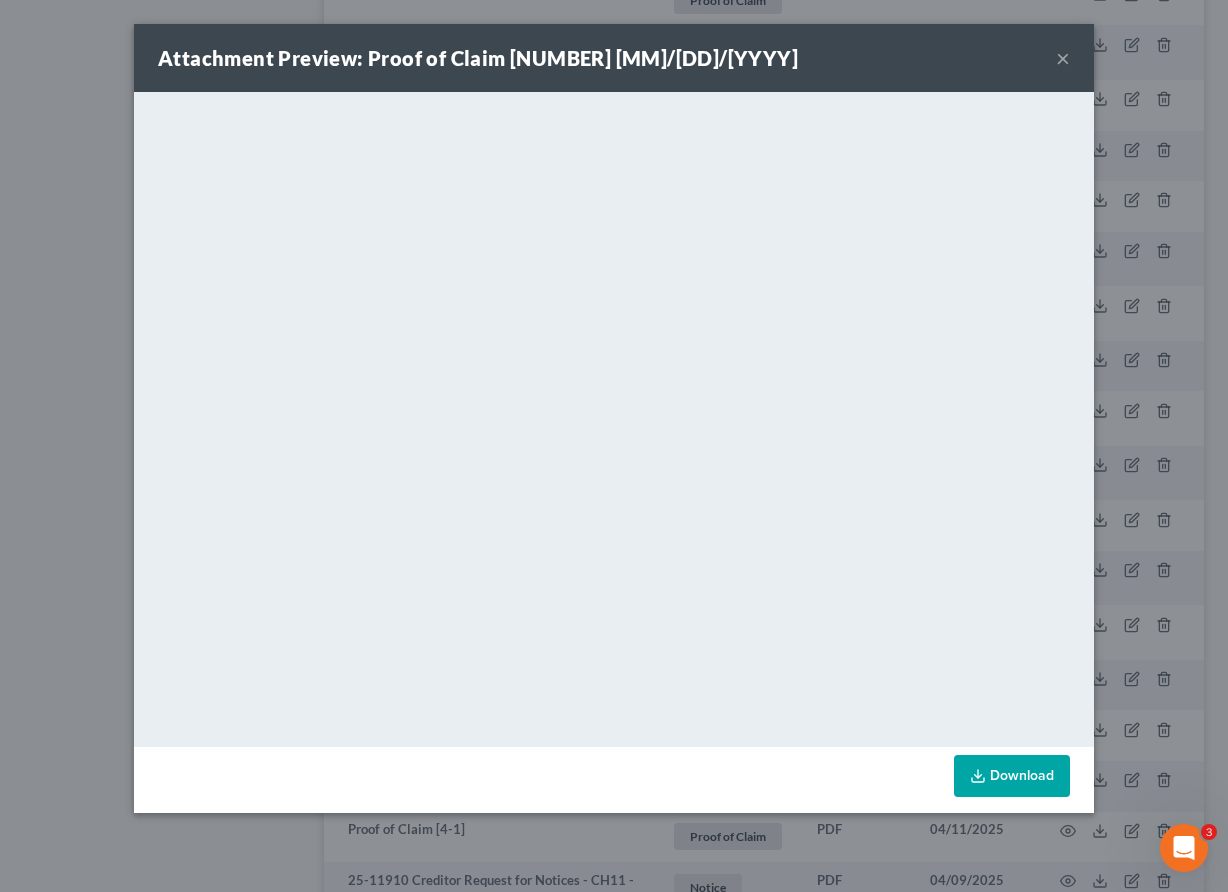 click on "×" at bounding box center (1063, 58) 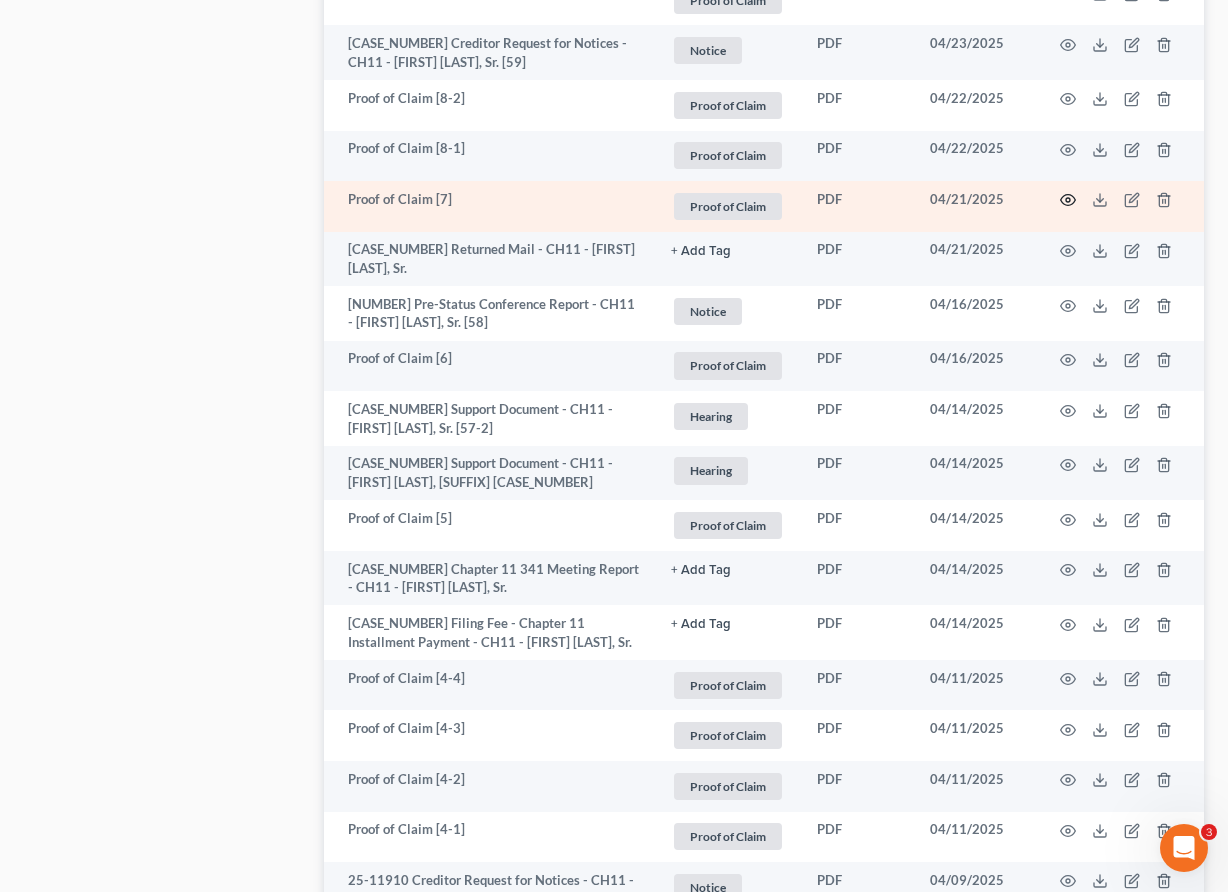 click 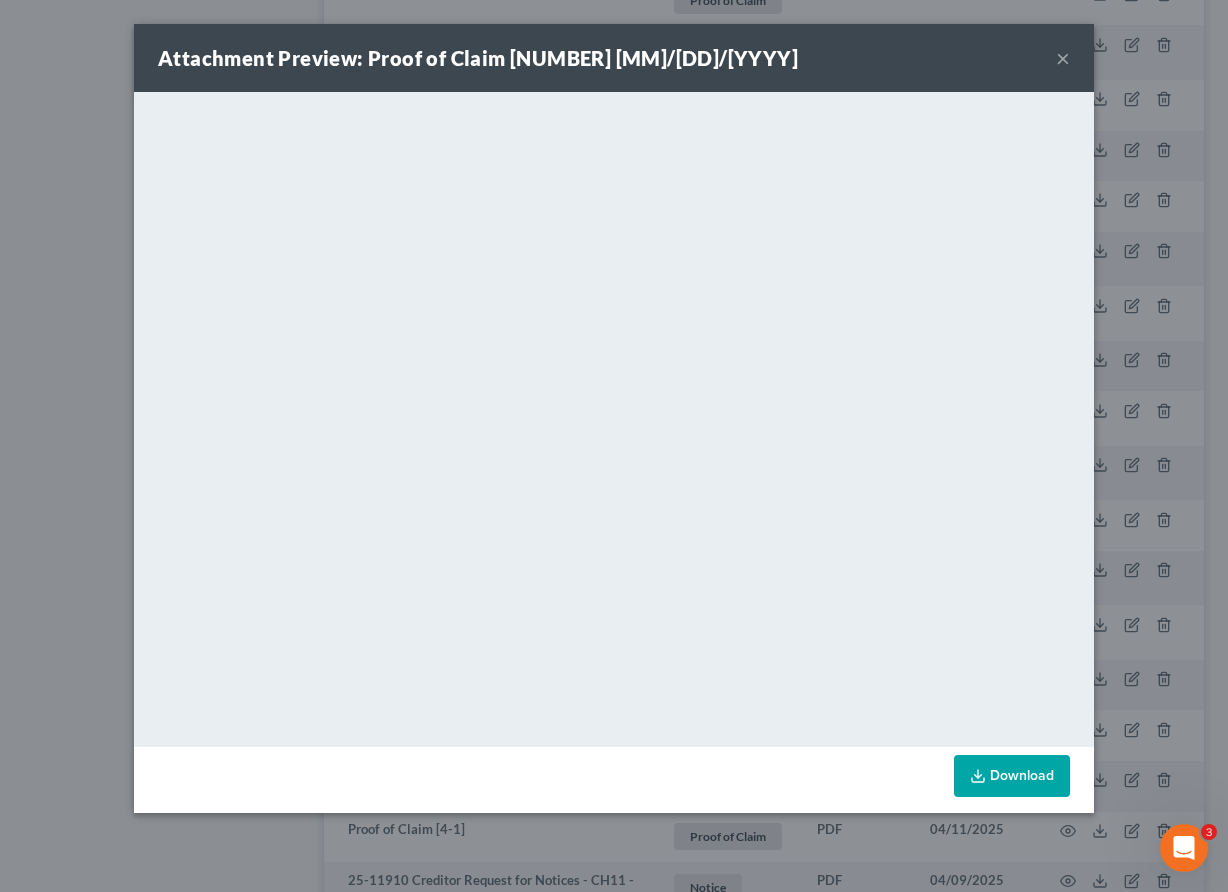click on "×" at bounding box center (1063, 58) 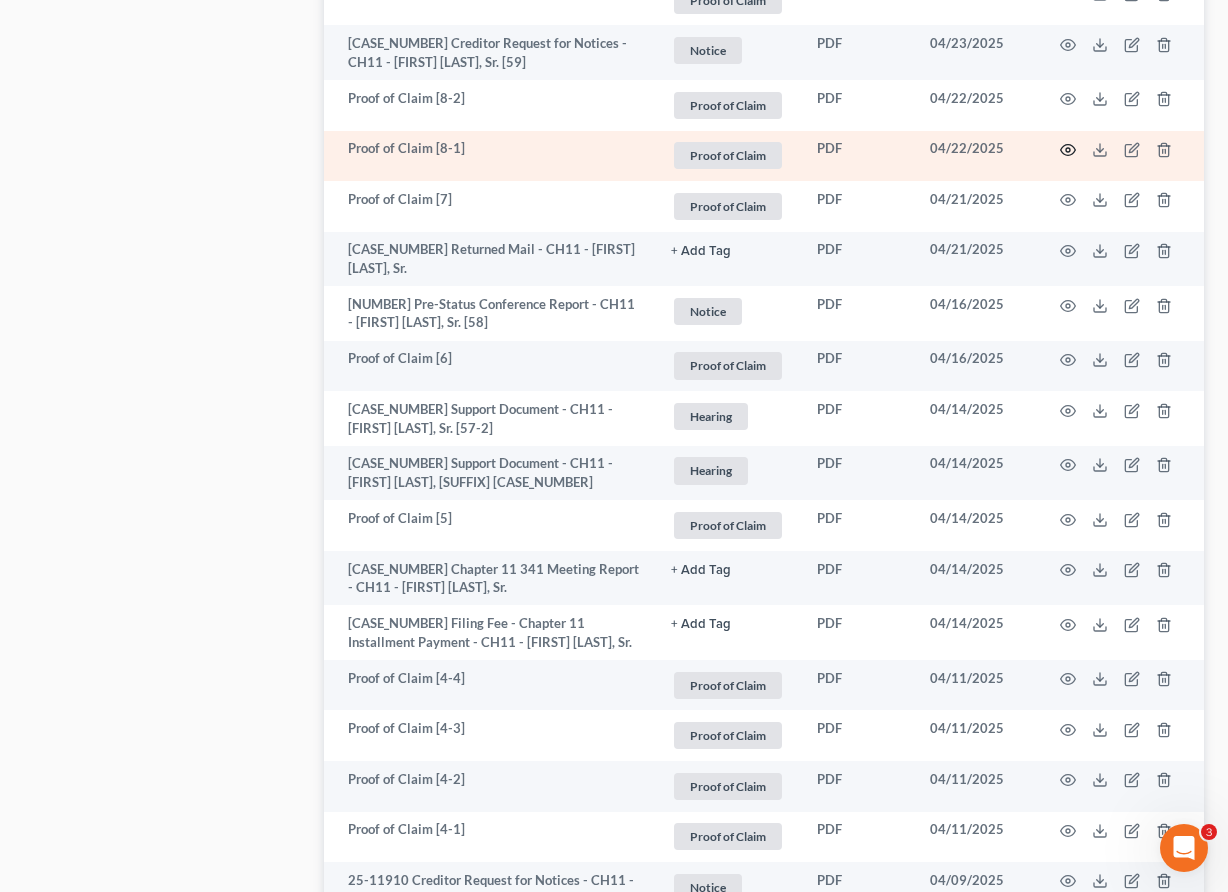 click 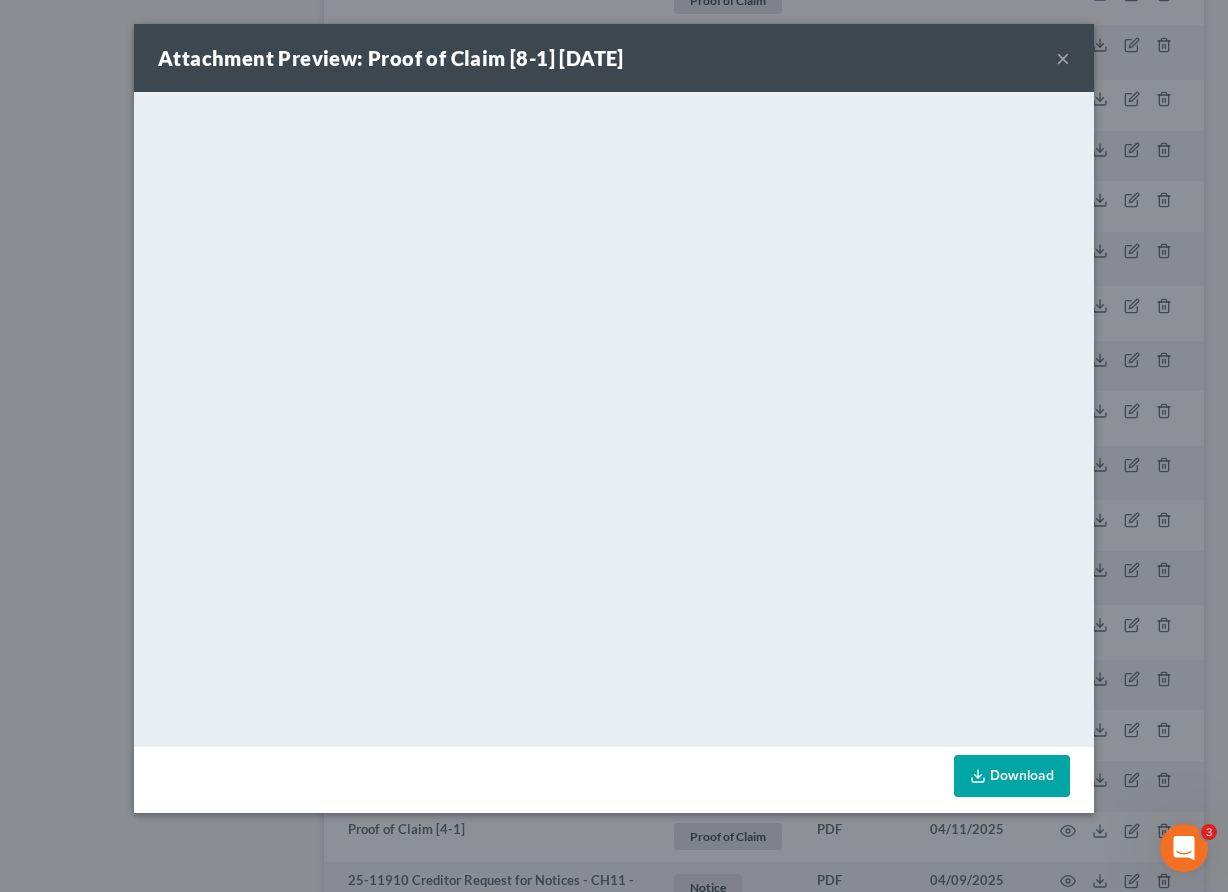 click on "×" at bounding box center [1063, 58] 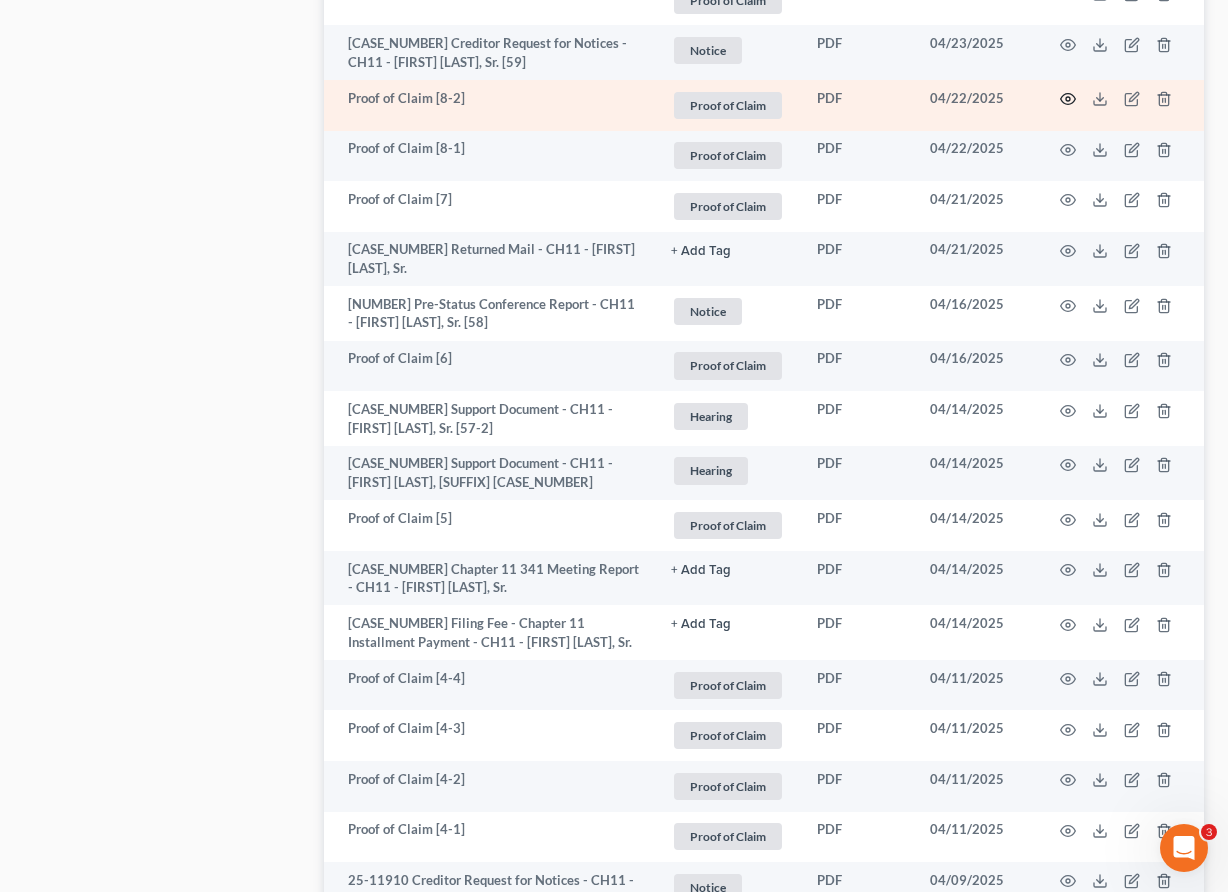 click 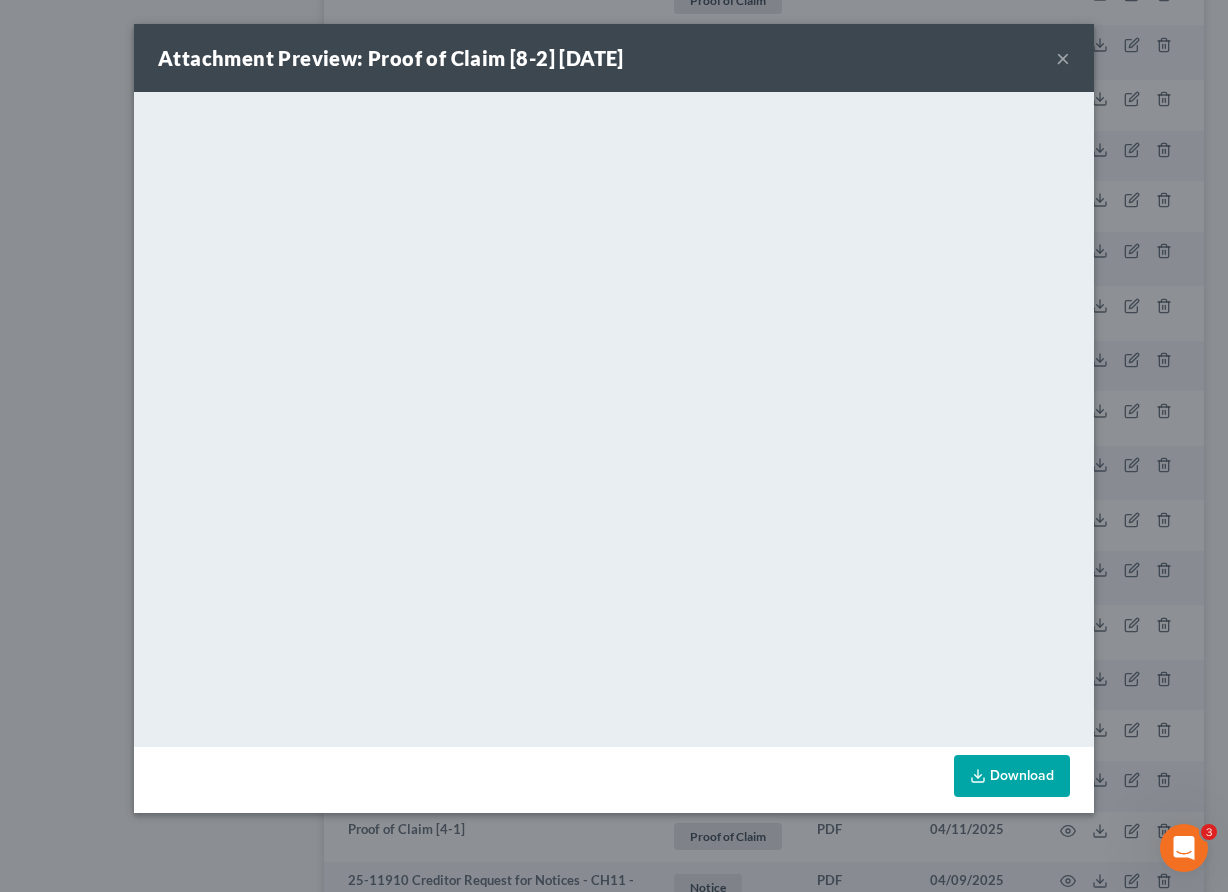 click on "×" at bounding box center (1063, 58) 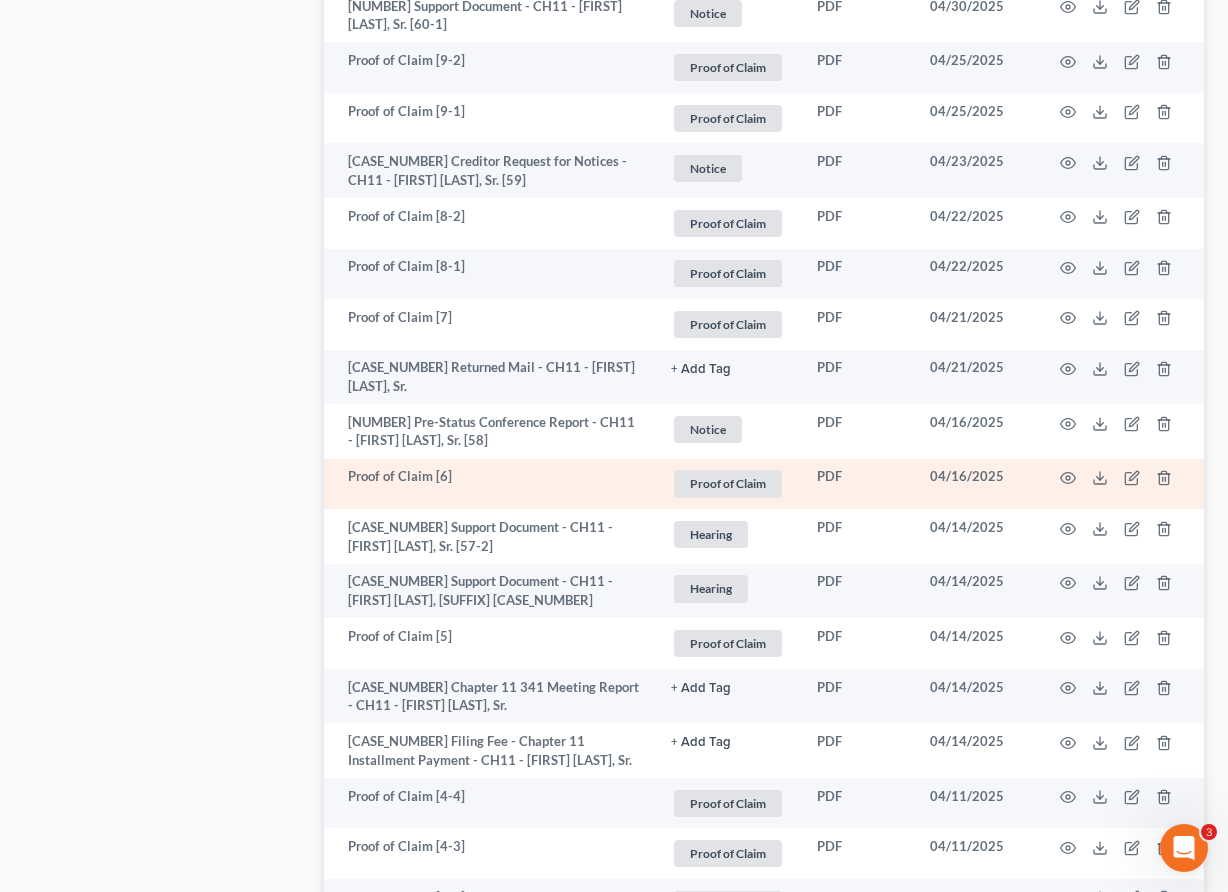 scroll, scrollTop: 1629, scrollLeft: 0, axis: vertical 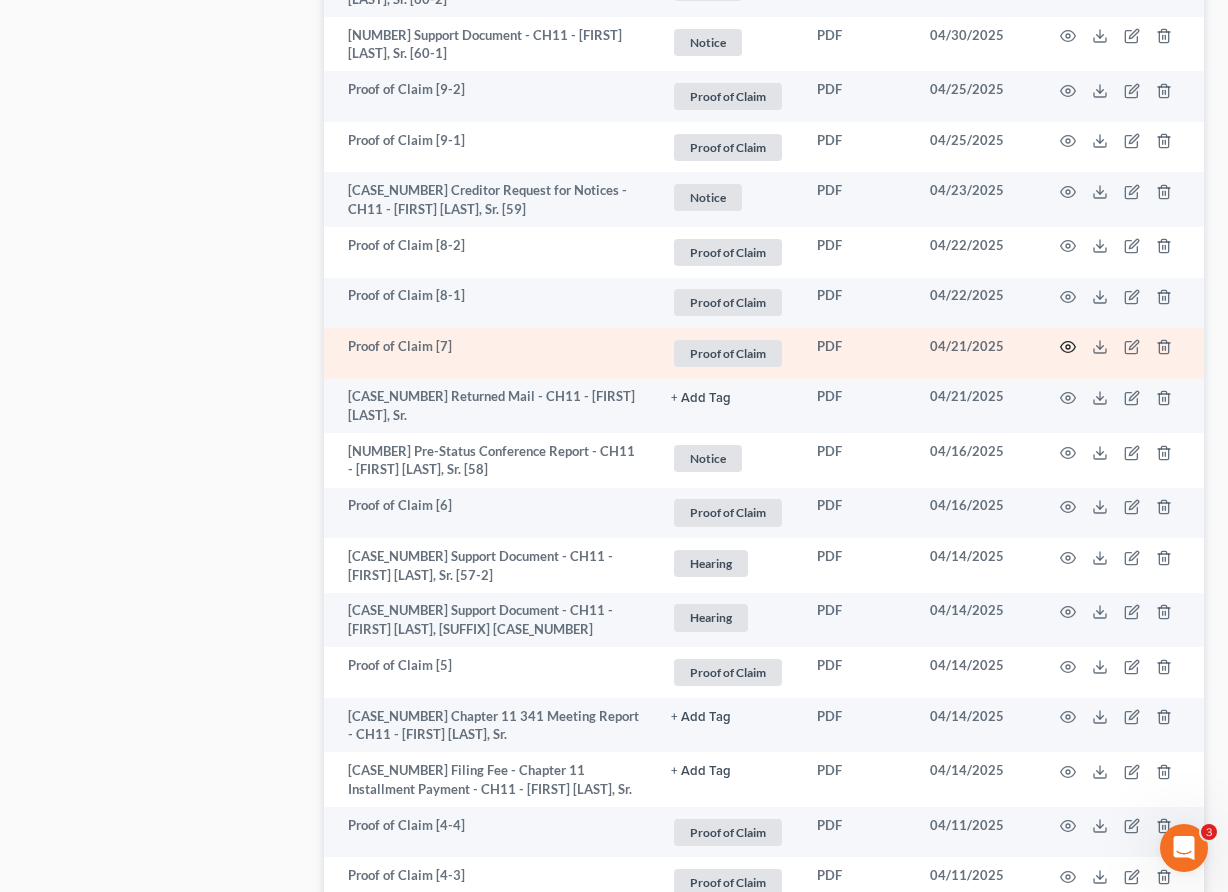 click 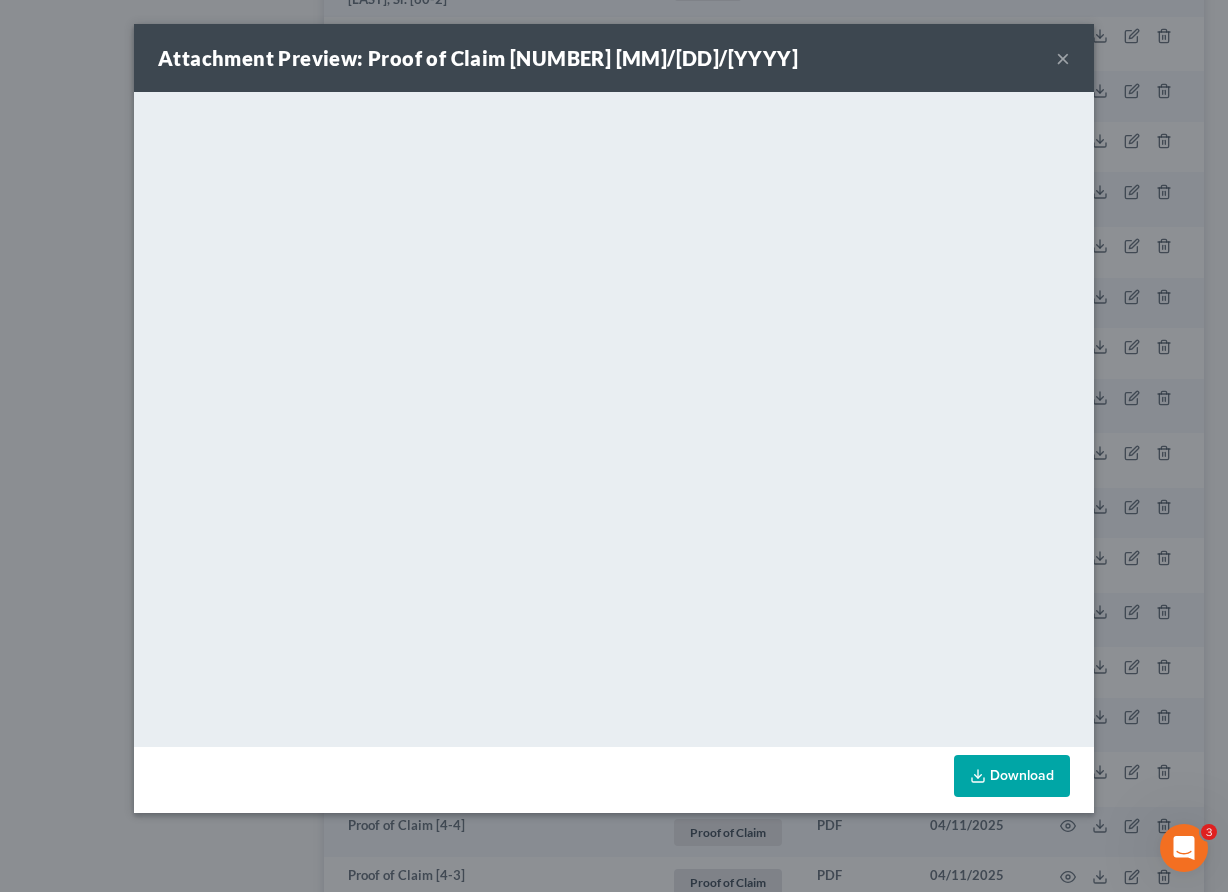 click on "Attachment Preview: Proof of Claim [7] 04/21/2025 ×" at bounding box center (614, 58) 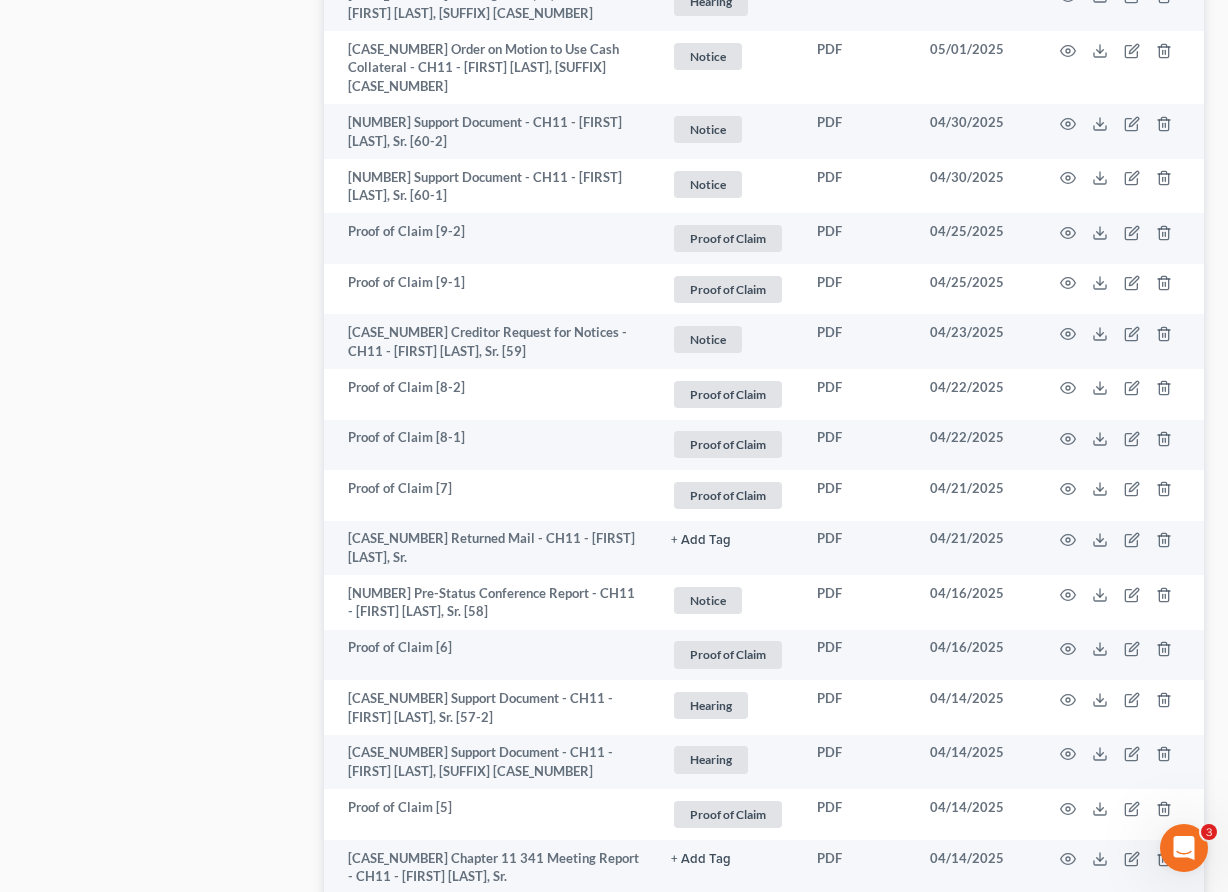 scroll, scrollTop: 1417, scrollLeft: 0, axis: vertical 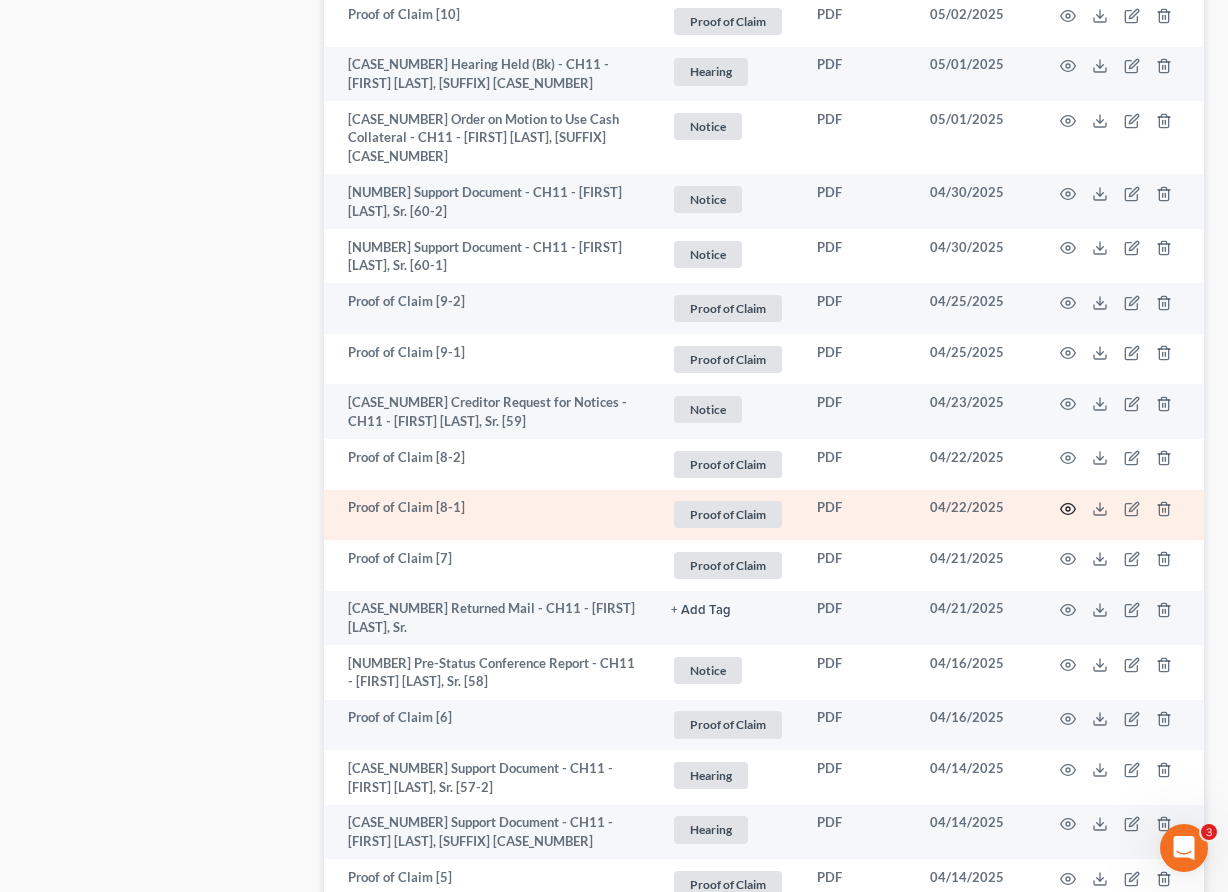 click 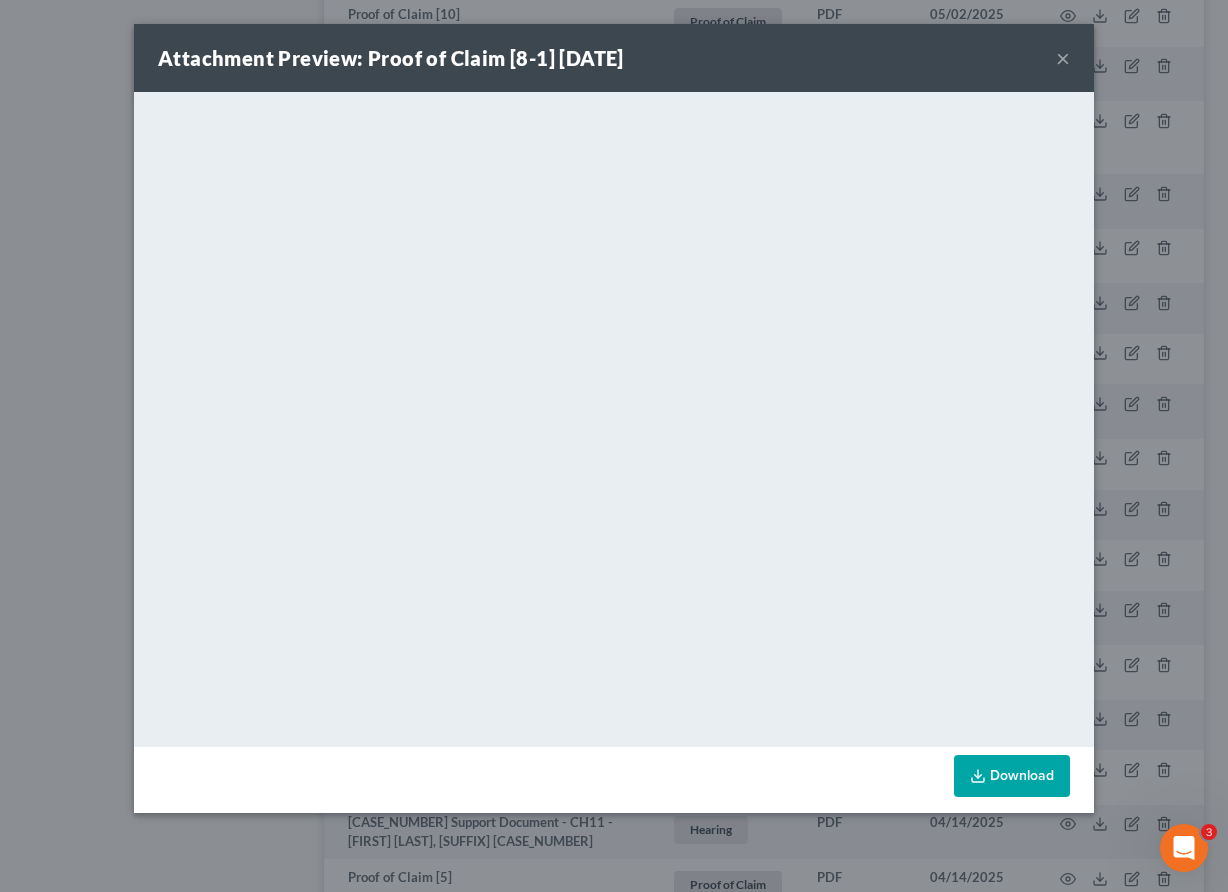 click on "×" at bounding box center (1063, 58) 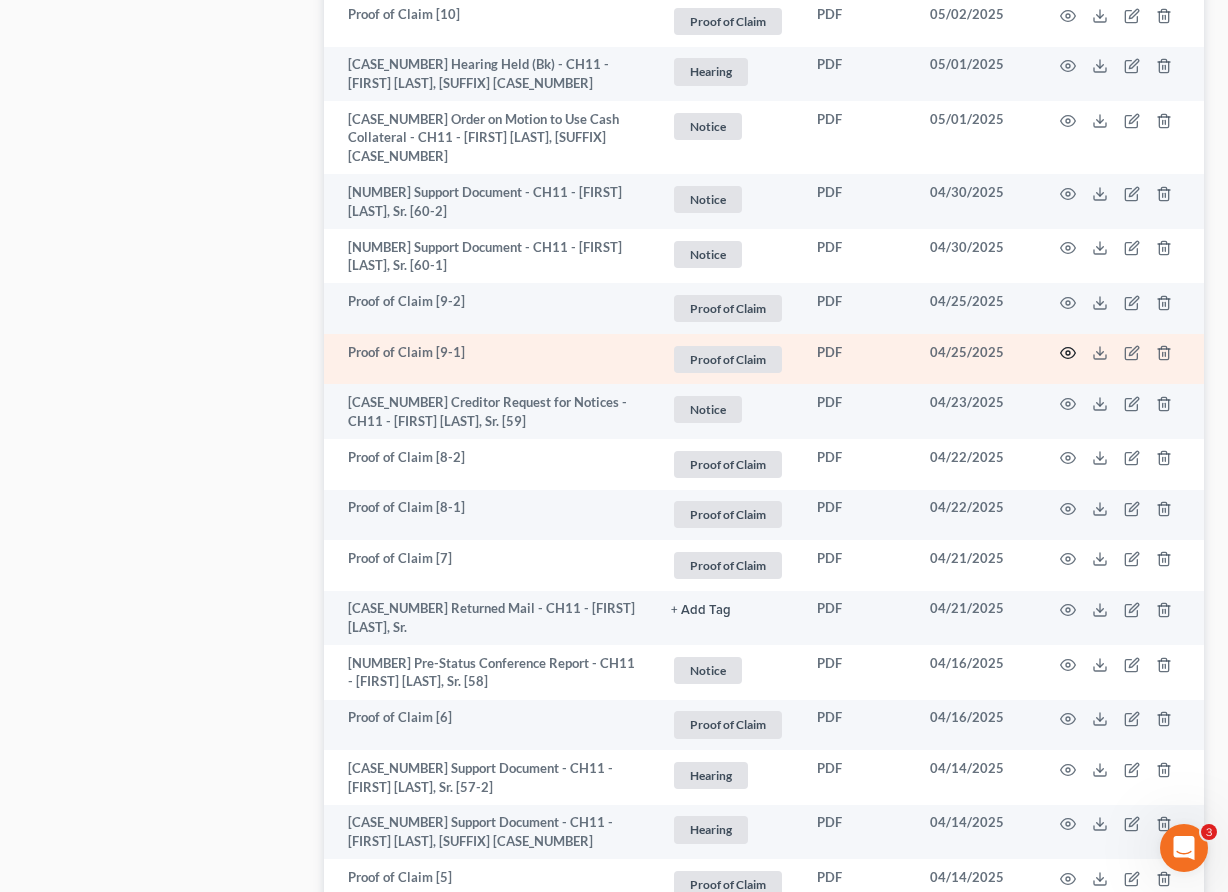 click 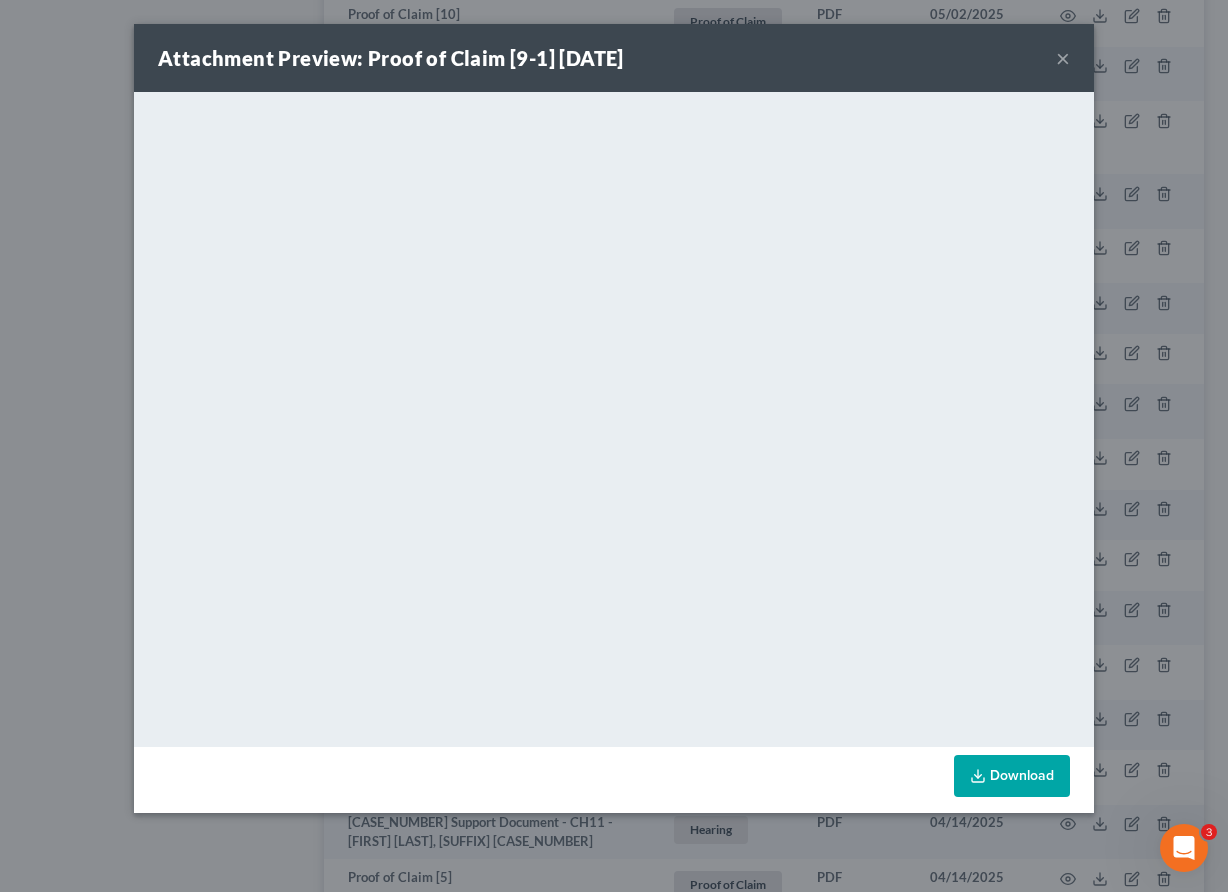 click on "×" at bounding box center [1063, 58] 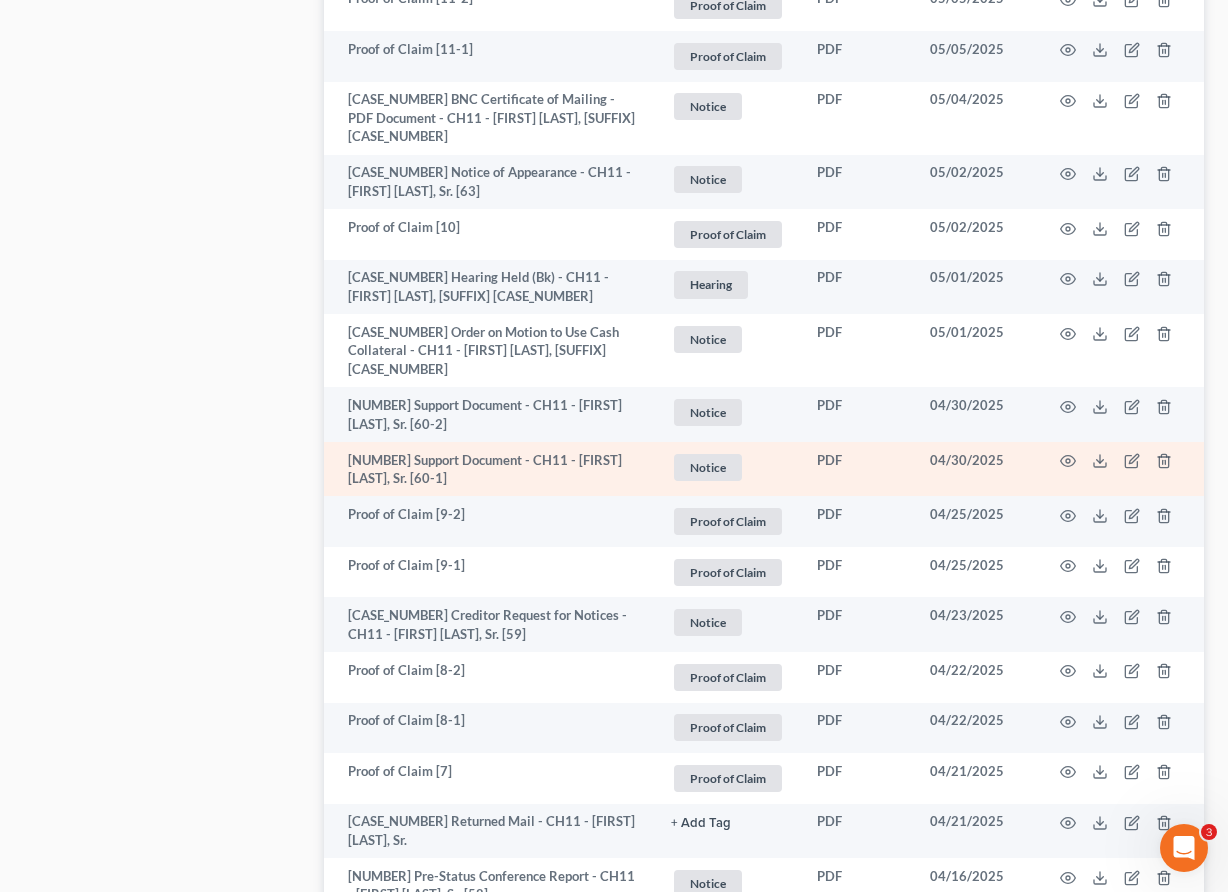scroll, scrollTop: 1170, scrollLeft: 0, axis: vertical 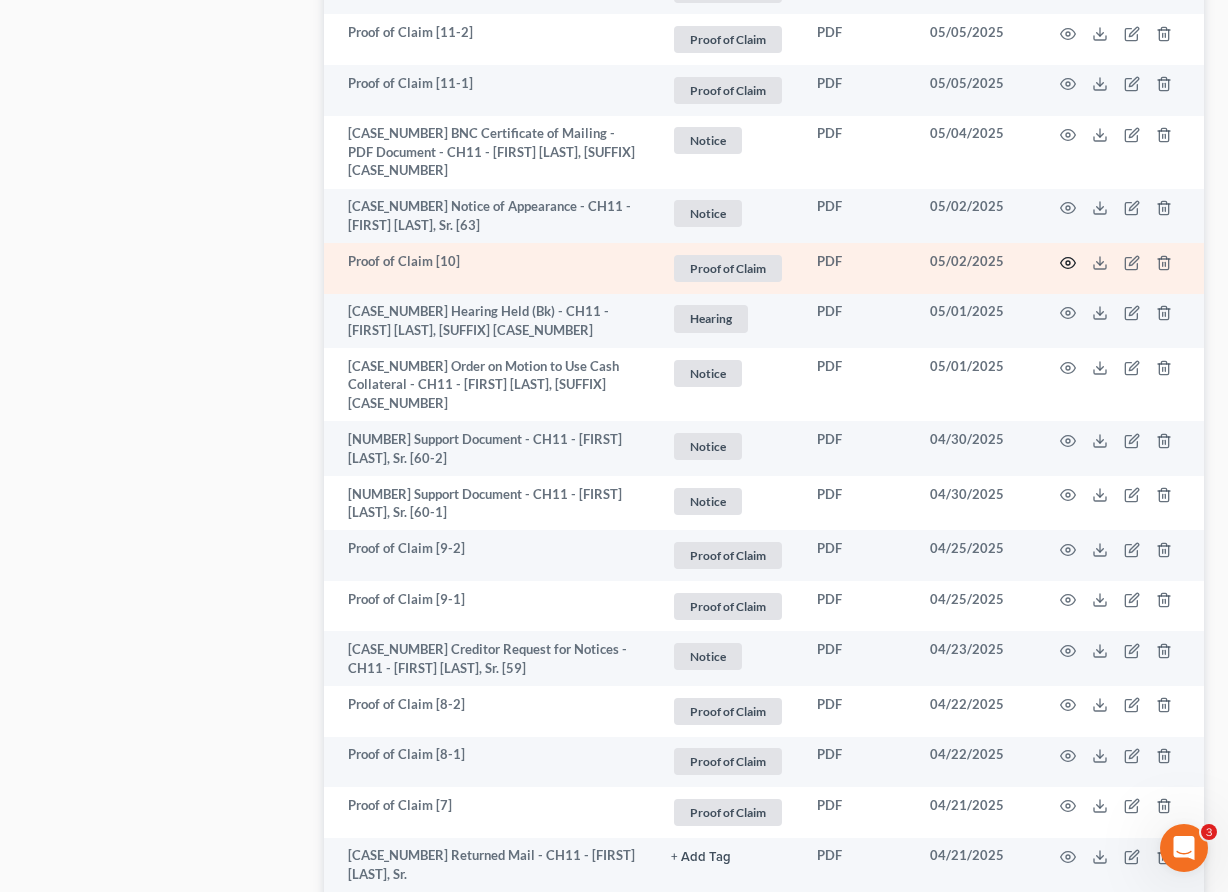 click 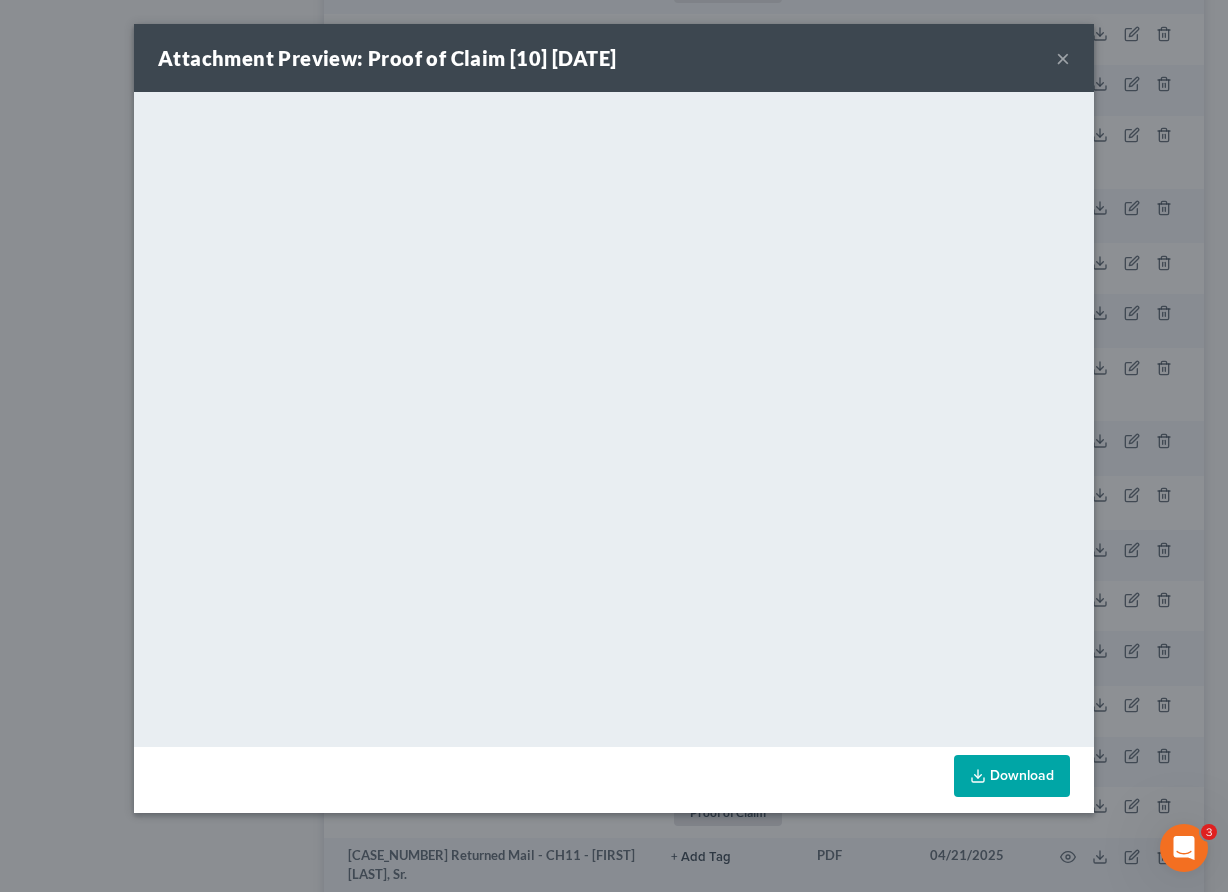 click on "×" at bounding box center (1063, 58) 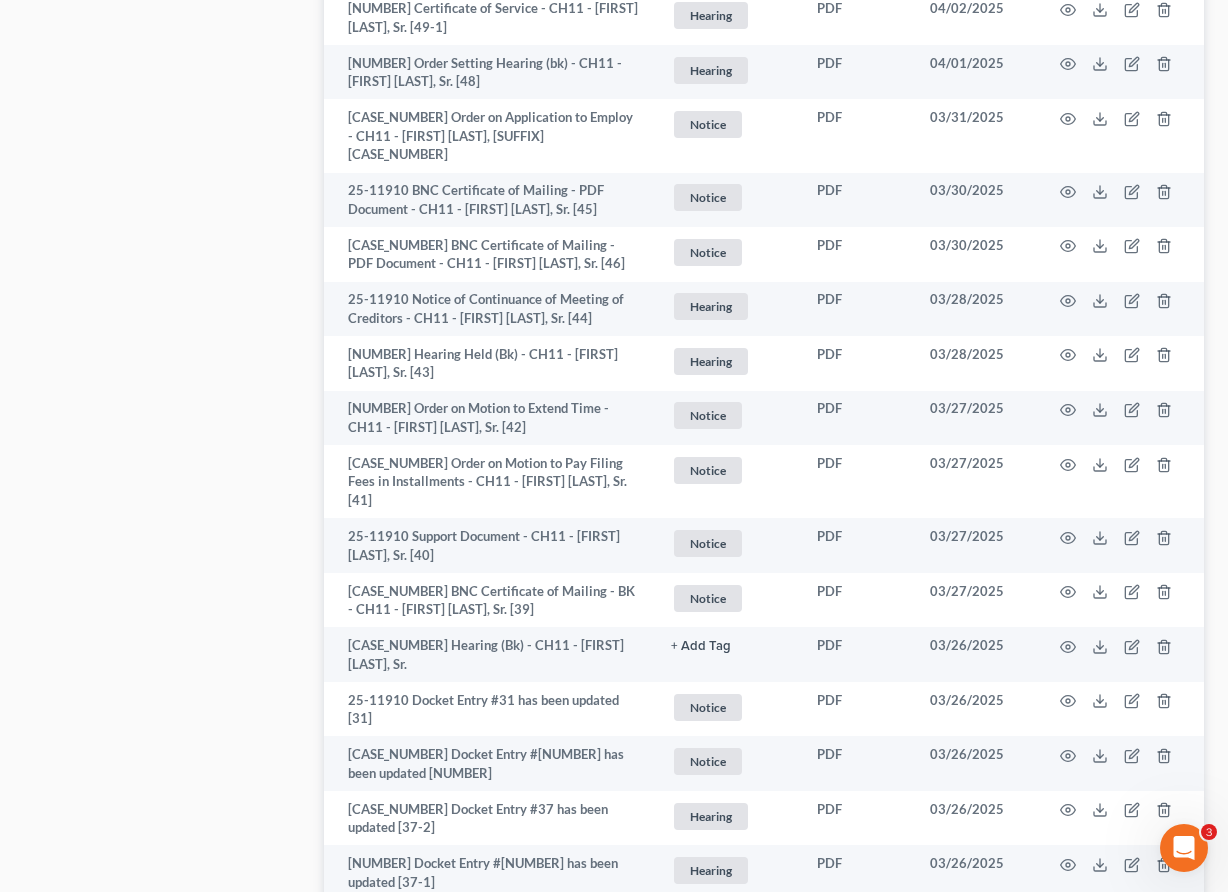 scroll, scrollTop: 3780, scrollLeft: 0, axis: vertical 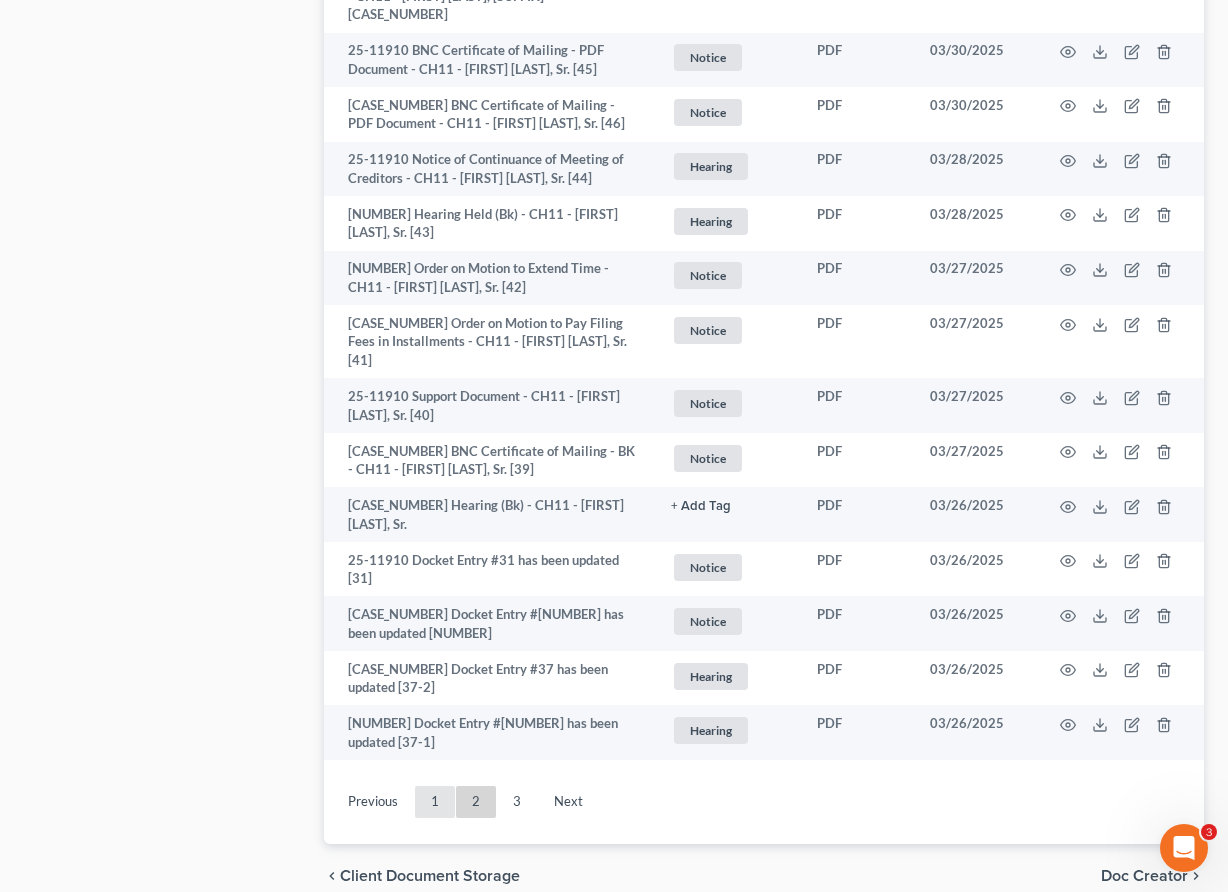 click on "1" at bounding box center (435, 802) 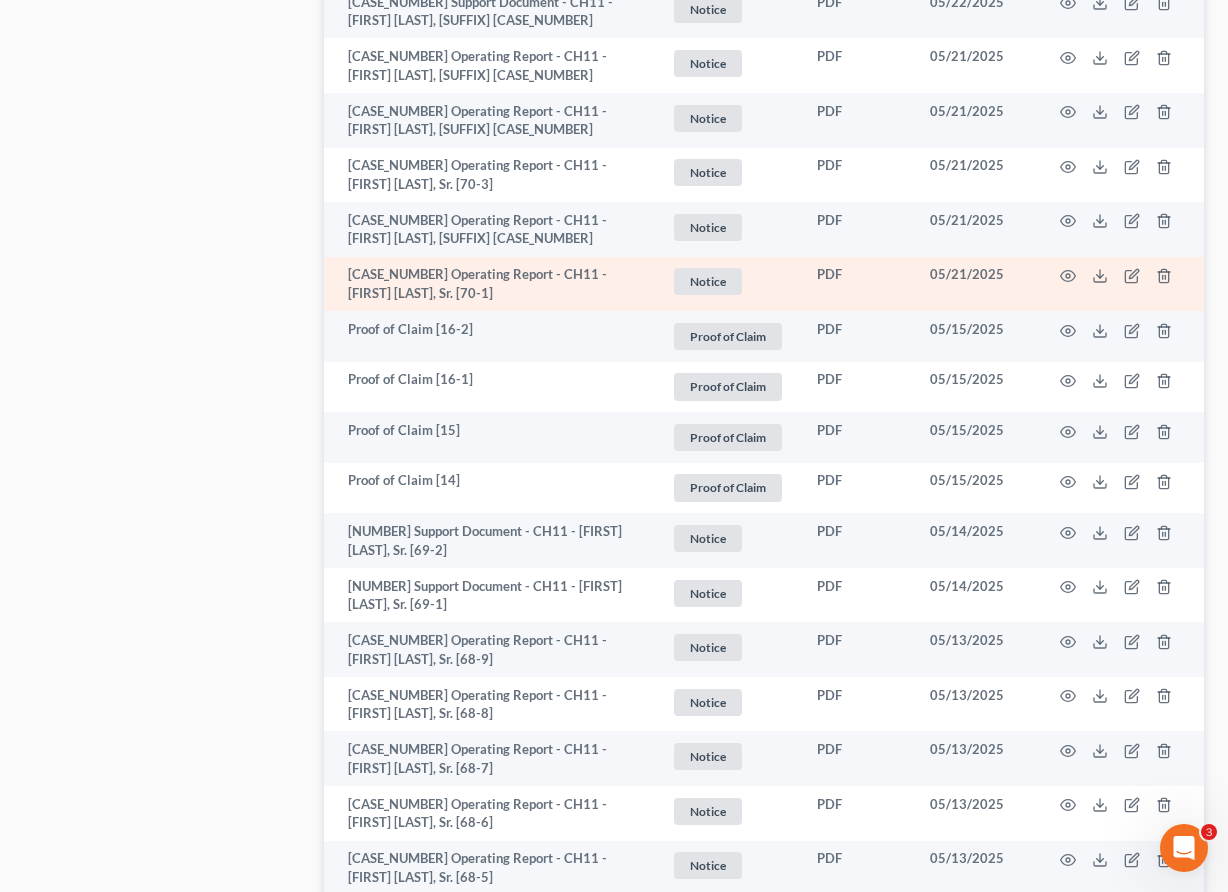 scroll, scrollTop: 1042, scrollLeft: 0, axis: vertical 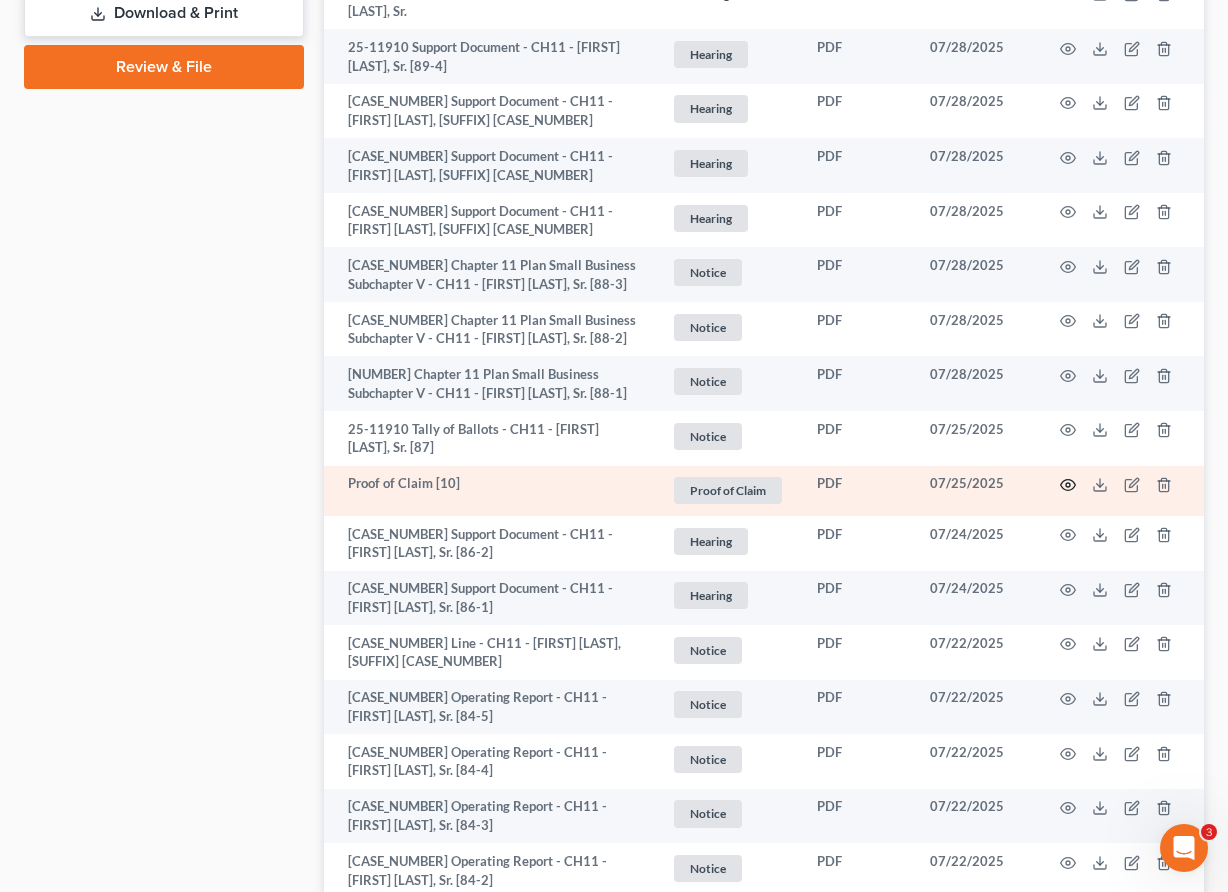 click 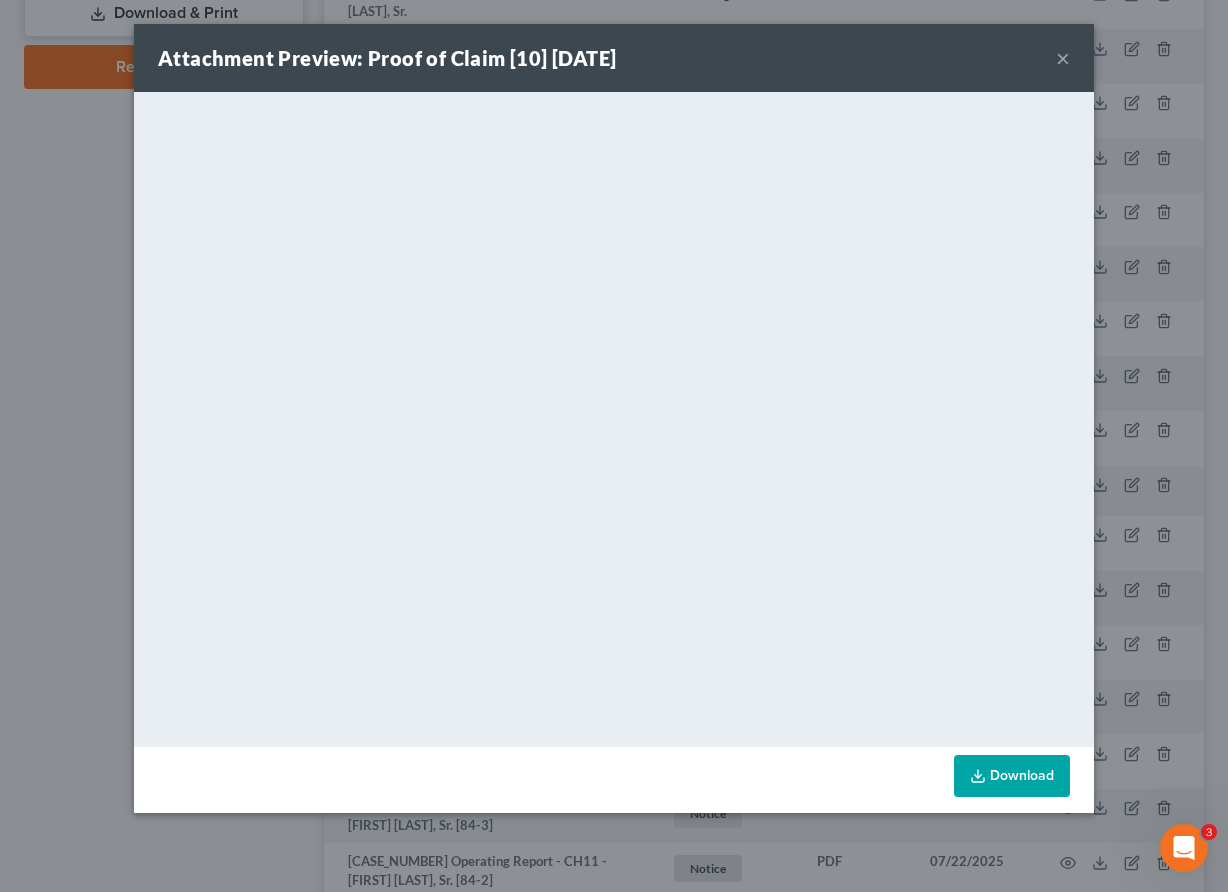click on "×" at bounding box center (1063, 58) 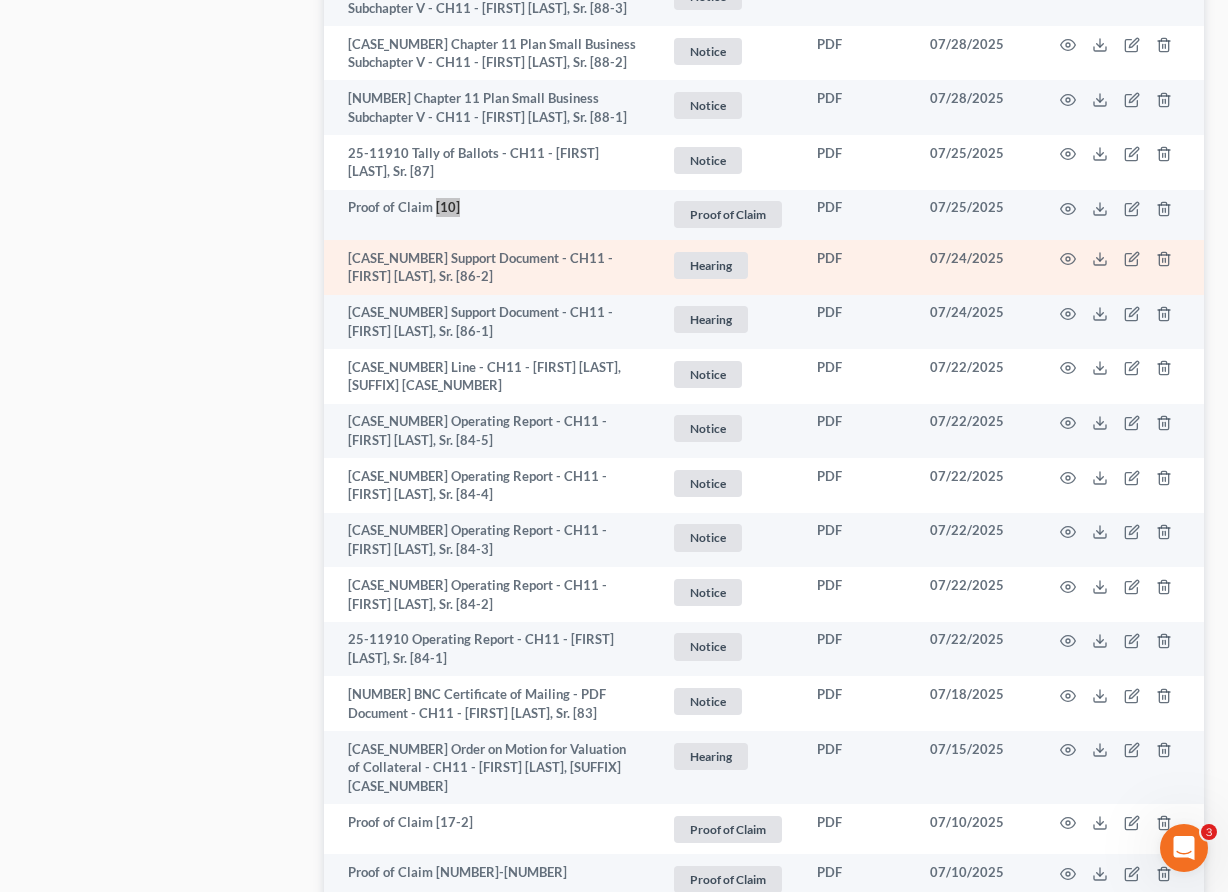 scroll, scrollTop: 1338, scrollLeft: 0, axis: vertical 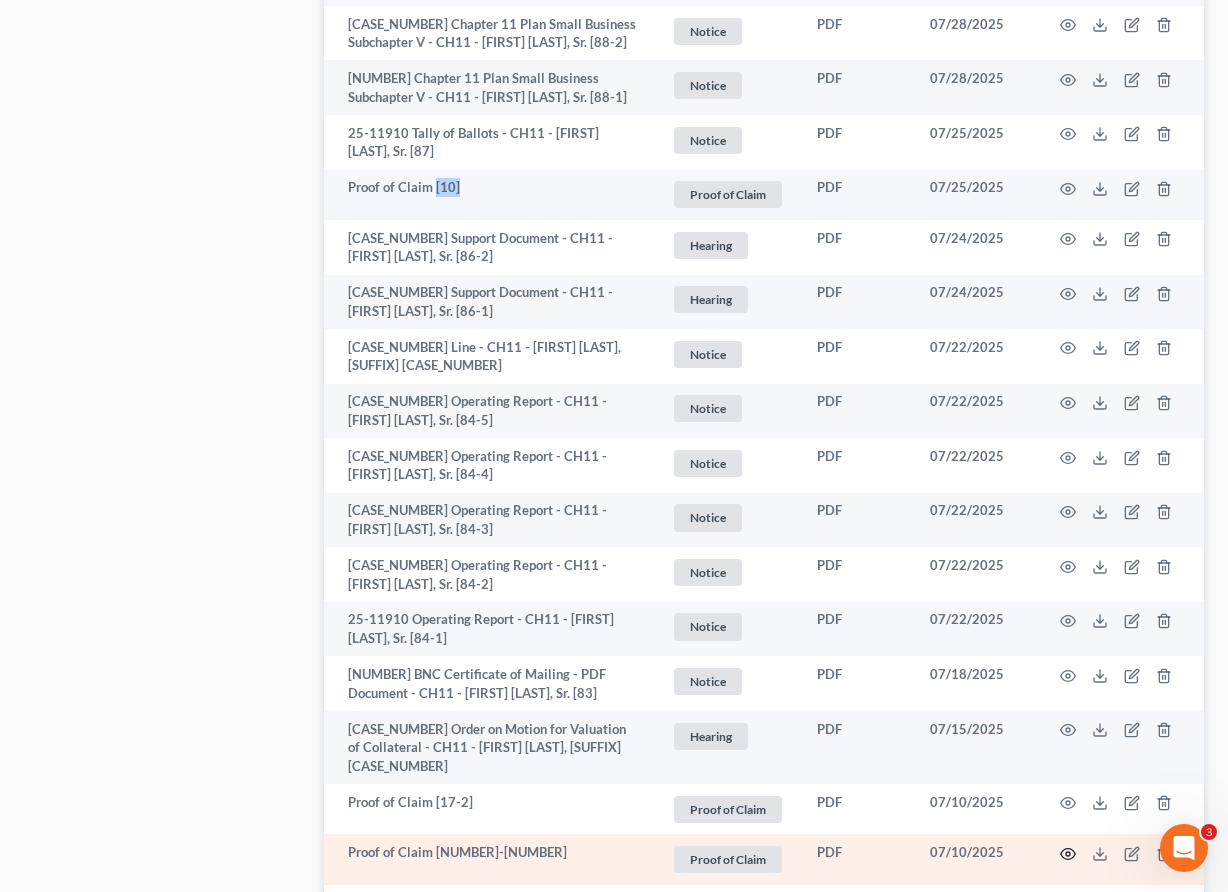 click 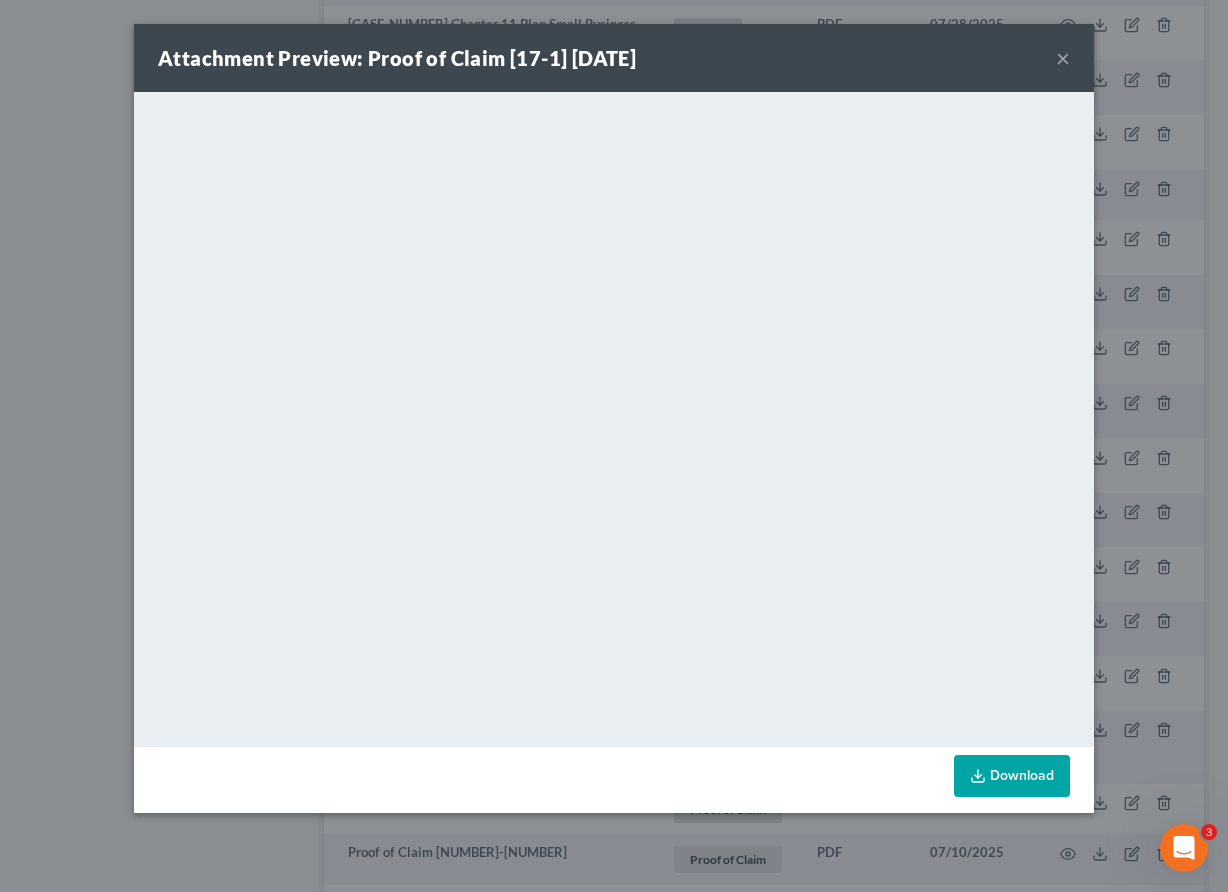click on "×" at bounding box center (1063, 58) 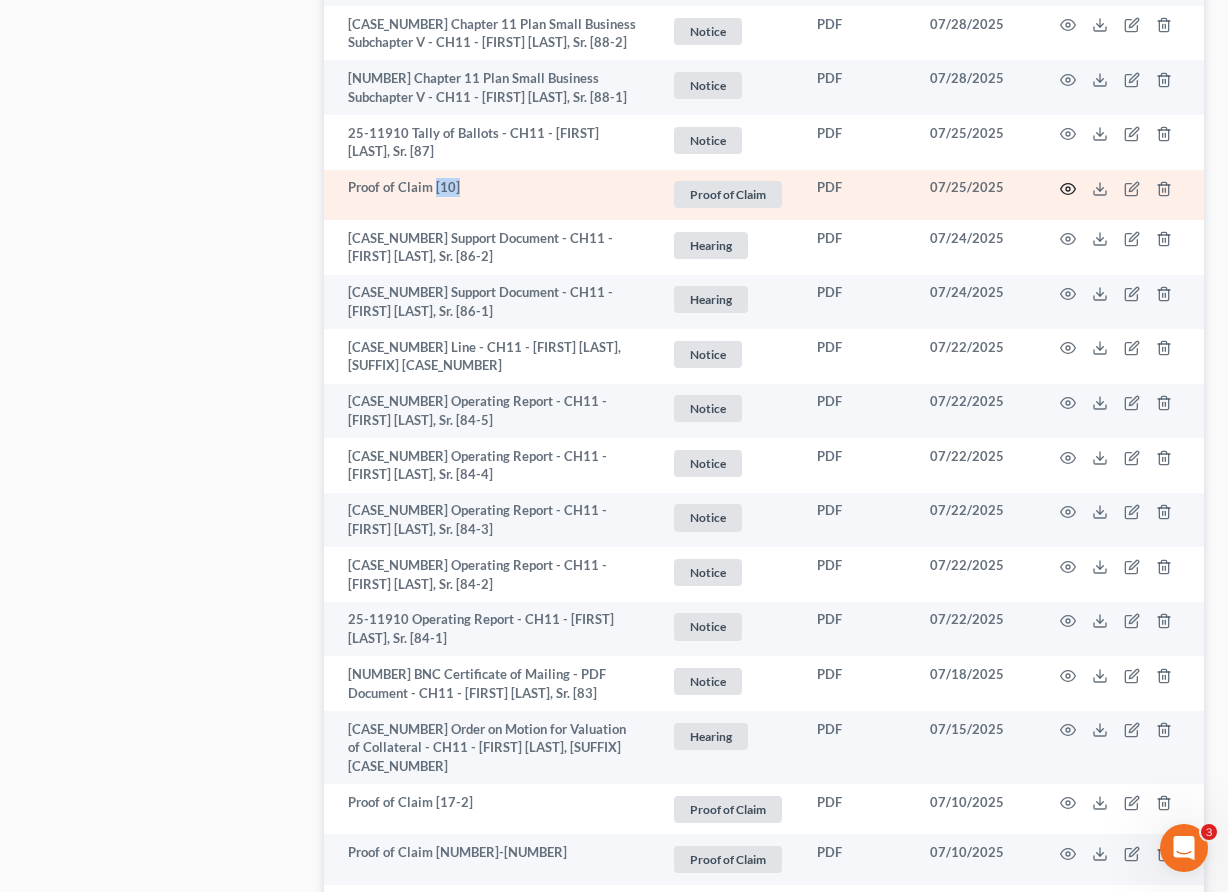 click 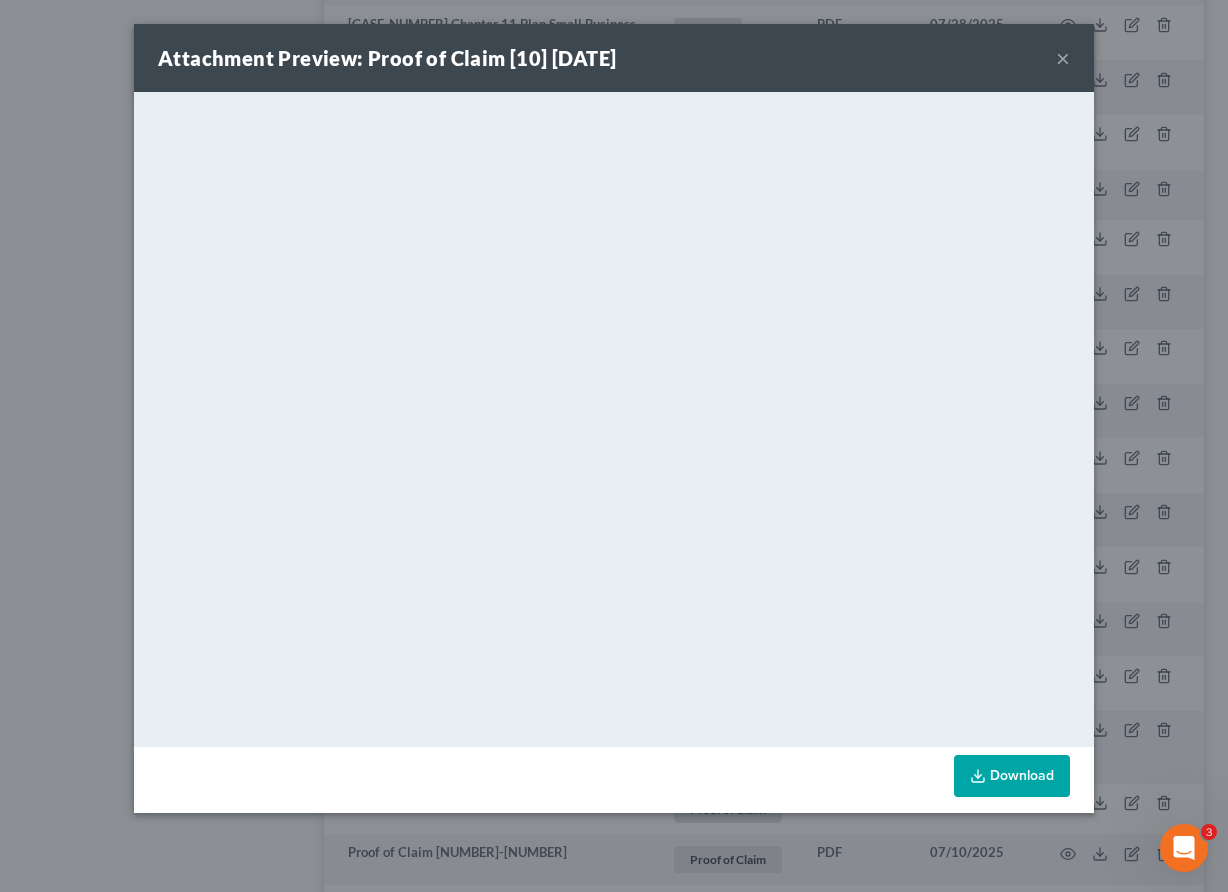 click on "×" at bounding box center (1063, 58) 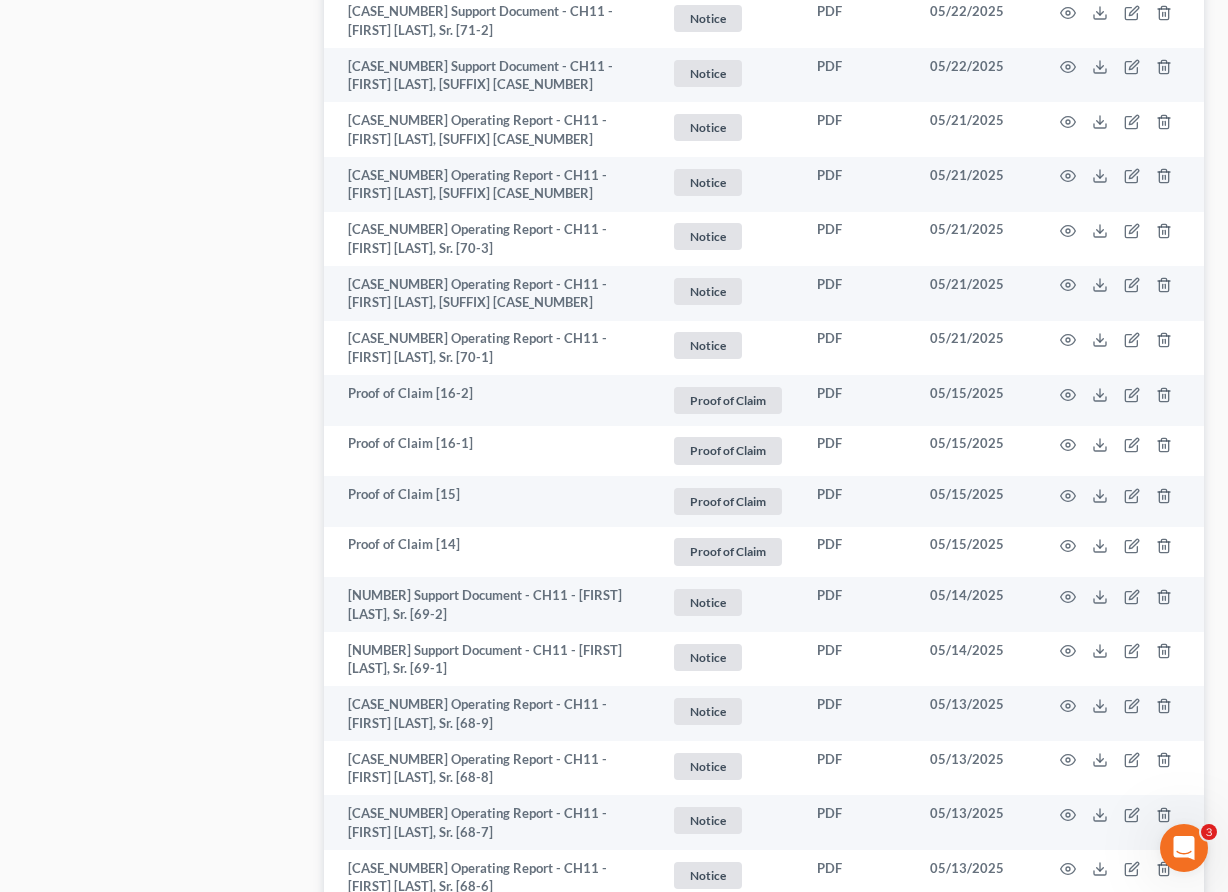 scroll, scrollTop: 3890, scrollLeft: 0, axis: vertical 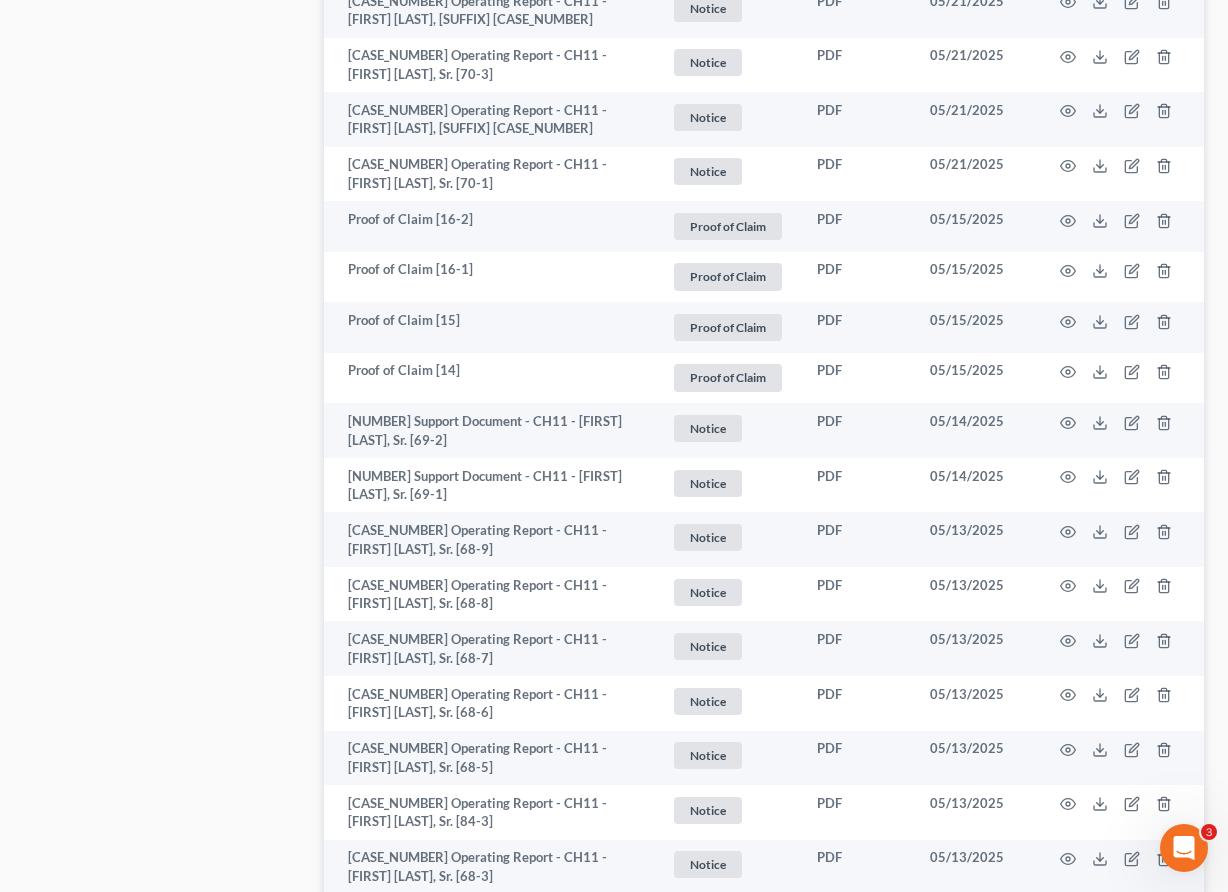 click on "2" at bounding box center [476, 936] 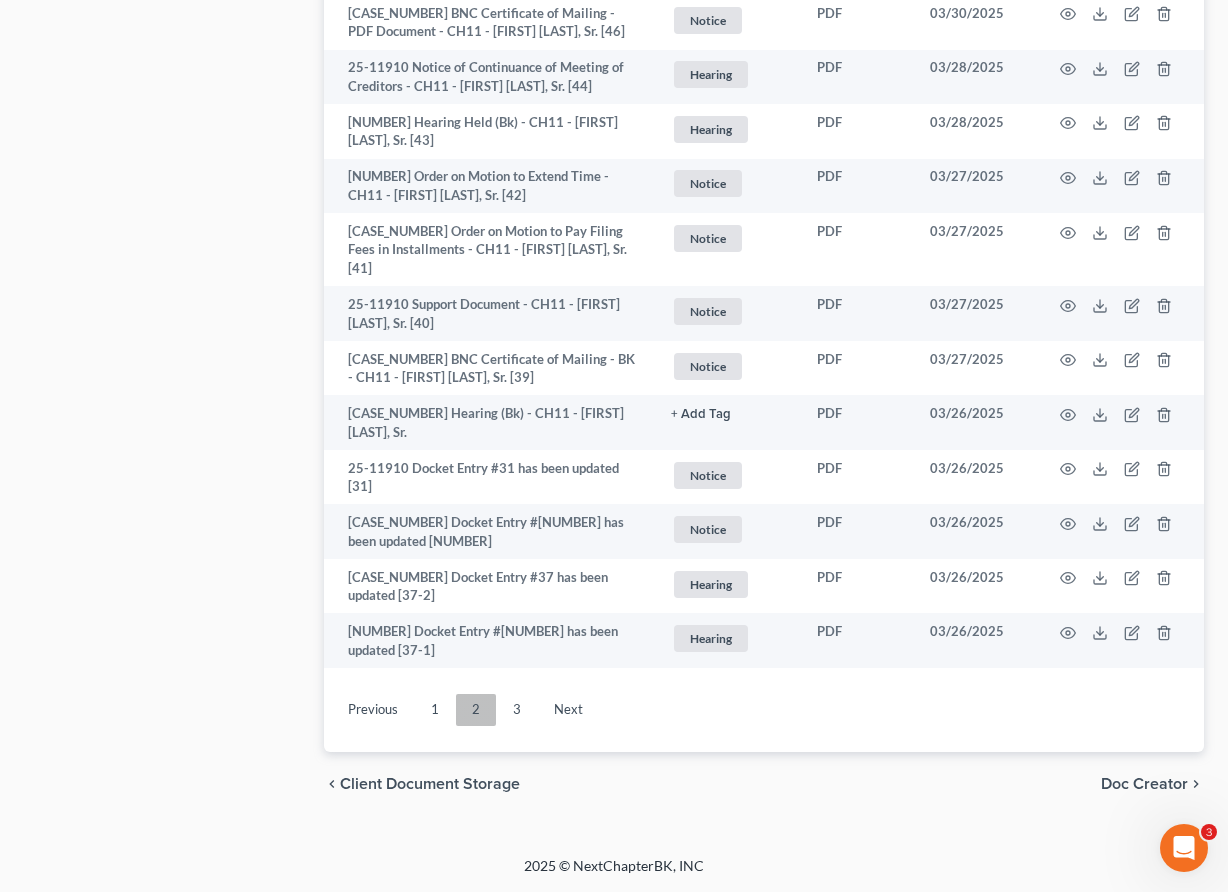 scroll, scrollTop: 3780, scrollLeft: 0, axis: vertical 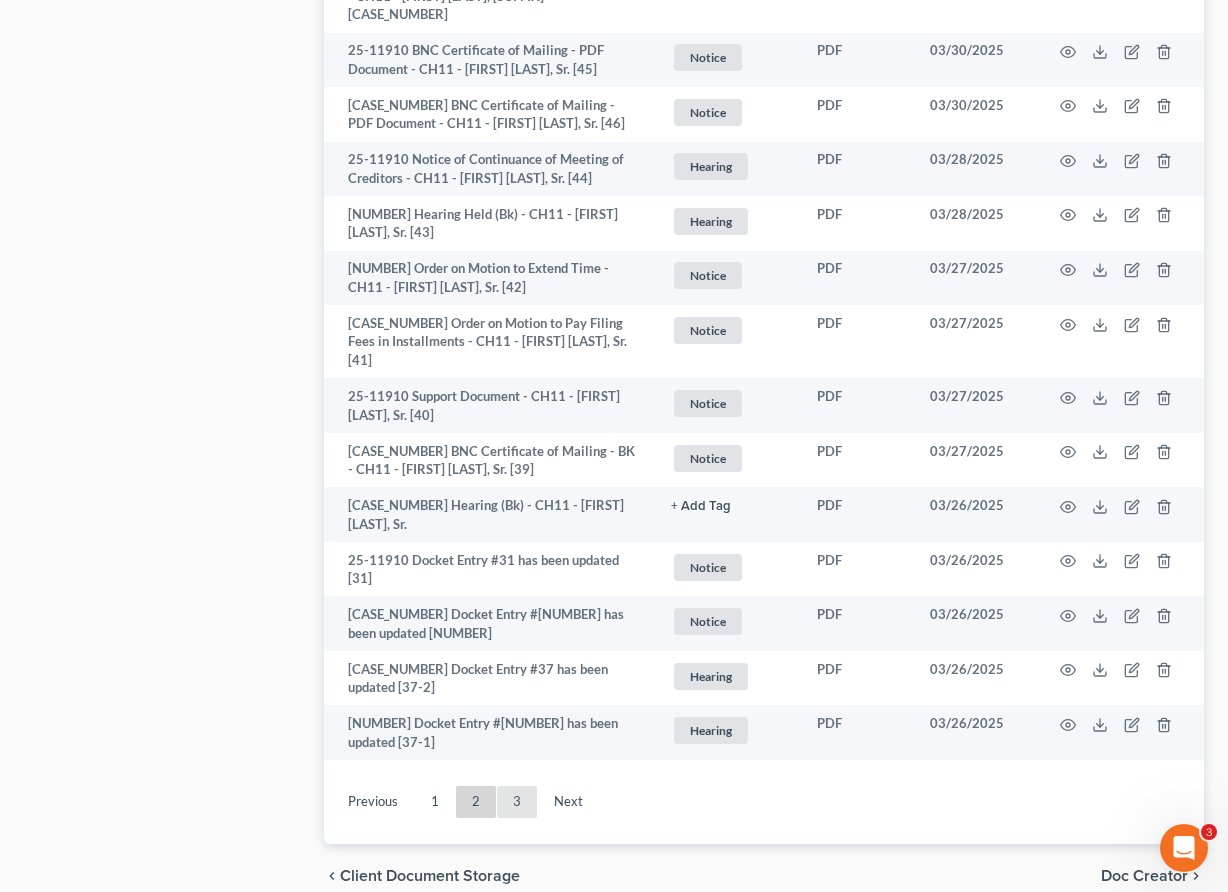 click on "3" at bounding box center (517, 802) 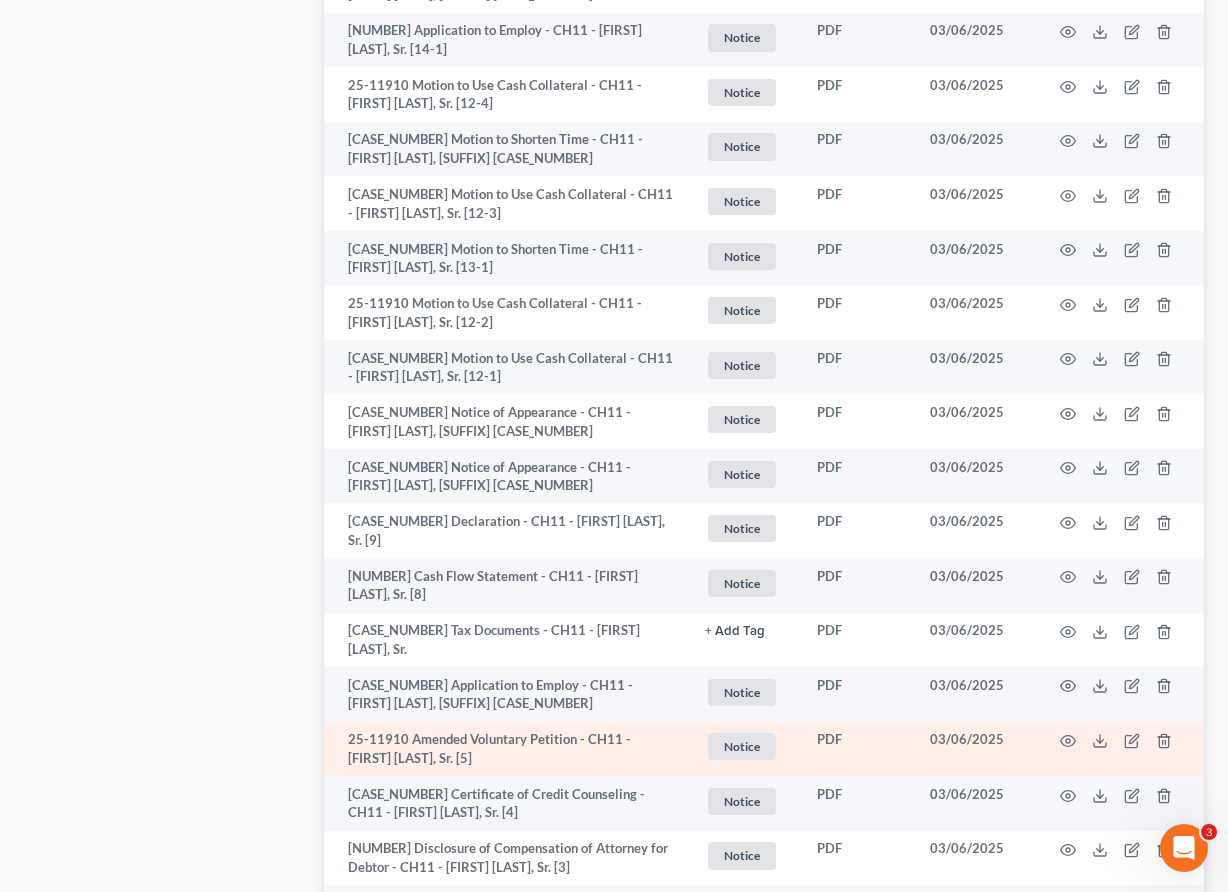 scroll, scrollTop: 2845, scrollLeft: 0, axis: vertical 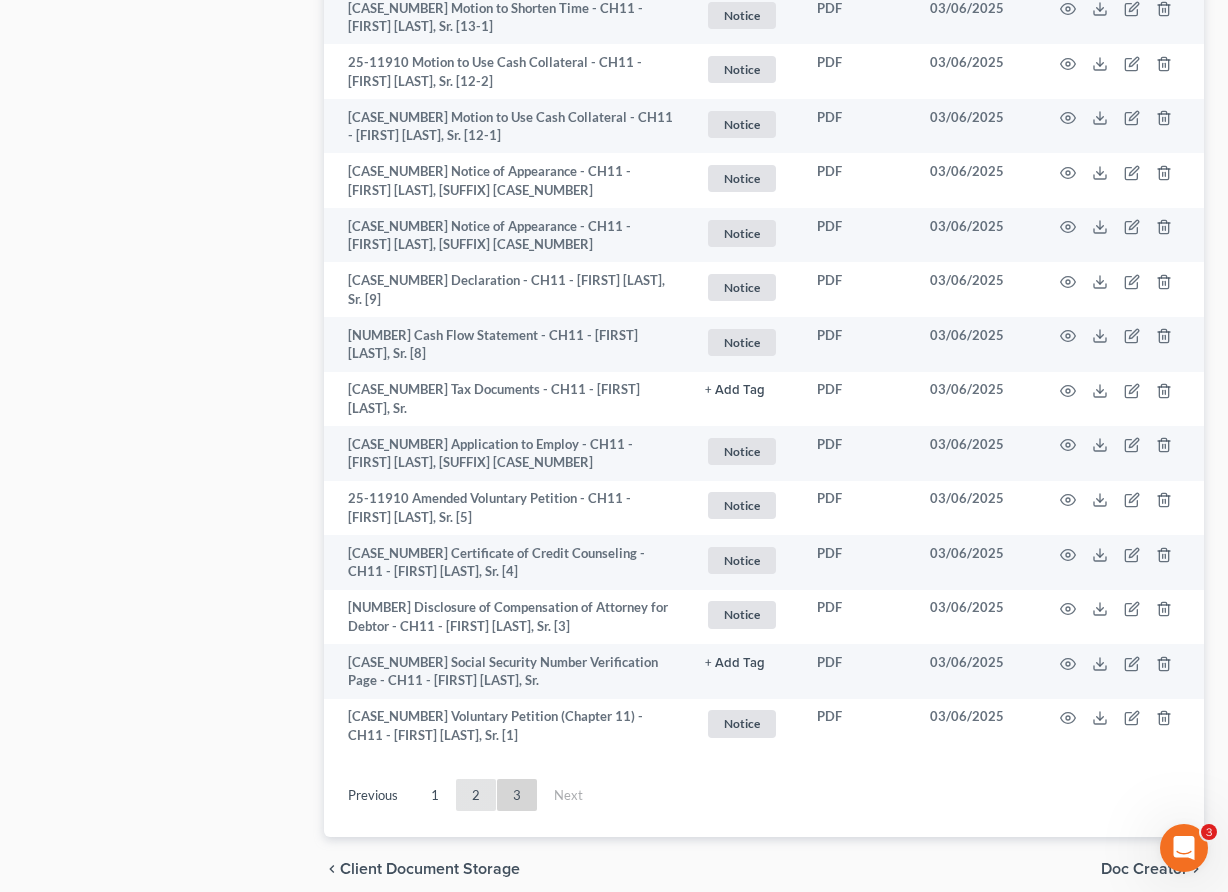 click on "2" at bounding box center (476, 795) 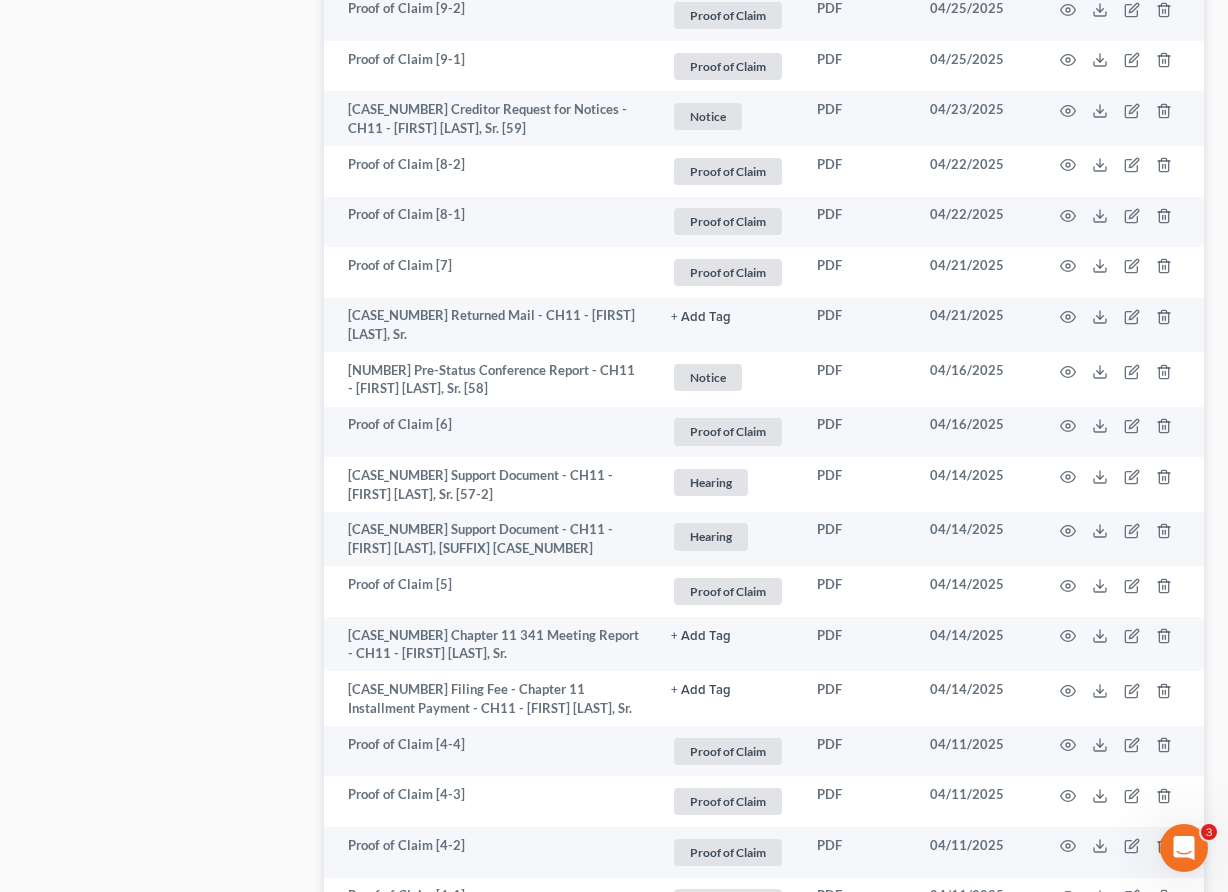 scroll, scrollTop: 1801, scrollLeft: 0, axis: vertical 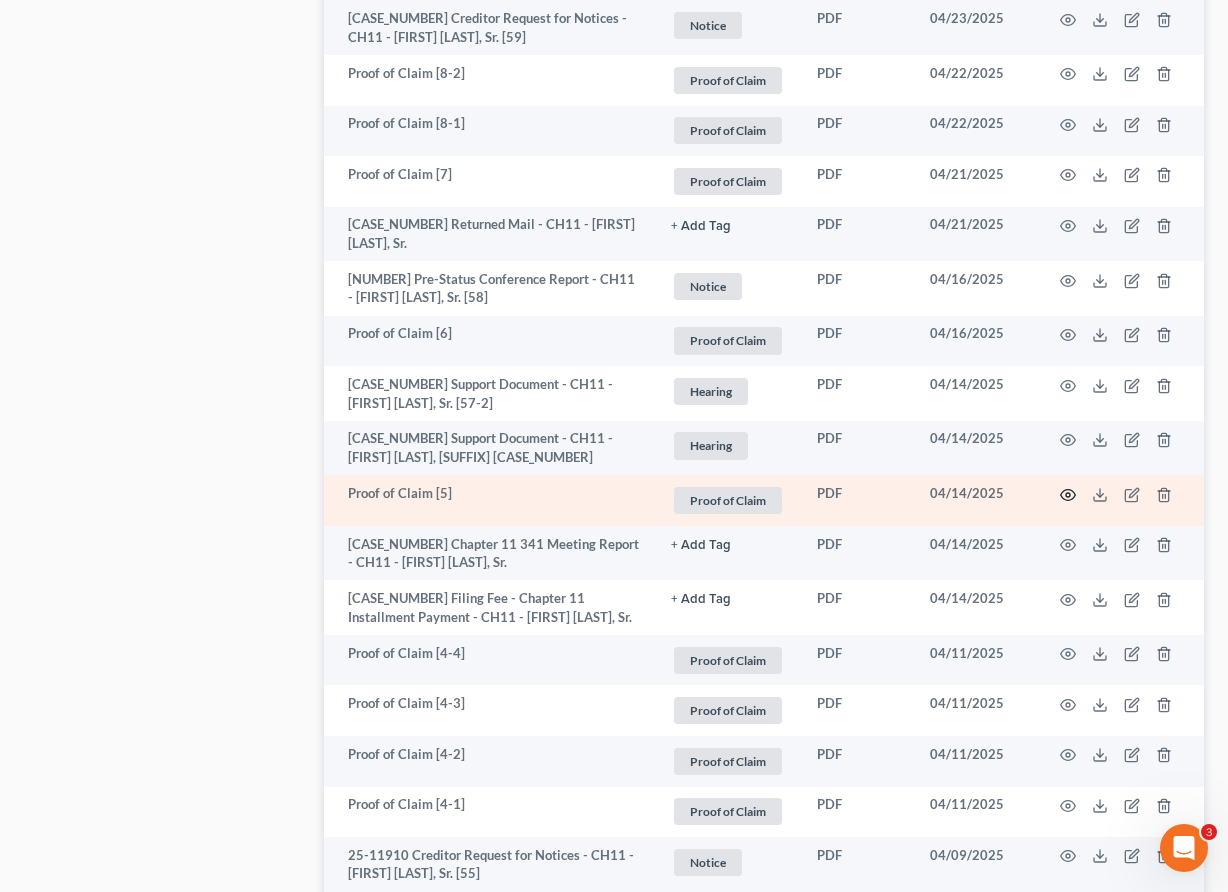 click 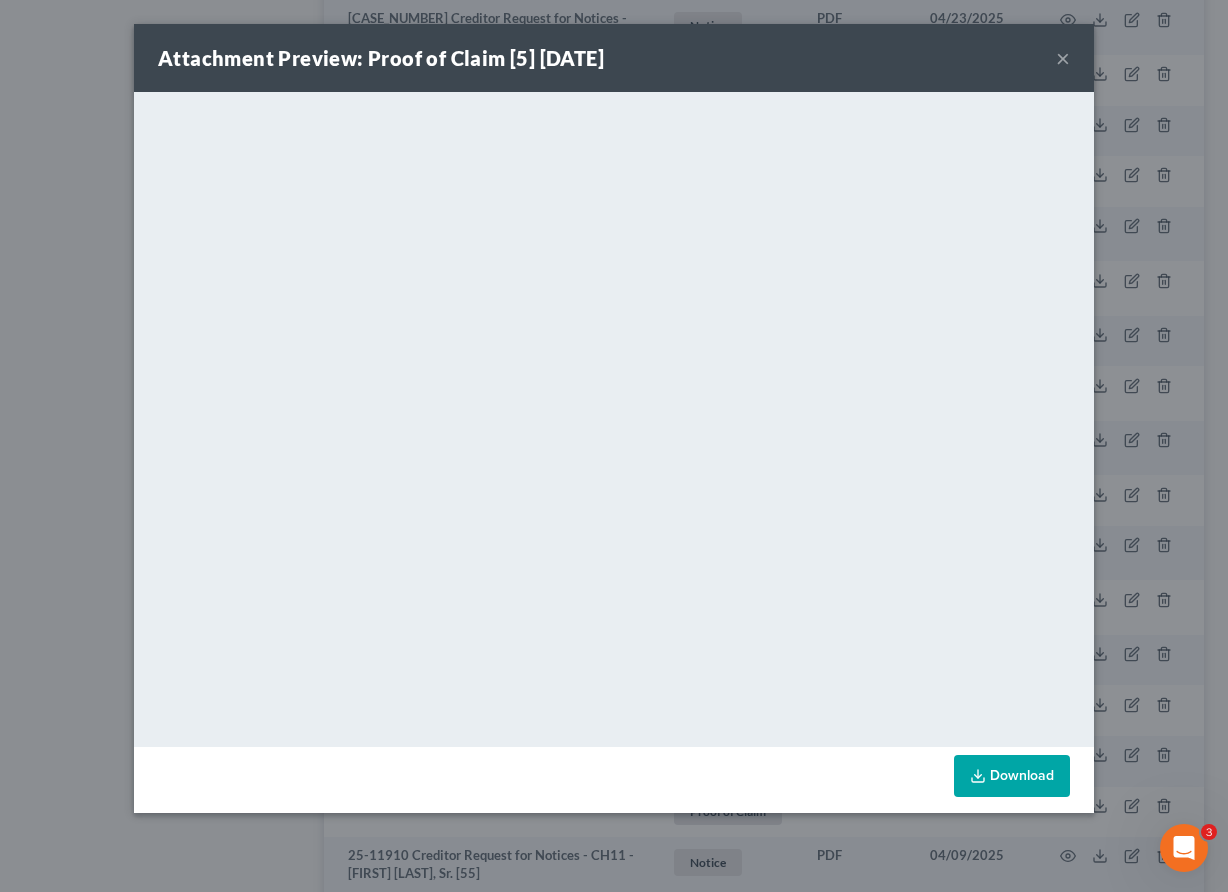 click on "×" at bounding box center (1063, 58) 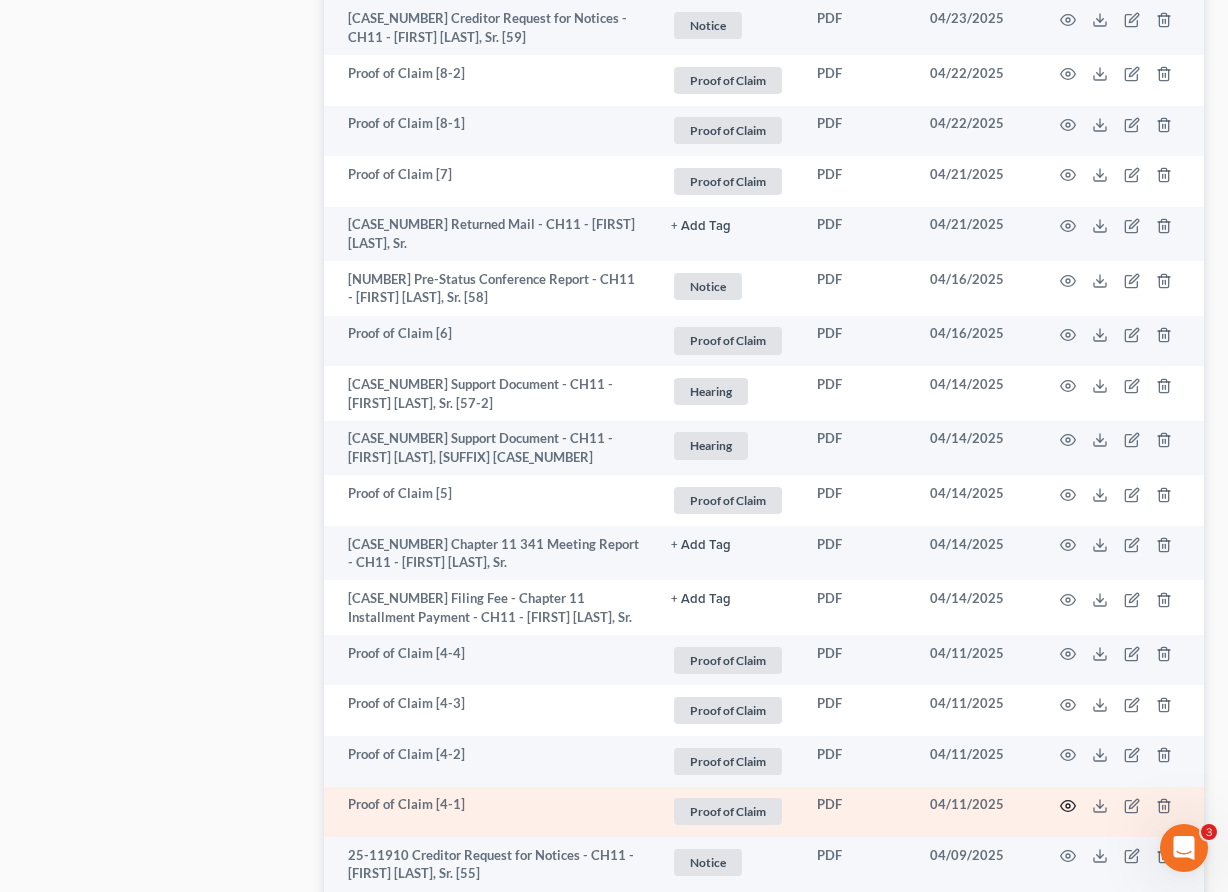 click 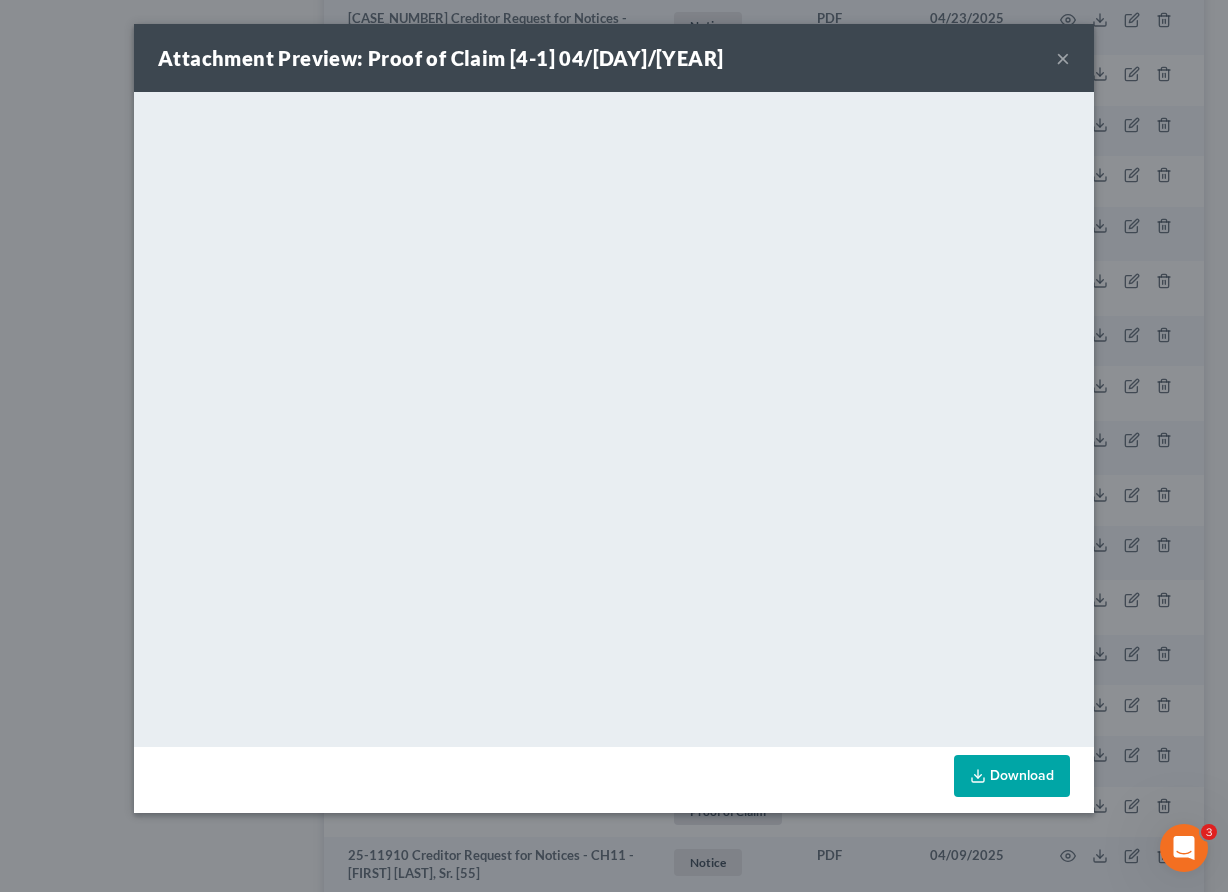 click on "×" at bounding box center [1063, 58] 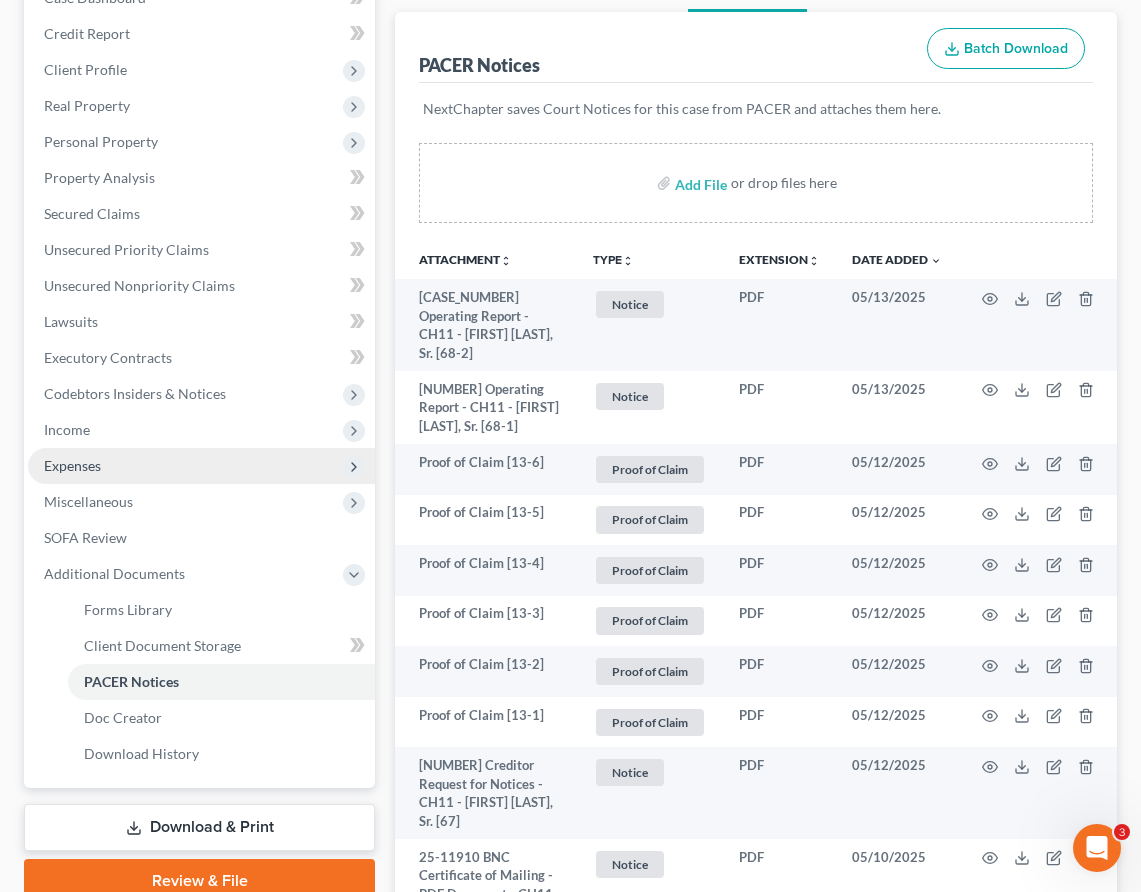 scroll, scrollTop: 249, scrollLeft: 0, axis: vertical 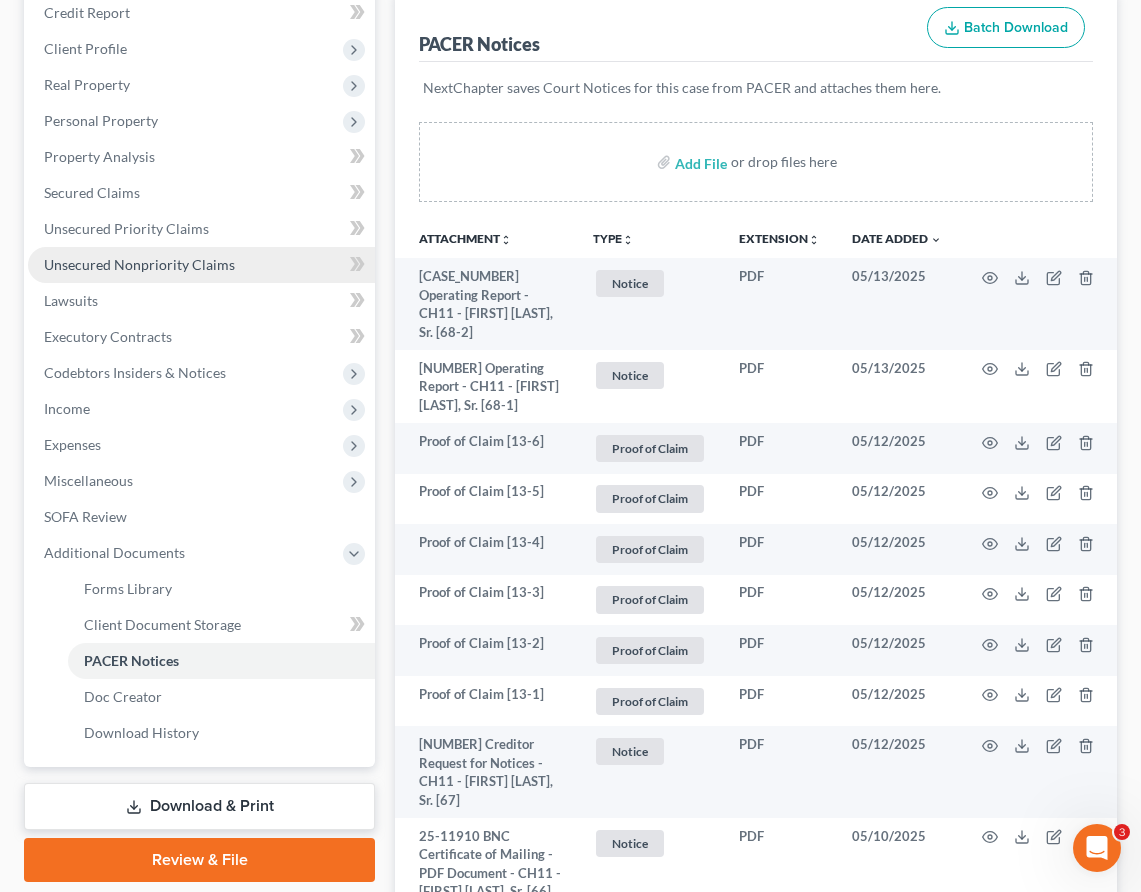 click on "Unsecured Nonpriority Claims" at bounding box center (139, 264) 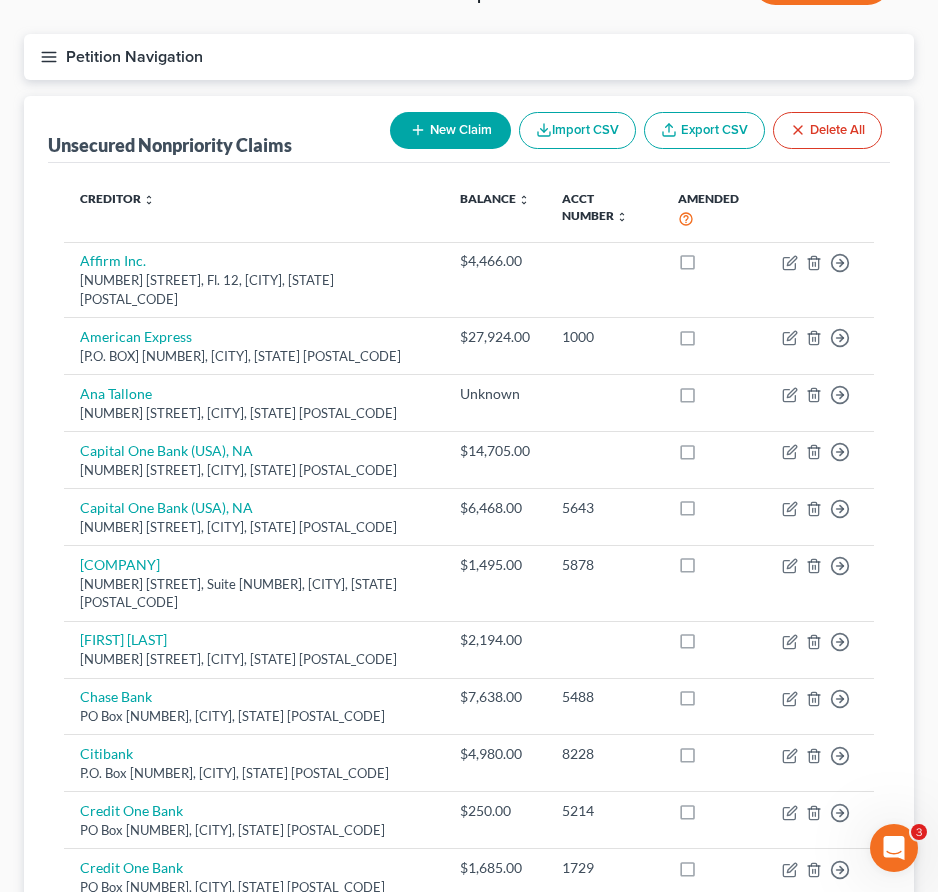 scroll, scrollTop: 132, scrollLeft: 0, axis: vertical 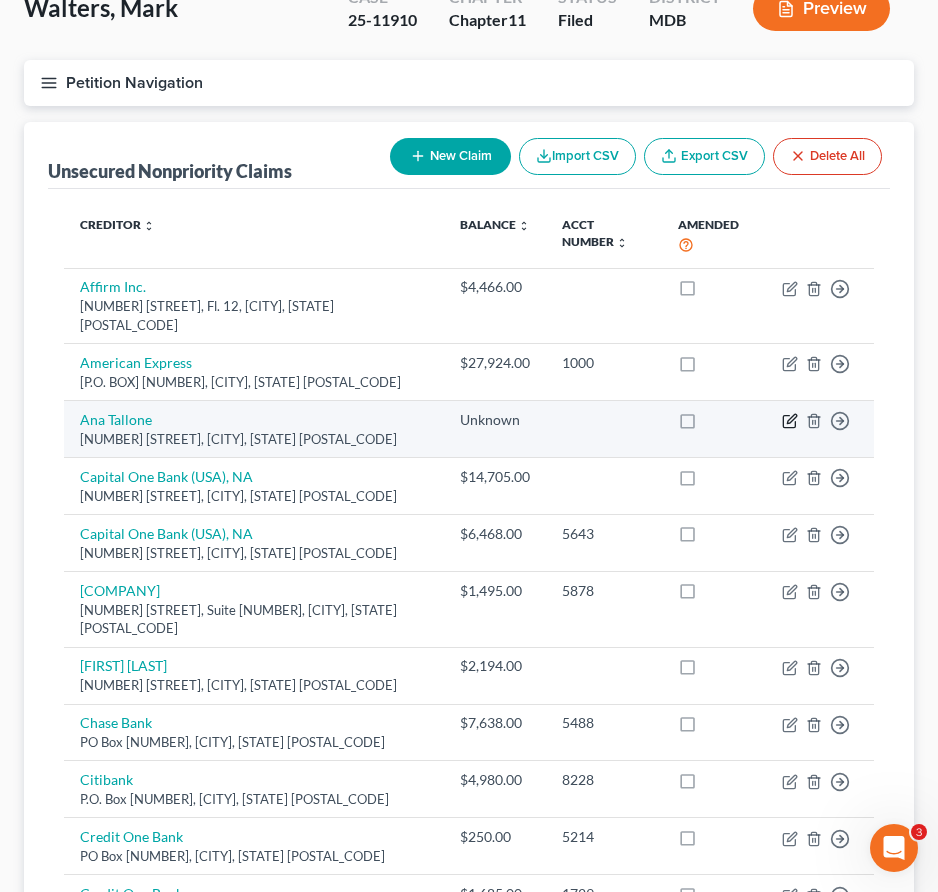 click 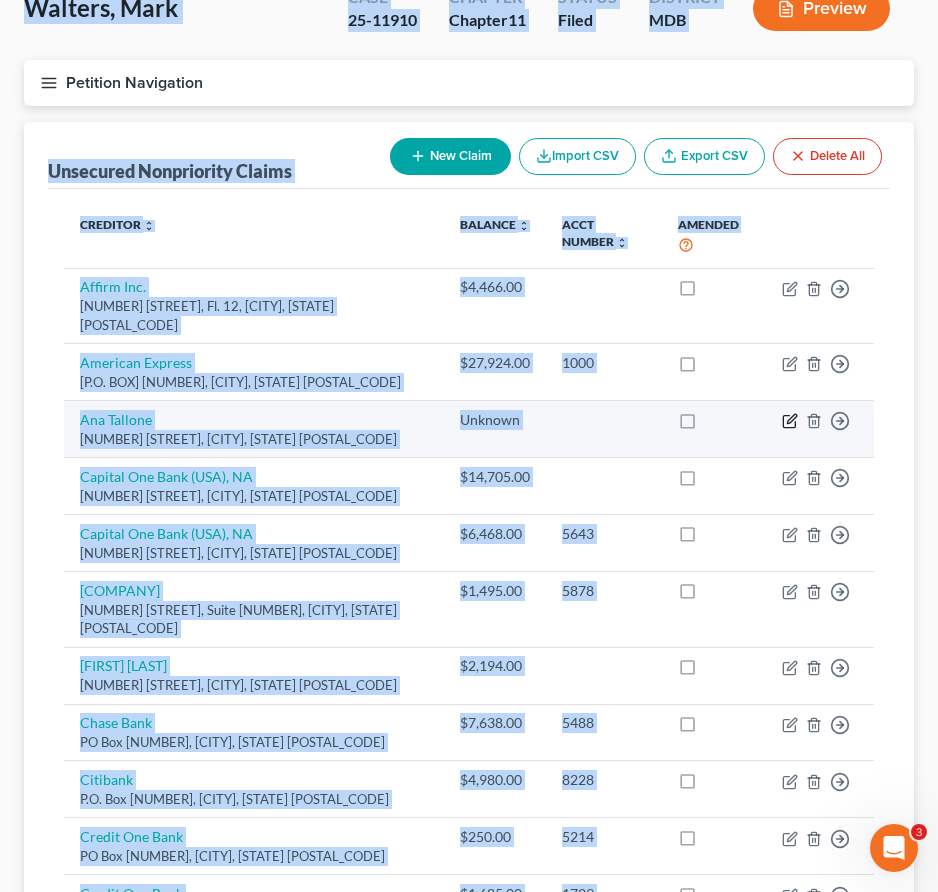 select on "21" 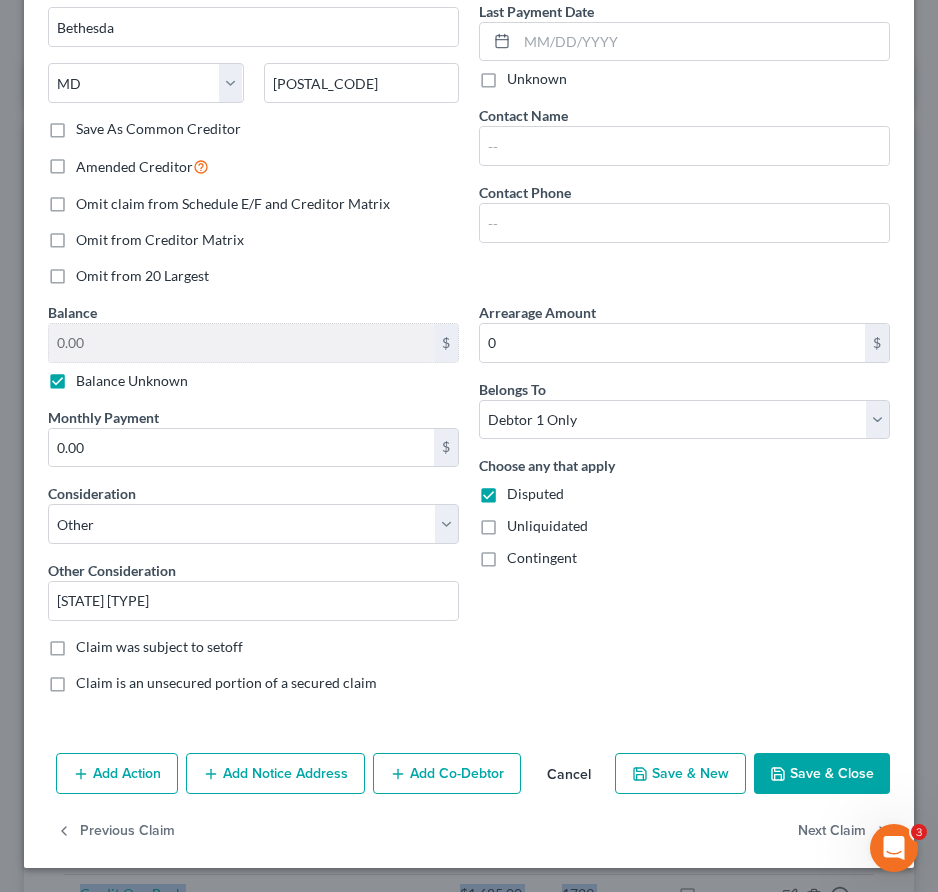 scroll, scrollTop: 0, scrollLeft: 0, axis: both 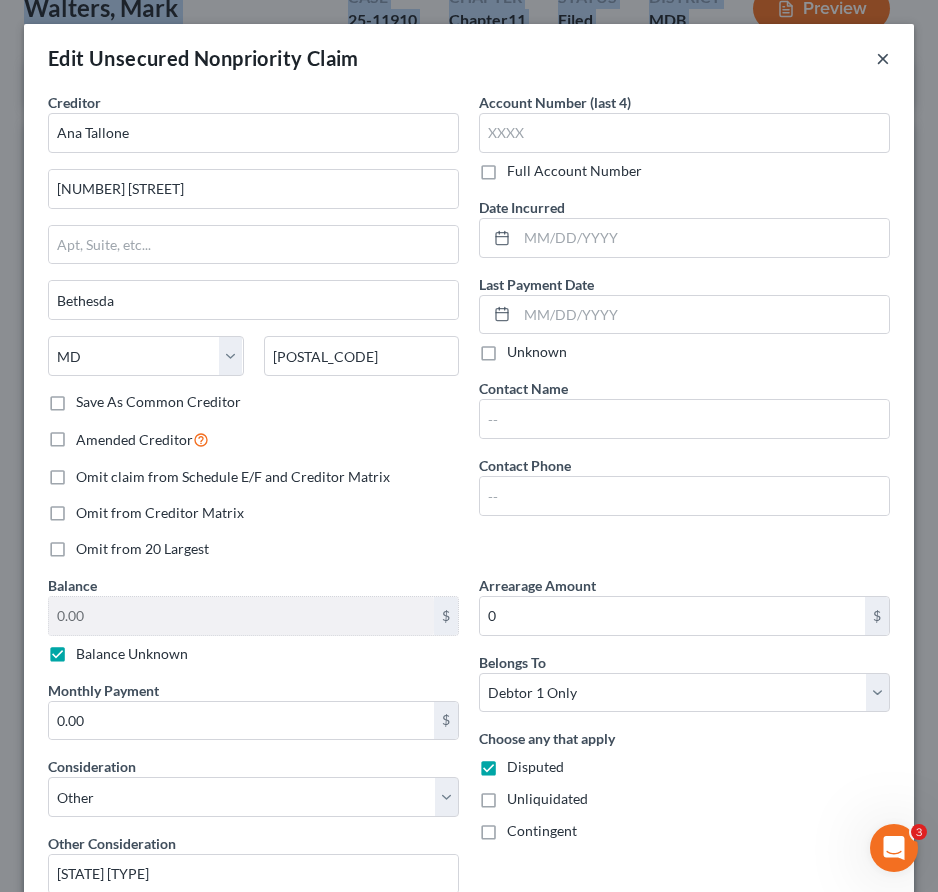 click on "×" at bounding box center (883, 58) 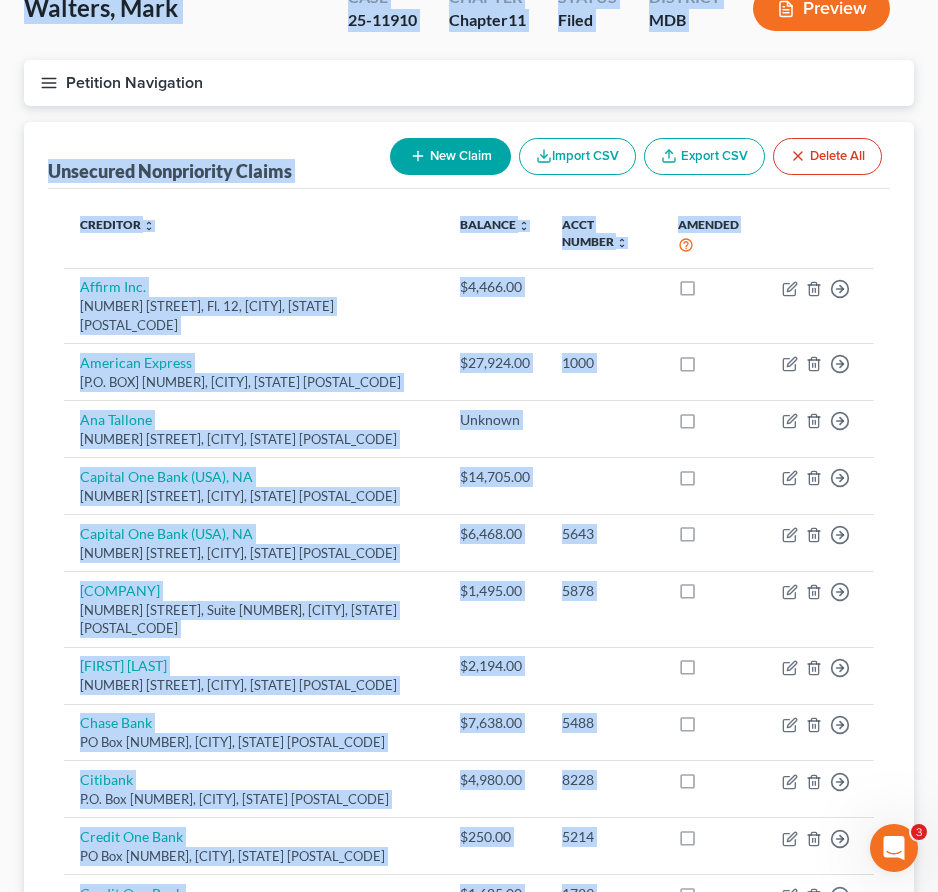 scroll, scrollTop: 120, scrollLeft: 0, axis: vertical 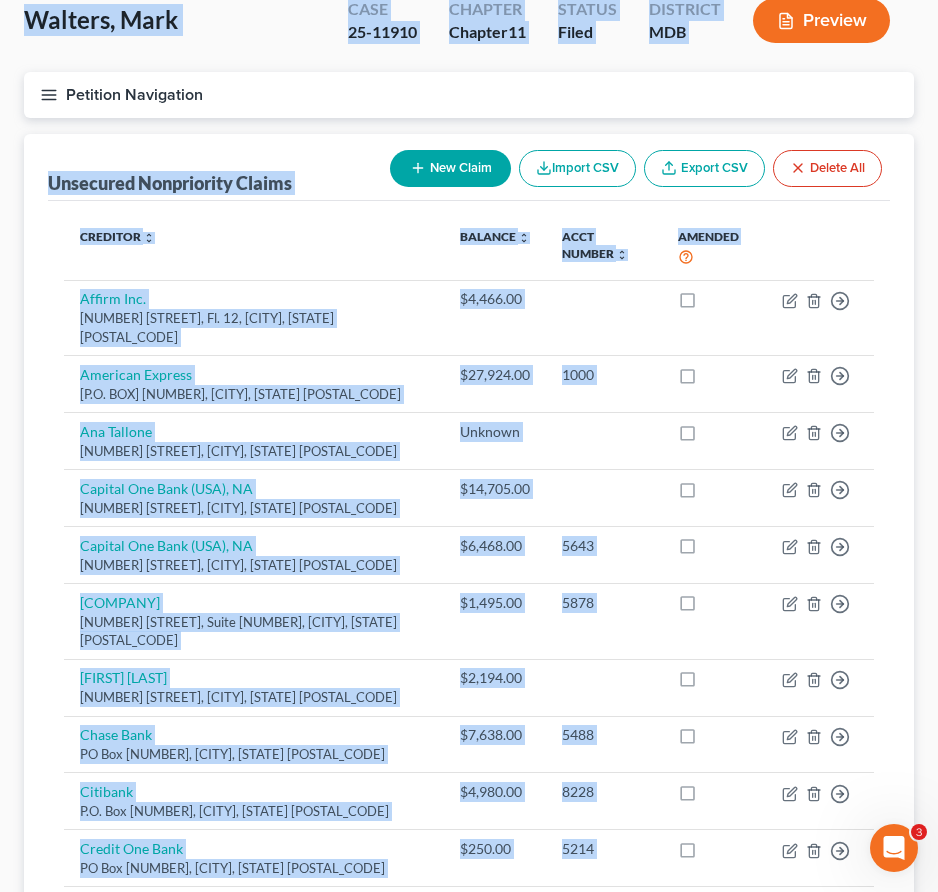 click 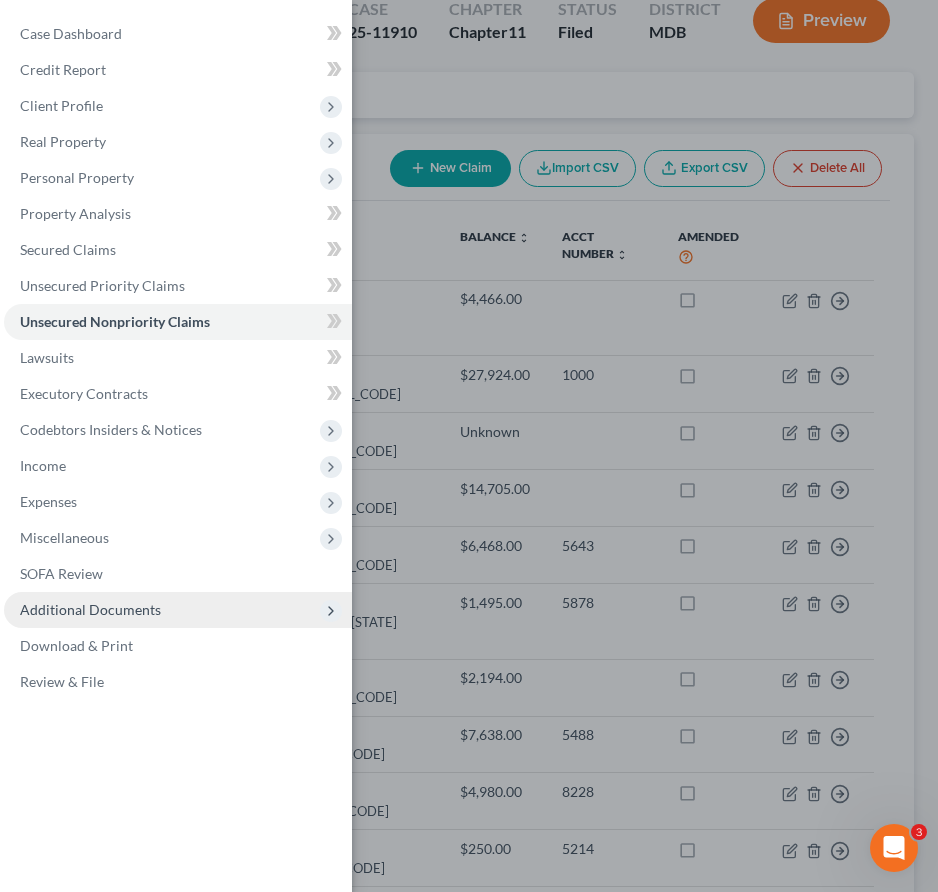 click on "Additional Documents" at bounding box center (178, 610) 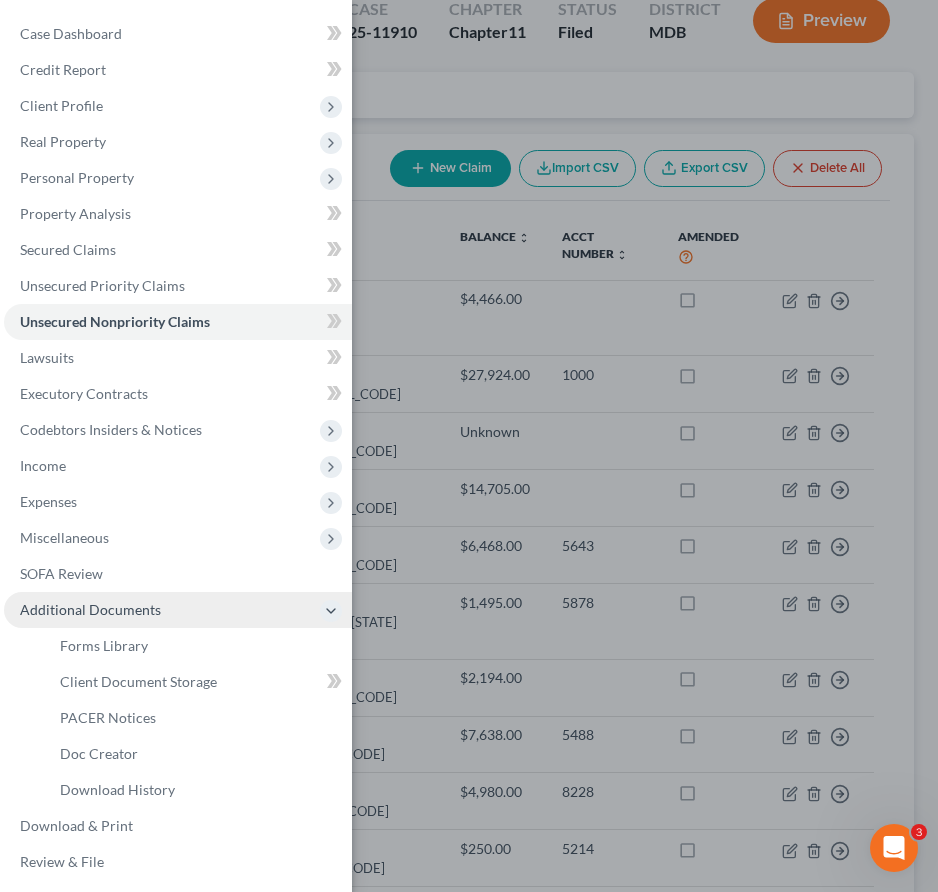 scroll, scrollTop: 4, scrollLeft: 0, axis: vertical 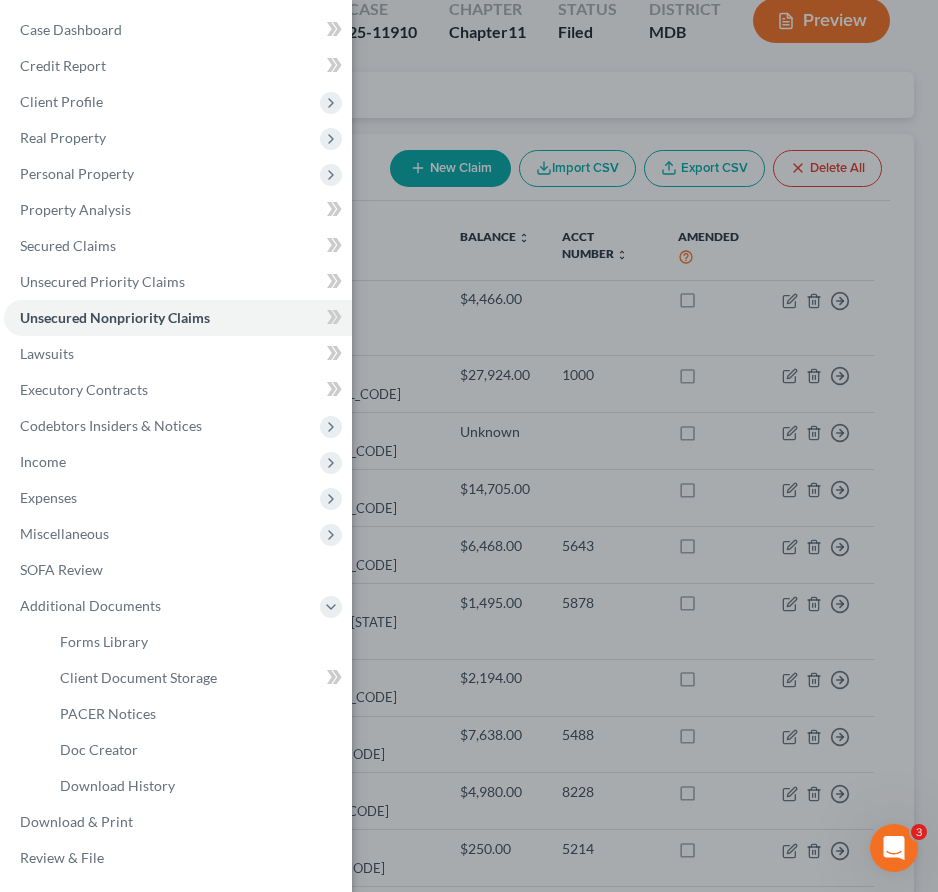 click on "Case Dashboard
Payments
Invoices
Payments
Payments
Credit Report
Client Profile" at bounding box center (469, 446) 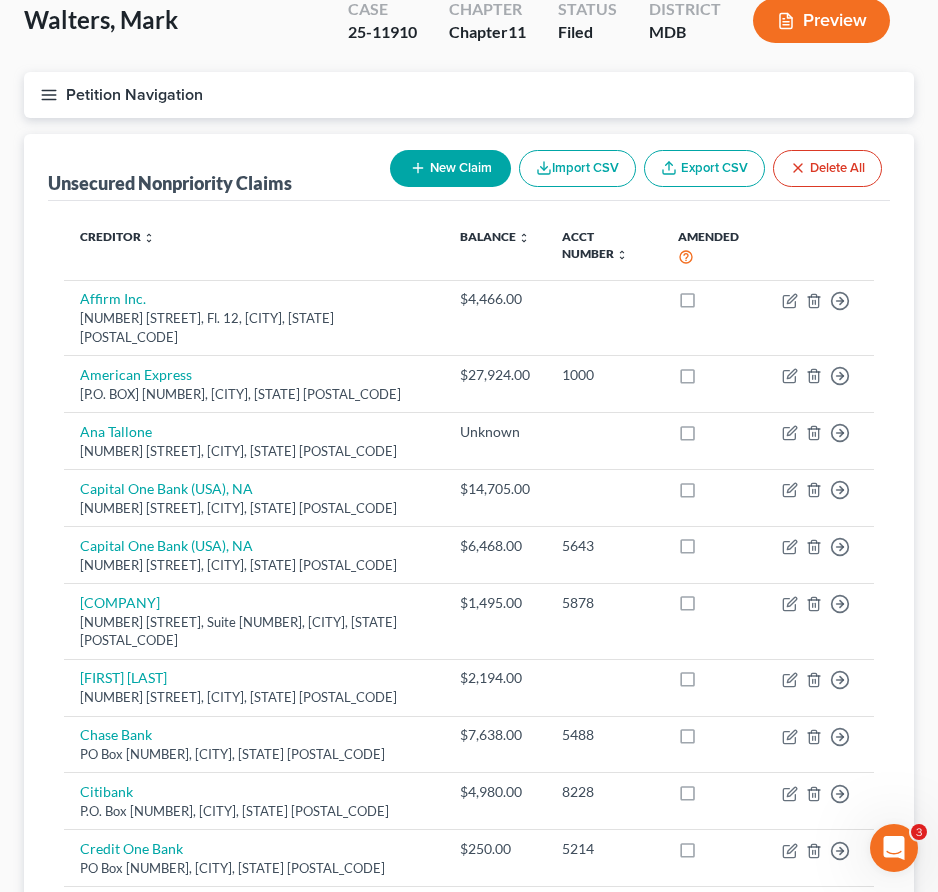 scroll, scrollTop: 0, scrollLeft: 0, axis: both 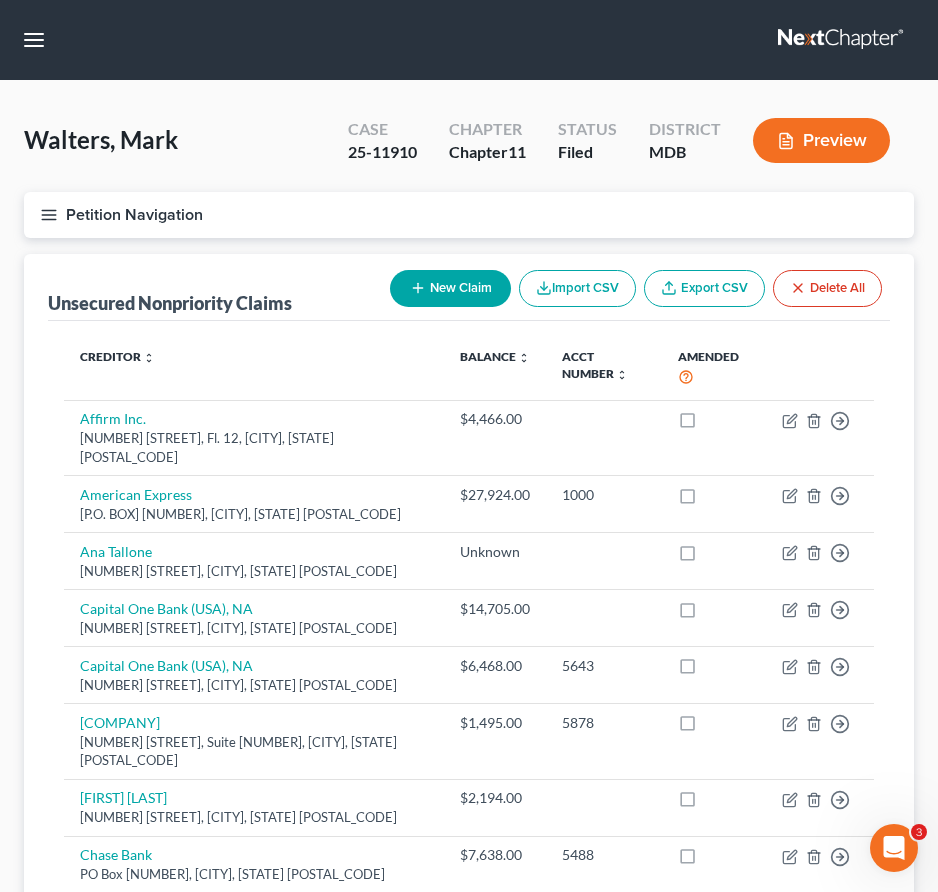 click at bounding box center (842, 40) 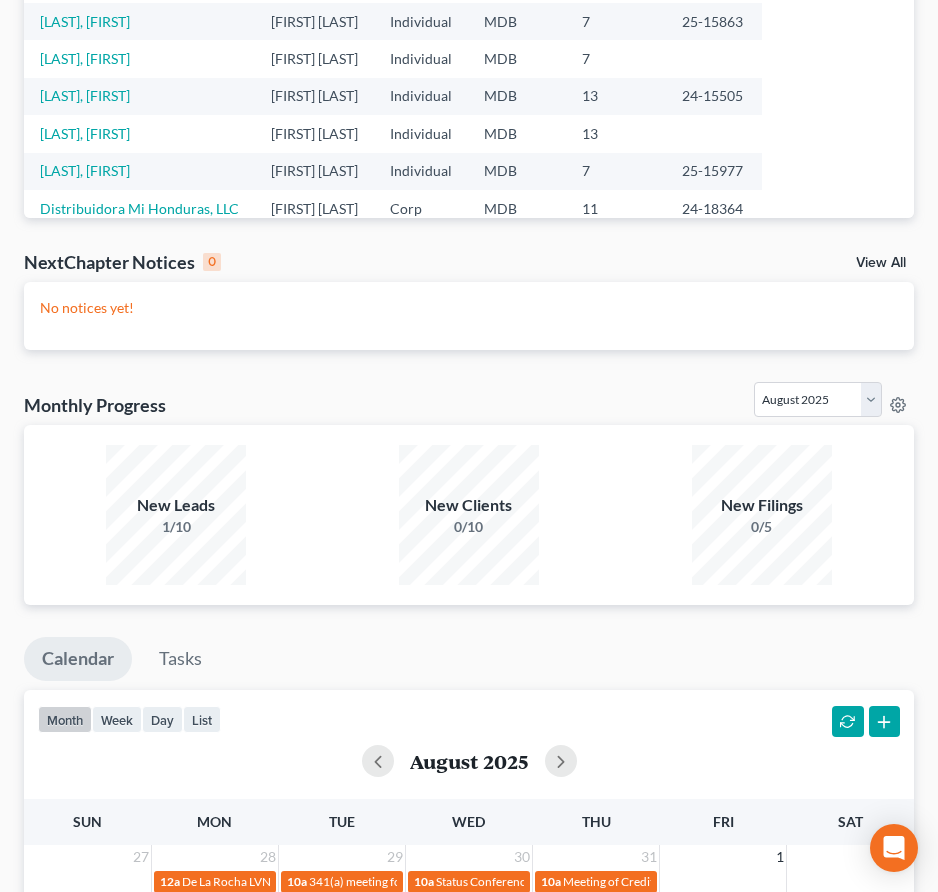 scroll, scrollTop: 714, scrollLeft: 0, axis: vertical 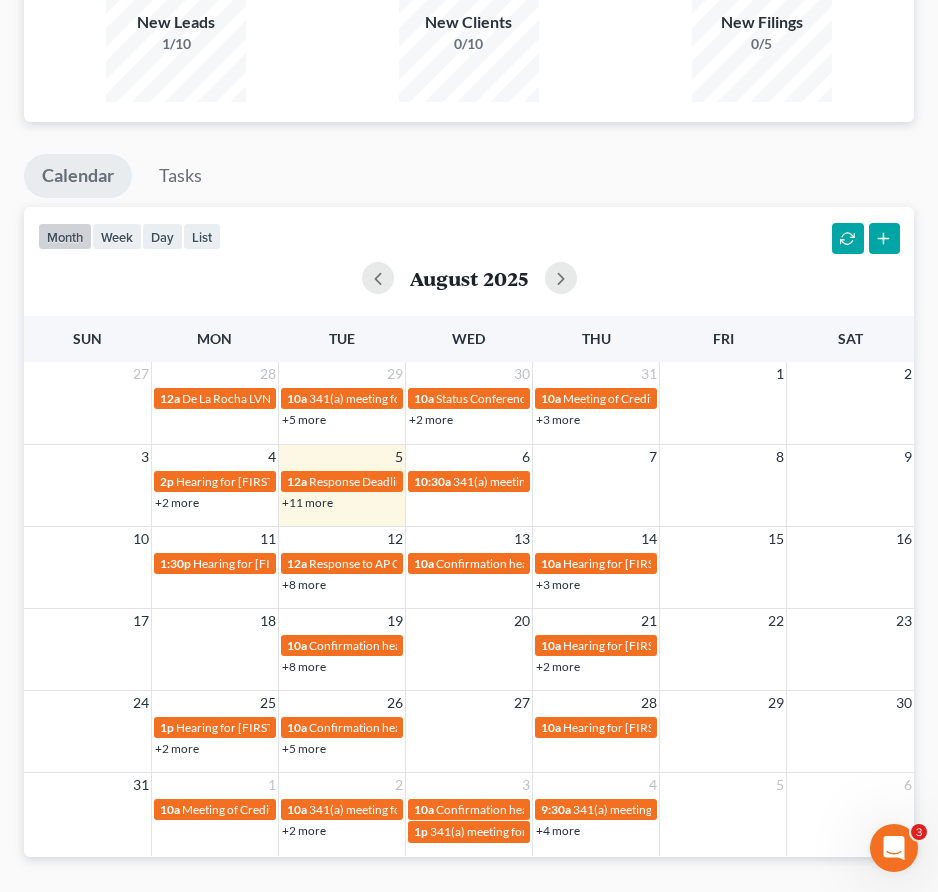 click on "+11 more" at bounding box center [307, 502] 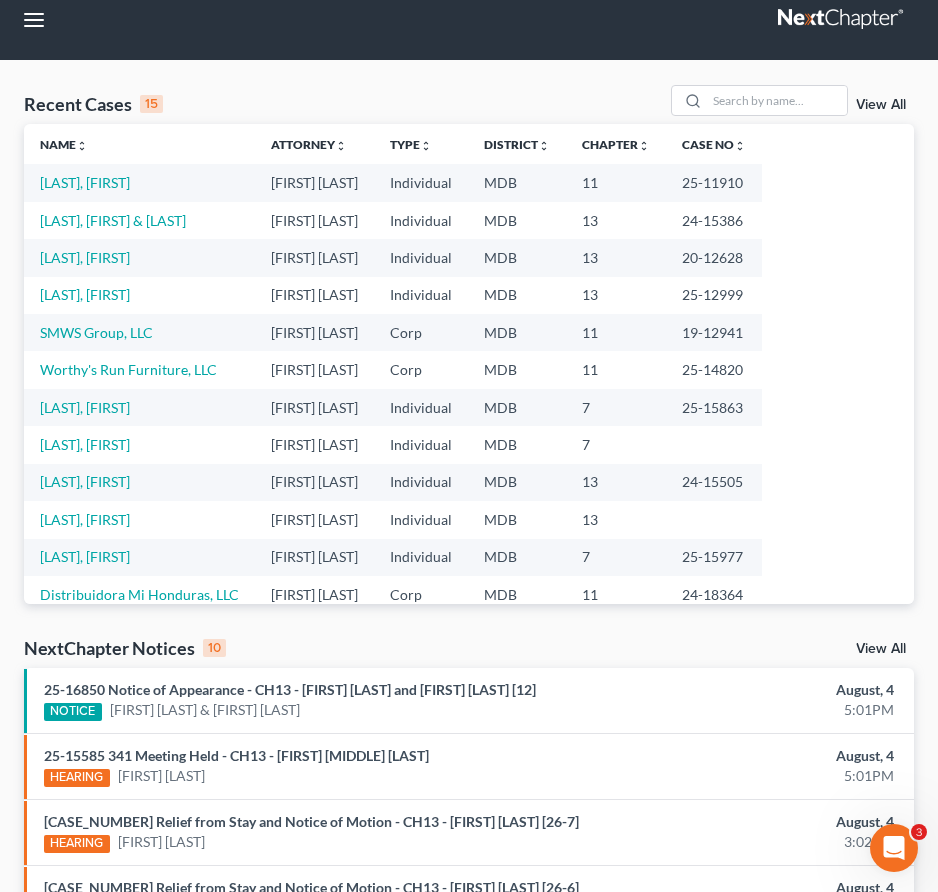 scroll, scrollTop: 4, scrollLeft: 0, axis: vertical 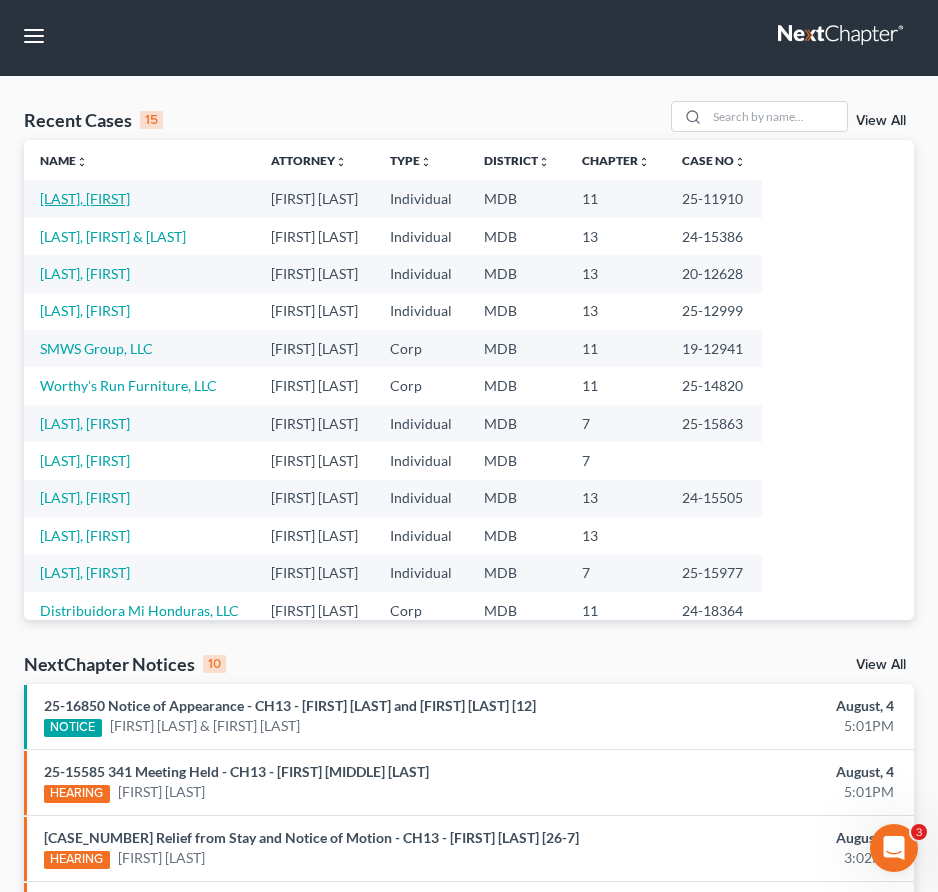 click on "Walters, Mark" at bounding box center (85, 198) 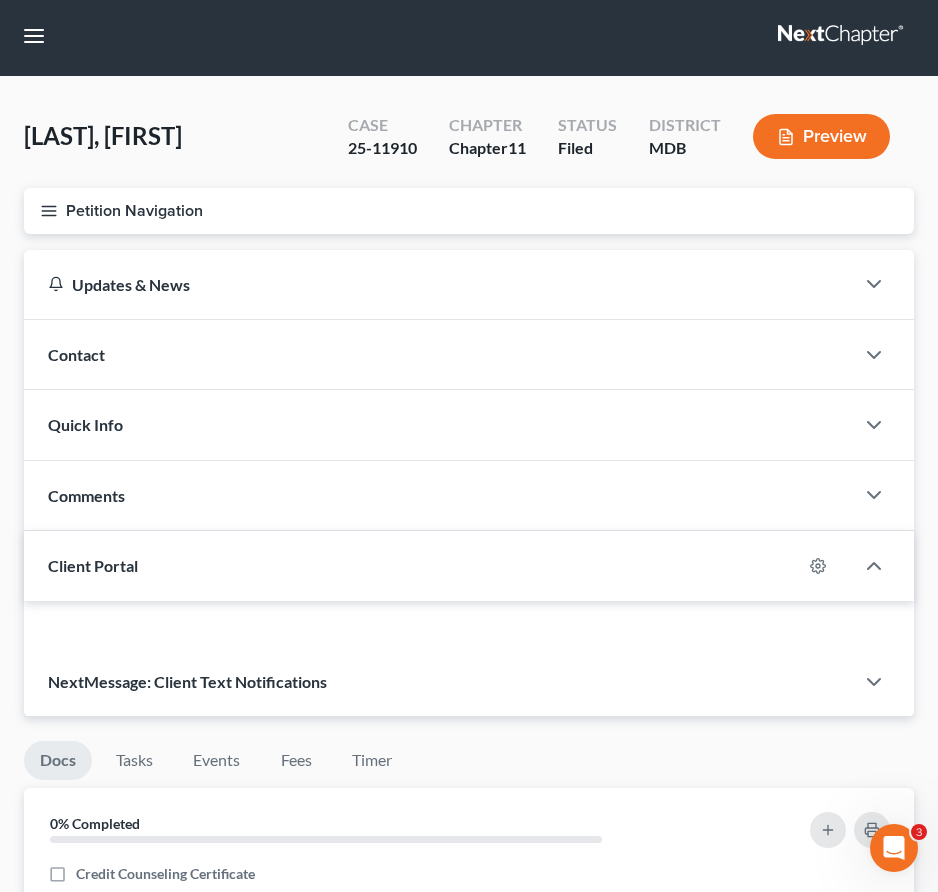 scroll, scrollTop: 0, scrollLeft: 0, axis: both 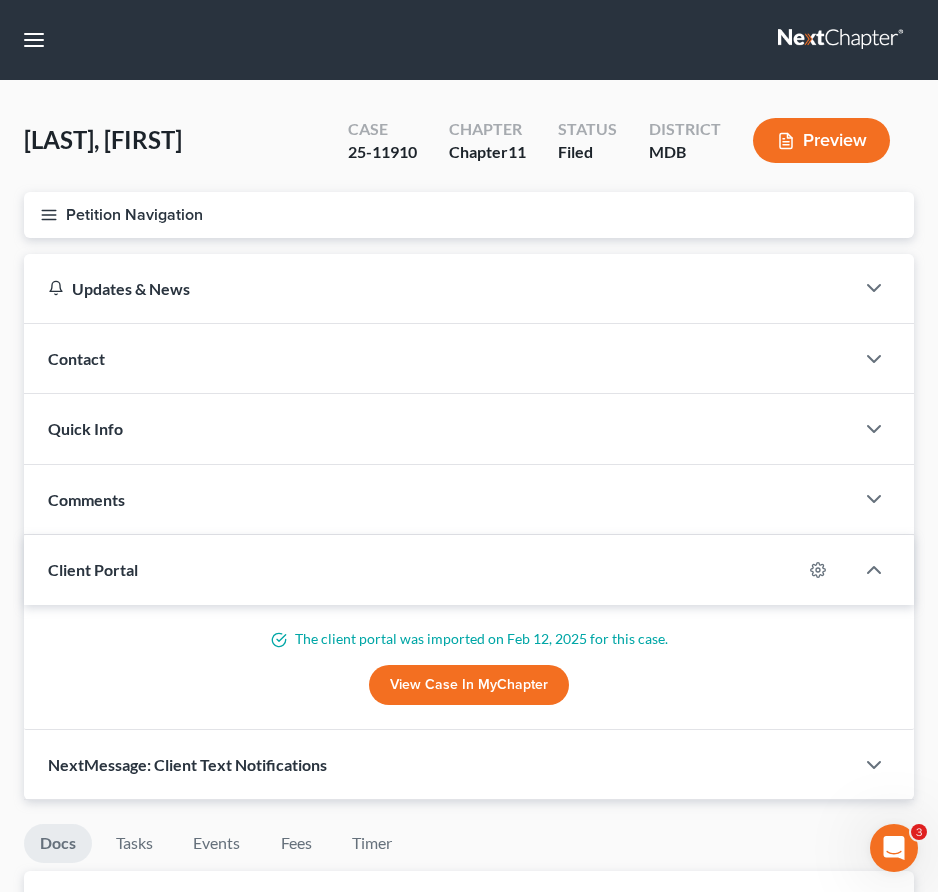 click 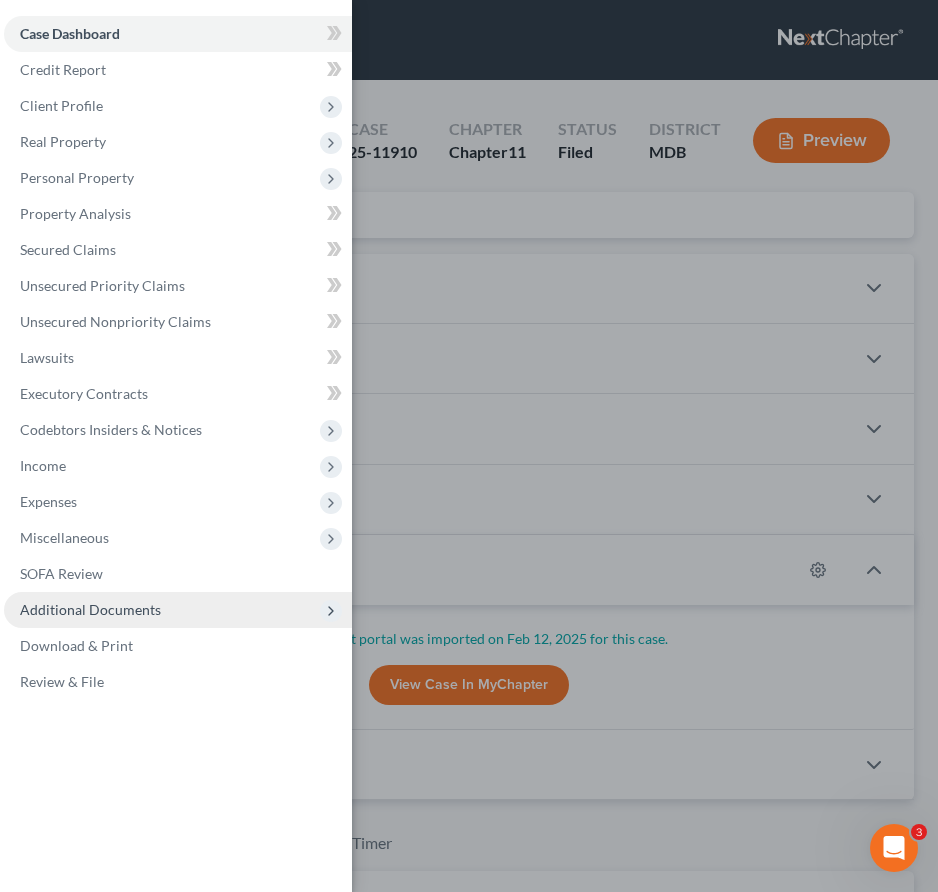 click on "Additional Documents" at bounding box center [90, 609] 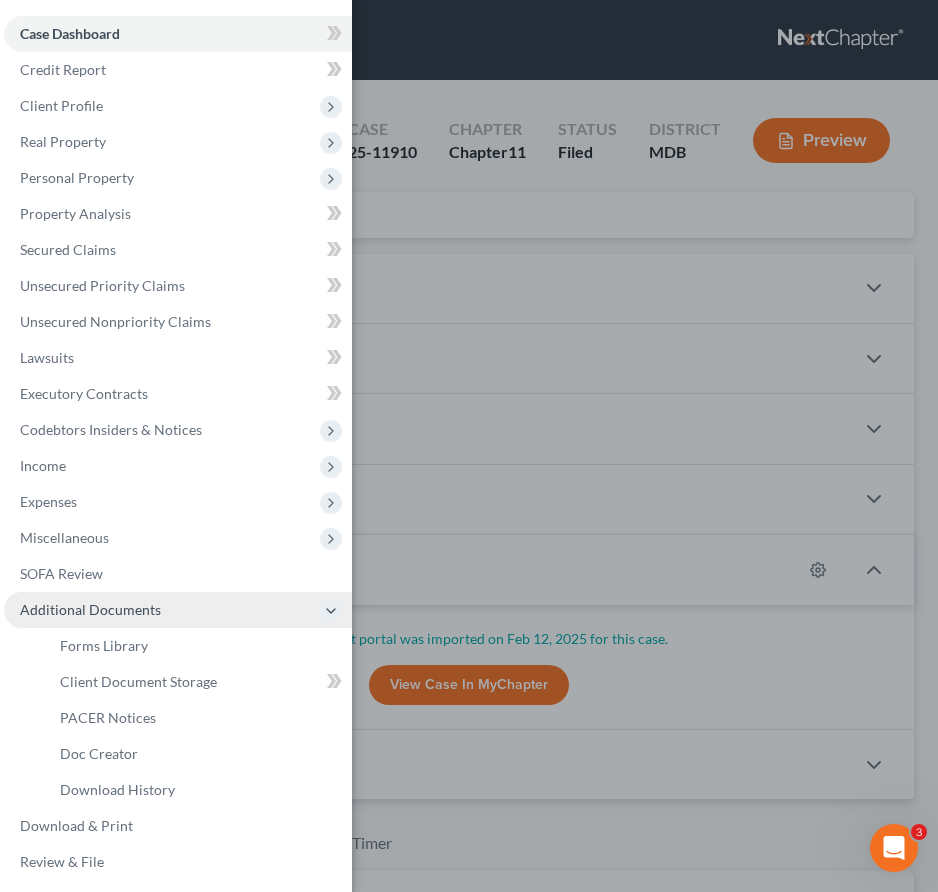 scroll, scrollTop: 4, scrollLeft: 0, axis: vertical 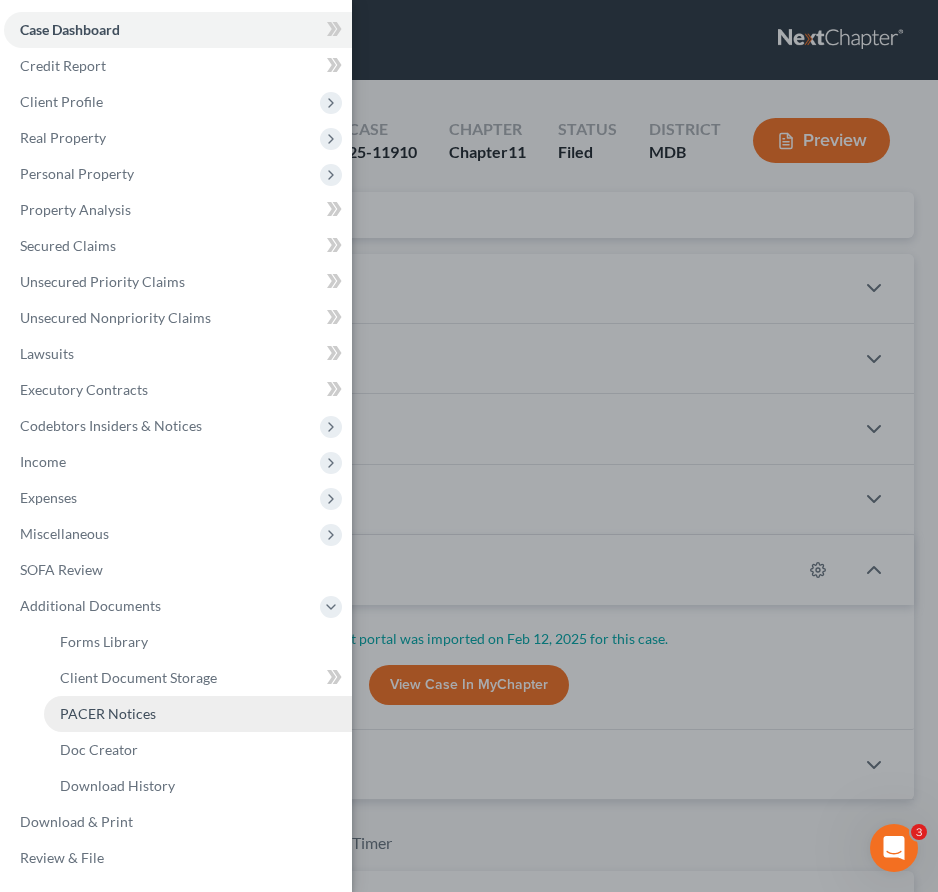 click on "PACER Notices" at bounding box center [108, 713] 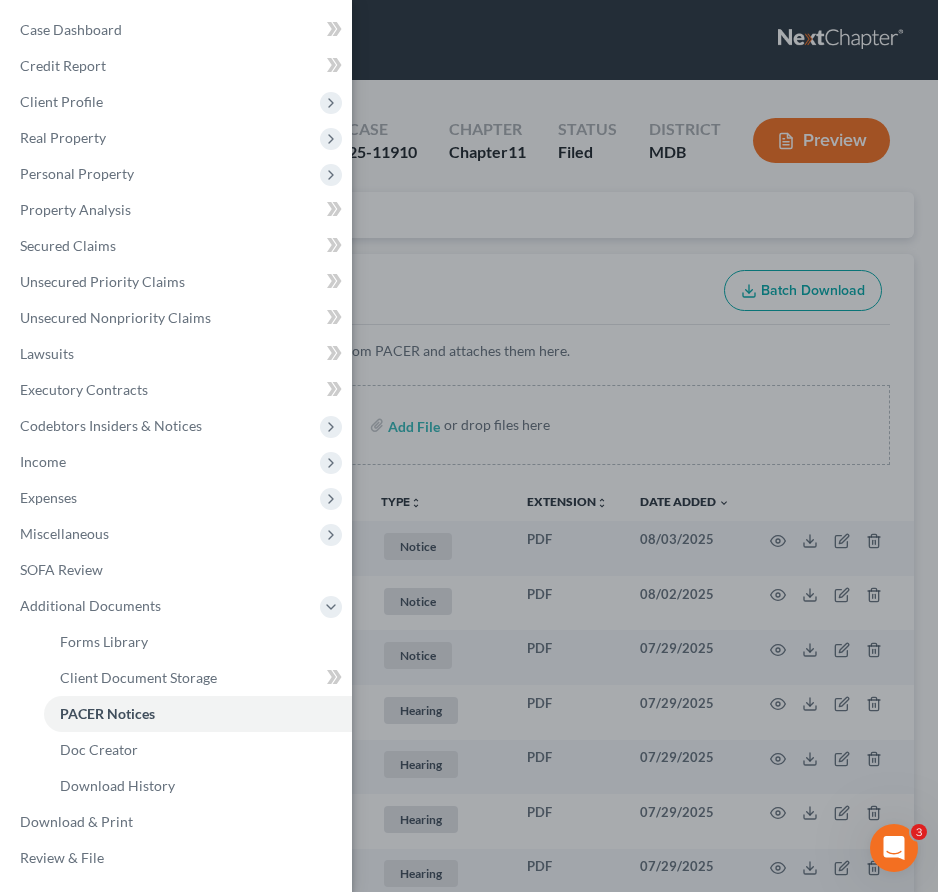 click on "Case Dashboard
Payments
Invoices
Payments
Payments
Credit Report
Client Profile" at bounding box center [469, 446] 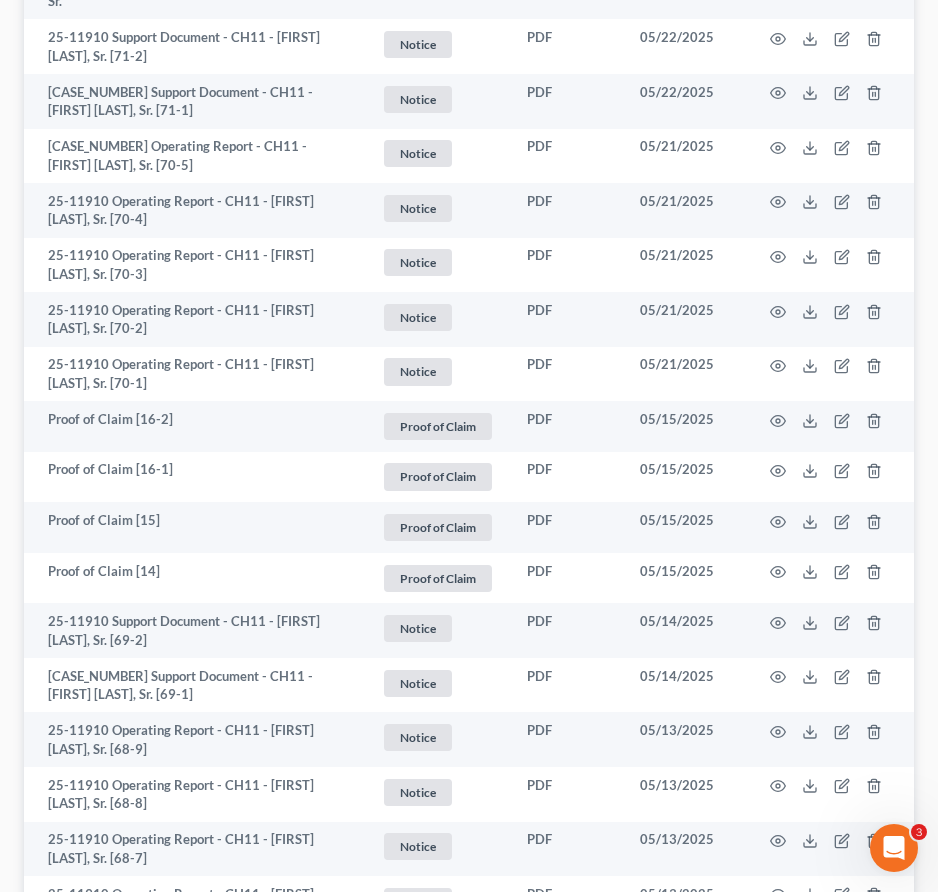 scroll, scrollTop: 3849, scrollLeft: 0, axis: vertical 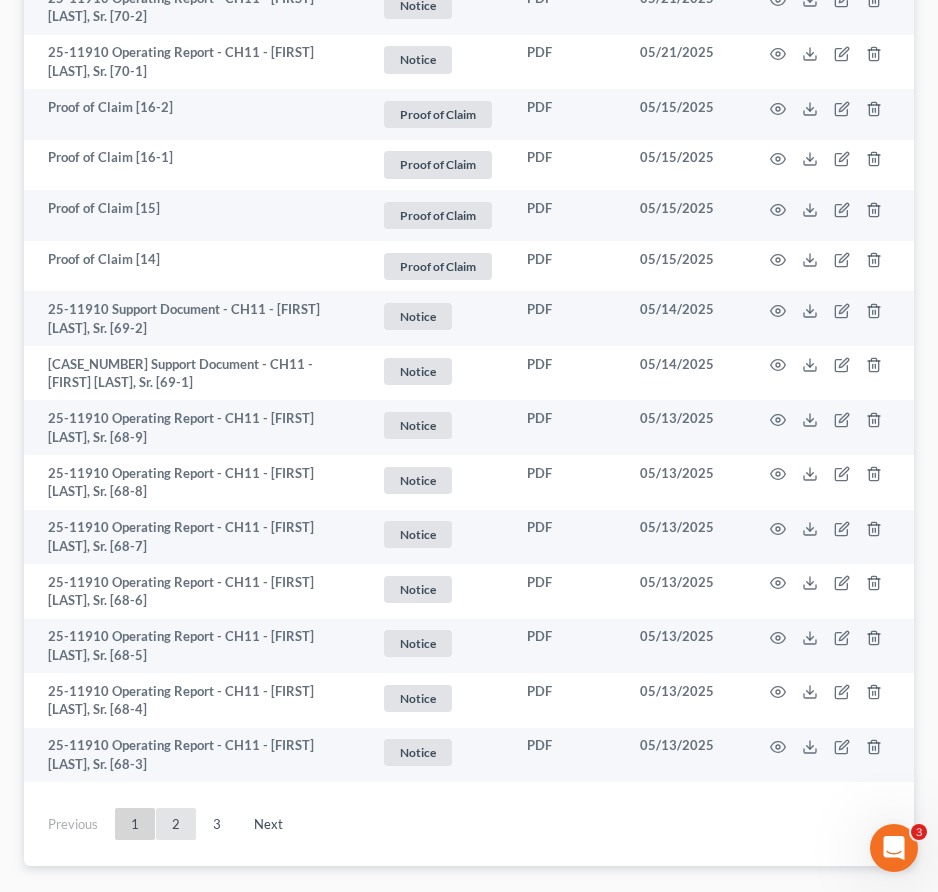 click on "2" at bounding box center (176, 824) 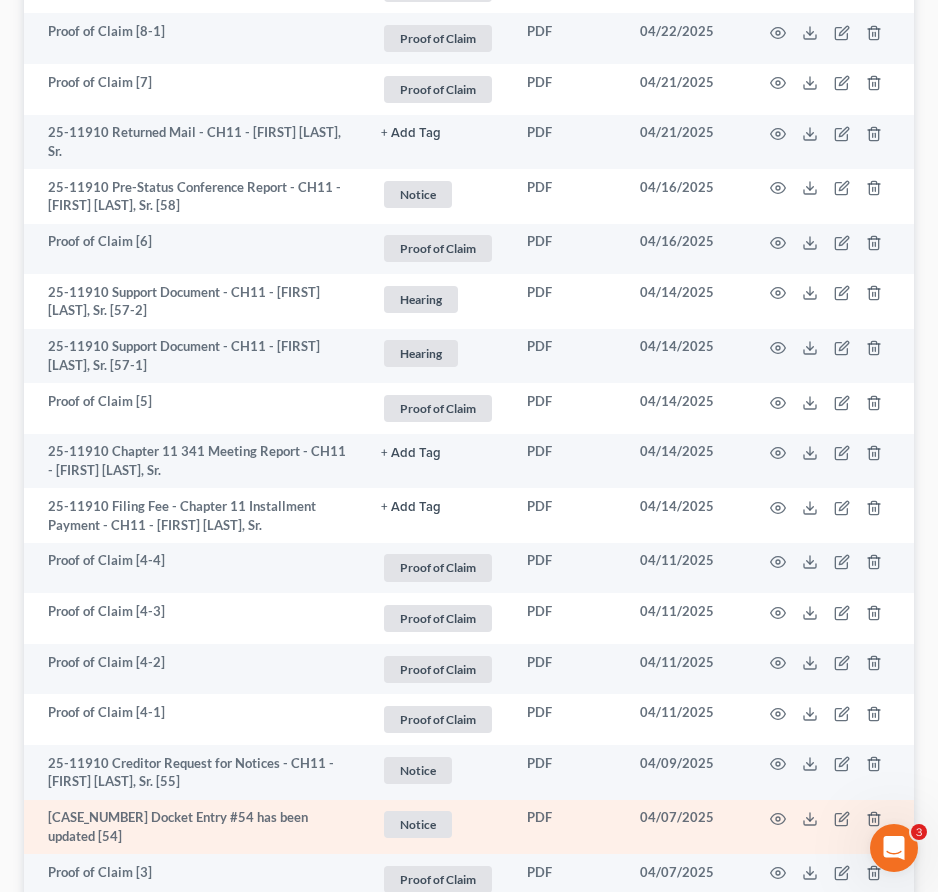 scroll, scrollTop: 1861, scrollLeft: 0, axis: vertical 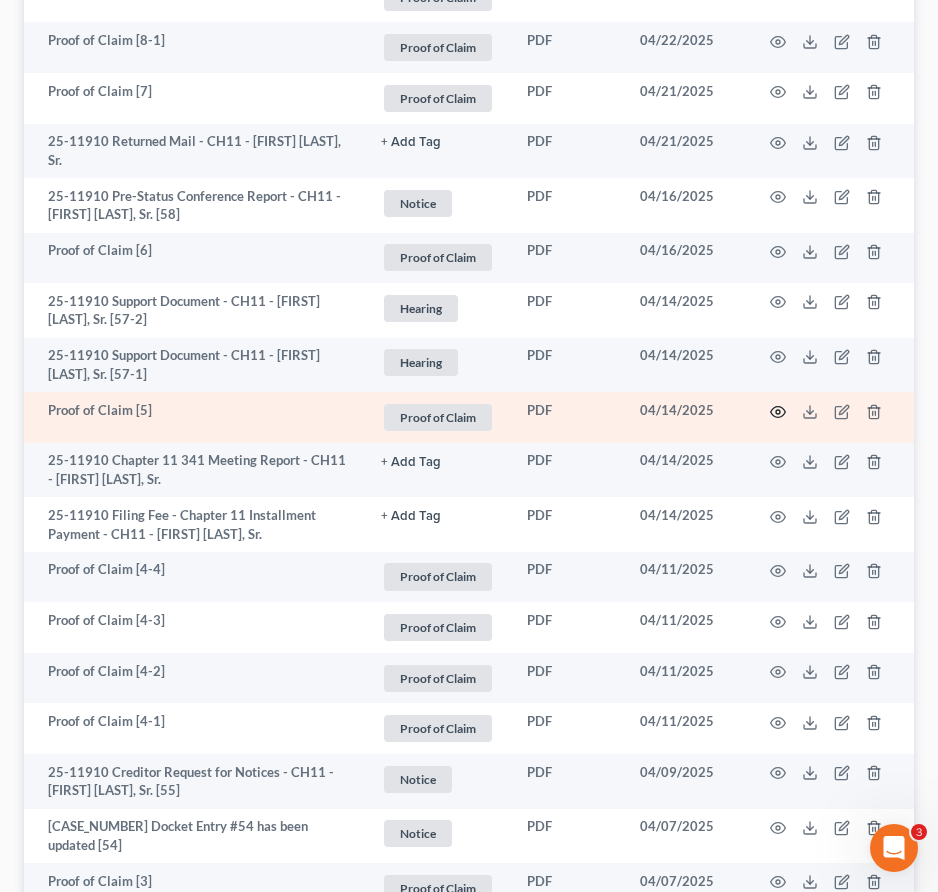 click 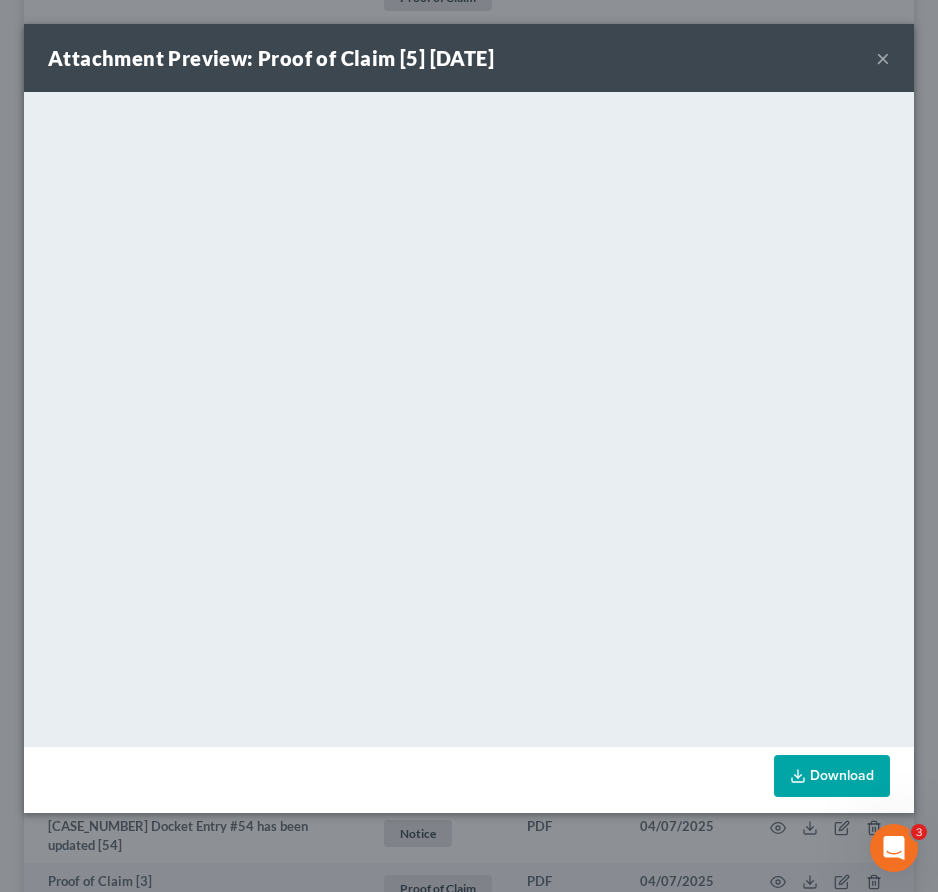 click on "×" at bounding box center (883, 58) 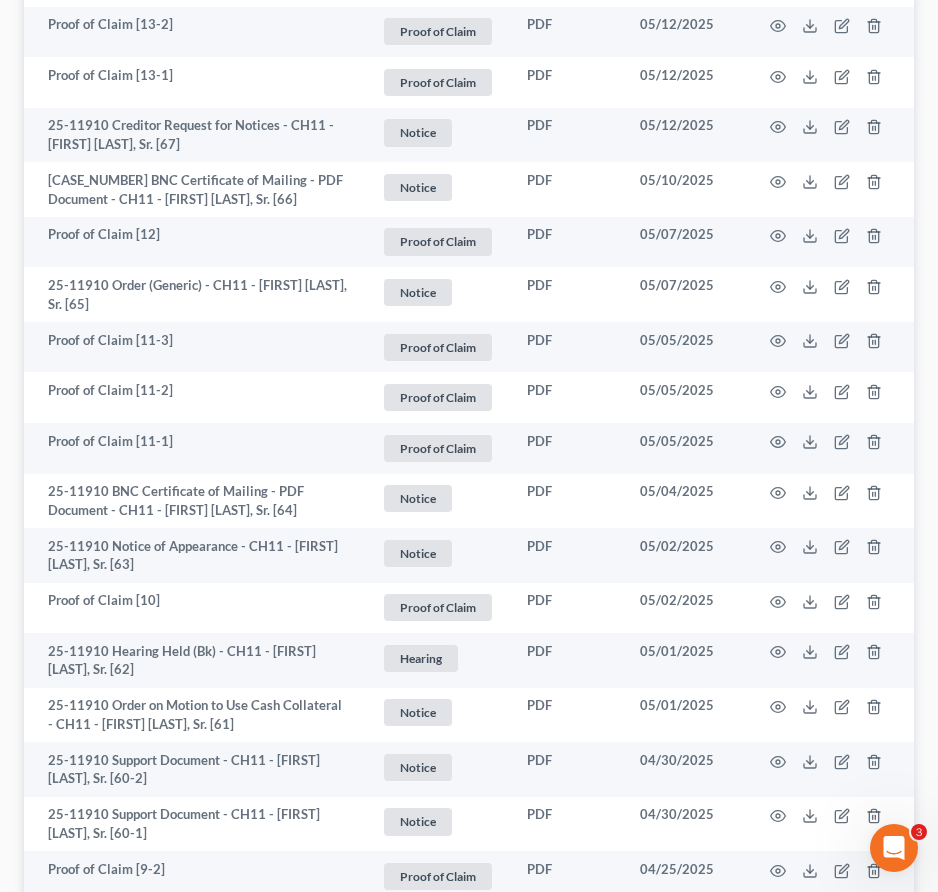 scroll, scrollTop: 784, scrollLeft: 0, axis: vertical 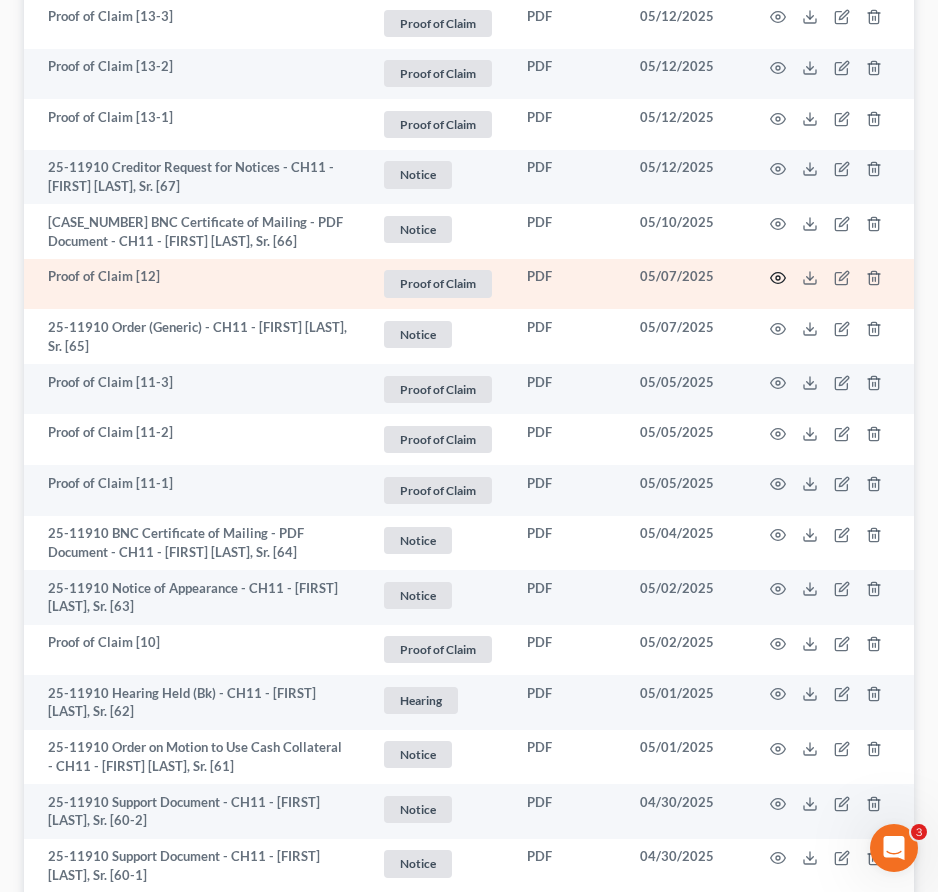 click 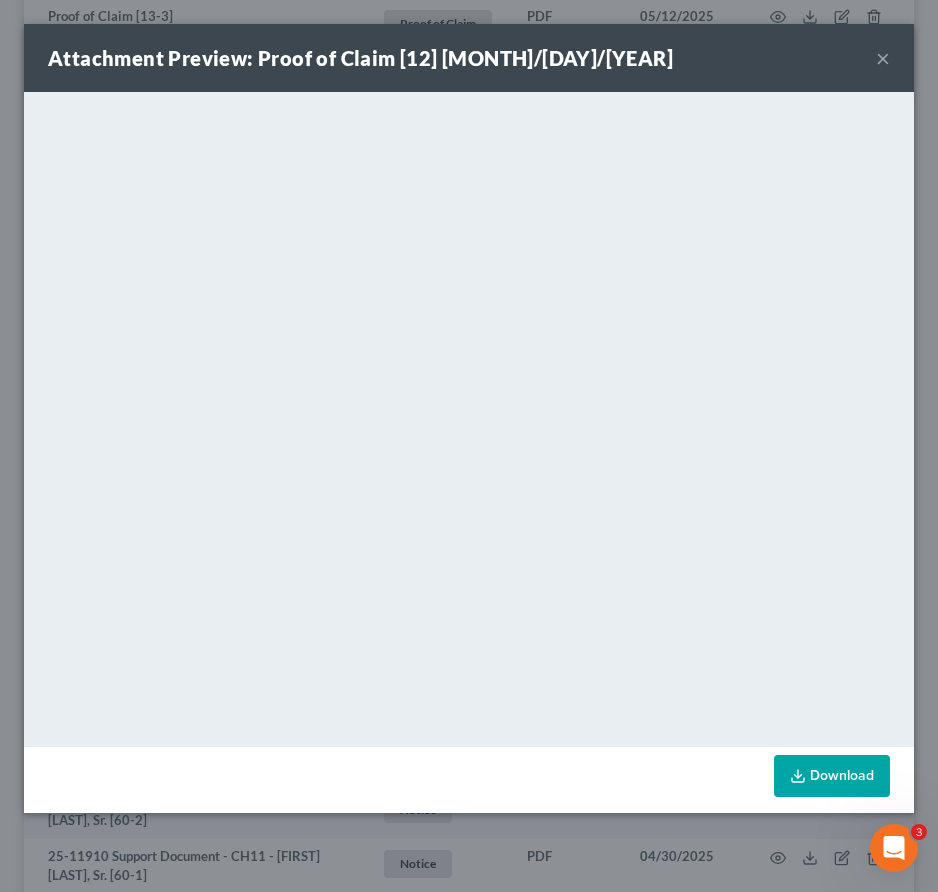 click on "×" at bounding box center [883, 58] 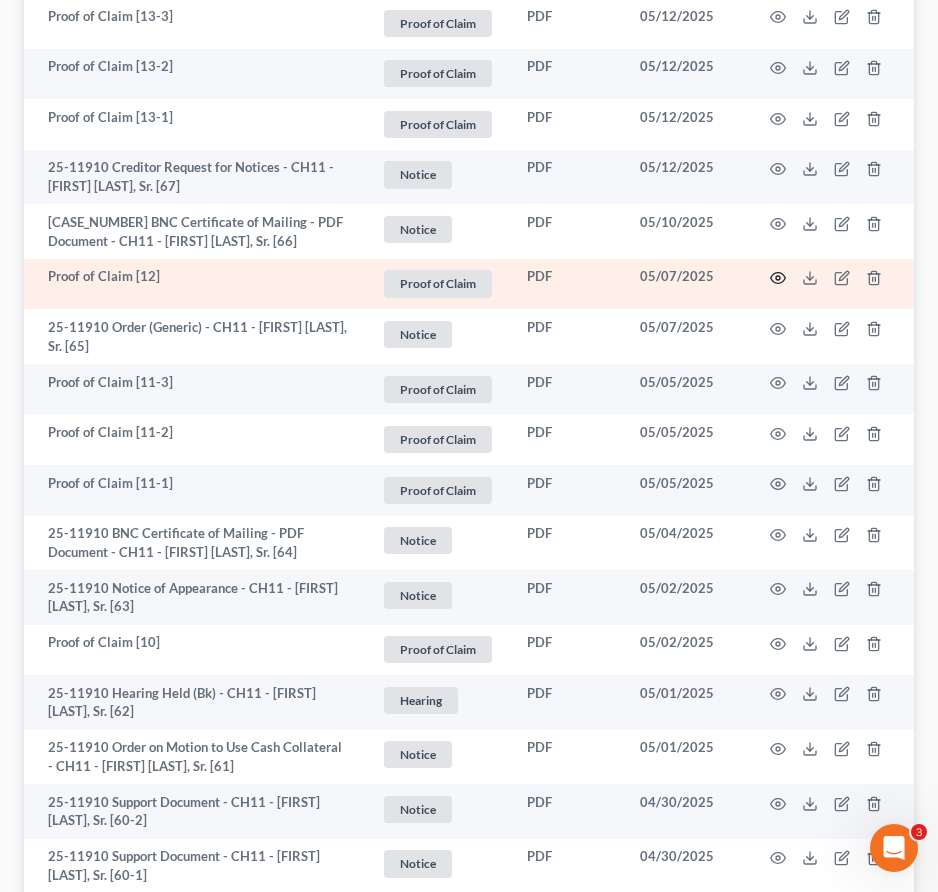 click 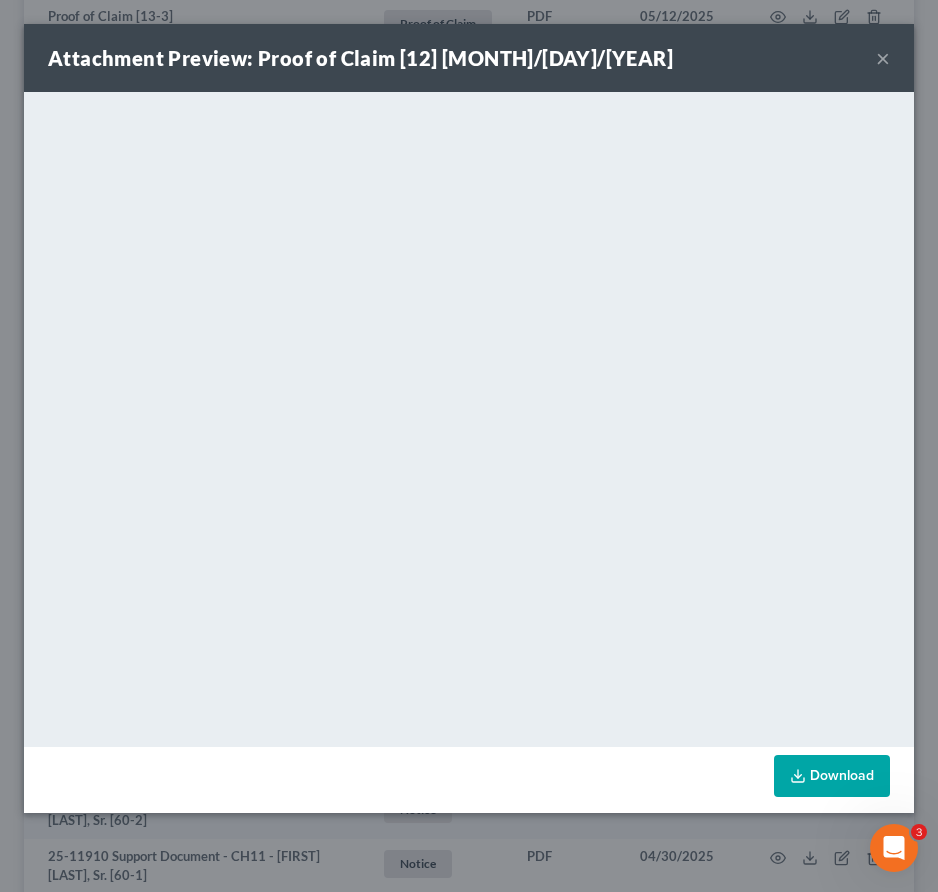 click on "×" at bounding box center [883, 58] 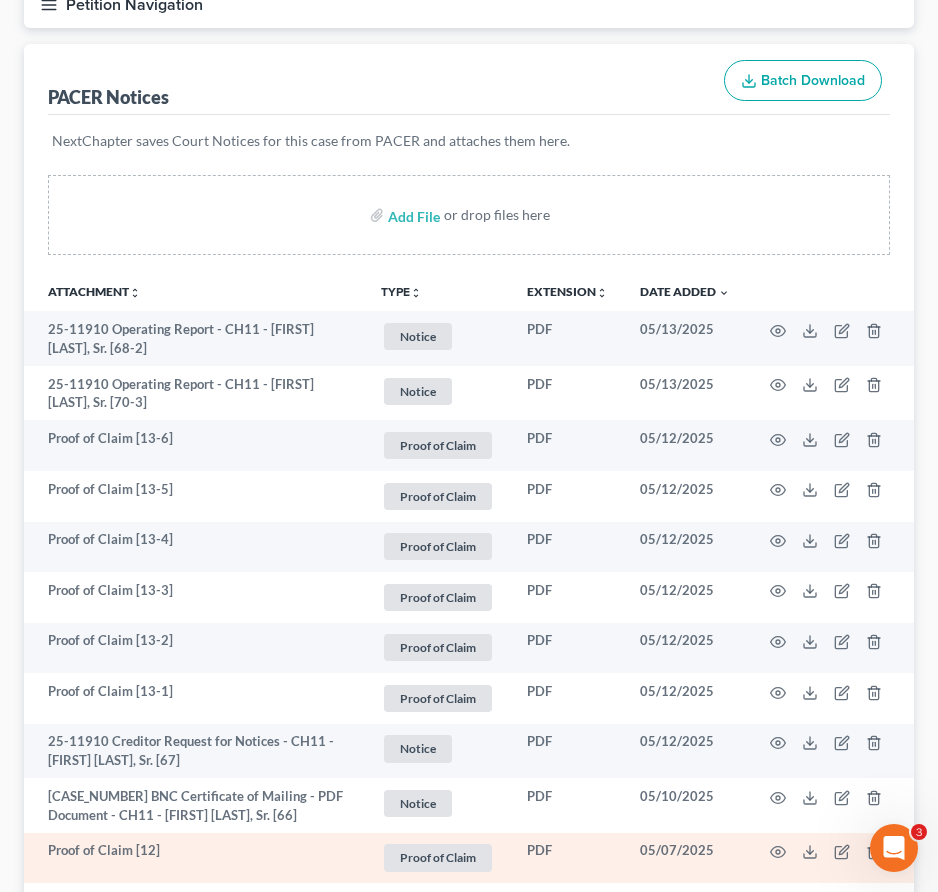 scroll, scrollTop: 0, scrollLeft: 0, axis: both 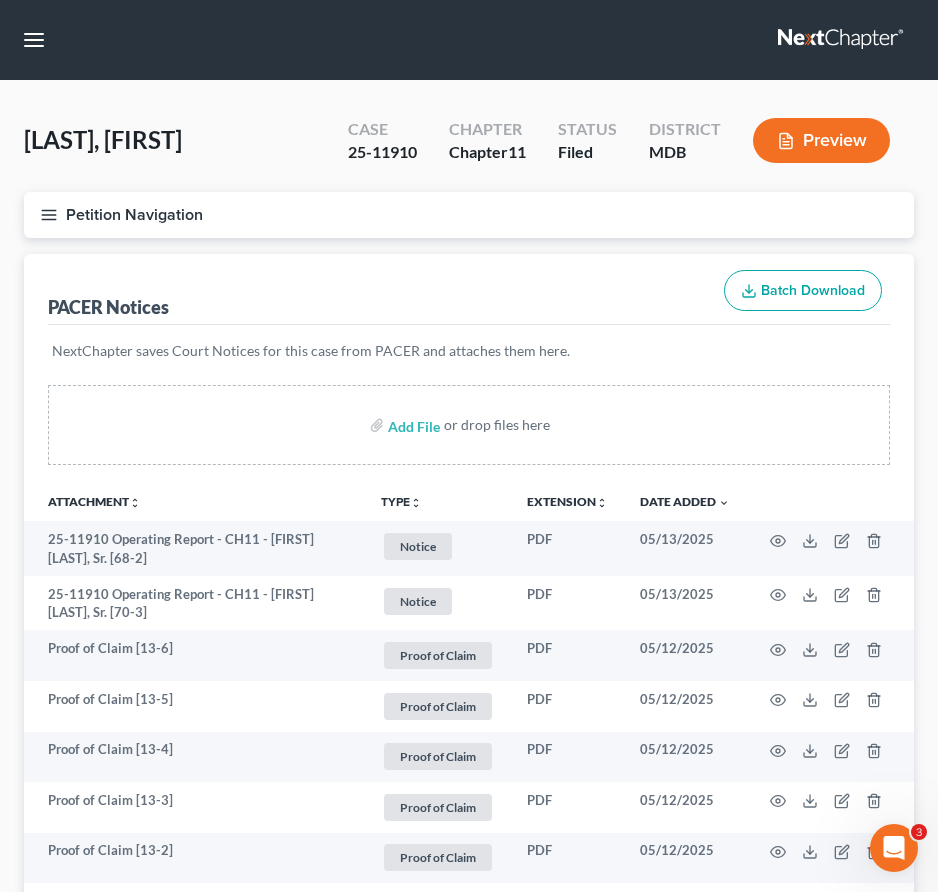 click 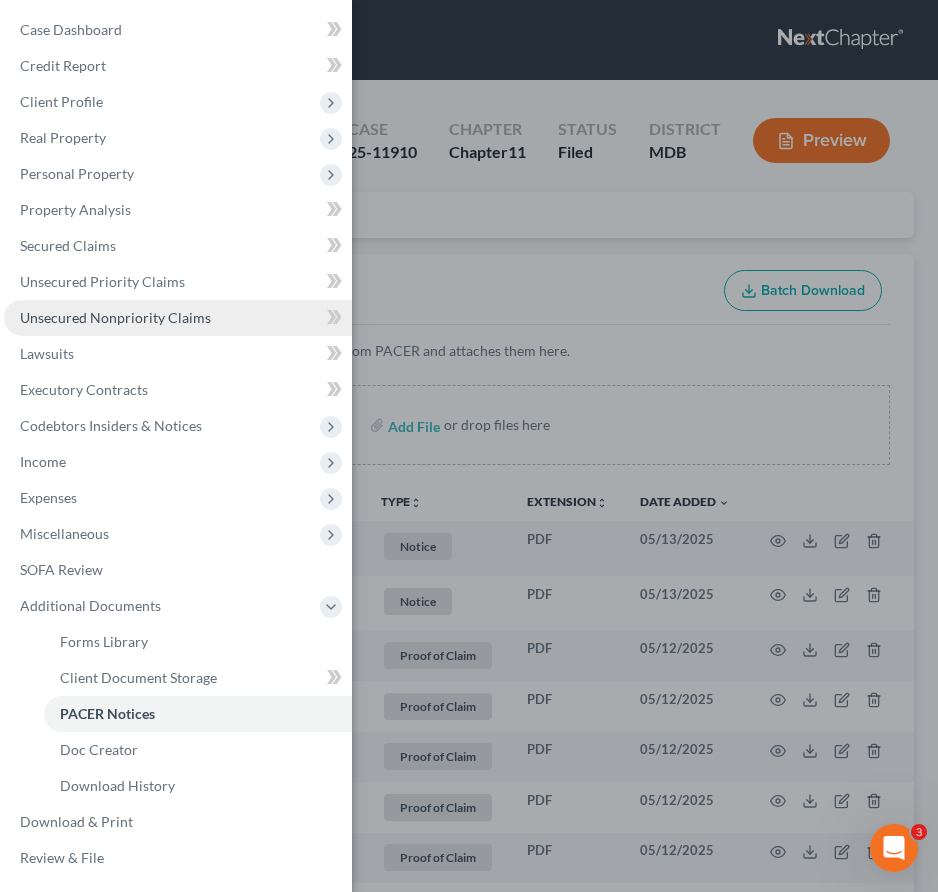 click on "Unsecured Nonpriority Claims" at bounding box center [115, 317] 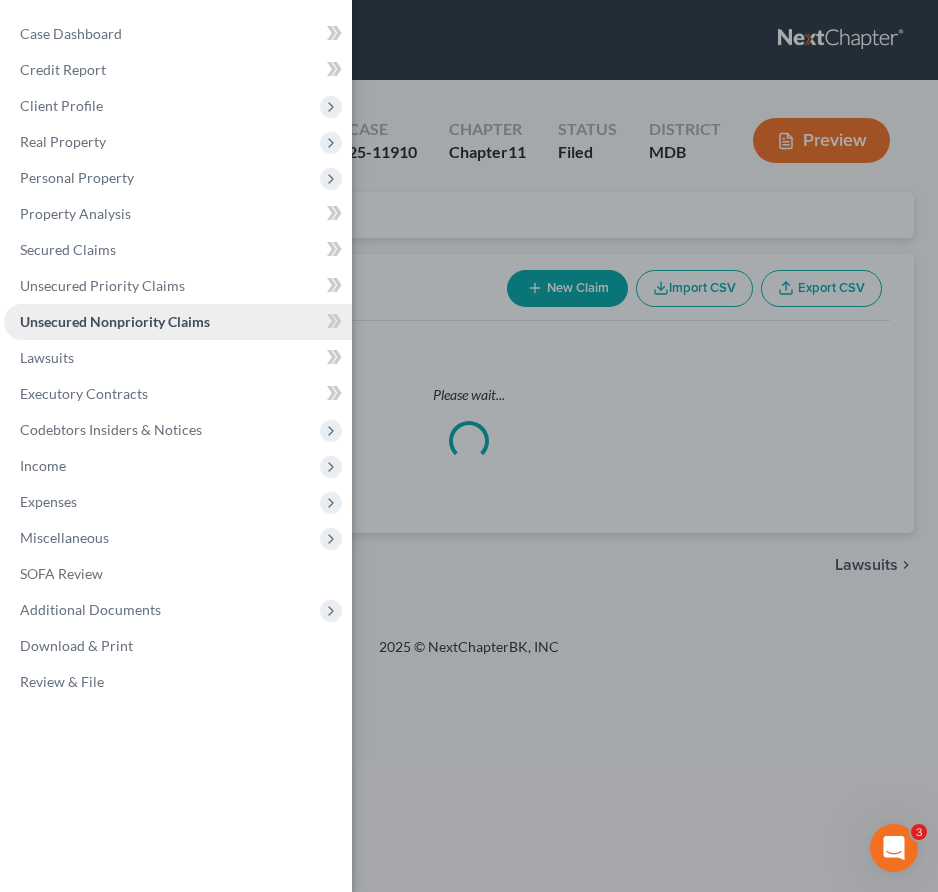 scroll, scrollTop: 0, scrollLeft: 0, axis: both 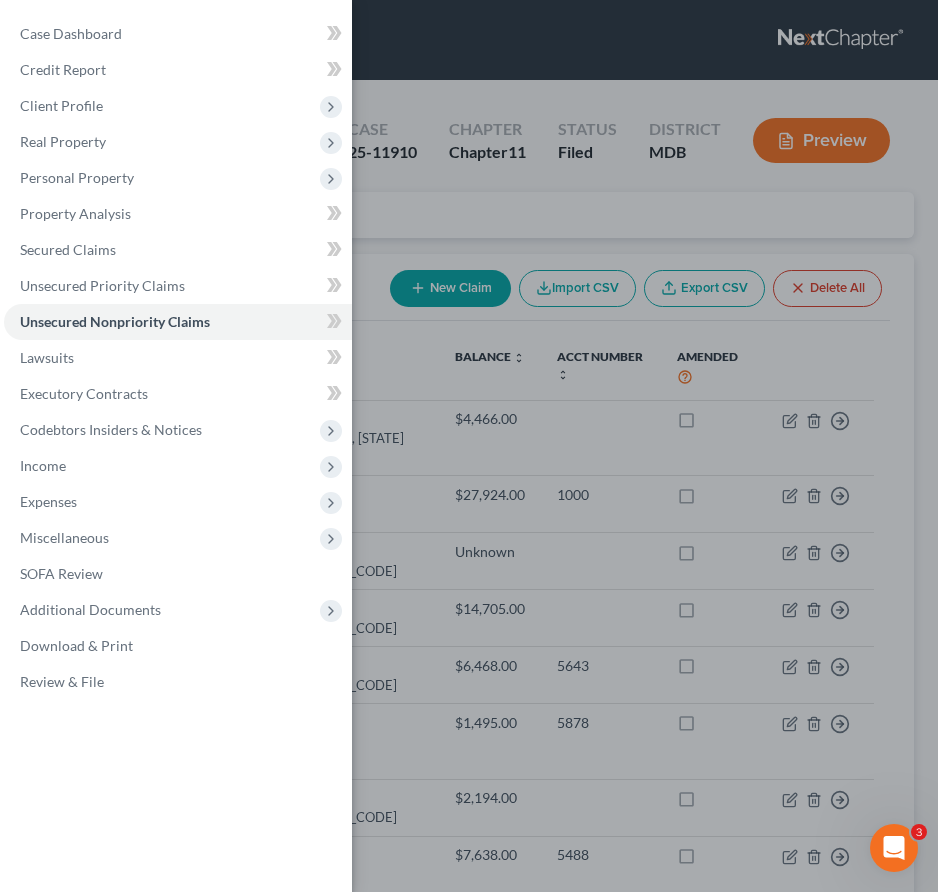 click on "Case Dashboard
Payments
Invoices
Payments
Payments
Credit Report
Client Profile" at bounding box center (469, 446) 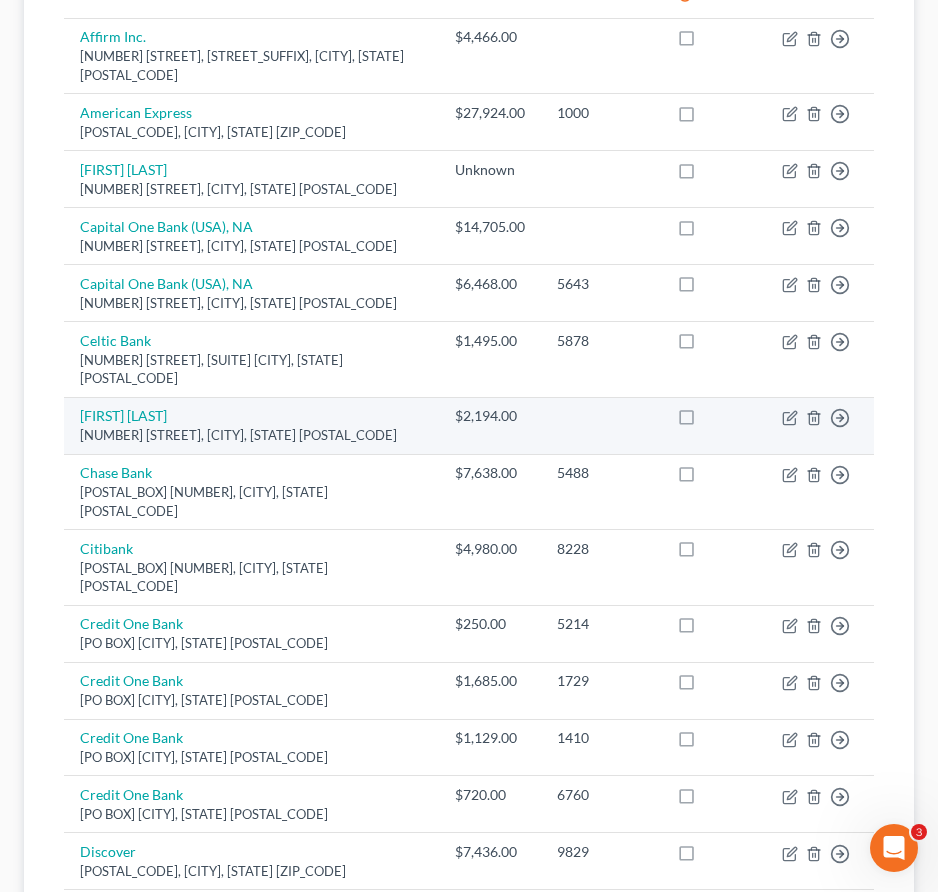 scroll, scrollTop: 0, scrollLeft: 0, axis: both 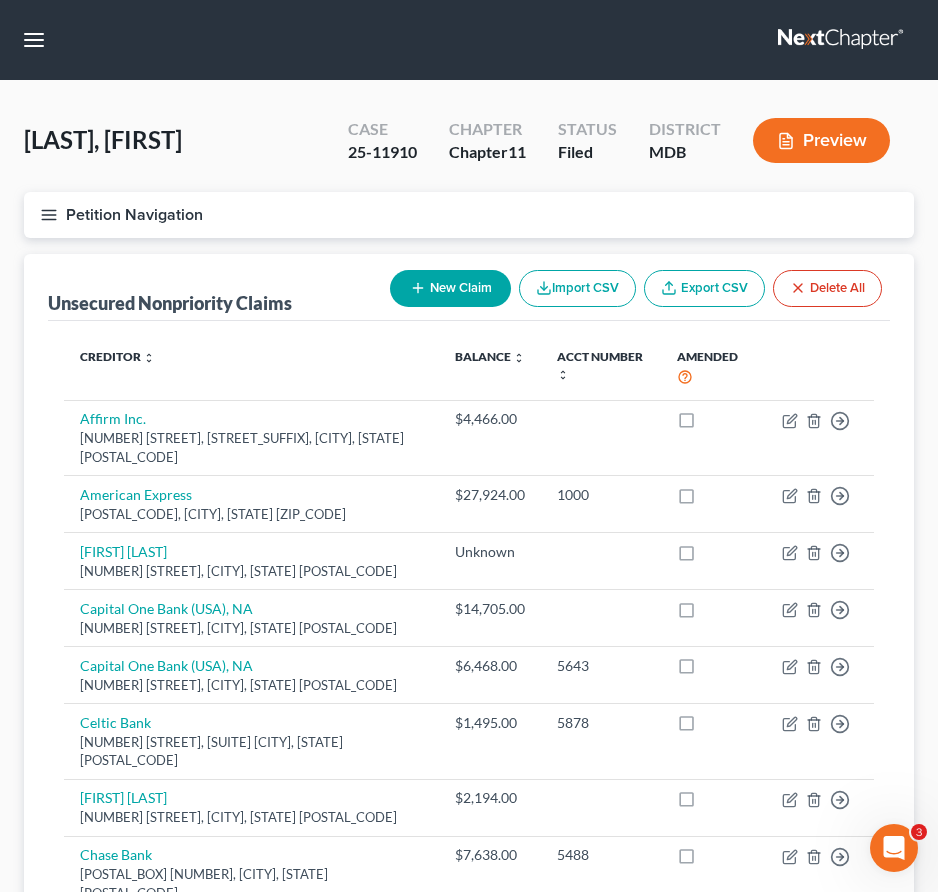 click 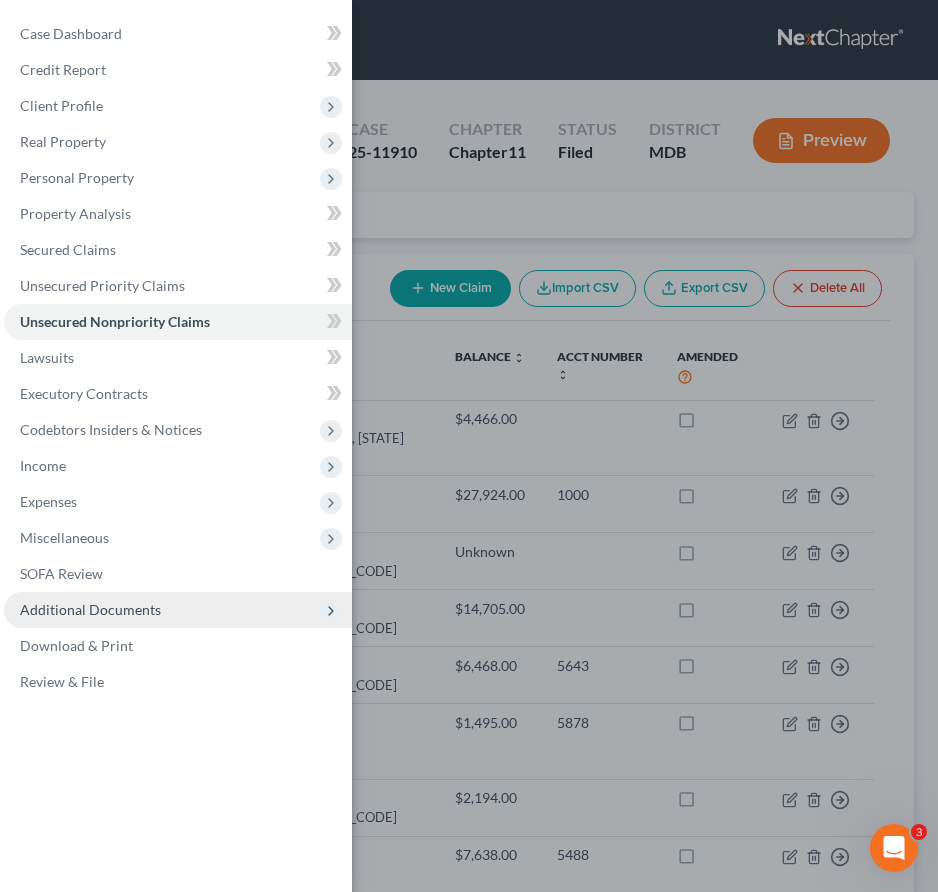 click on "Additional Documents" at bounding box center [90, 609] 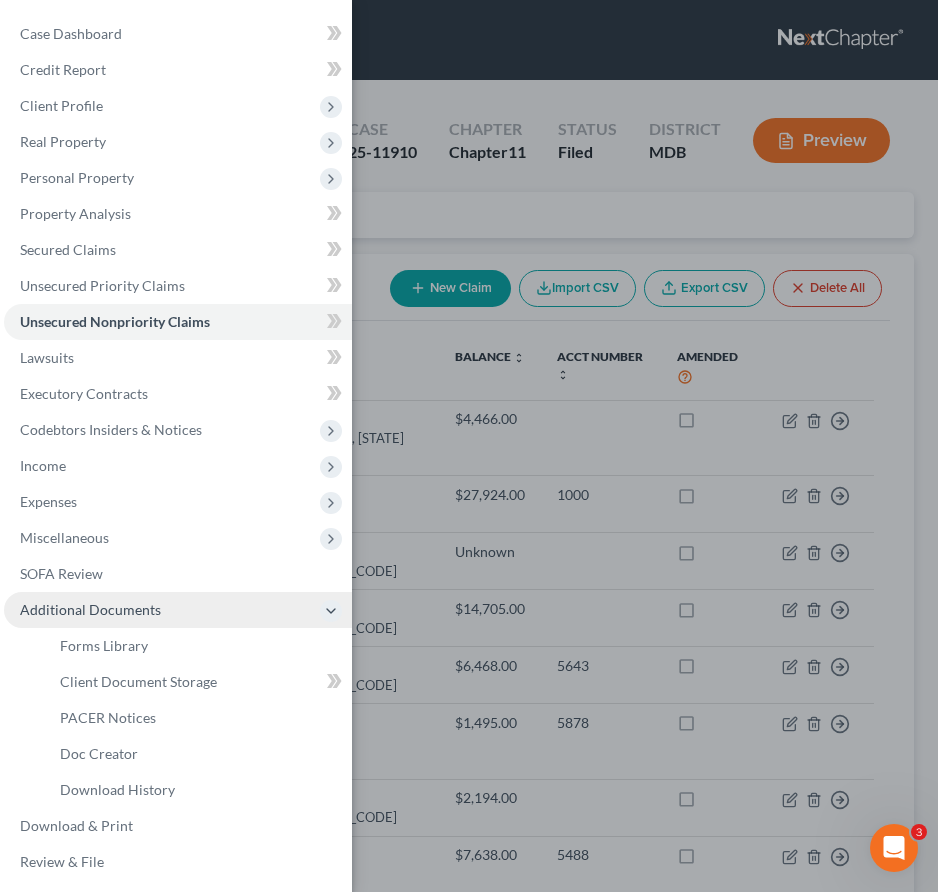 scroll, scrollTop: 4, scrollLeft: 0, axis: vertical 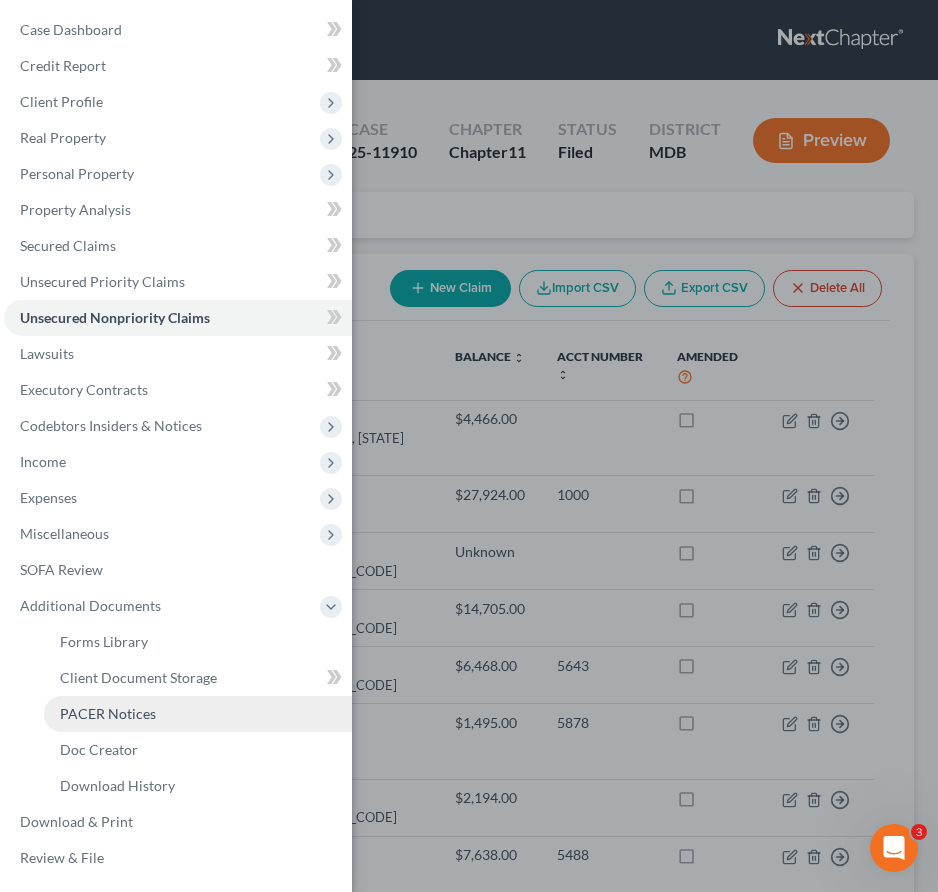 click on "PACER Notices" at bounding box center (198, 714) 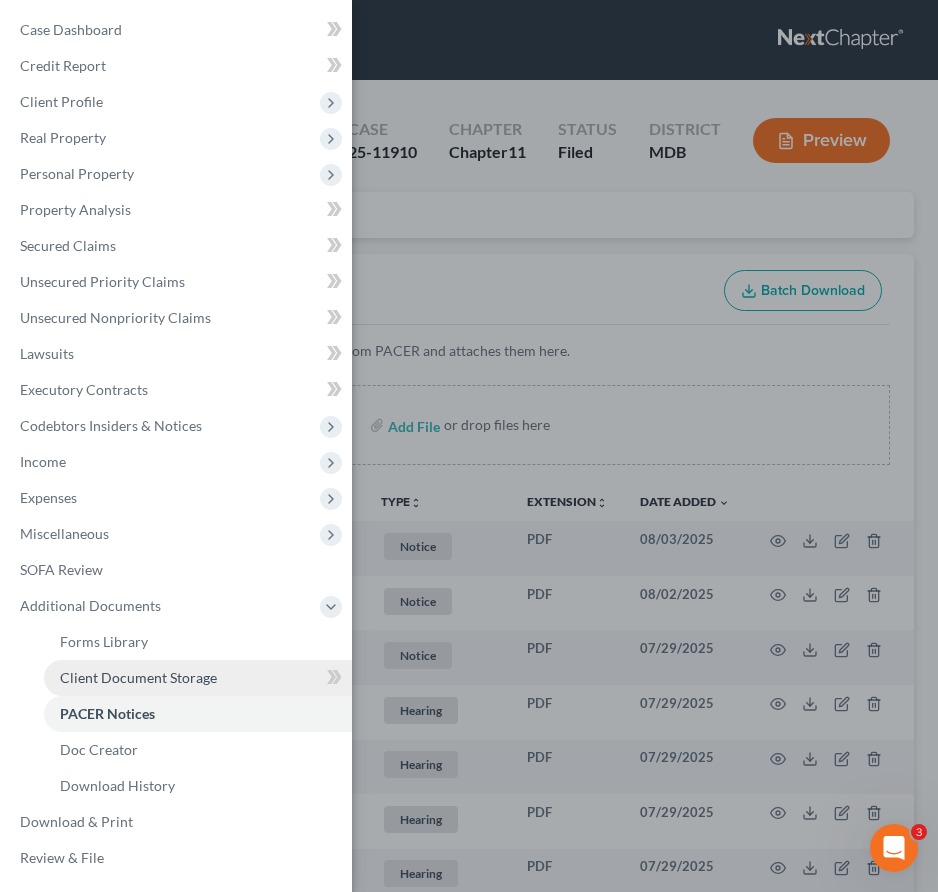 click on "Client Document Storage" at bounding box center [138, 677] 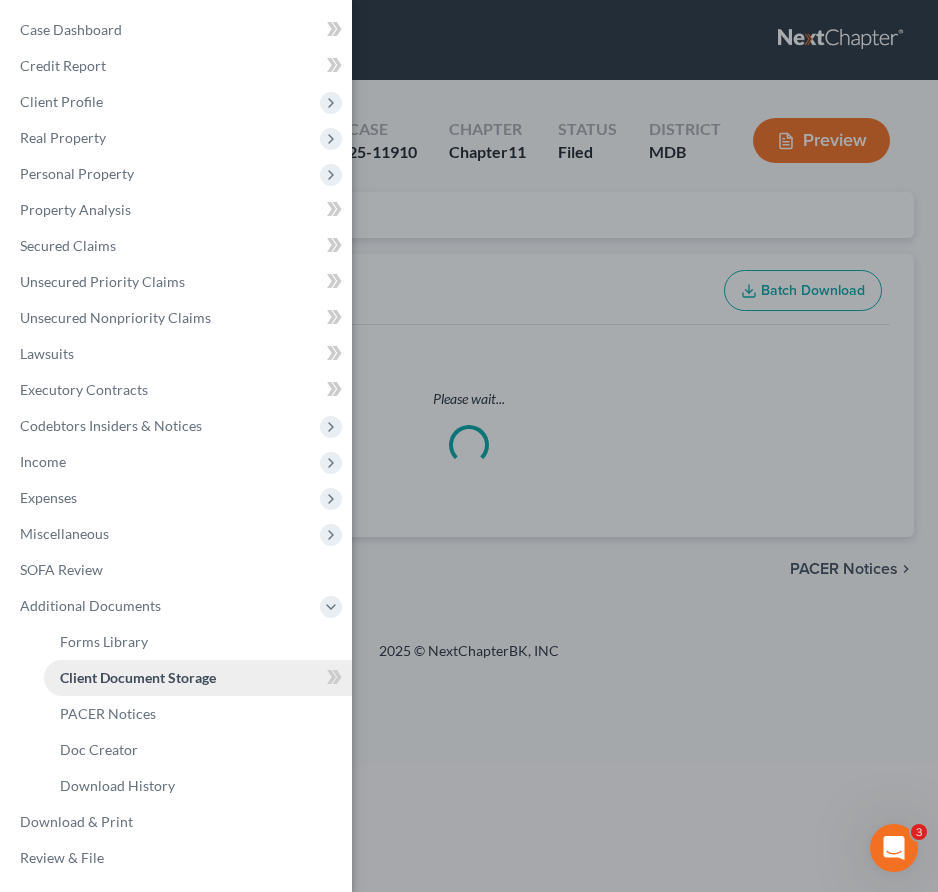 select on "59" 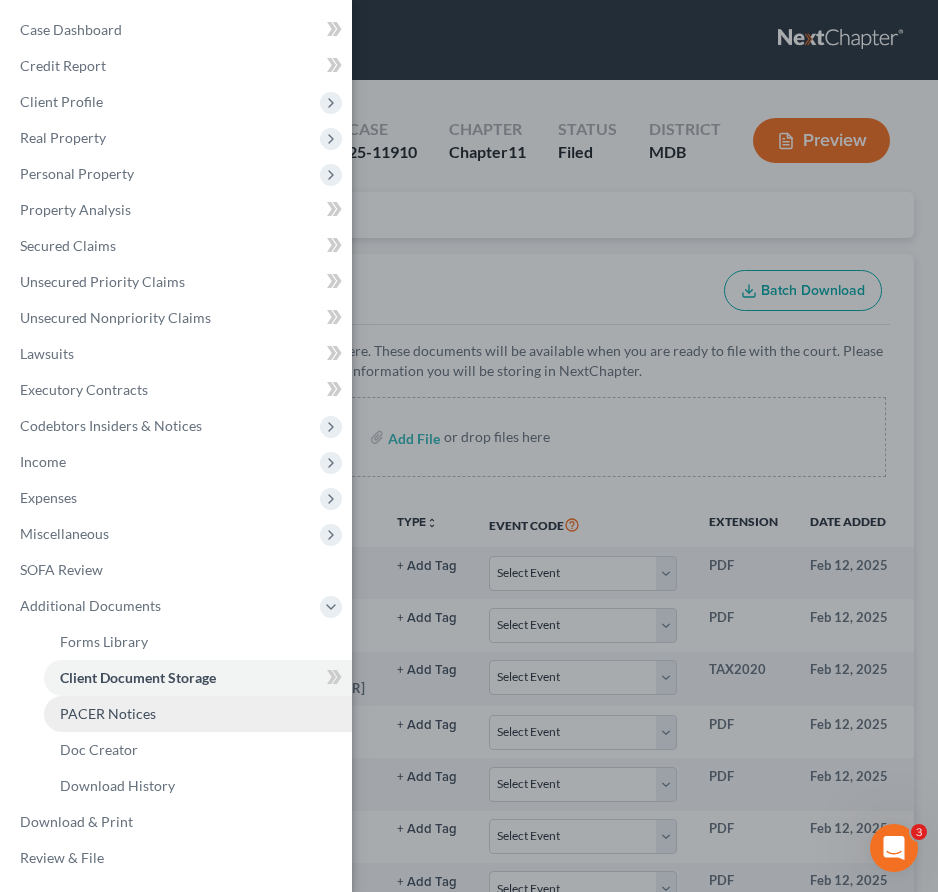 click on "PACER Notices" at bounding box center (108, 713) 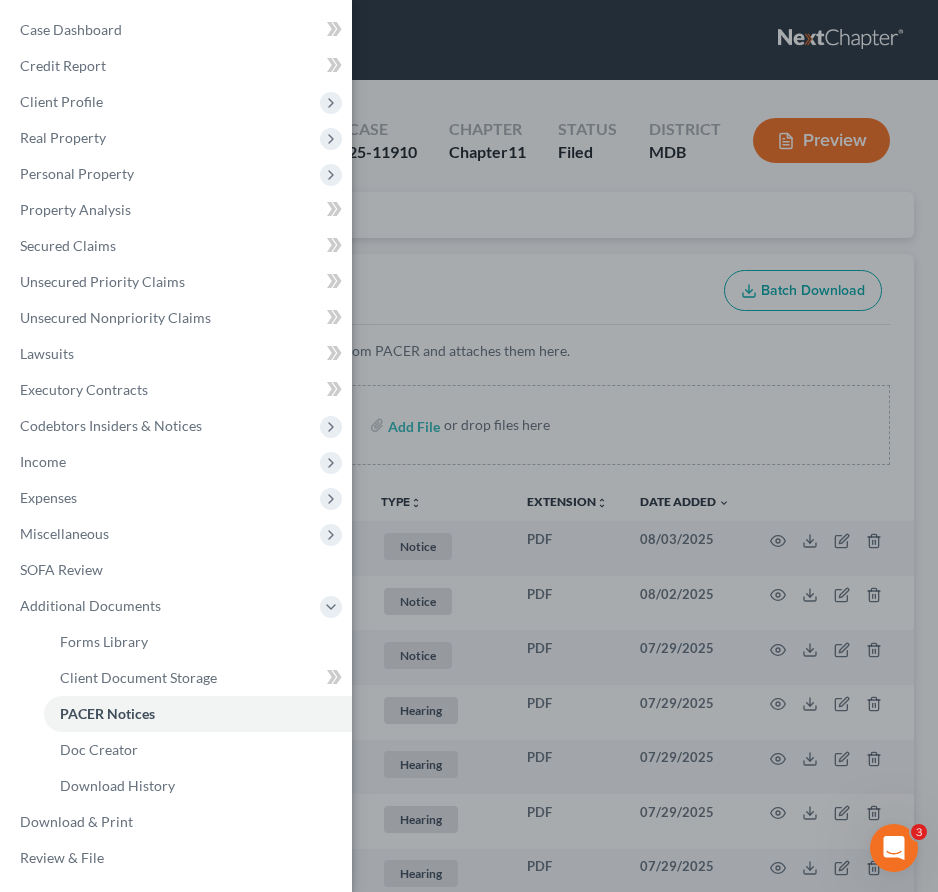 click on "Case Dashboard
Payments
Invoices
Payments
Payments
Credit Report
Client Profile" at bounding box center (469, 446) 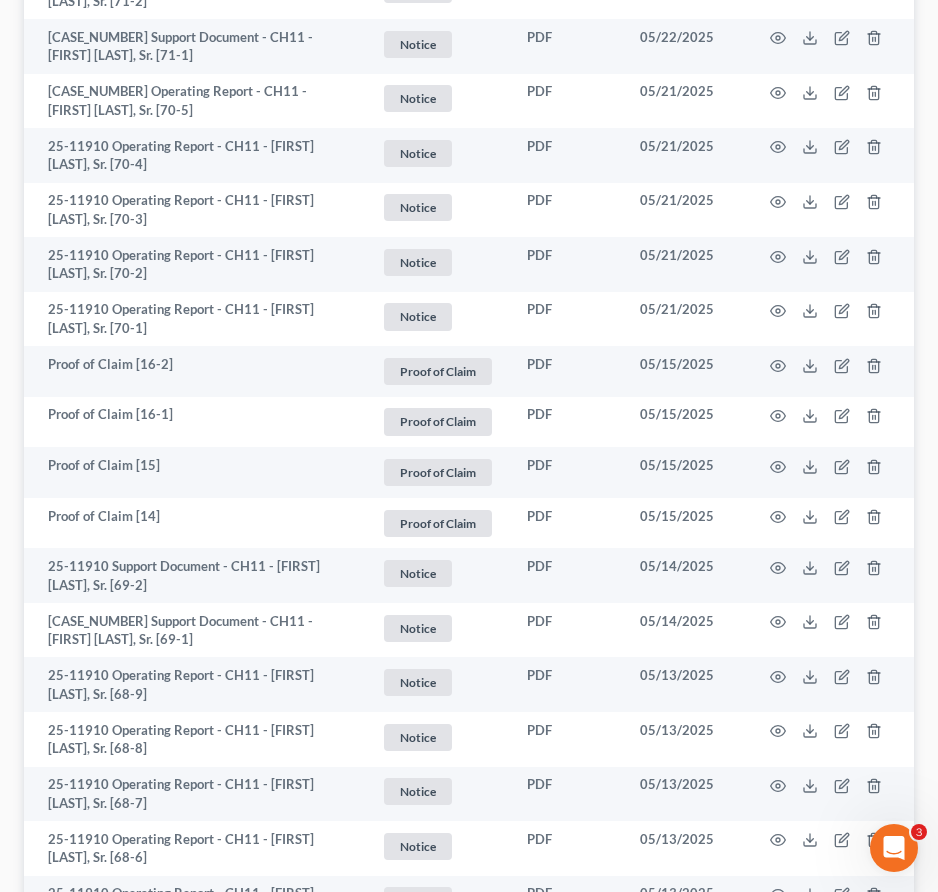 scroll, scrollTop: 3822, scrollLeft: 0, axis: vertical 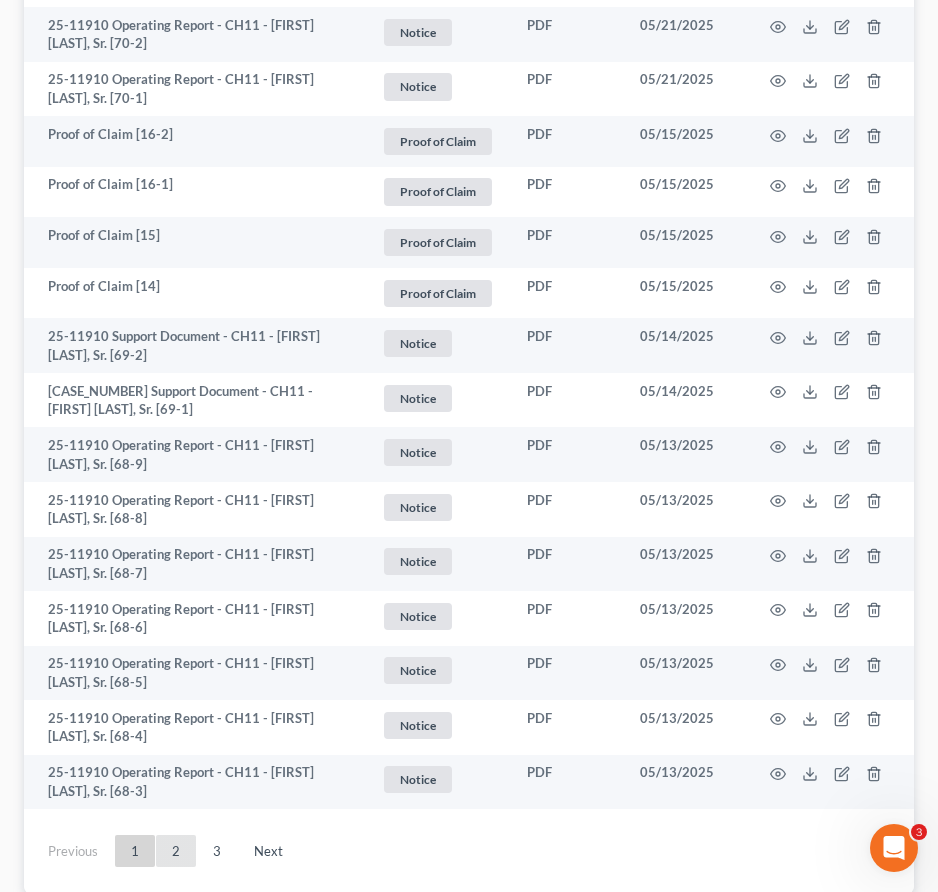 click on "2" at bounding box center (176, 851) 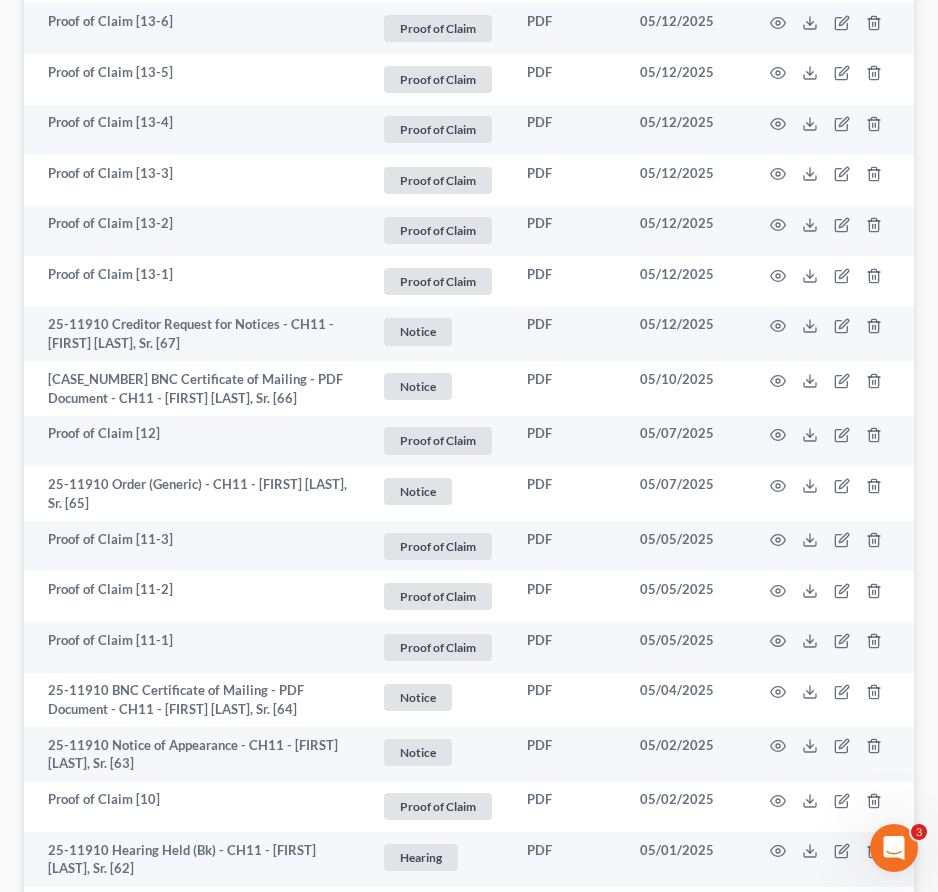 scroll, scrollTop: 458, scrollLeft: 0, axis: vertical 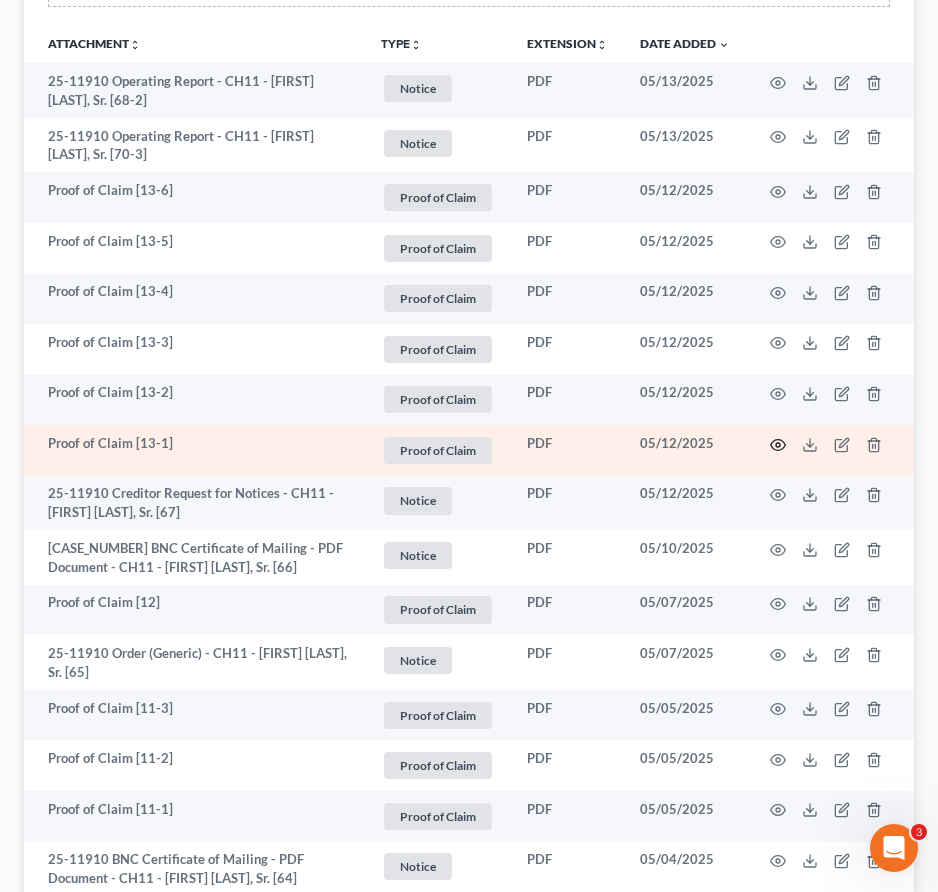 click 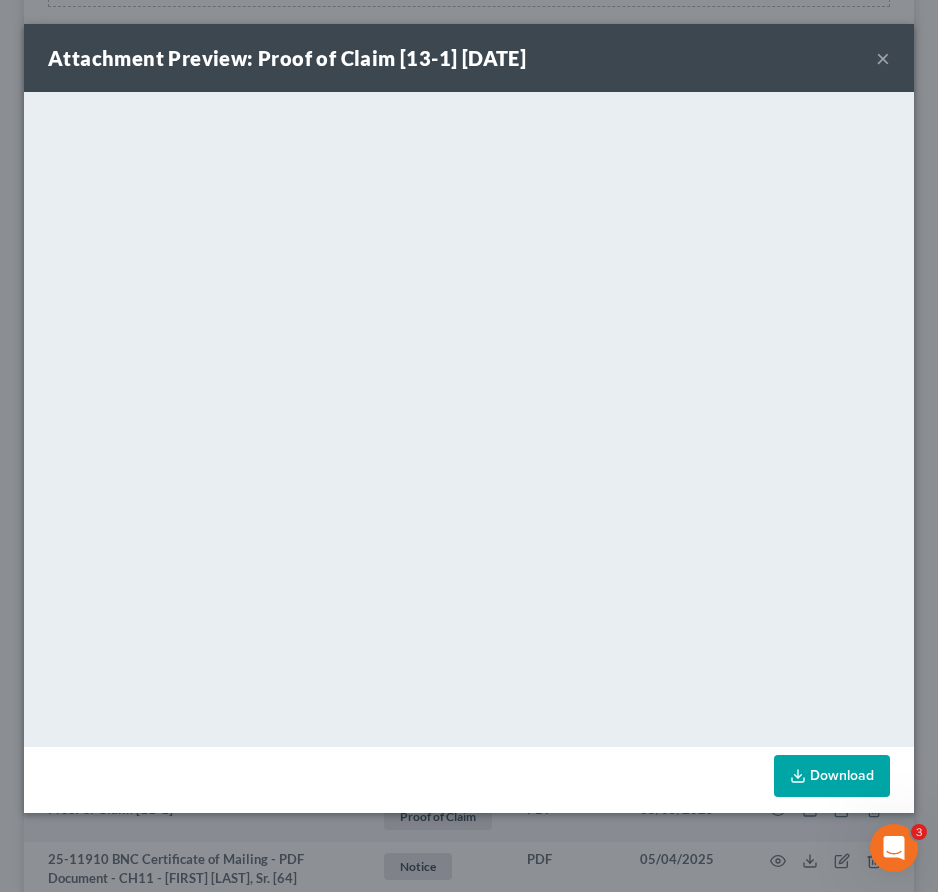 click on "×" at bounding box center (883, 58) 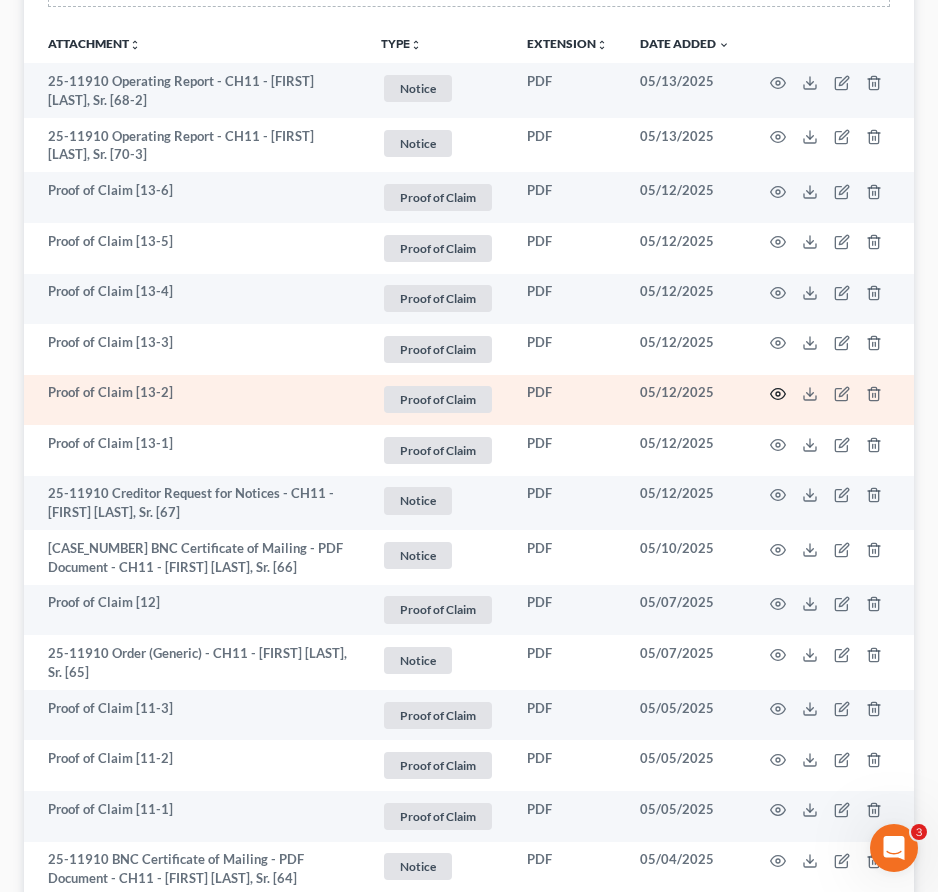 click 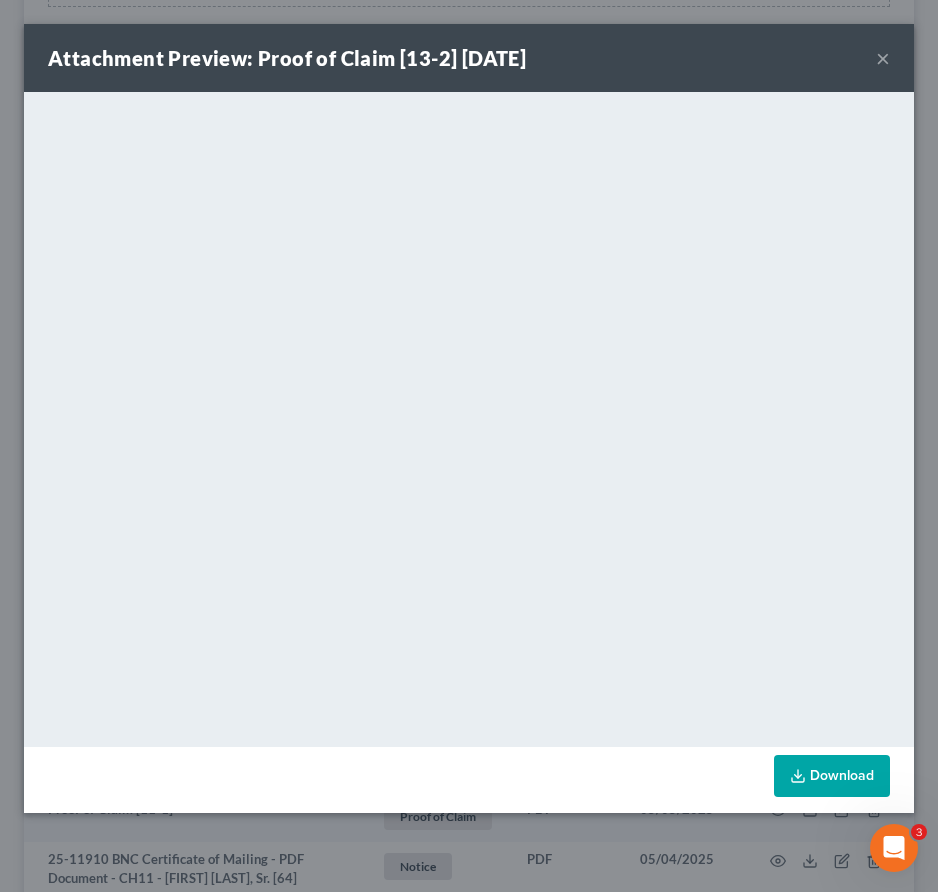 click on "×" at bounding box center [883, 58] 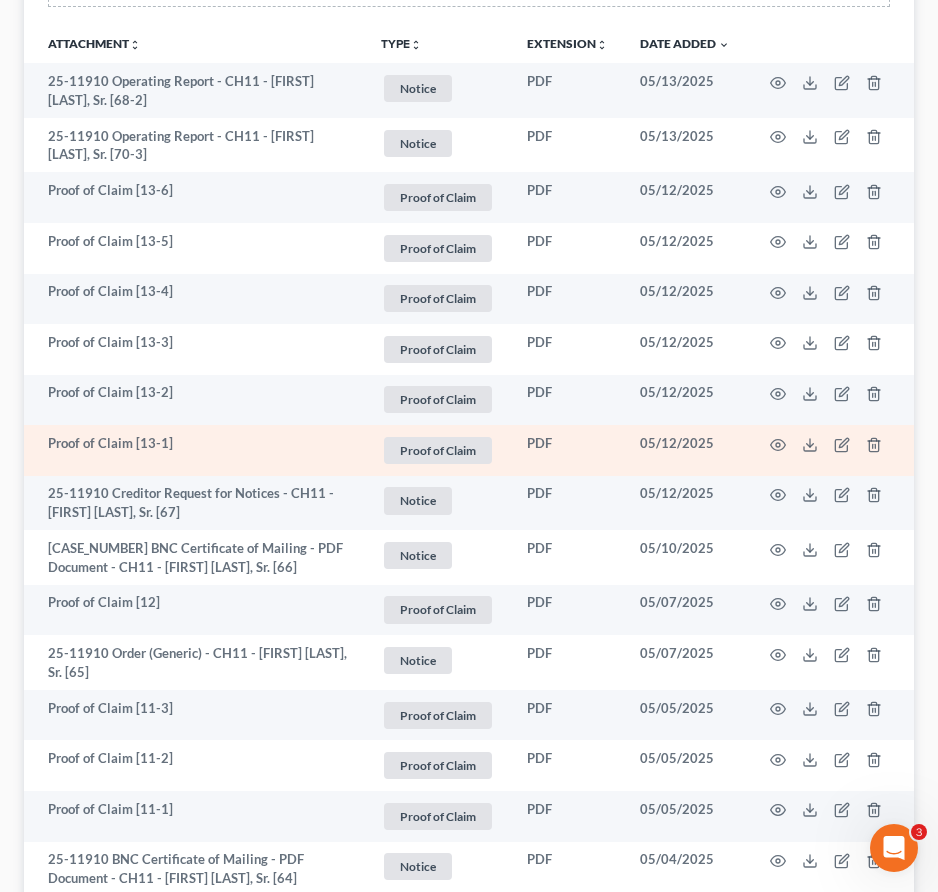 click at bounding box center (830, 450) 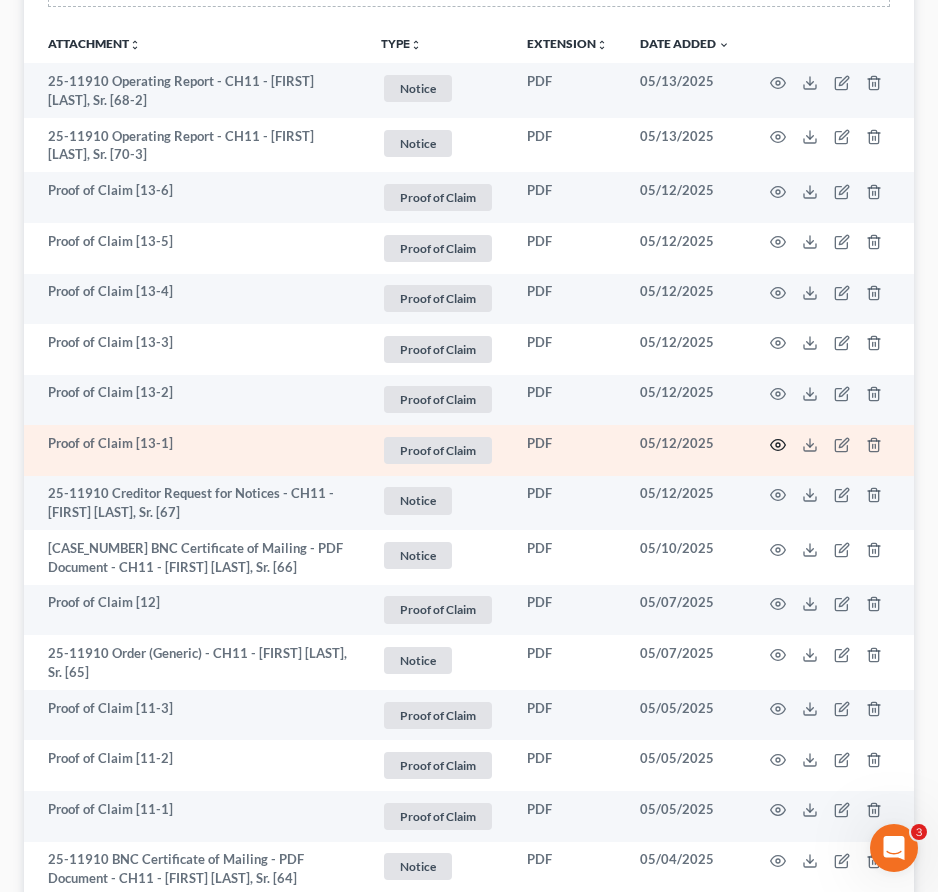 click 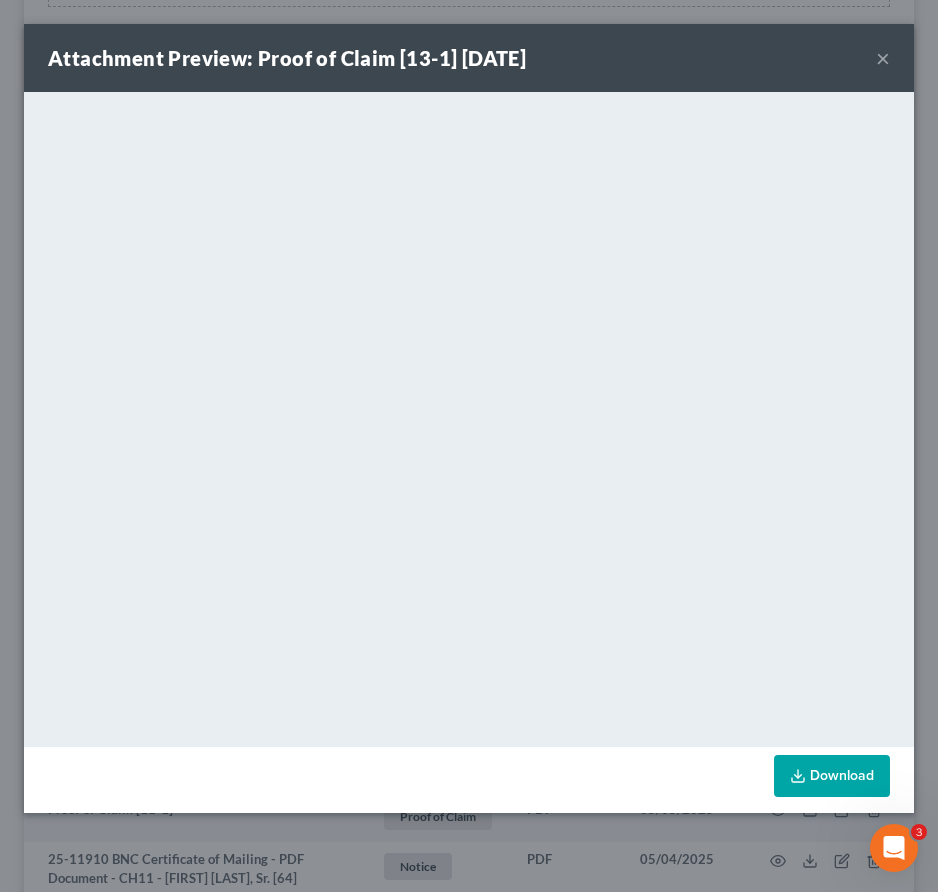 click on "×" at bounding box center (883, 58) 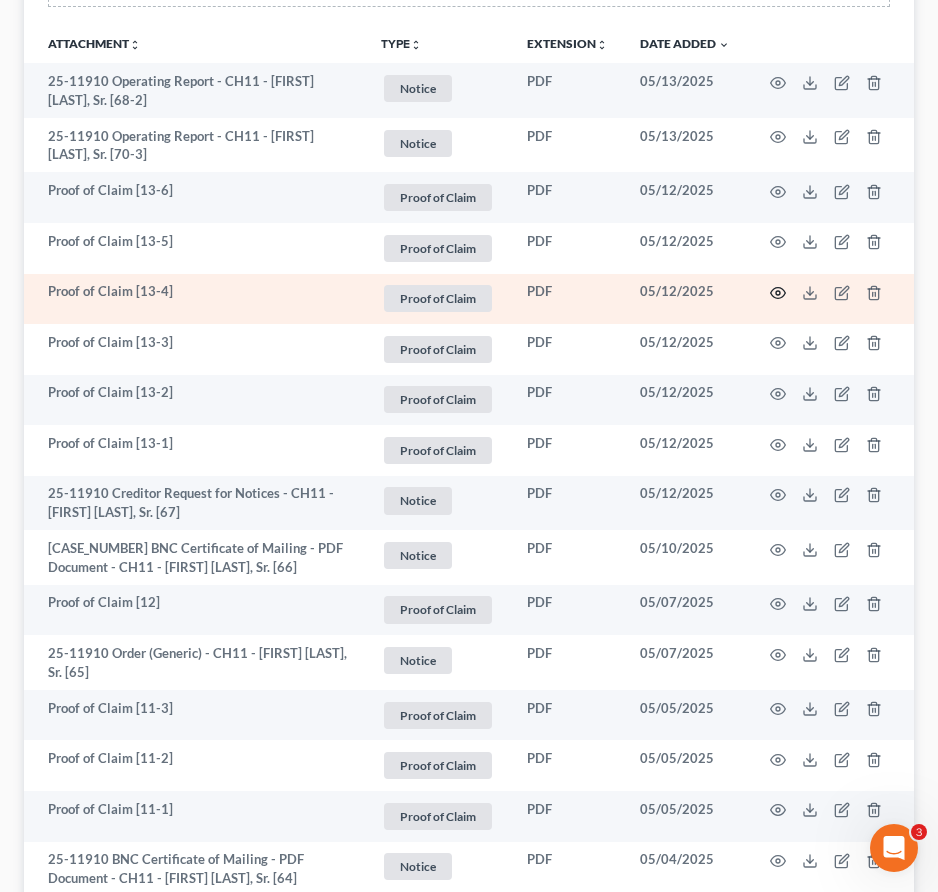click 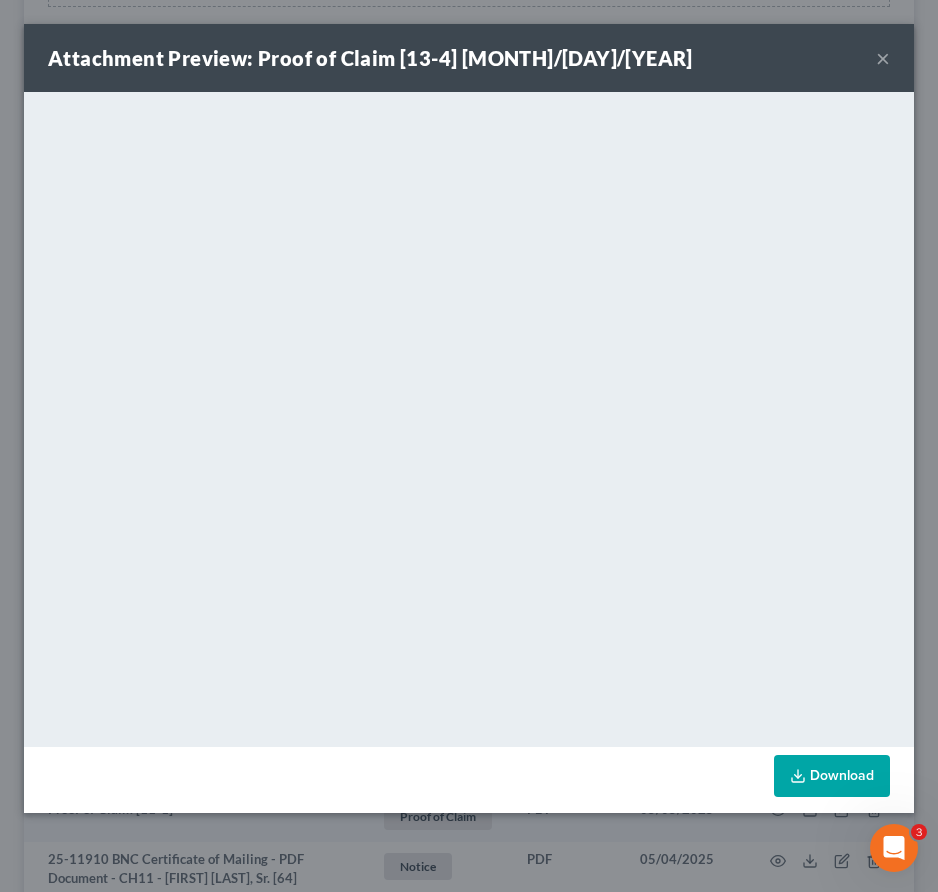 click on "×" at bounding box center (883, 58) 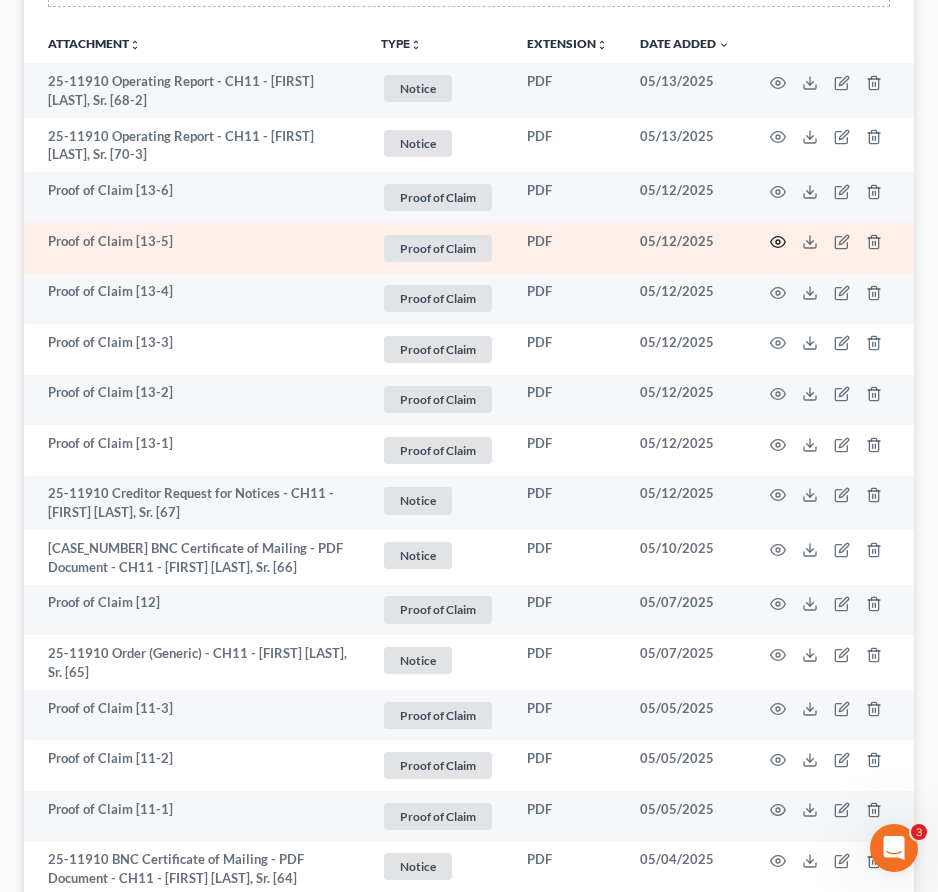 click 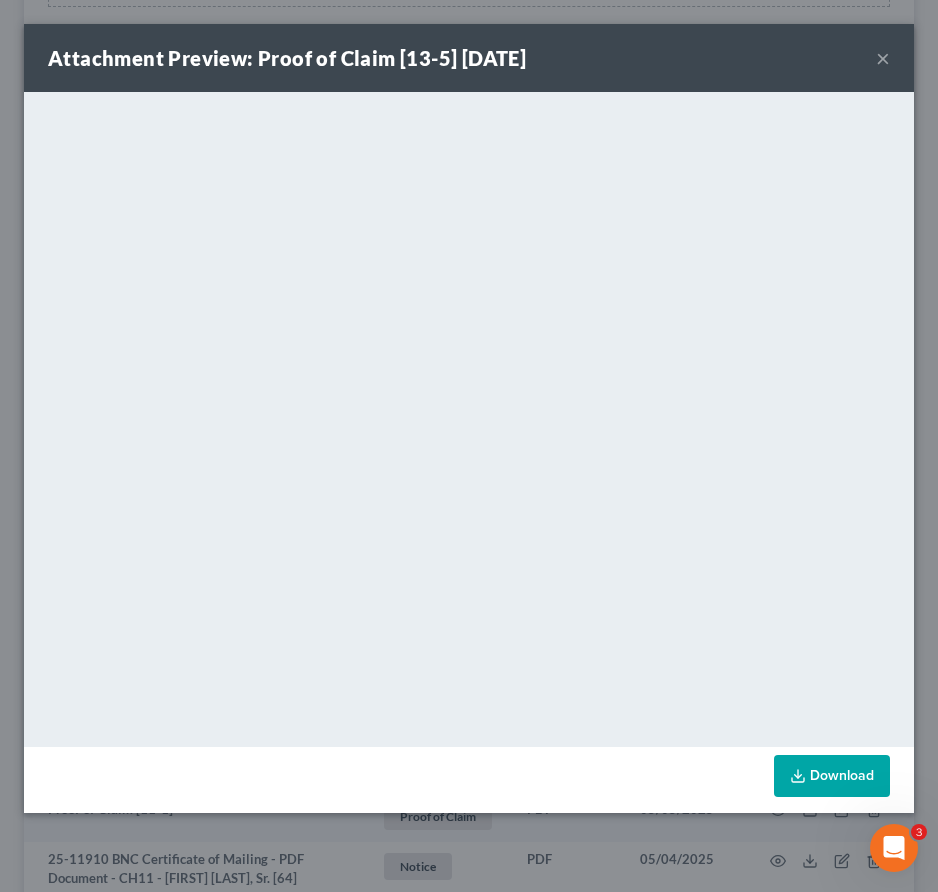 click on "×" at bounding box center (883, 58) 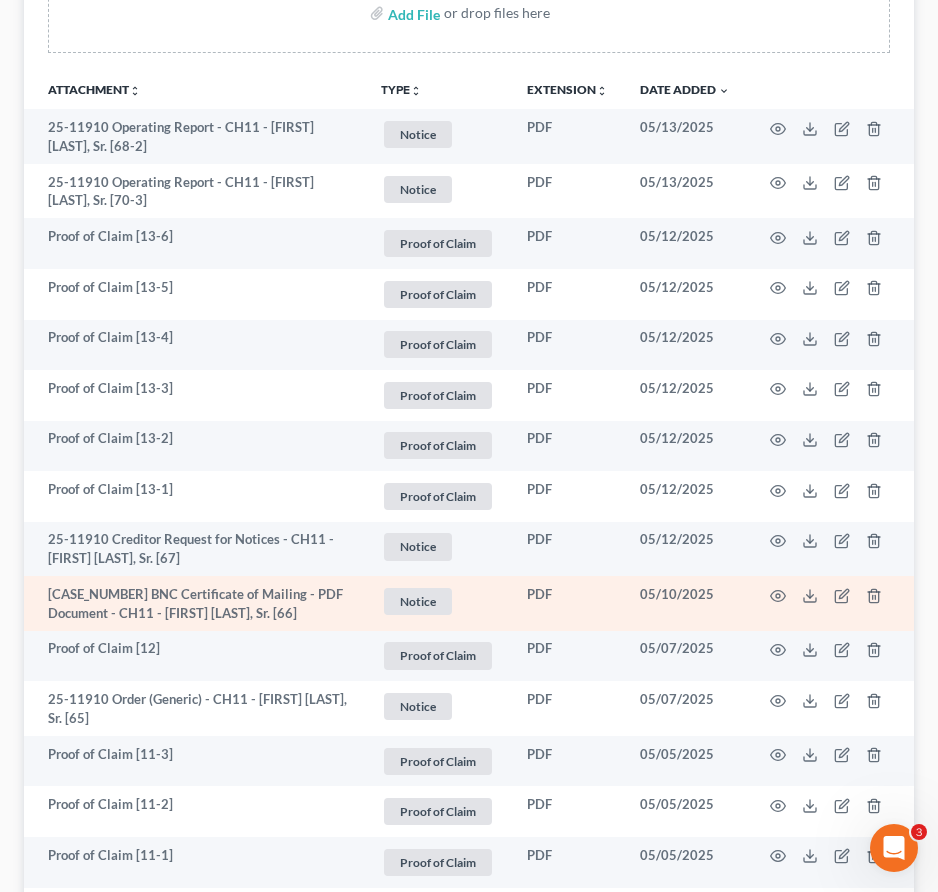 scroll, scrollTop: 403, scrollLeft: 0, axis: vertical 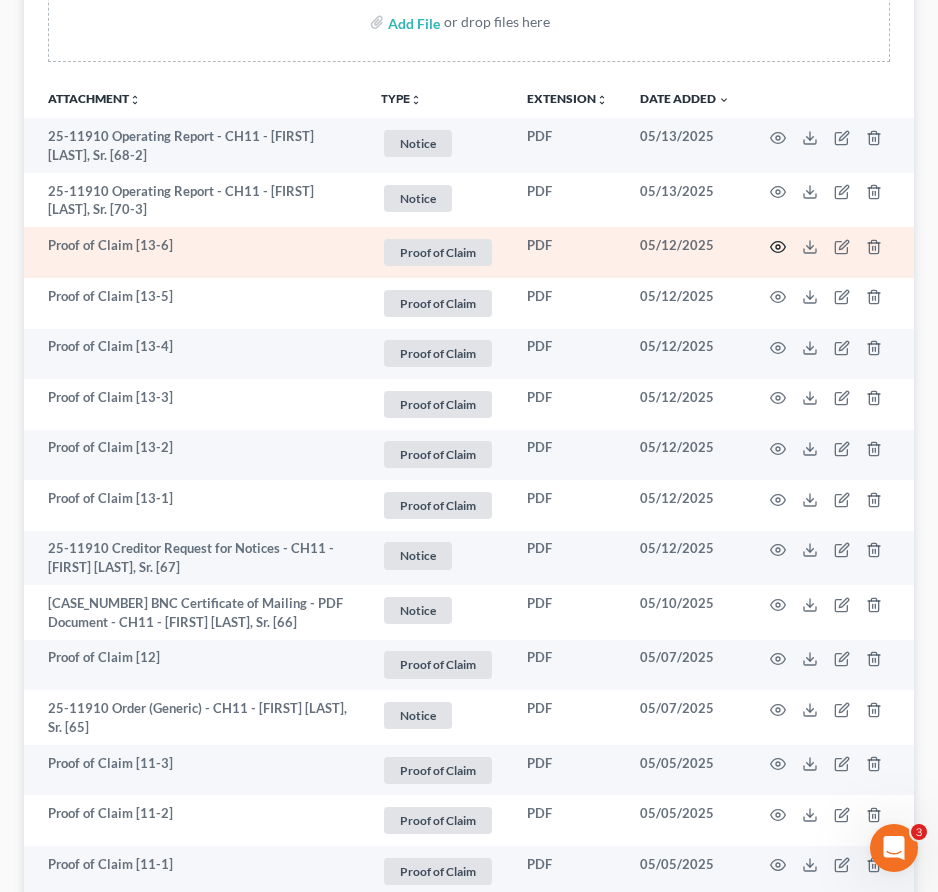 click 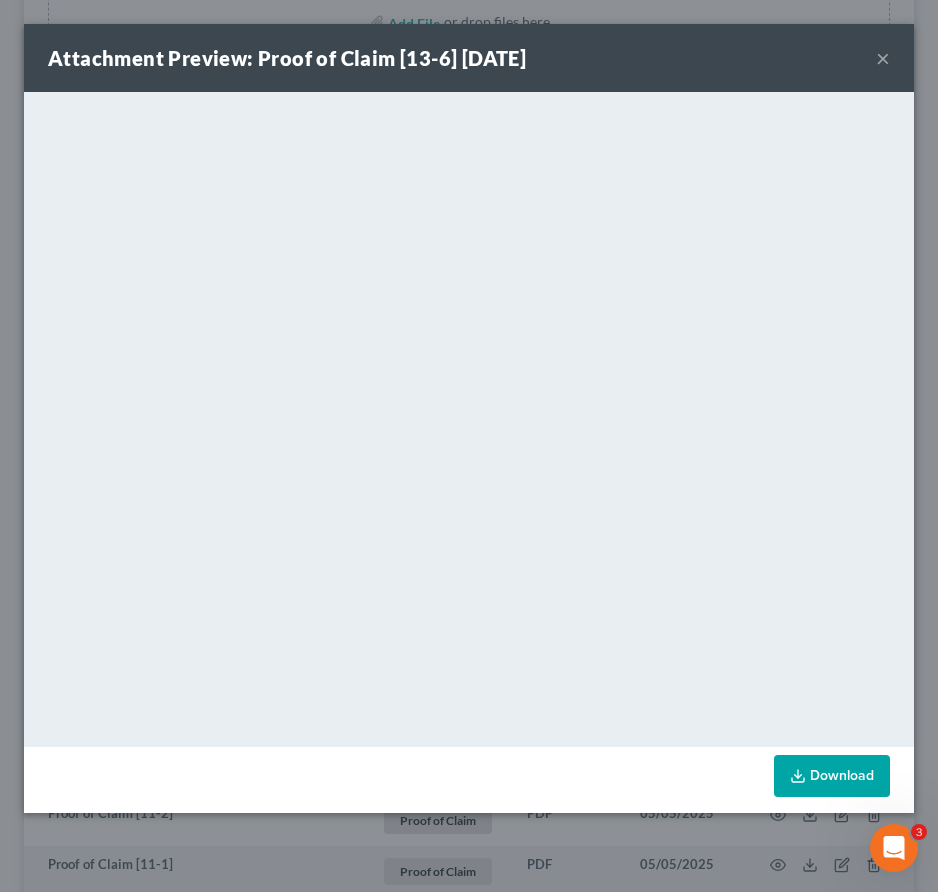 click on "×" at bounding box center (883, 58) 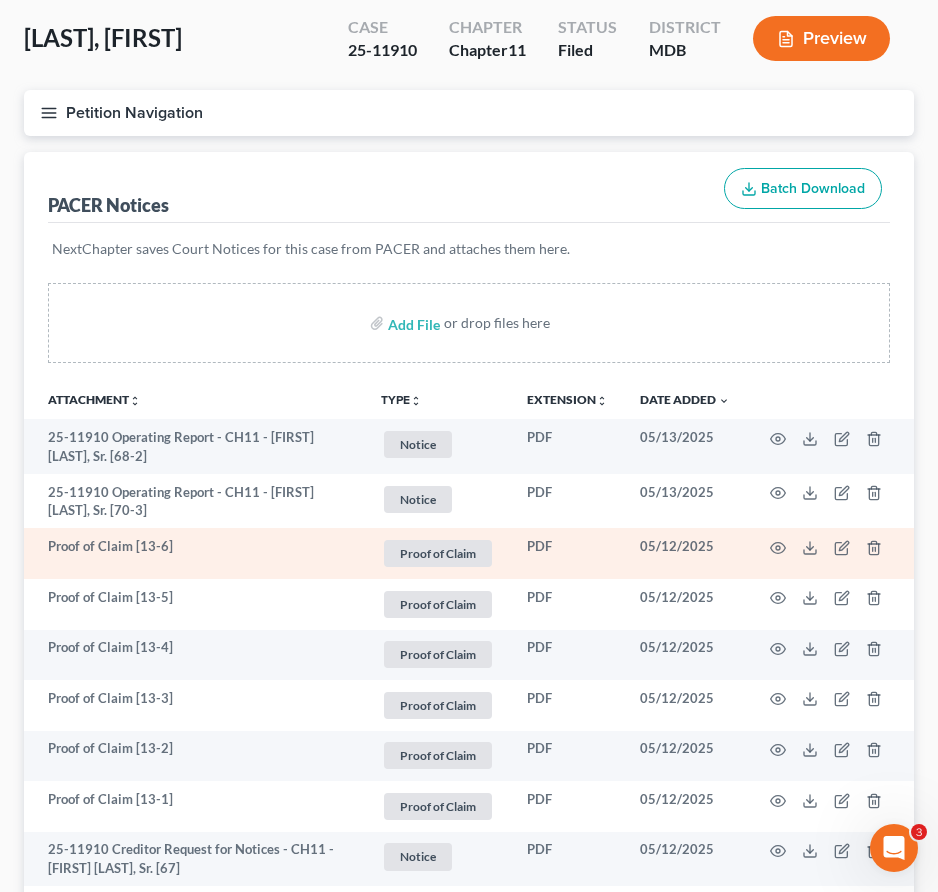 scroll, scrollTop: 0, scrollLeft: 0, axis: both 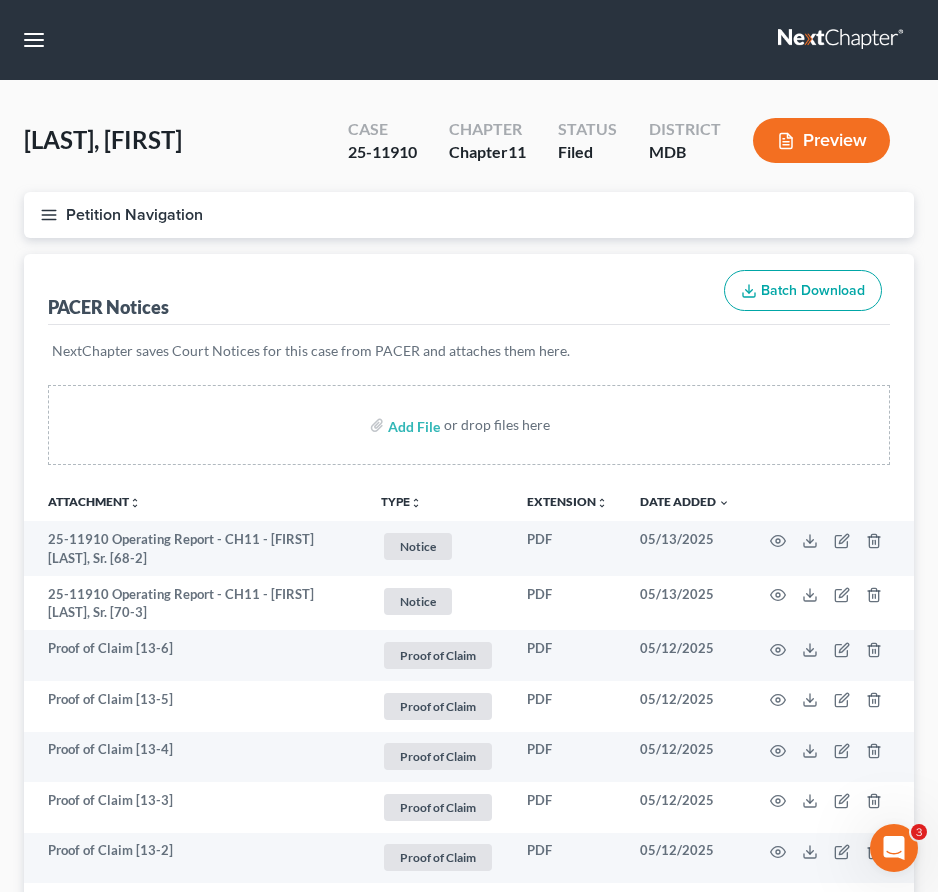 click on "Petition Navigation" at bounding box center (469, 215) 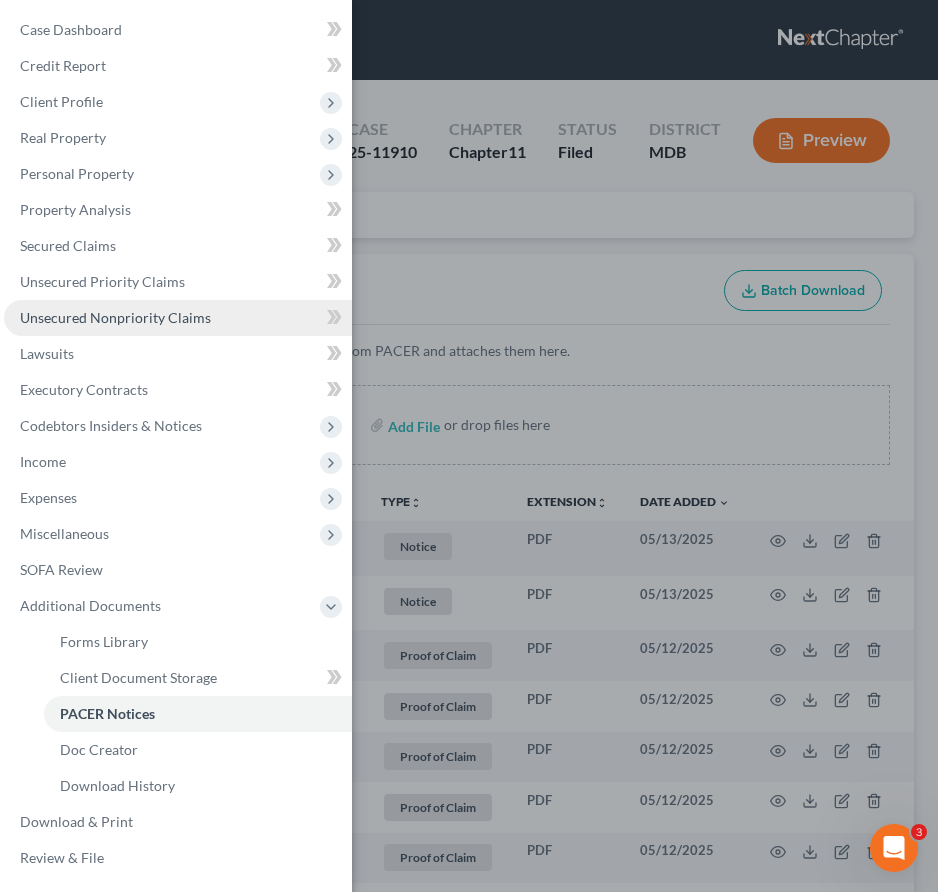click on "Unsecured Nonpriority Claims" at bounding box center [115, 317] 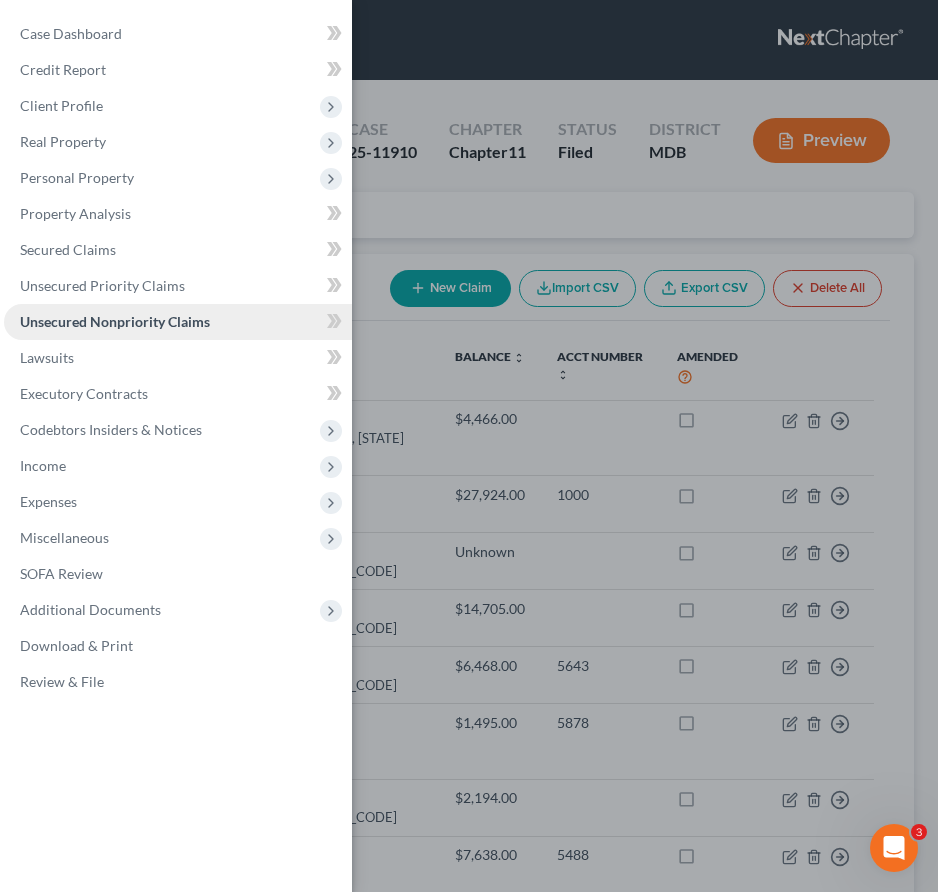 scroll, scrollTop: 0, scrollLeft: 0, axis: both 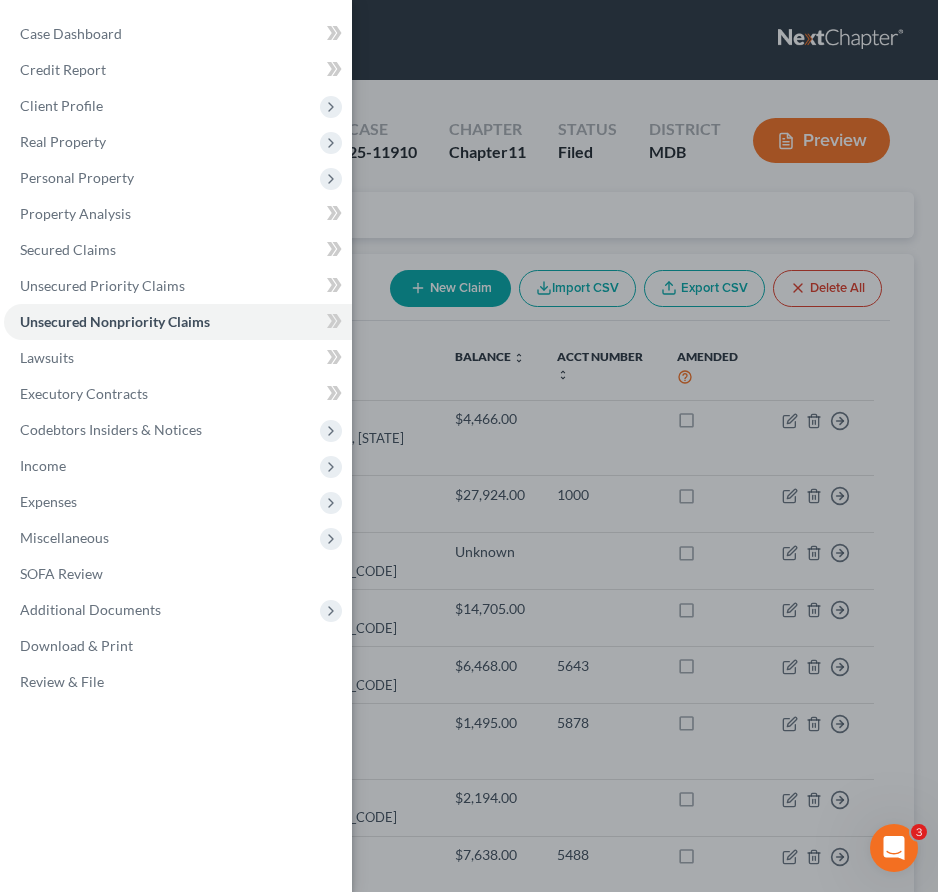 click on "Case Dashboard
Payments
Invoices
Payments
Payments
Credit Report
Client Profile" at bounding box center [469, 446] 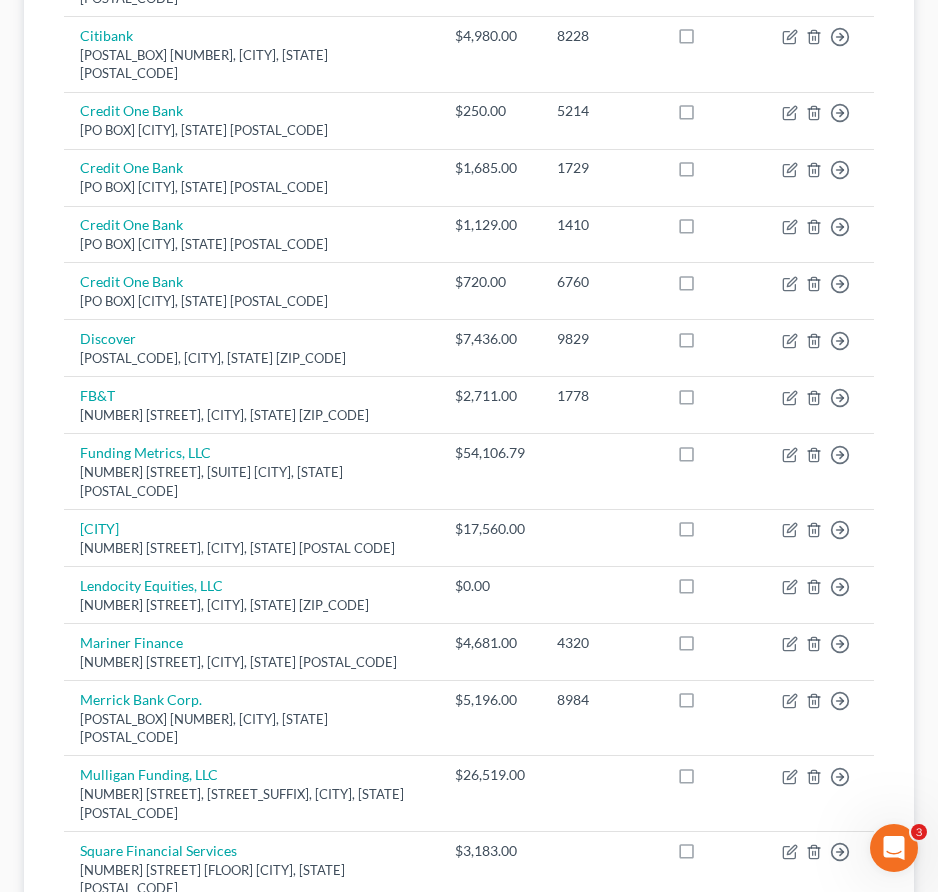 scroll, scrollTop: 896, scrollLeft: 0, axis: vertical 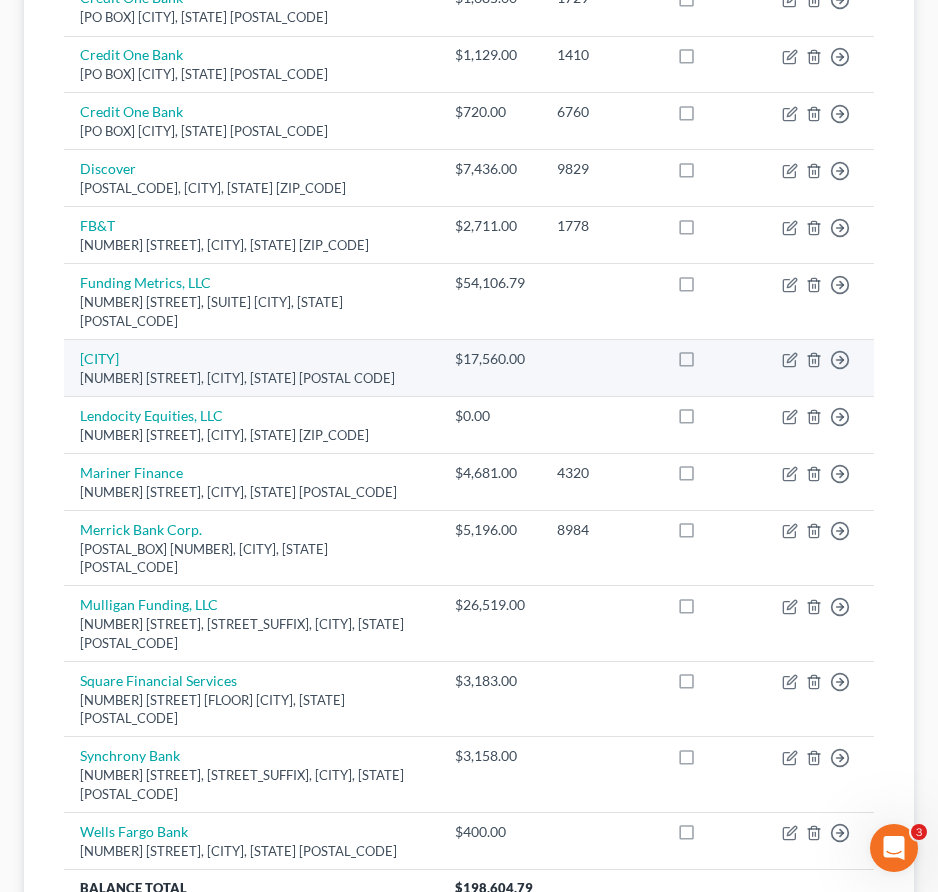 type 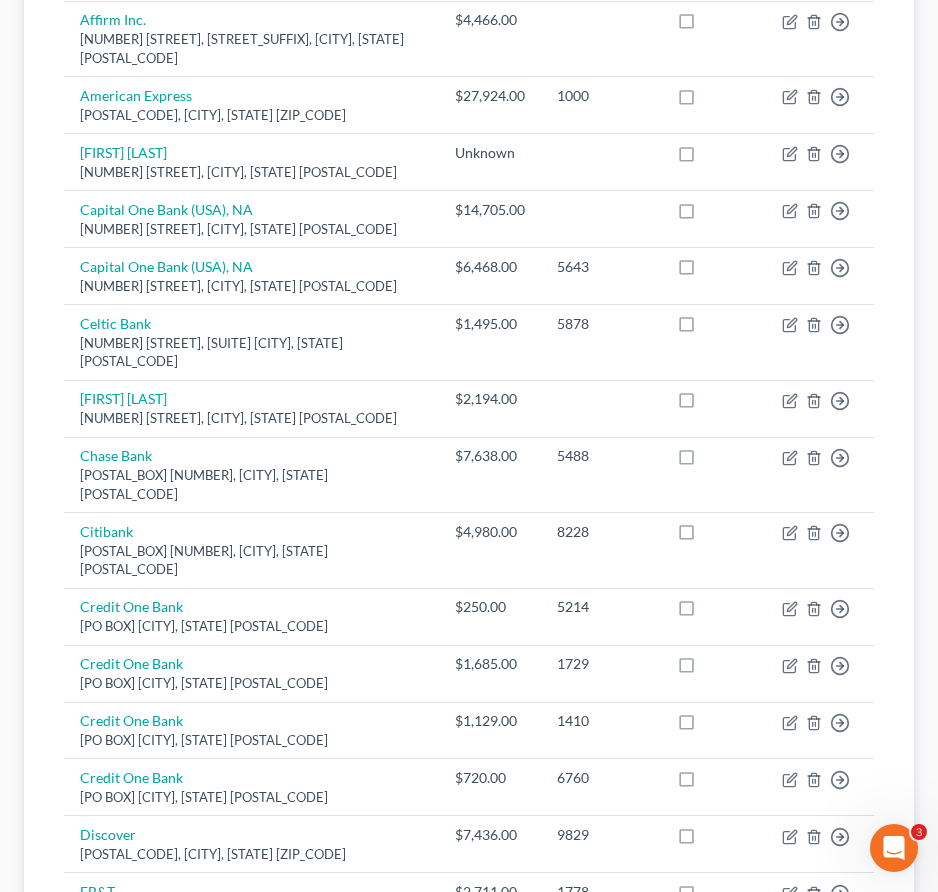scroll, scrollTop: 0, scrollLeft: 0, axis: both 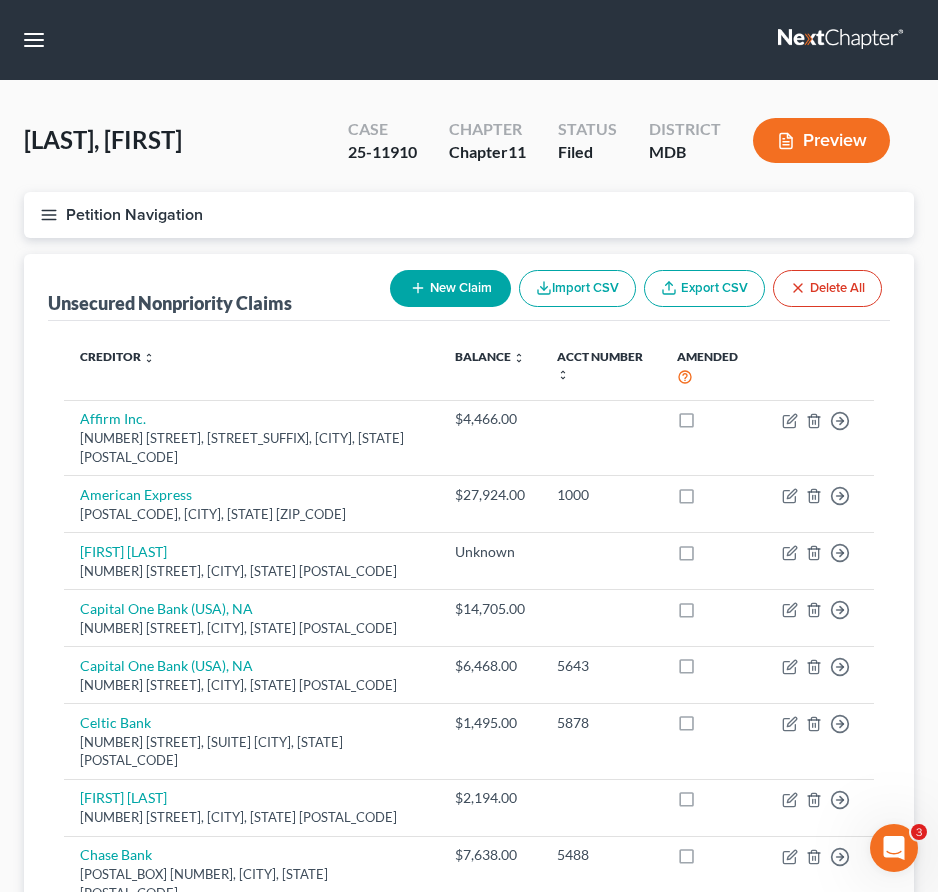 click 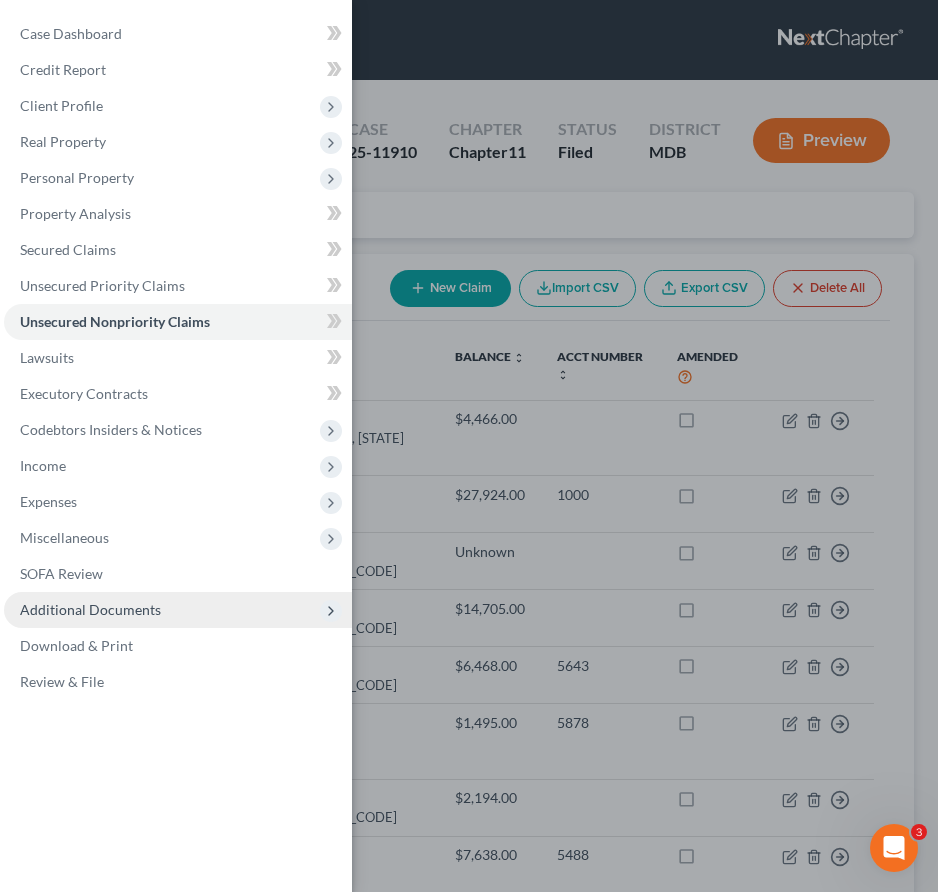 click on "Additional Documents" at bounding box center (90, 609) 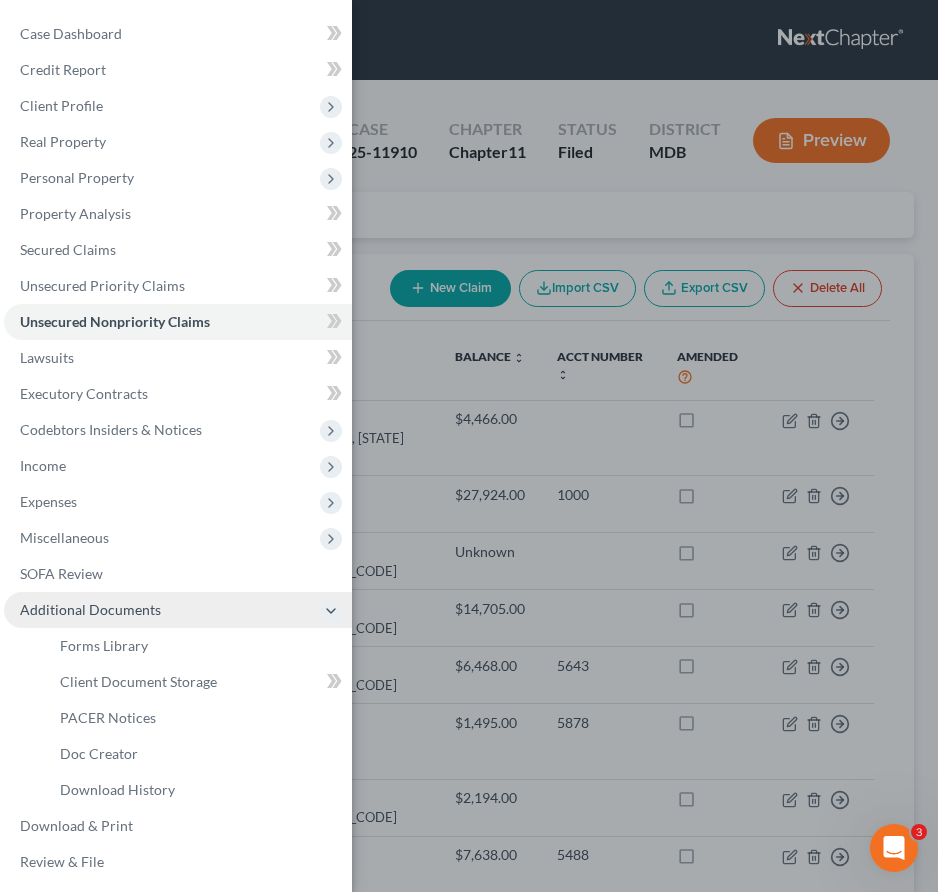 scroll, scrollTop: 4, scrollLeft: 0, axis: vertical 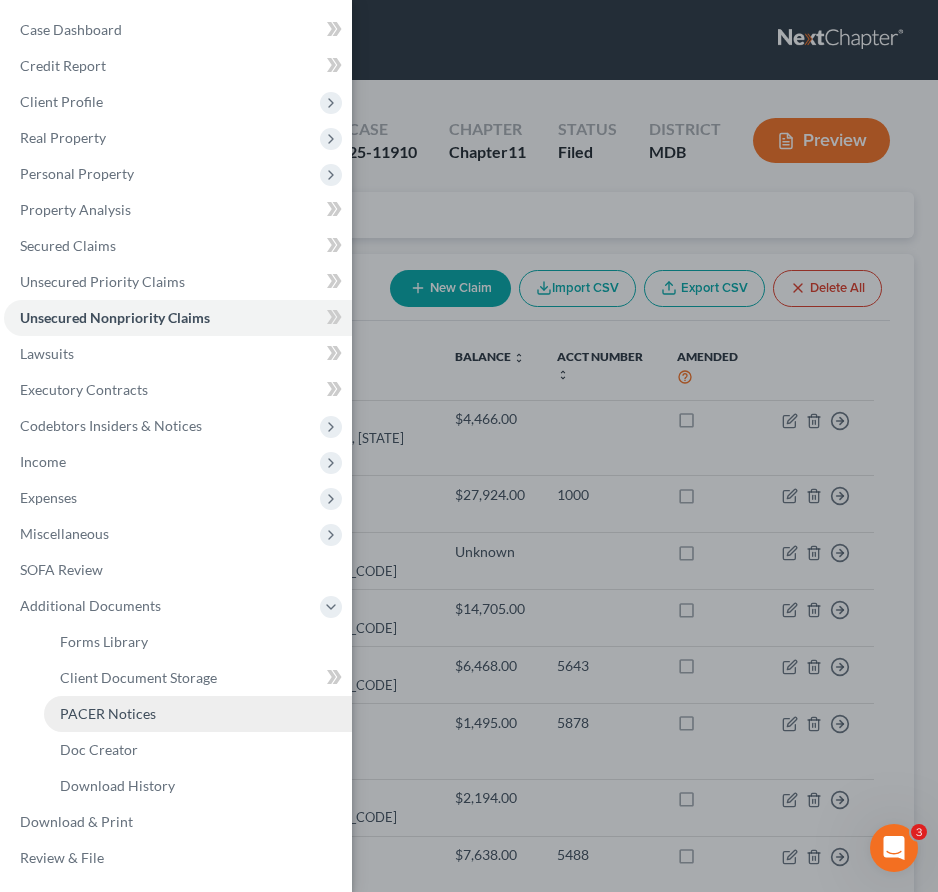 click on "PACER Notices" at bounding box center (198, 714) 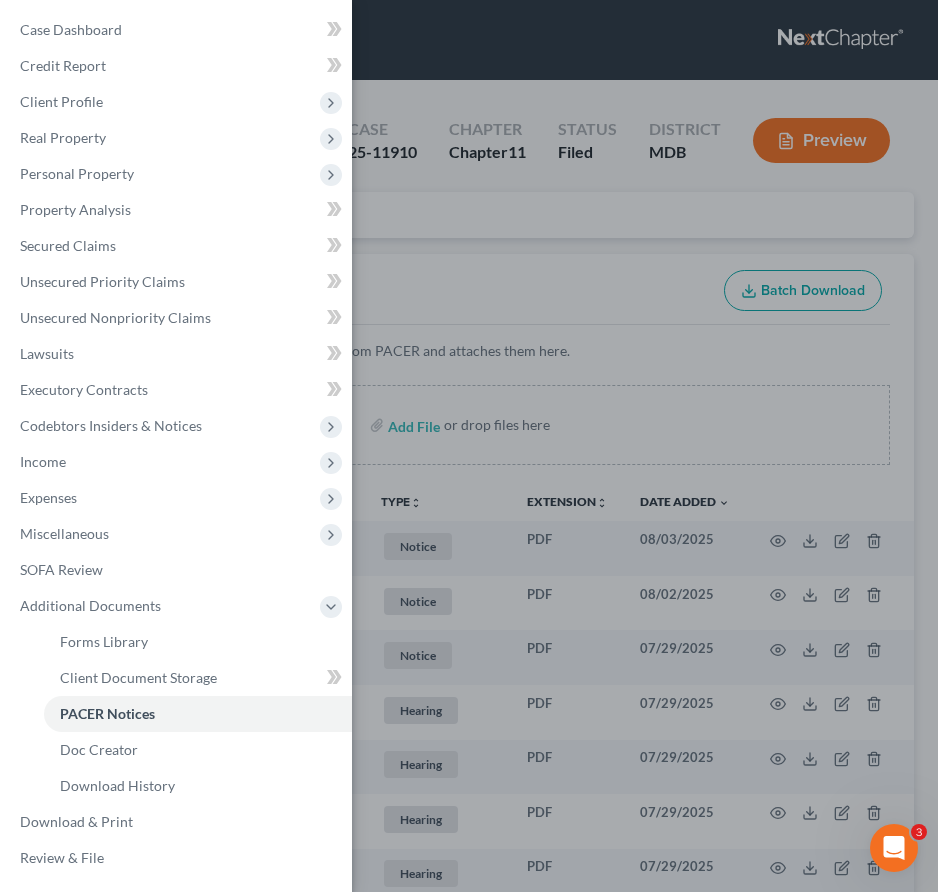 click on "Case Dashboard
Payments
Invoices
Payments
Payments
Credit Report
Client Profile" at bounding box center [469, 446] 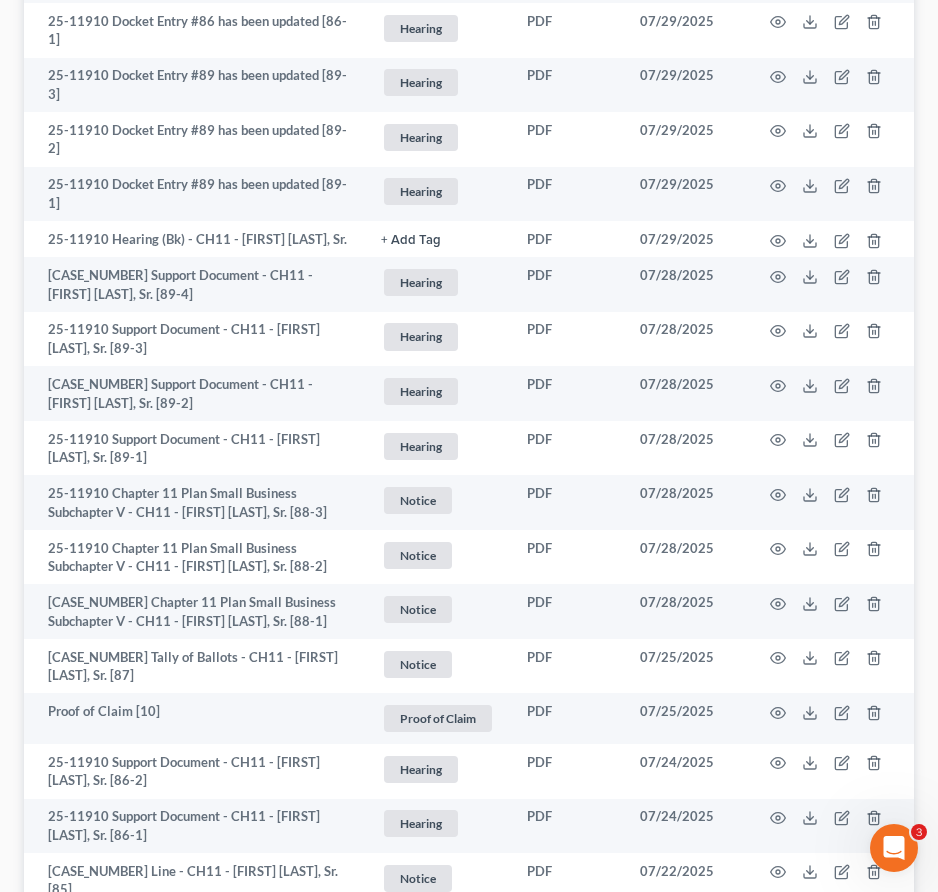 scroll, scrollTop: 823, scrollLeft: 0, axis: vertical 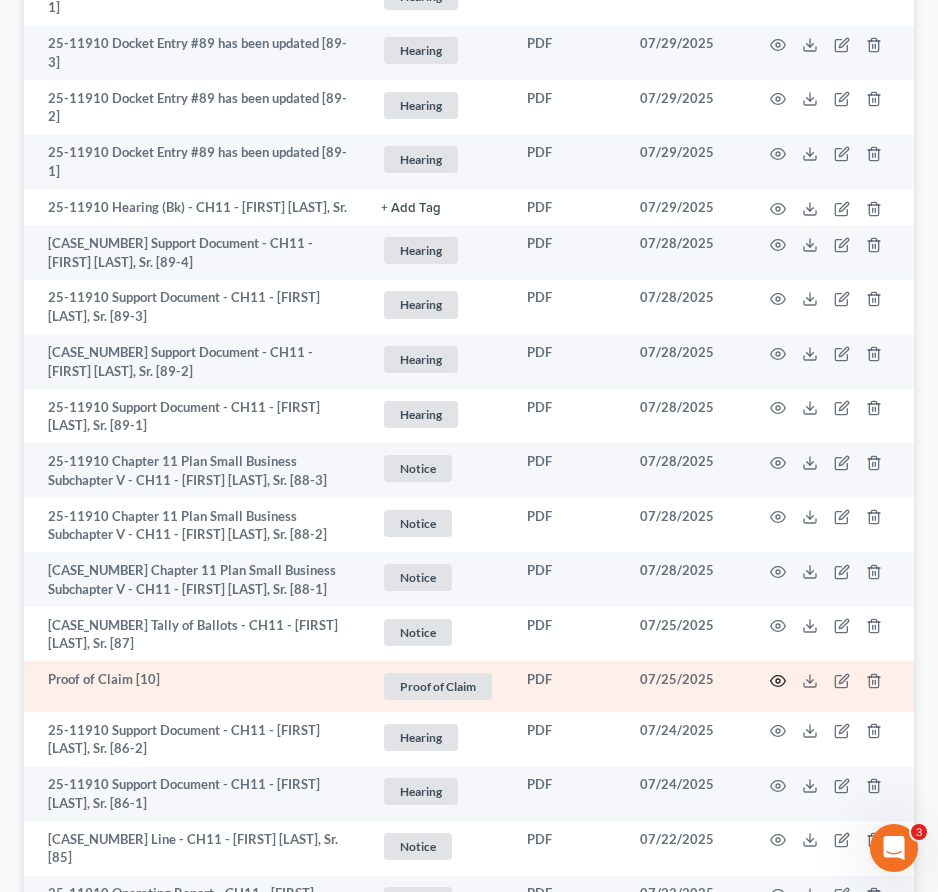 click 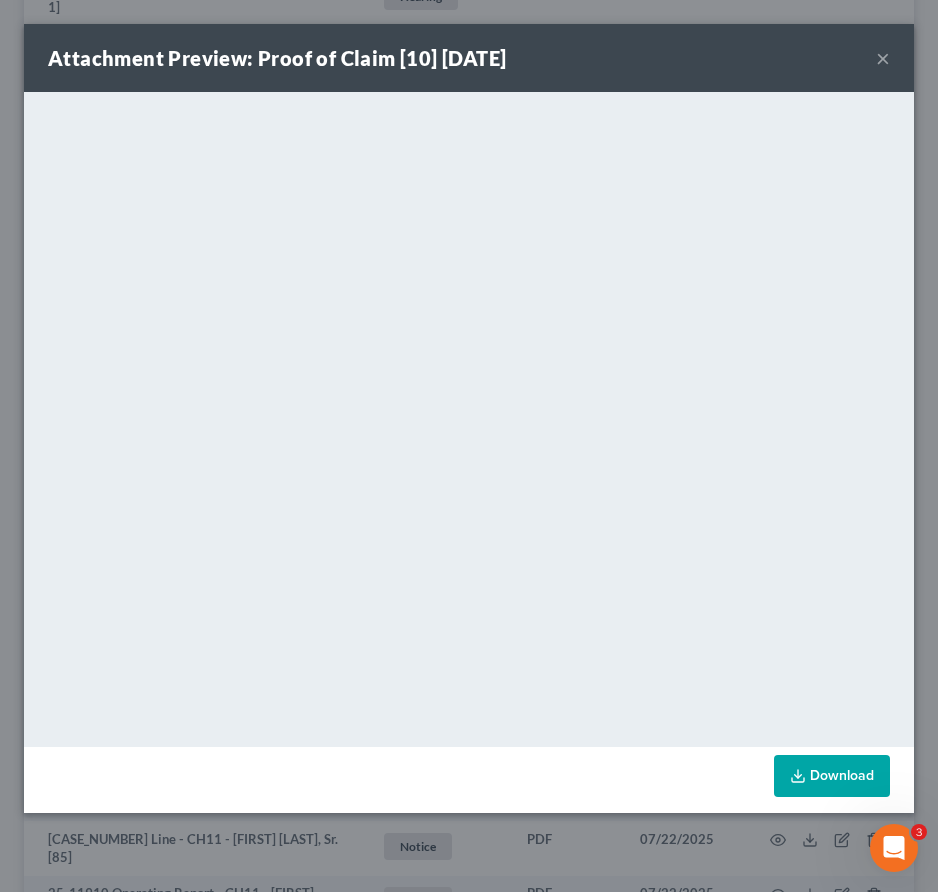 click on "×" at bounding box center (883, 58) 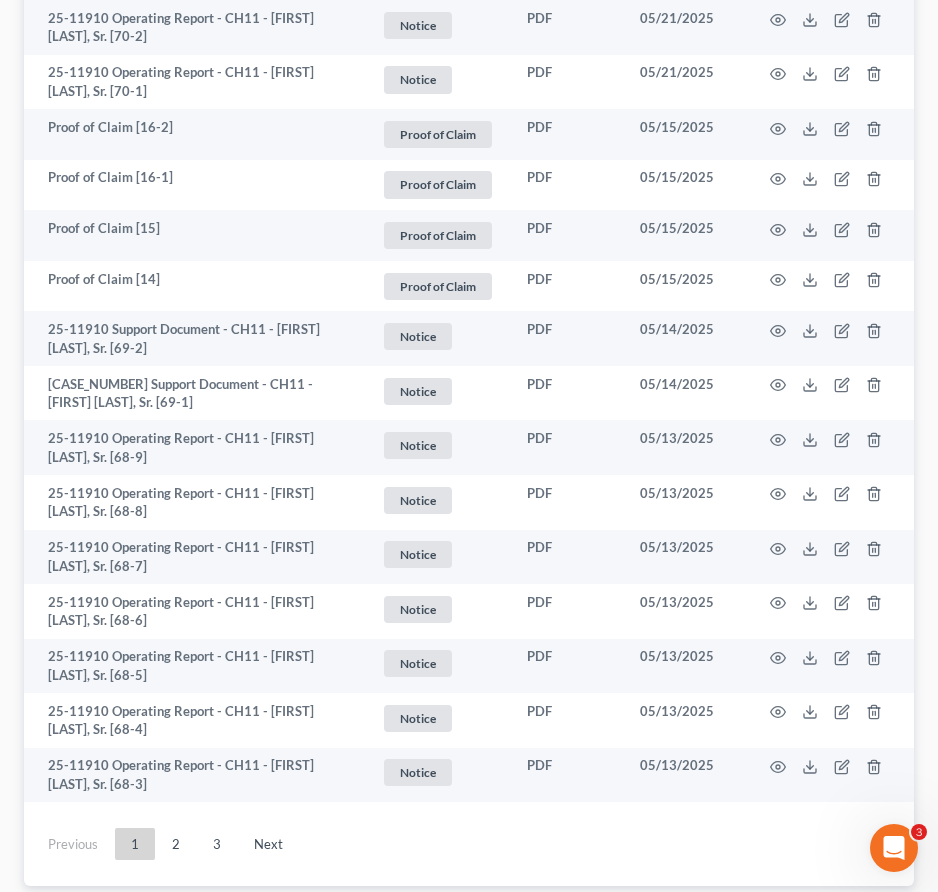scroll, scrollTop: 3835, scrollLeft: 0, axis: vertical 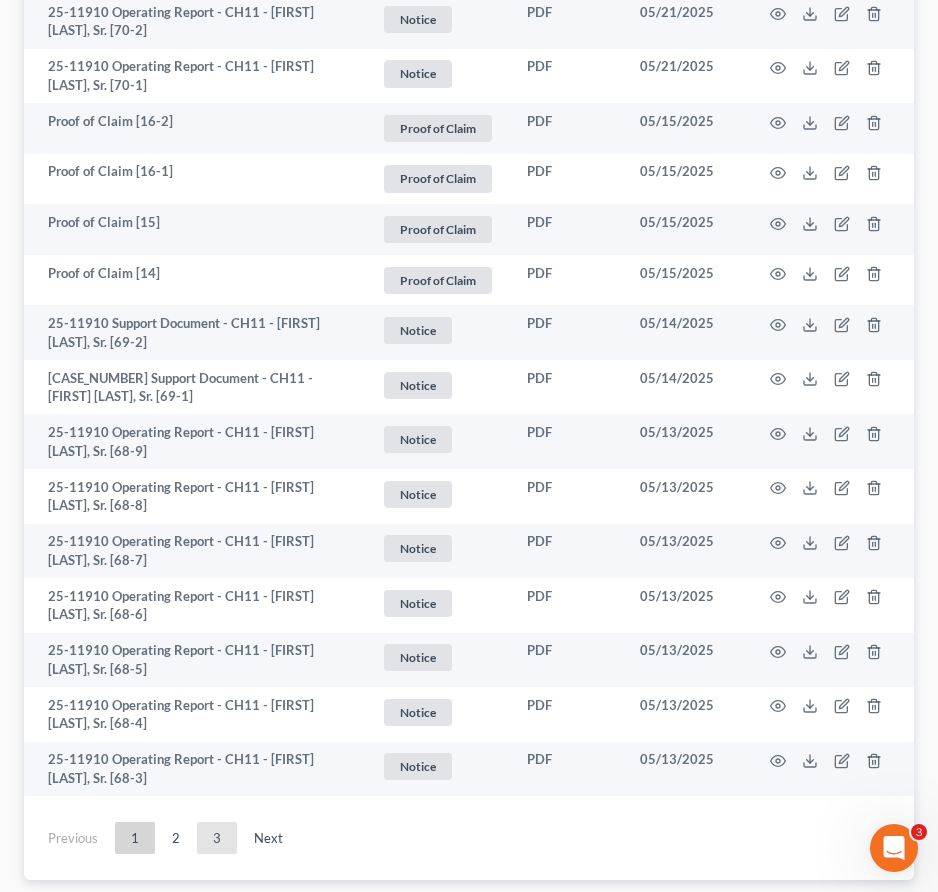 click on "3" at bounding box center (217, 838) 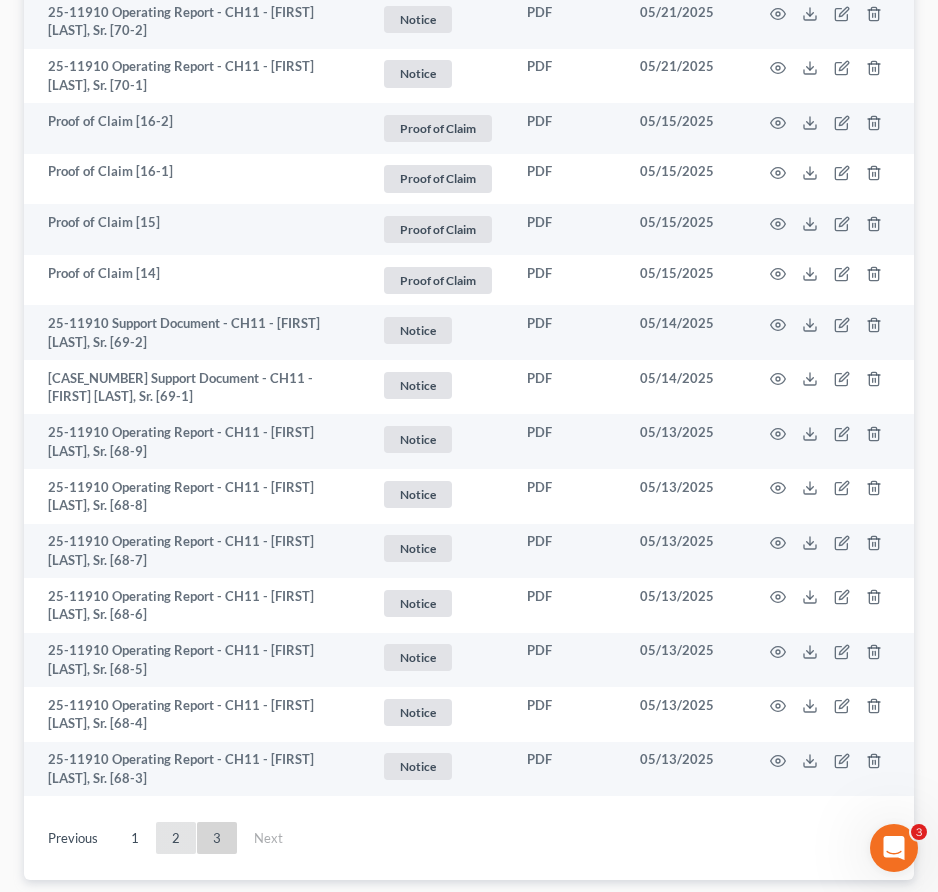 click on "2" at bounding box center [176, 838] 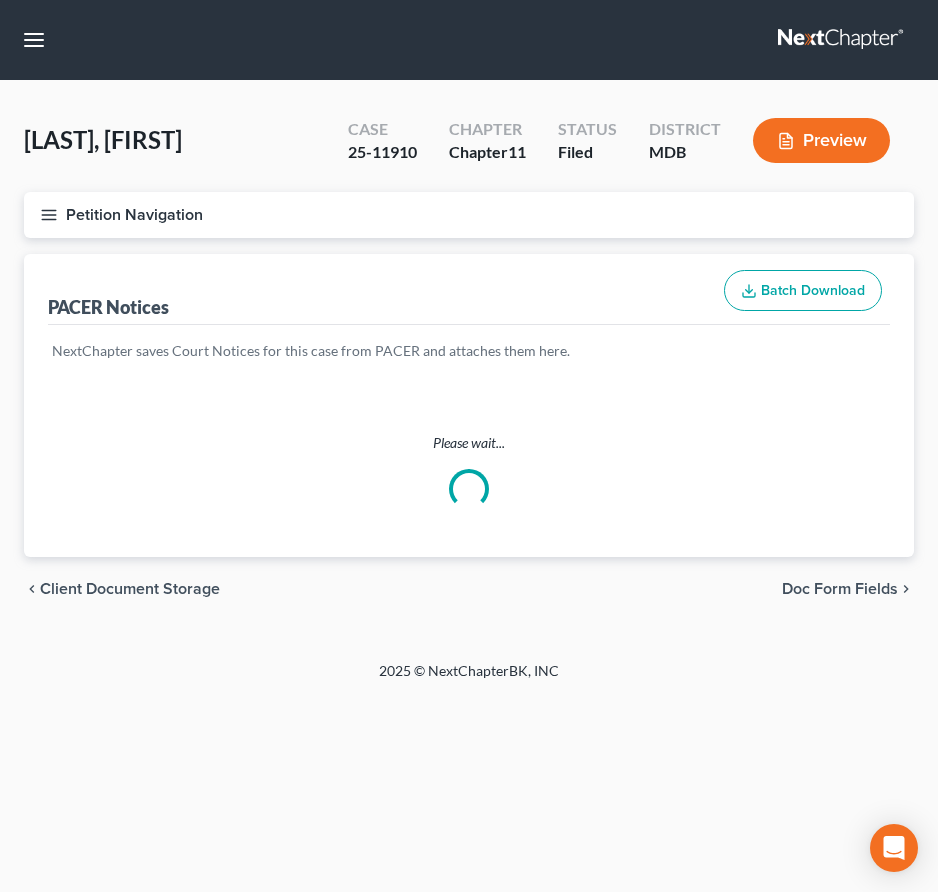 scroll, scrollTop: 3763, scrollLeft: 0, axis: vertical 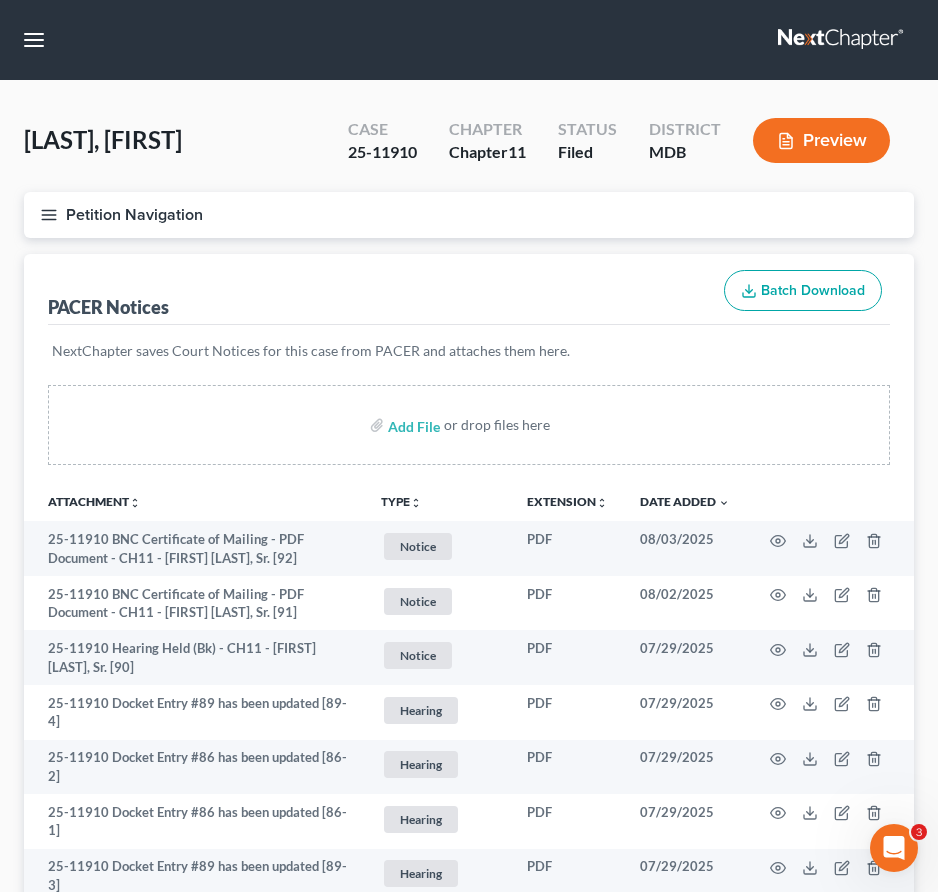 click 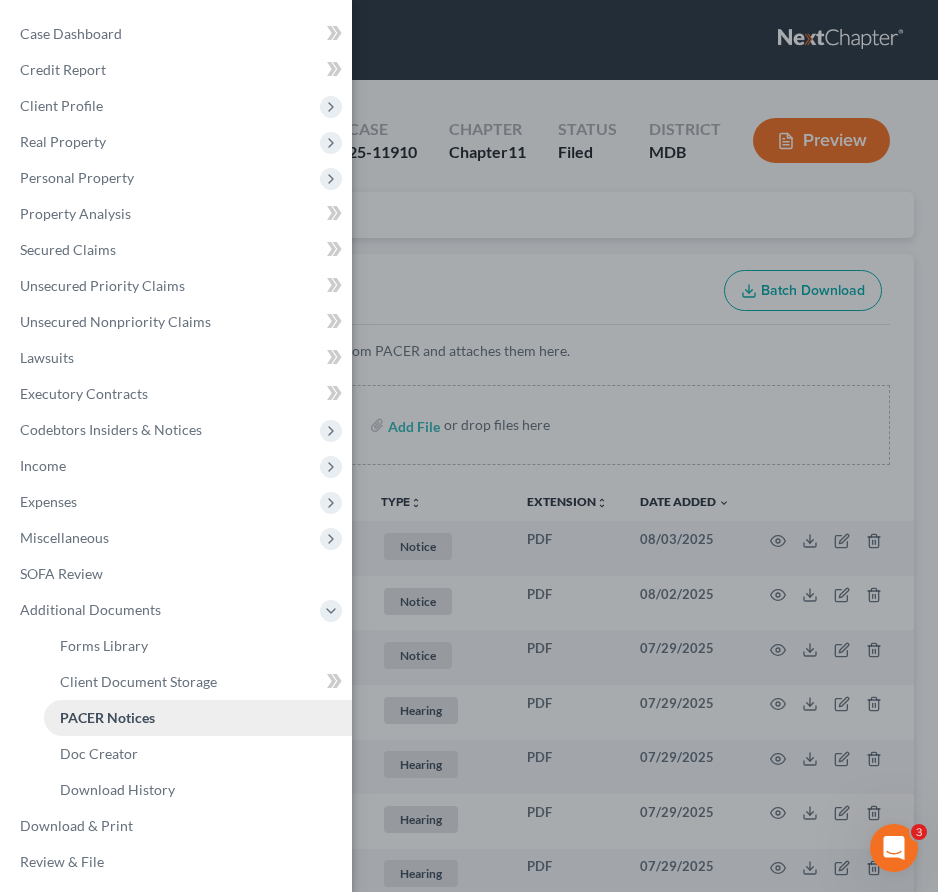 scroll, scrollTop: 4, scrollLeft: 0, axis: vertical 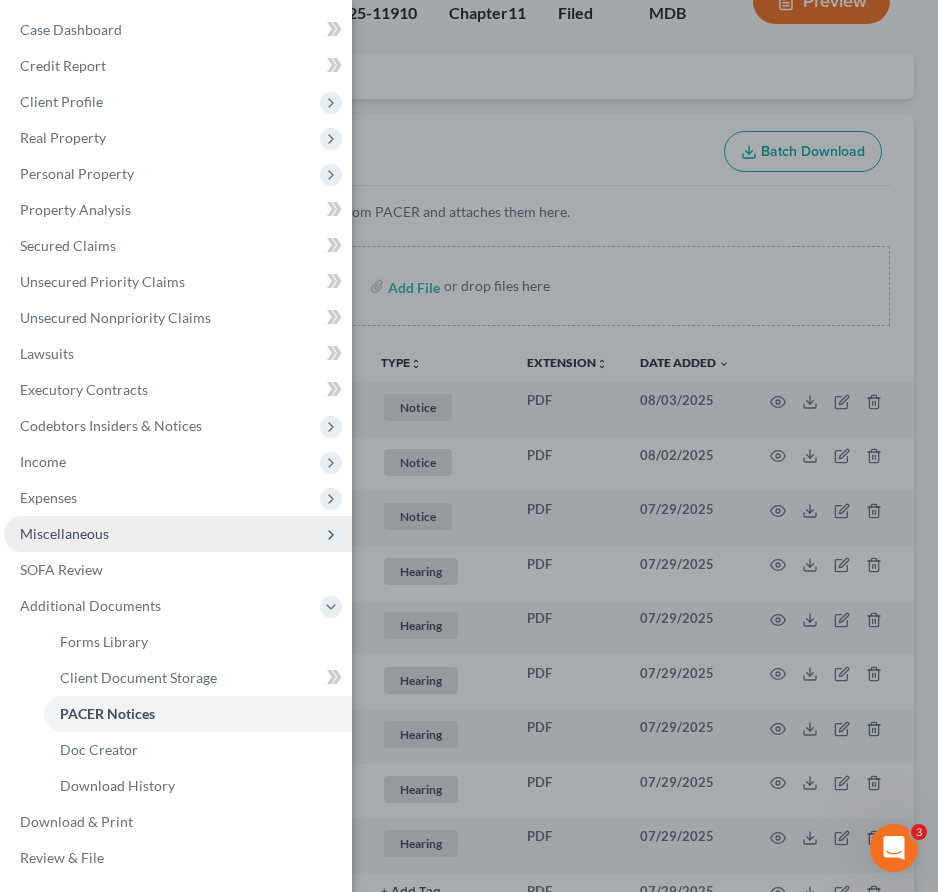 click on "Miscellaneous" at bounding box center [178, 534] 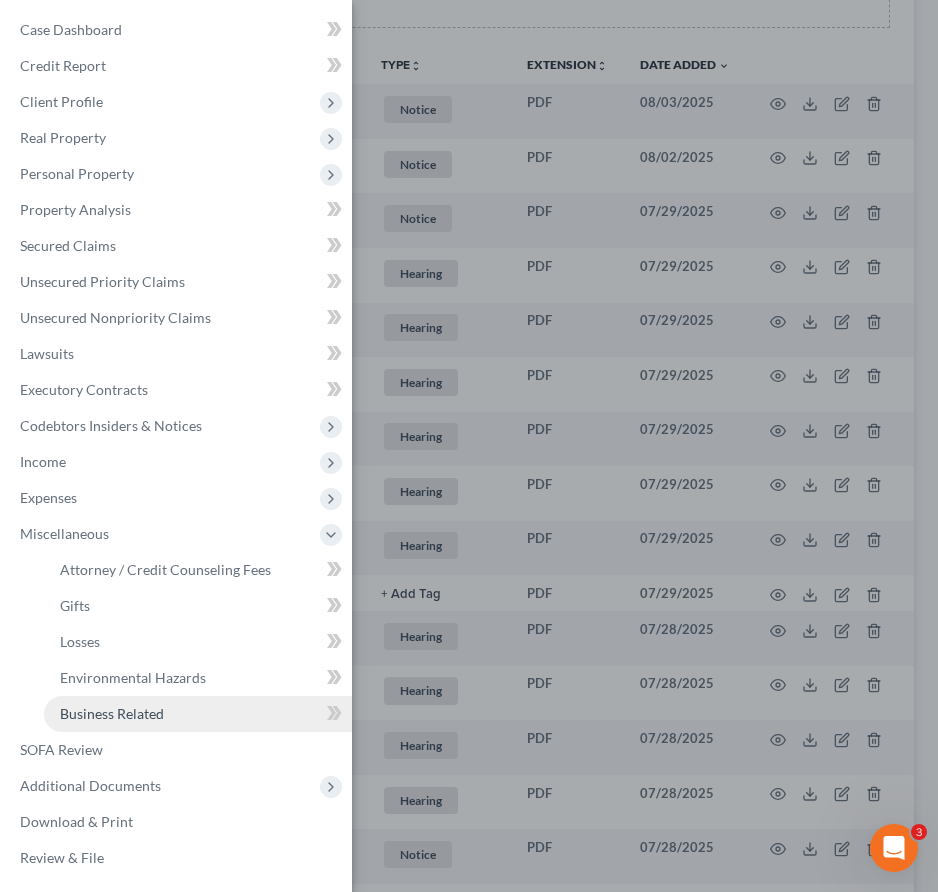 scroll, scrollTop: 455, scrollLeft: 0, axis: vertical 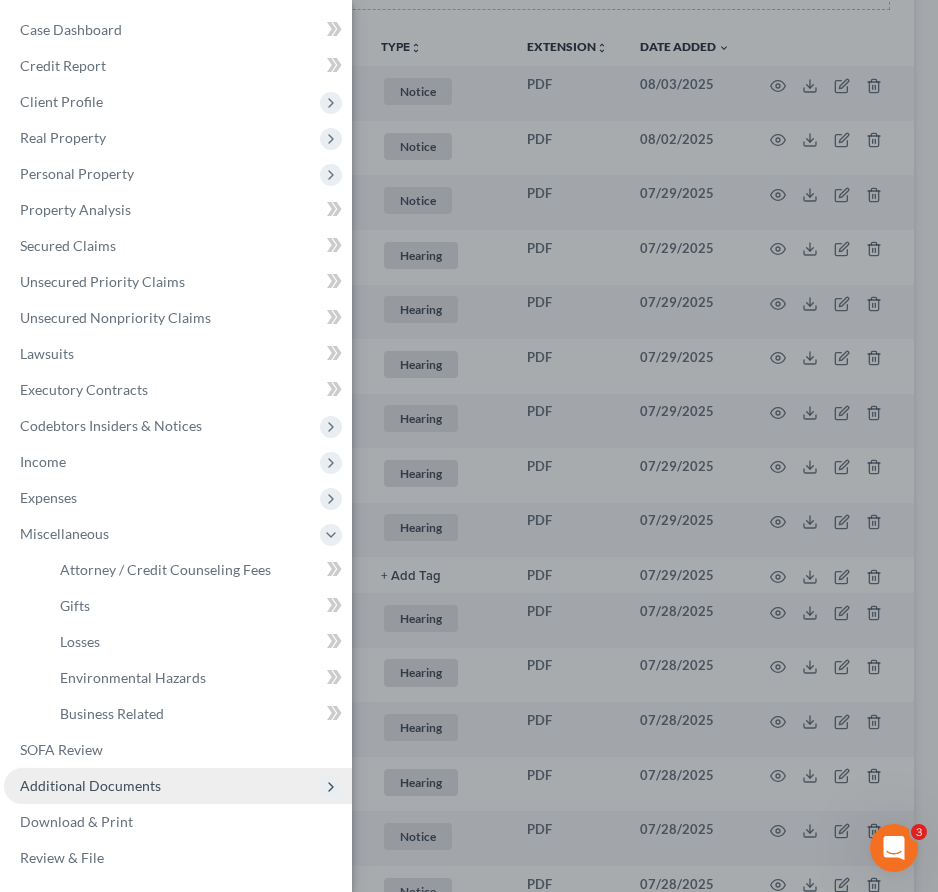 click on "Additional Documents" at bounding box center [90, 785] 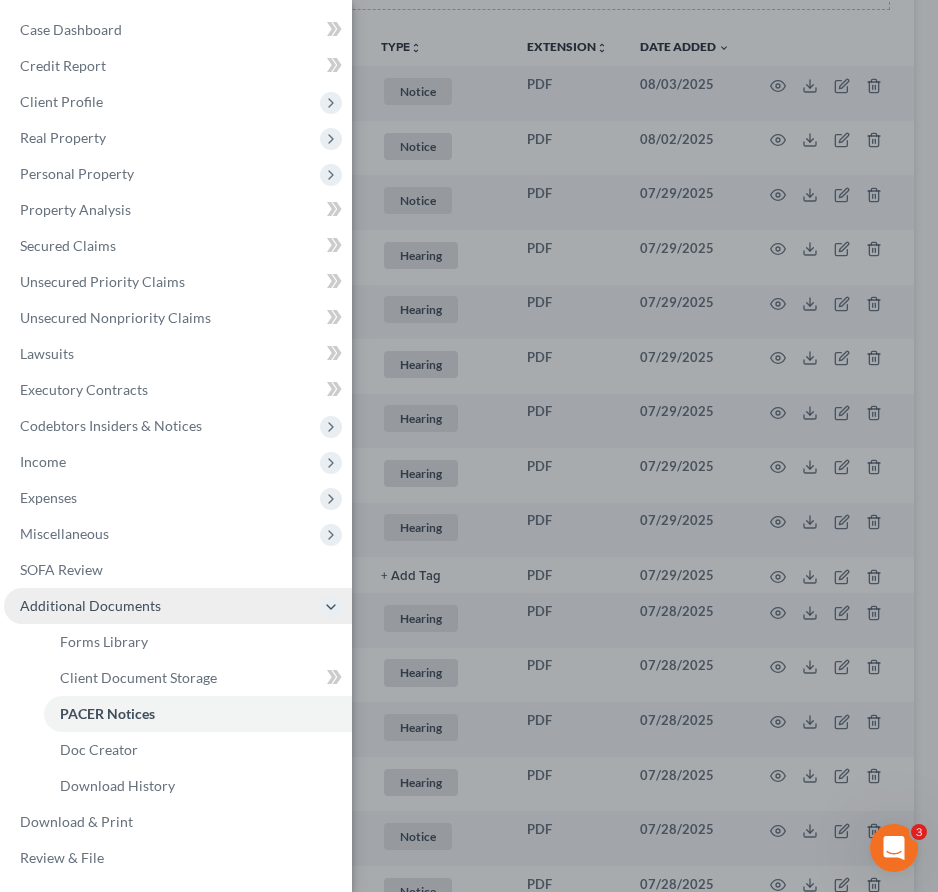 scroll, scrollTop: 4, scrollLeft: 0, axis: vertical 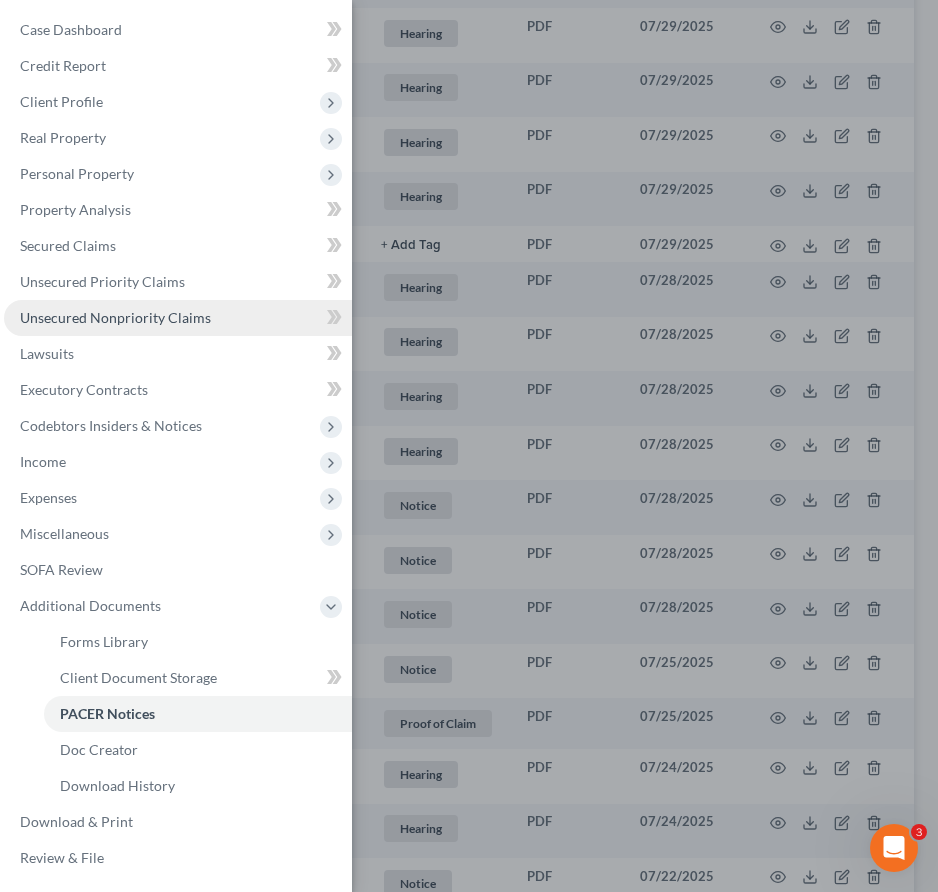 click on "Unsecured Nonpriority Claims" at bounding box center [115, 317] 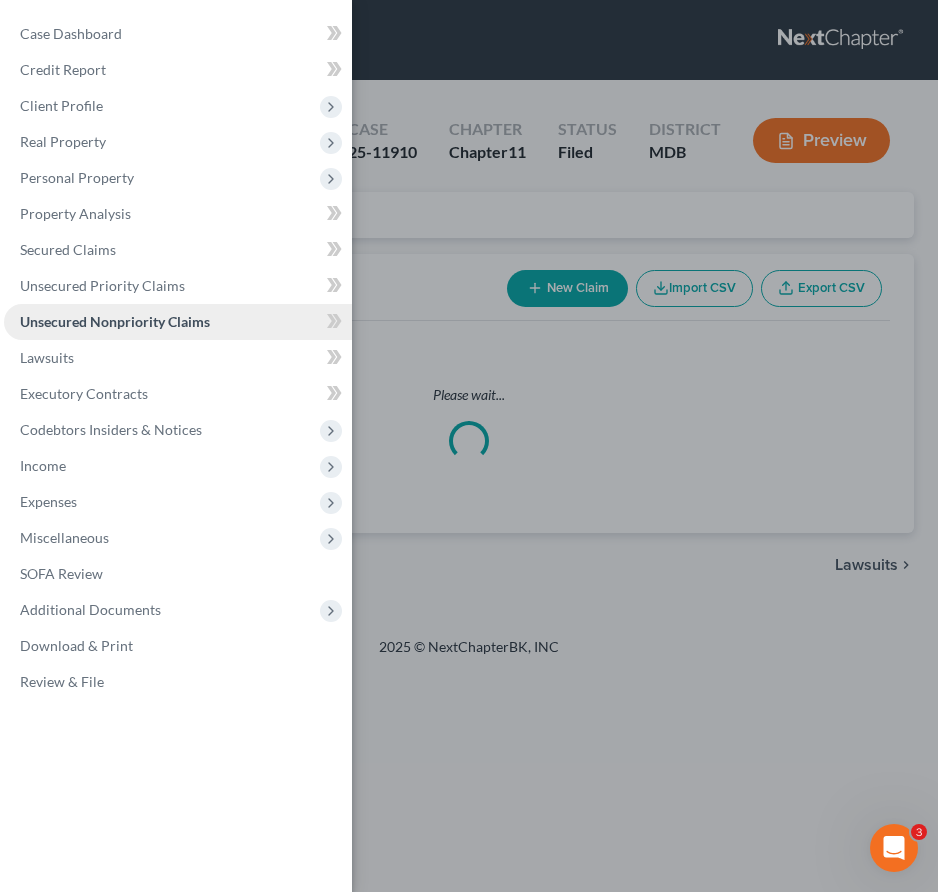 scroll, scrollTop: 0, scrollLeft: 0, axis: both 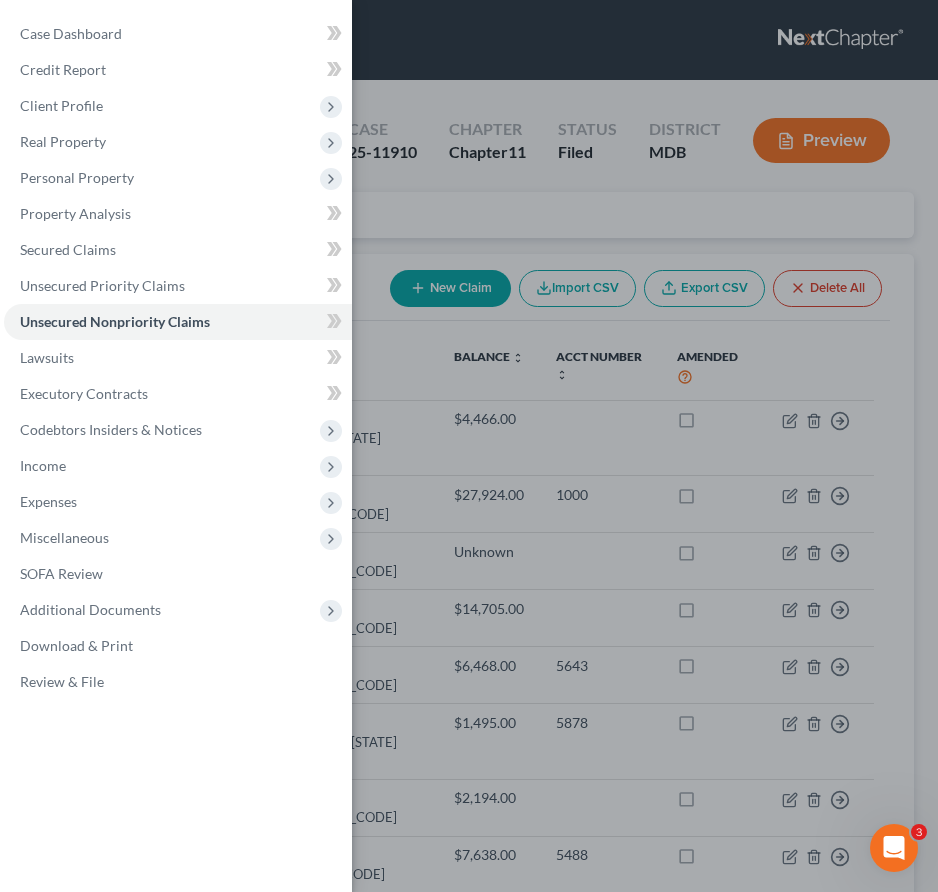 click on "Case Dashboard
Payments
Invoices
Payments
Payments
Credit Report
Client Profile" at bounding box center [469, 446] 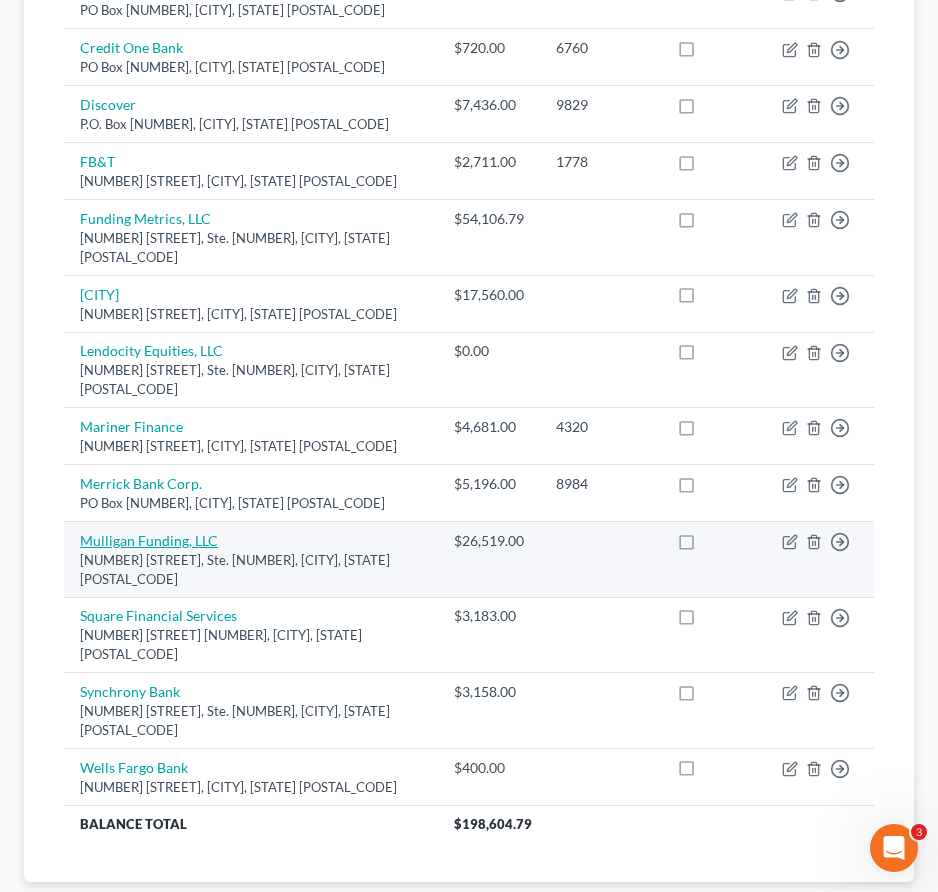 scroll, scrollTop: 1083, scrollLeft: 0, axis: vertical 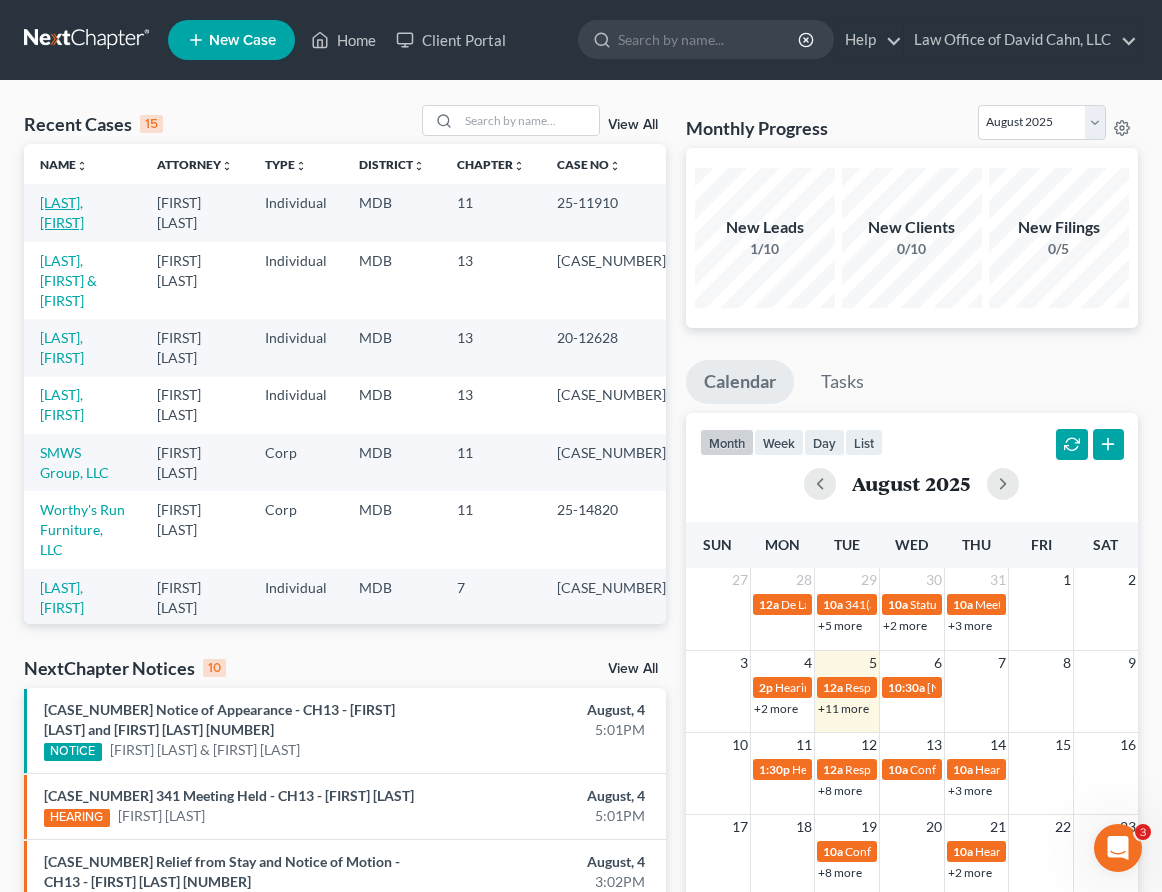 click on "[LAST], [FIRST]" at bounding box center [62, 212] 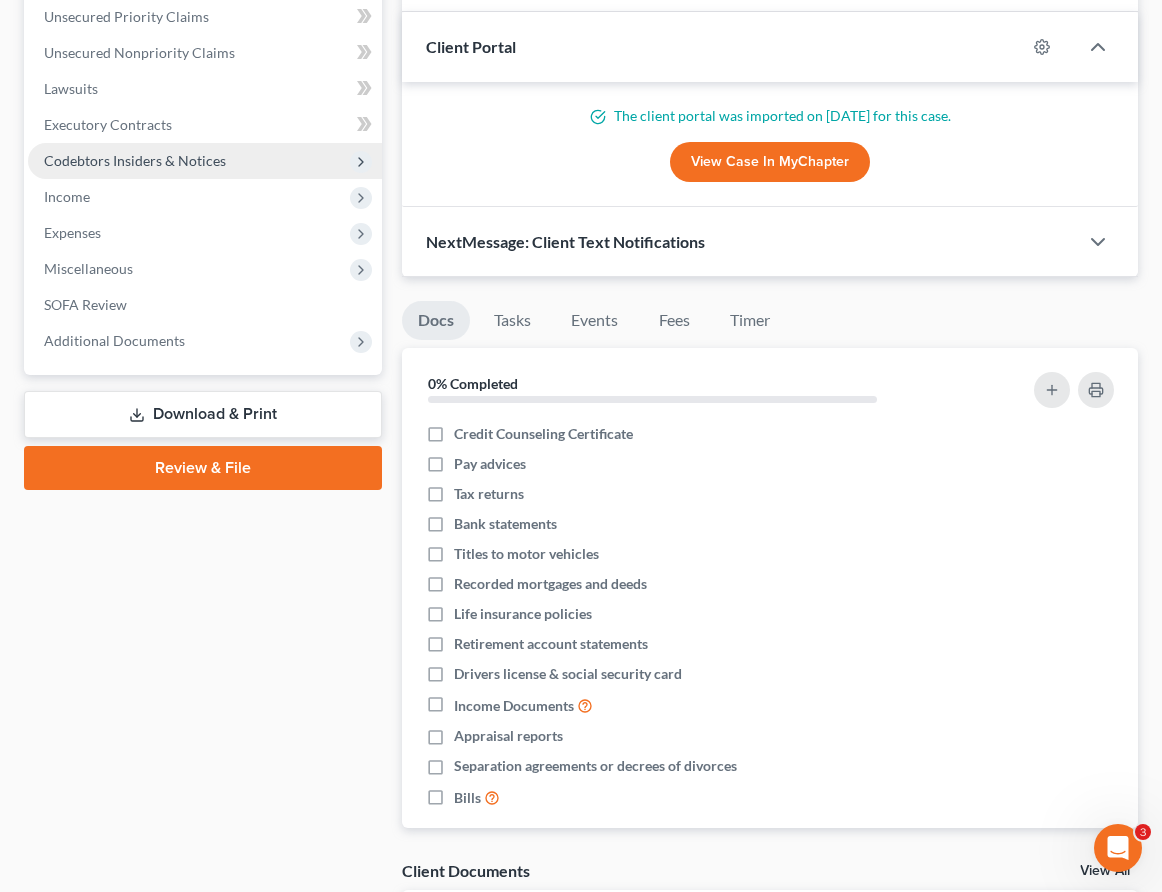 scroll, scrollTop: 523, scrollLeft: 0, axis: vertical 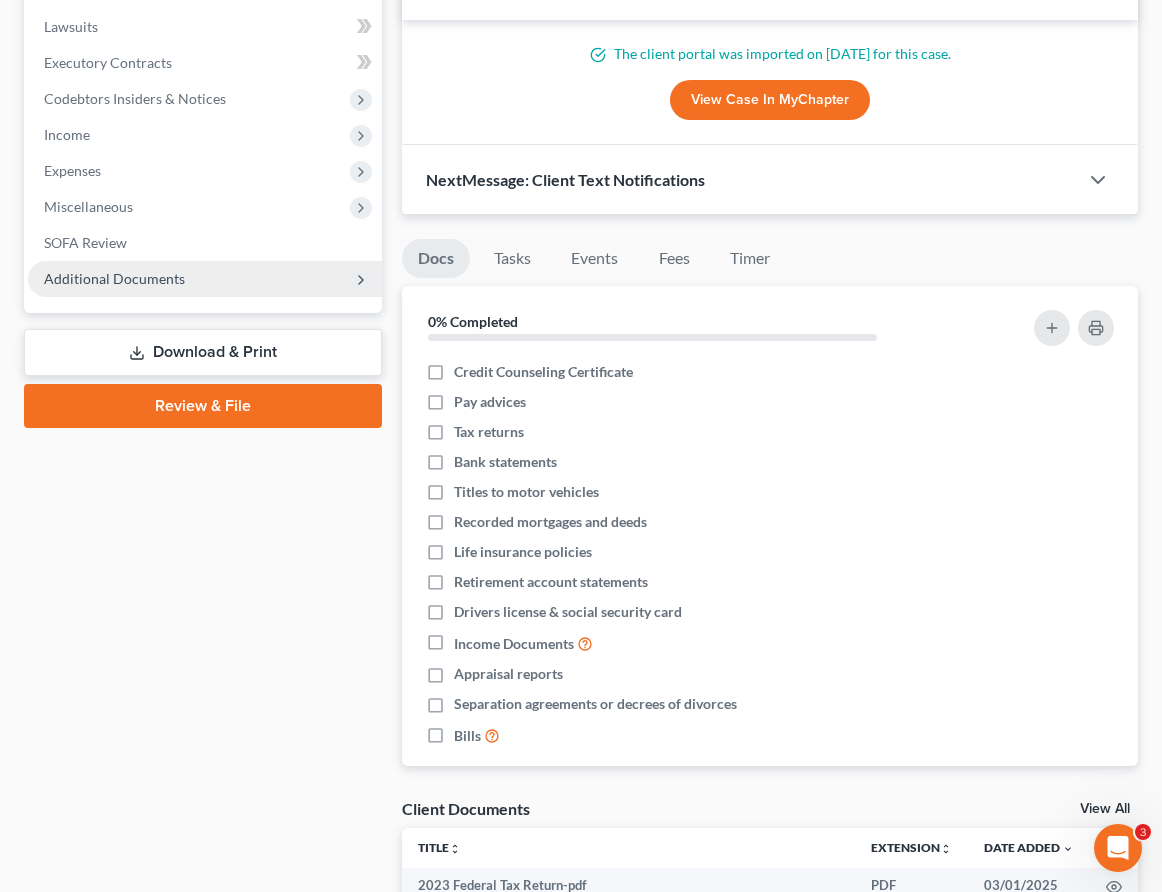 click on "Additional Documents" at bounding box center [114, 278] 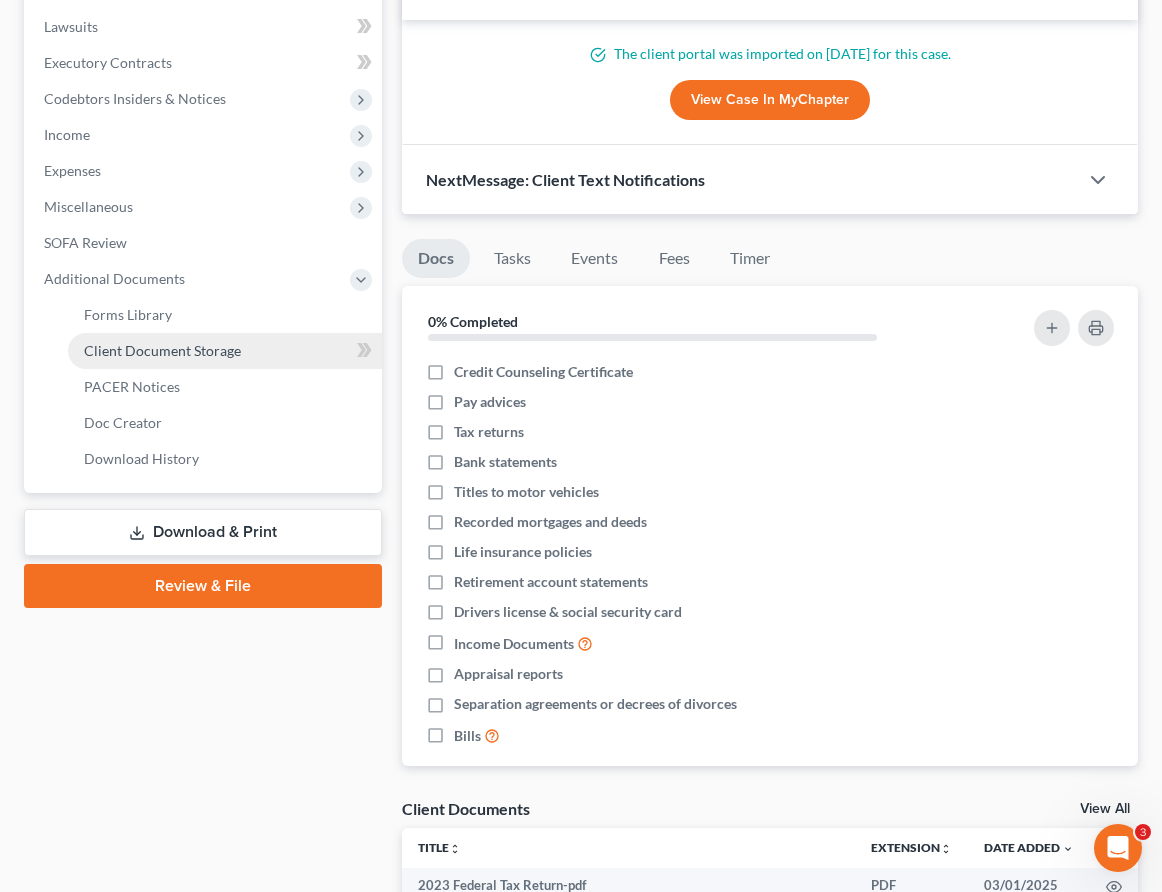 click on "Client Document Storage" at bounding box center [162, 350] 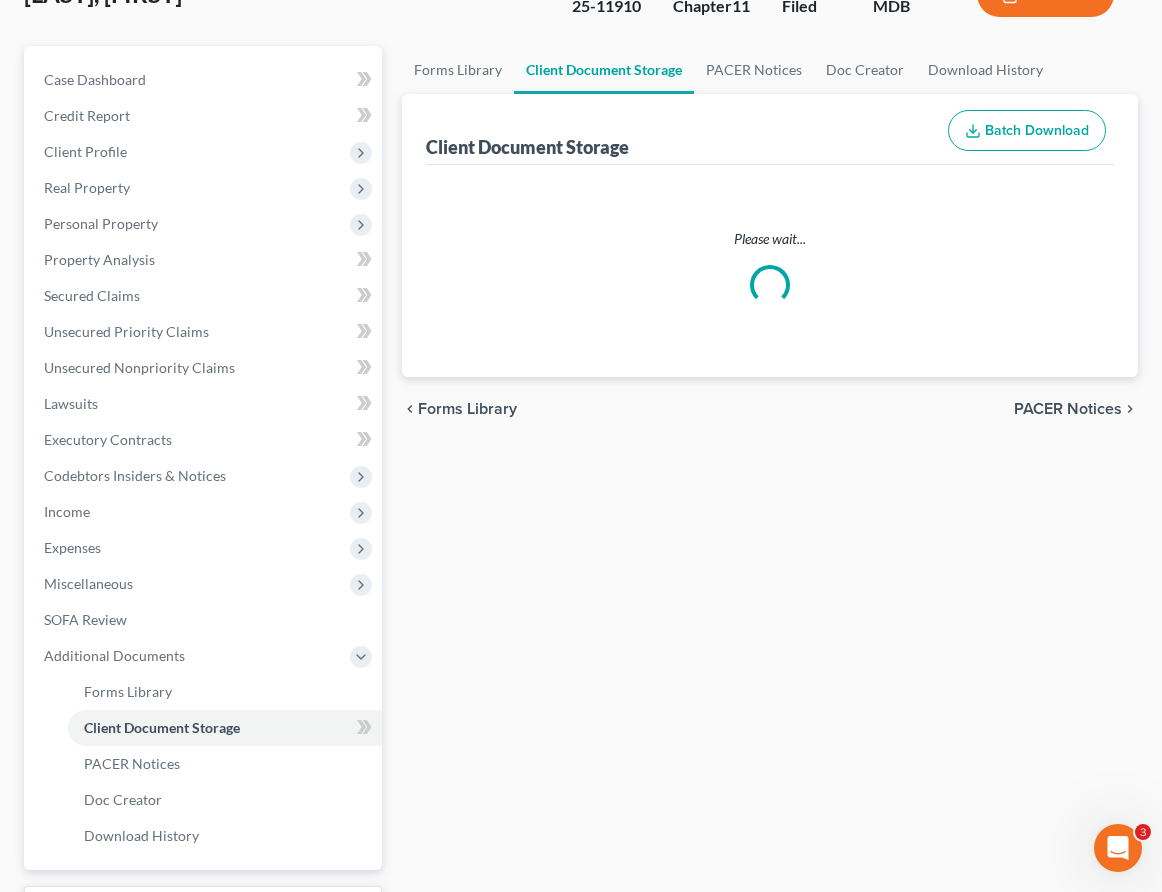 select on "59" 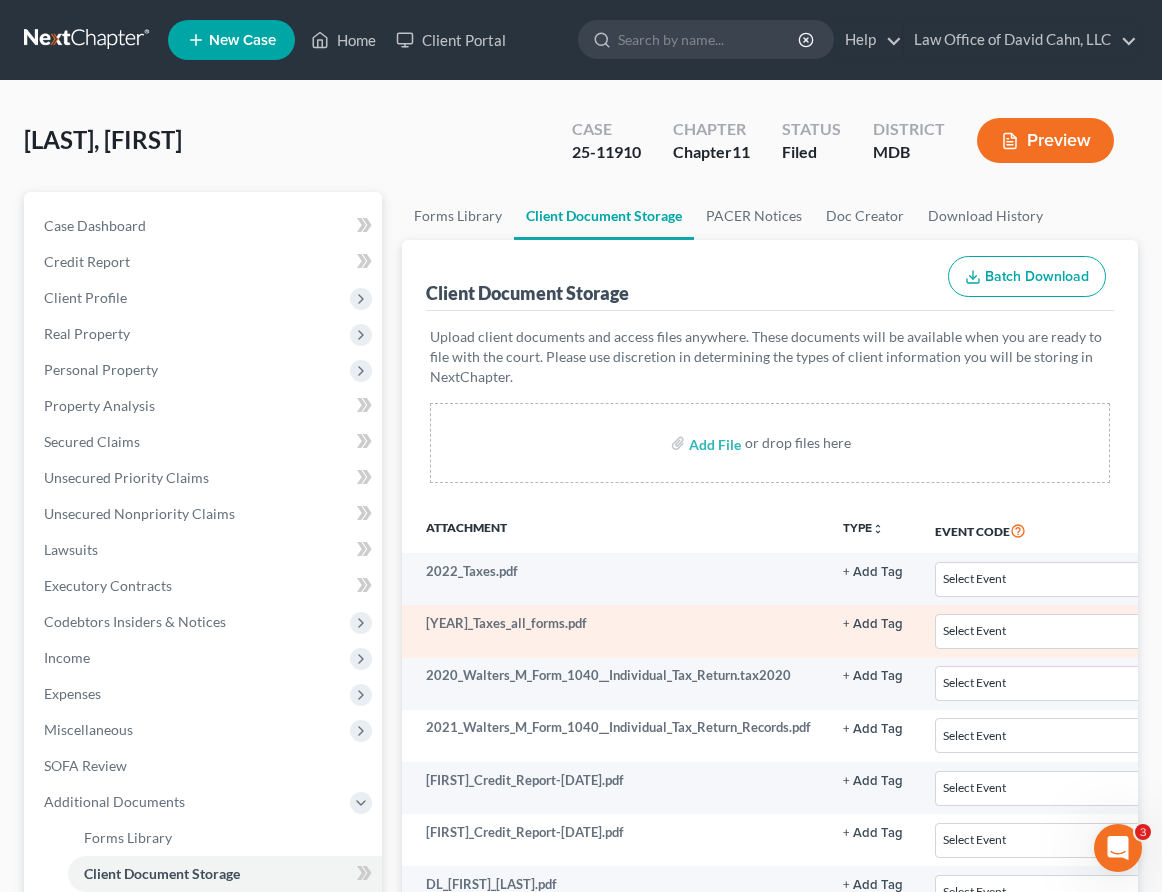 scroll, scrollTop: 548, scrollLeft: 0, axis: vertical 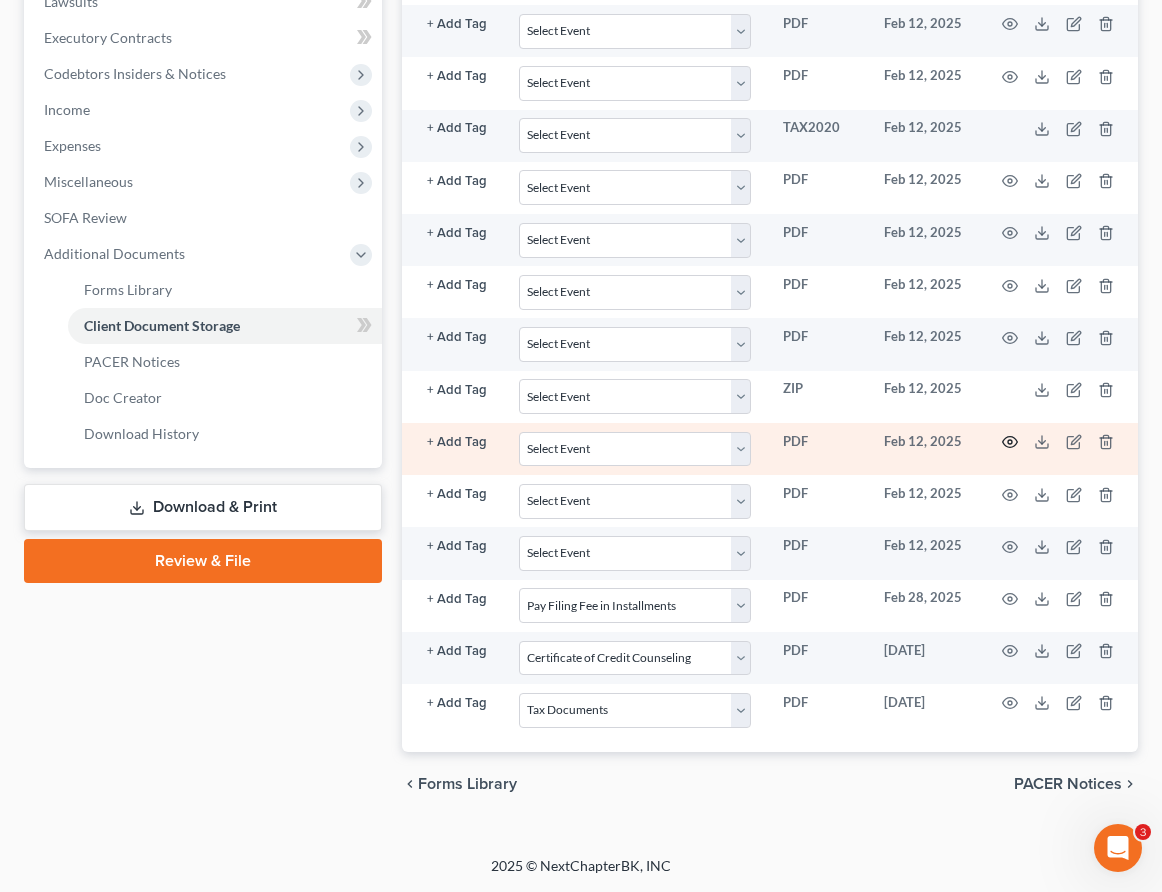 click 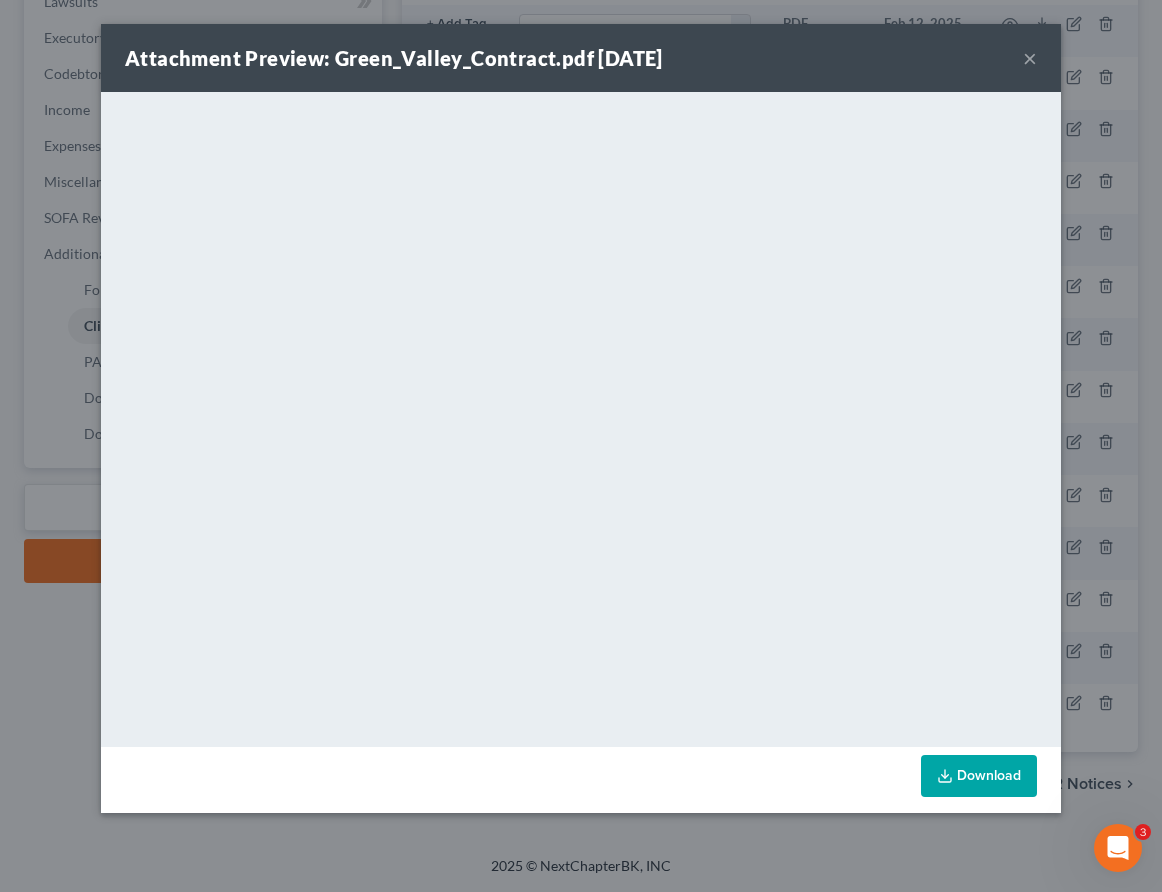 click on "×" at bounding box center [1030, 58] 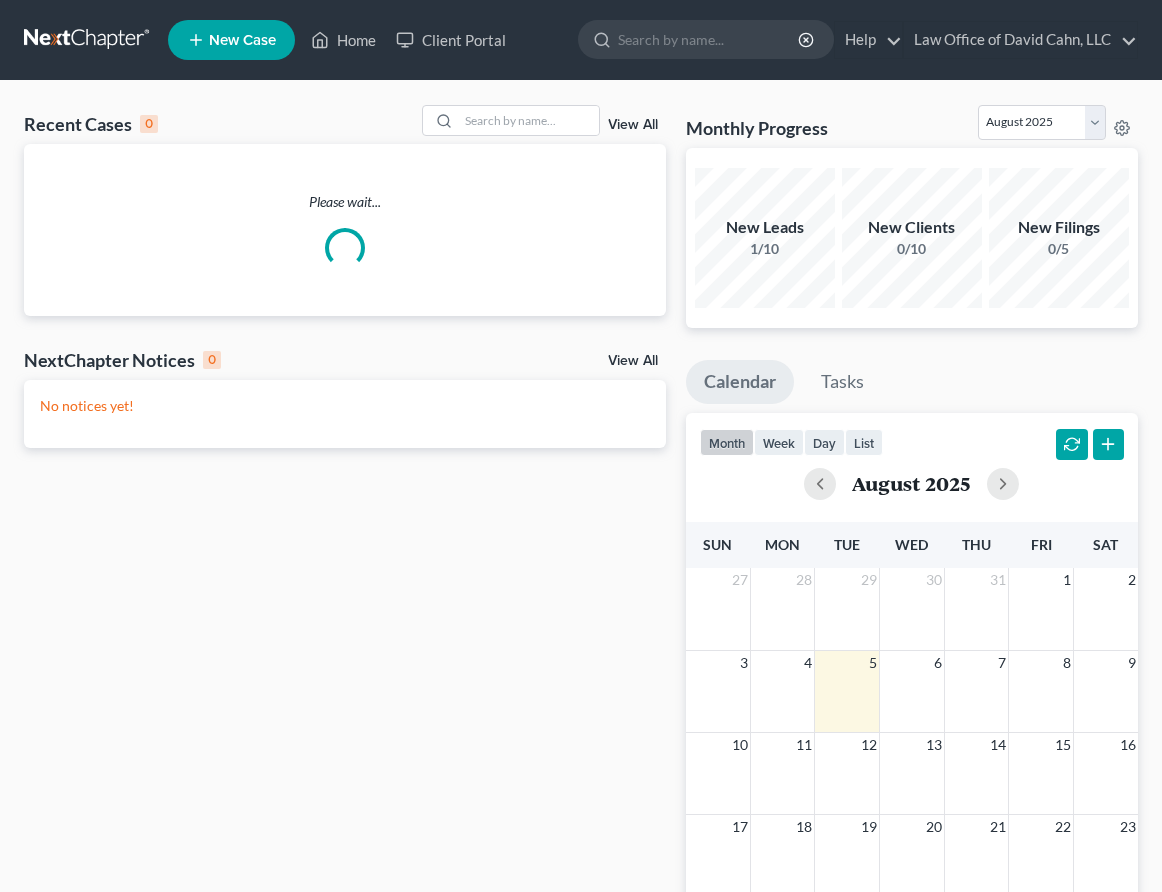 scroll, scrollTop: 0, scrollLeft: 0, axis: both 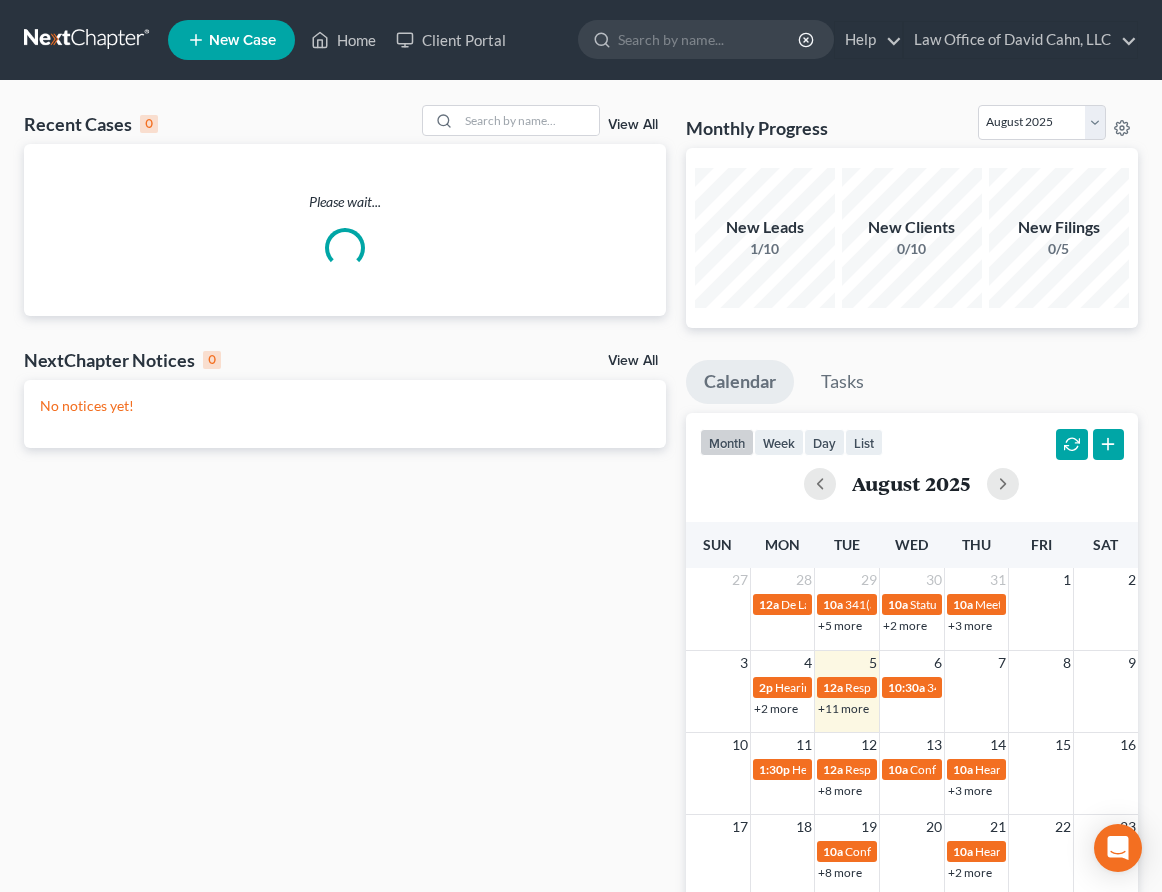 click on "+11 more" at bounding box center (843, 708) 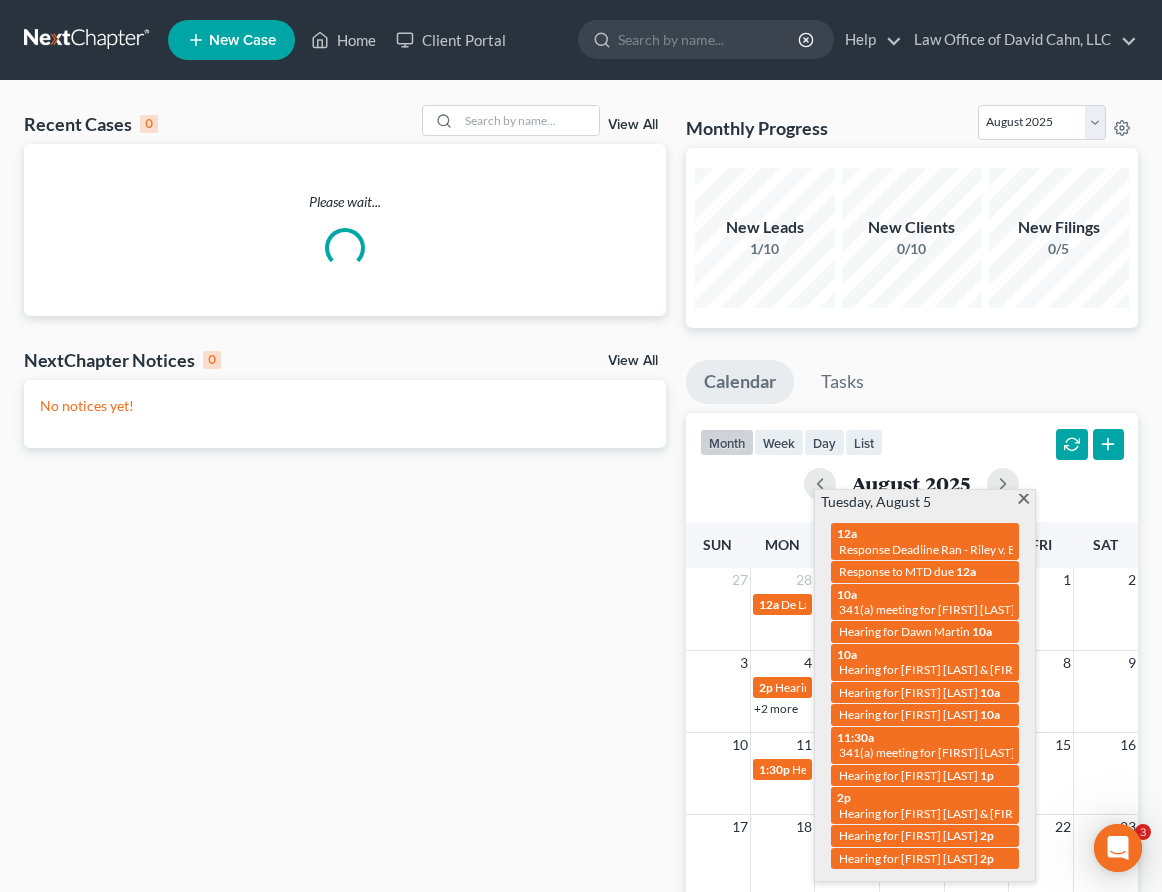 scroll, scrollTop: 0, scrollLeft: 0, axis: both 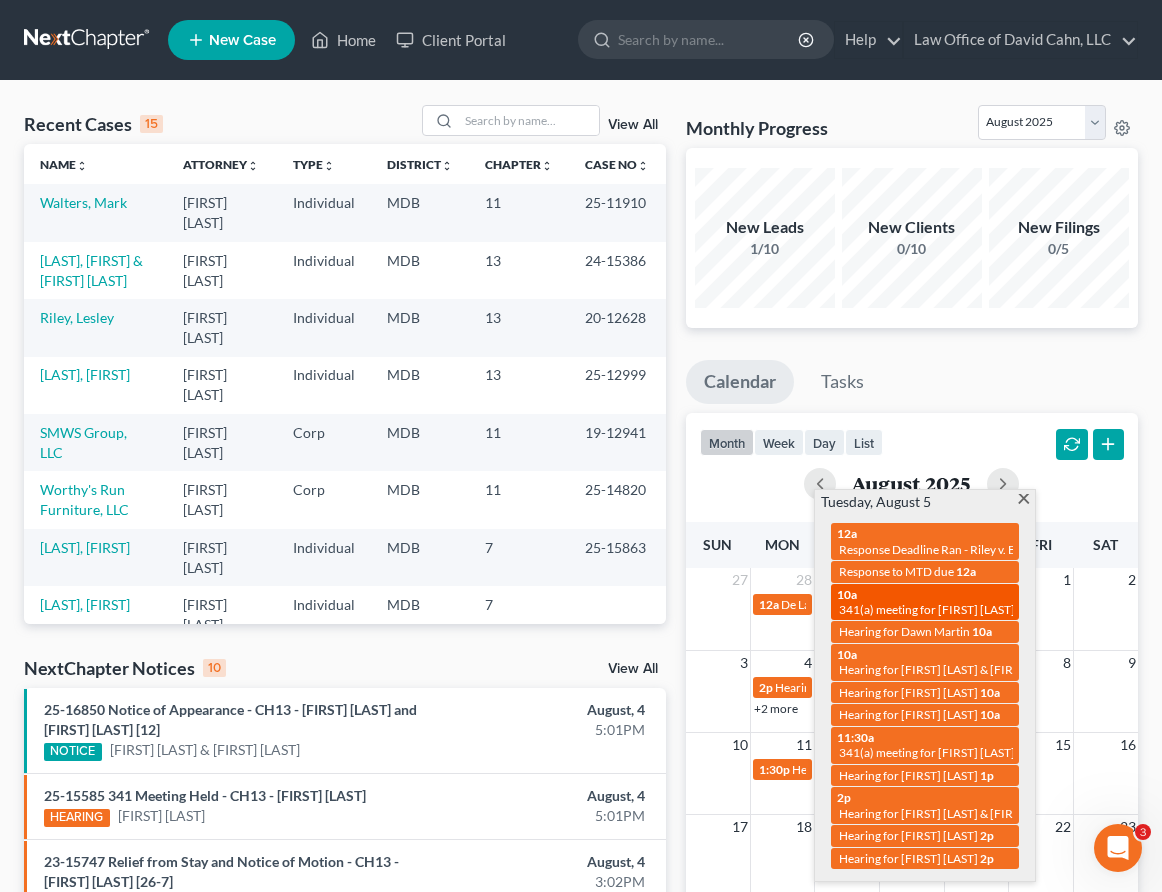 click on "341(a) meeting for [FIRST] [LAST]" at bounding box center [927, 609] 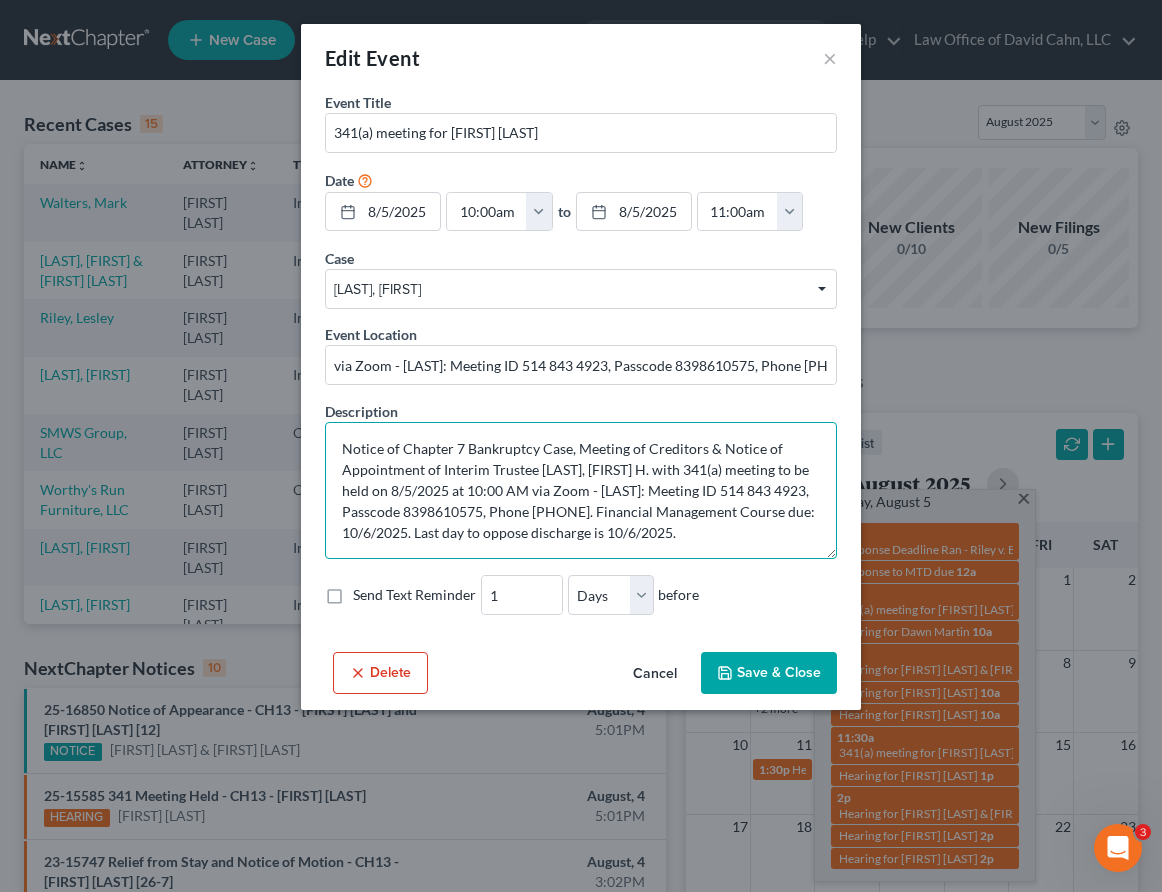 drag, startPoint x: 674, startPoint y: 490, endPoint x: 759, endPoint y: 491, distance: 85.00588 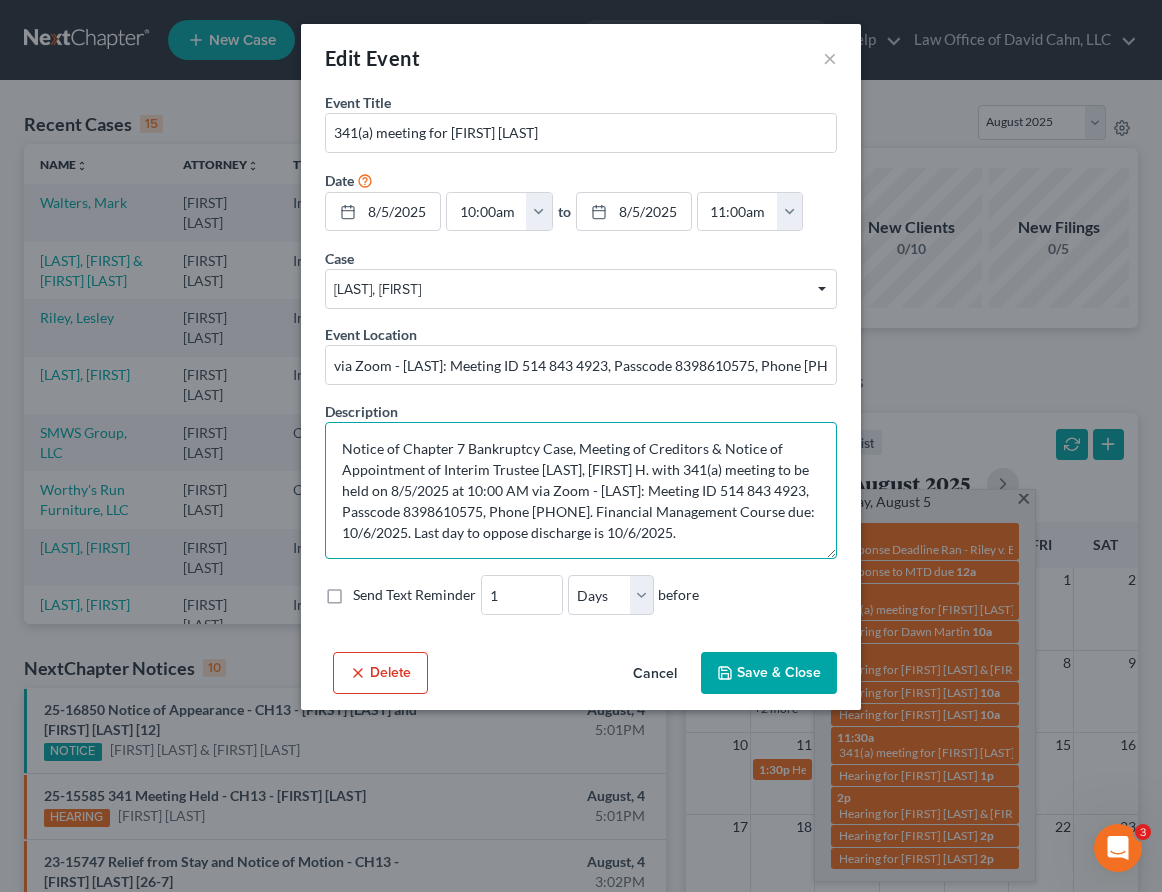 click on "Notice of Chapter 7 Bankruptcy Case, Meeting of Creditors & Notice of Appointment of Interim Trustee [NAME], [FIRST] [LAST] with 341(a) meeting to be held on 8/5/2025 at 10:00 AM via Zoom - Baer: Meeting ID 514 843 4923, Passcode 8398610575, Phone [PHONE]. Financial Management Course due: 10/6/2025. Last day to oppose discharge is 10/6/2025." at bounding box center (581, 490) 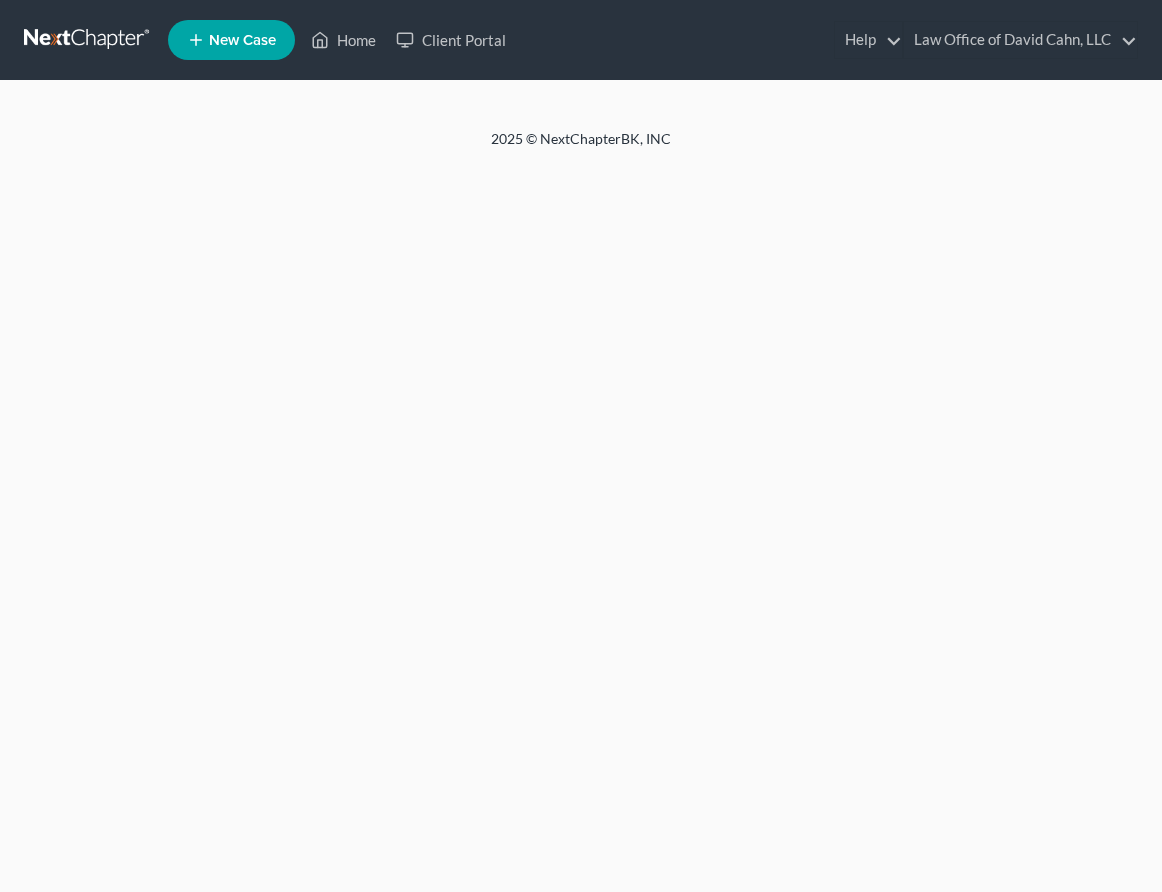 scroll, scrollTop: 0, scrollLeft: 0, axis: both 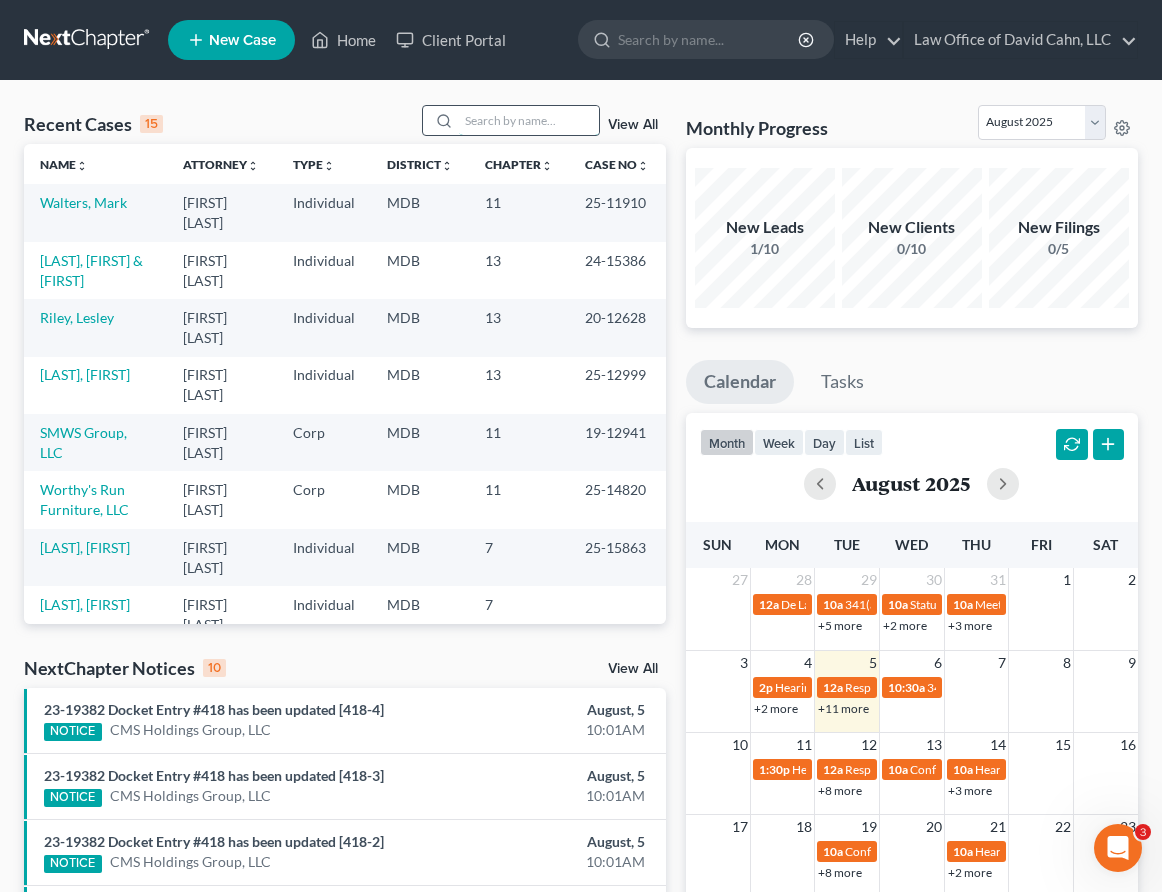 click at bounding box center (529, 120) 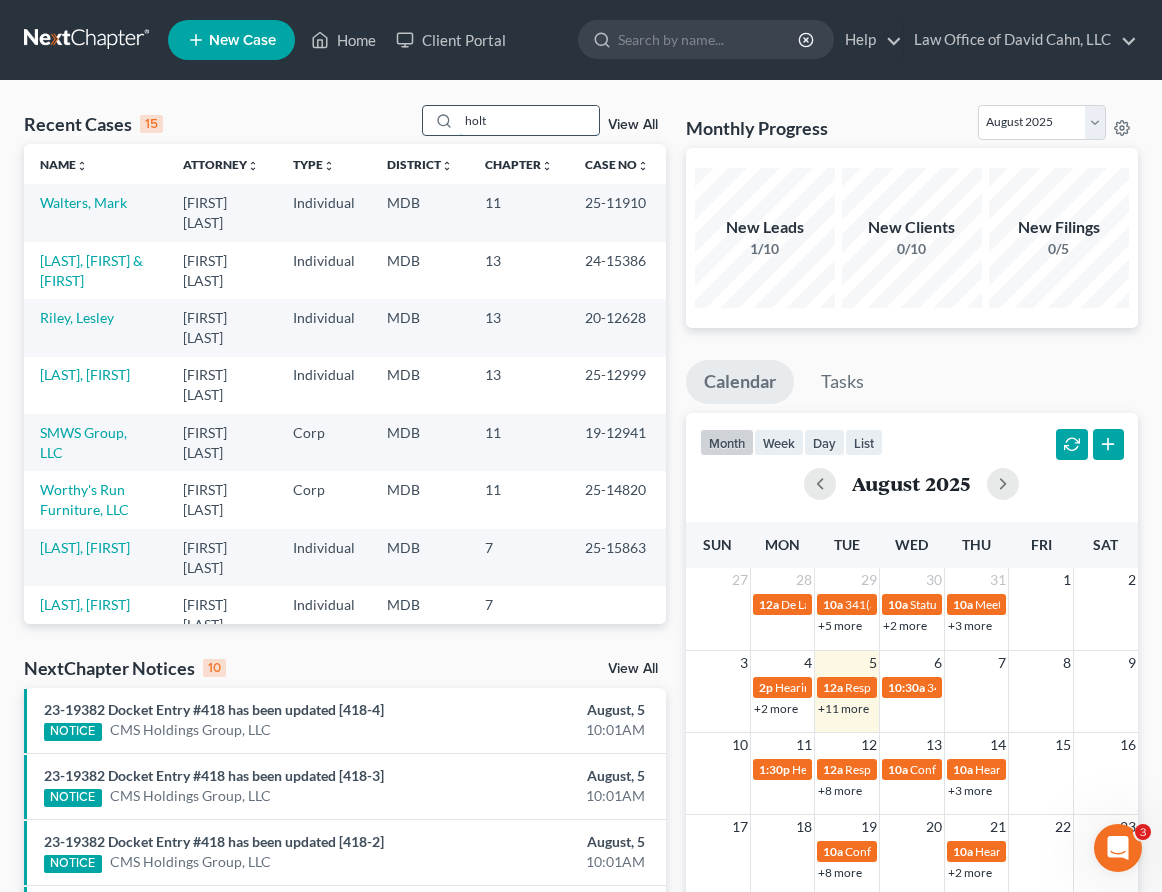 type on "holt" 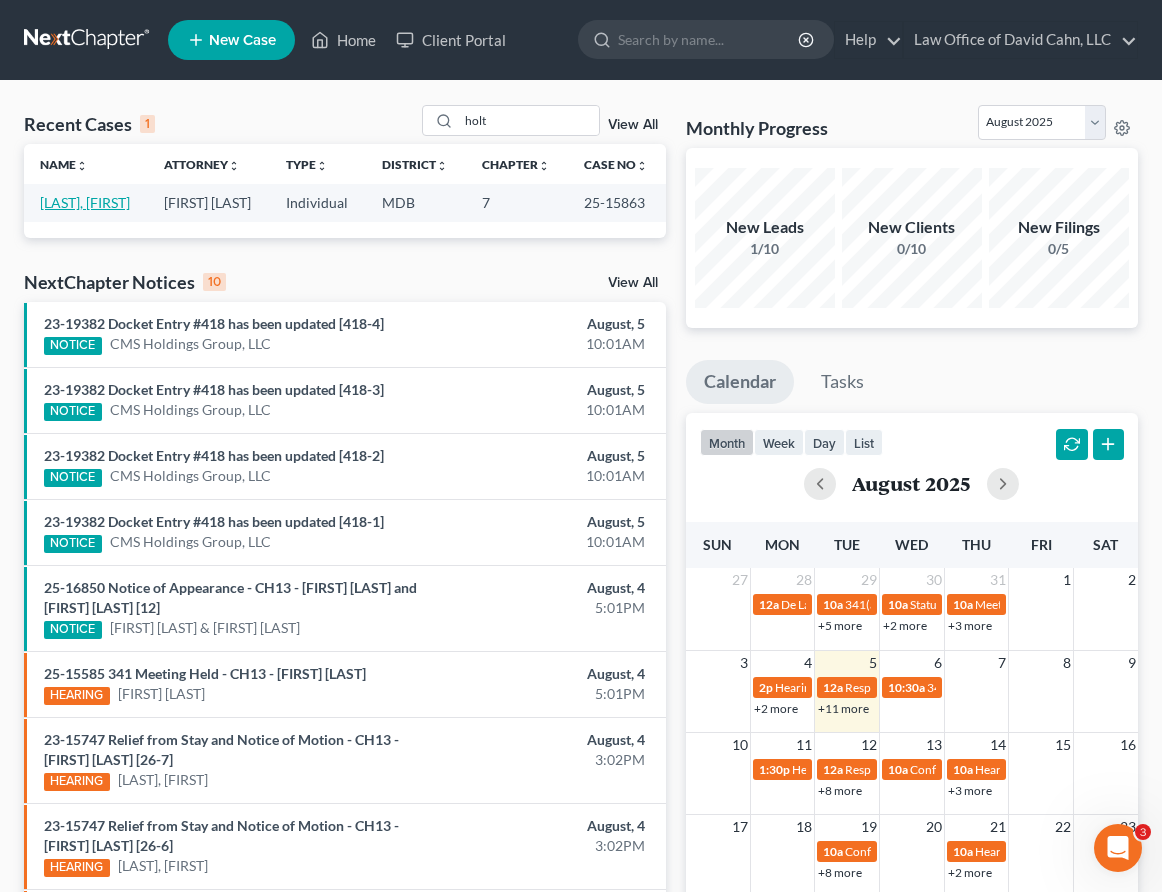click on "[LAST], [FIRST]" at bounding box center [85, 202] 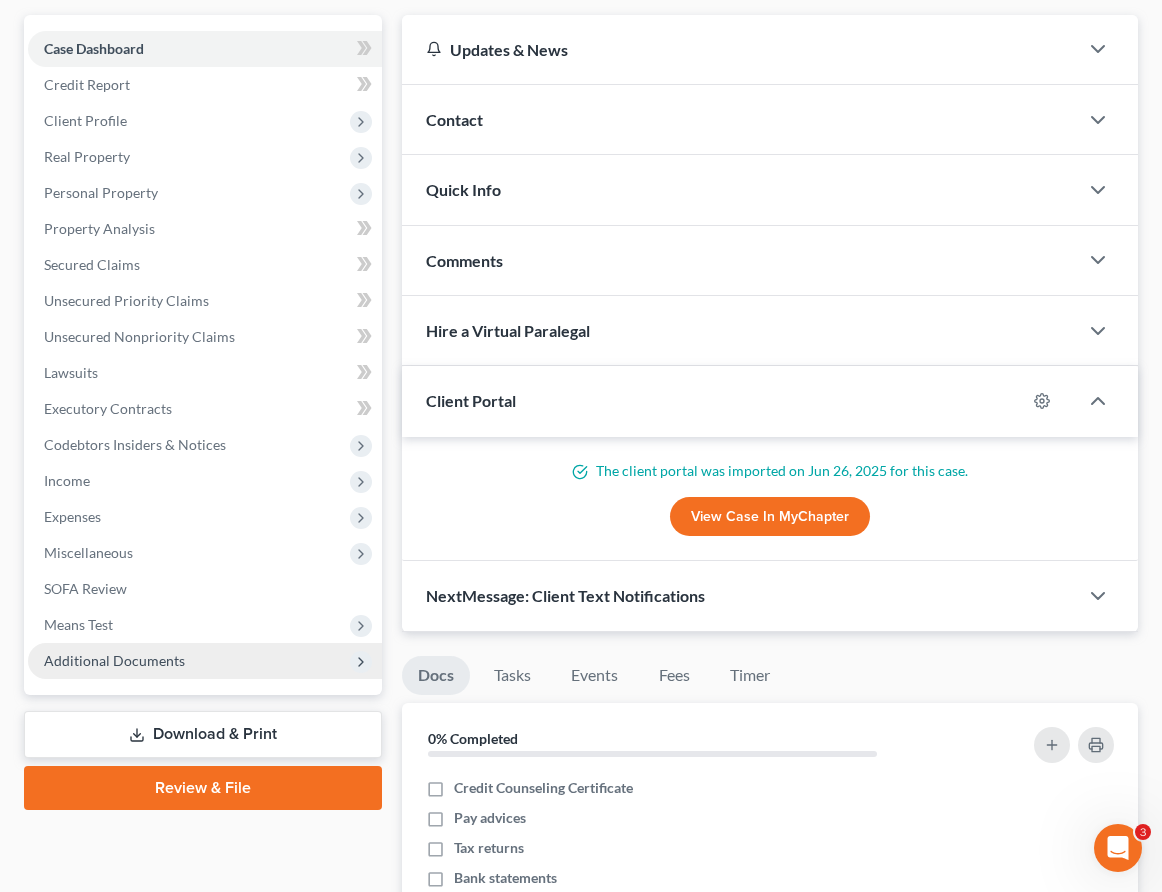 click on "Additional Documents" at bounding box center [205, 661] 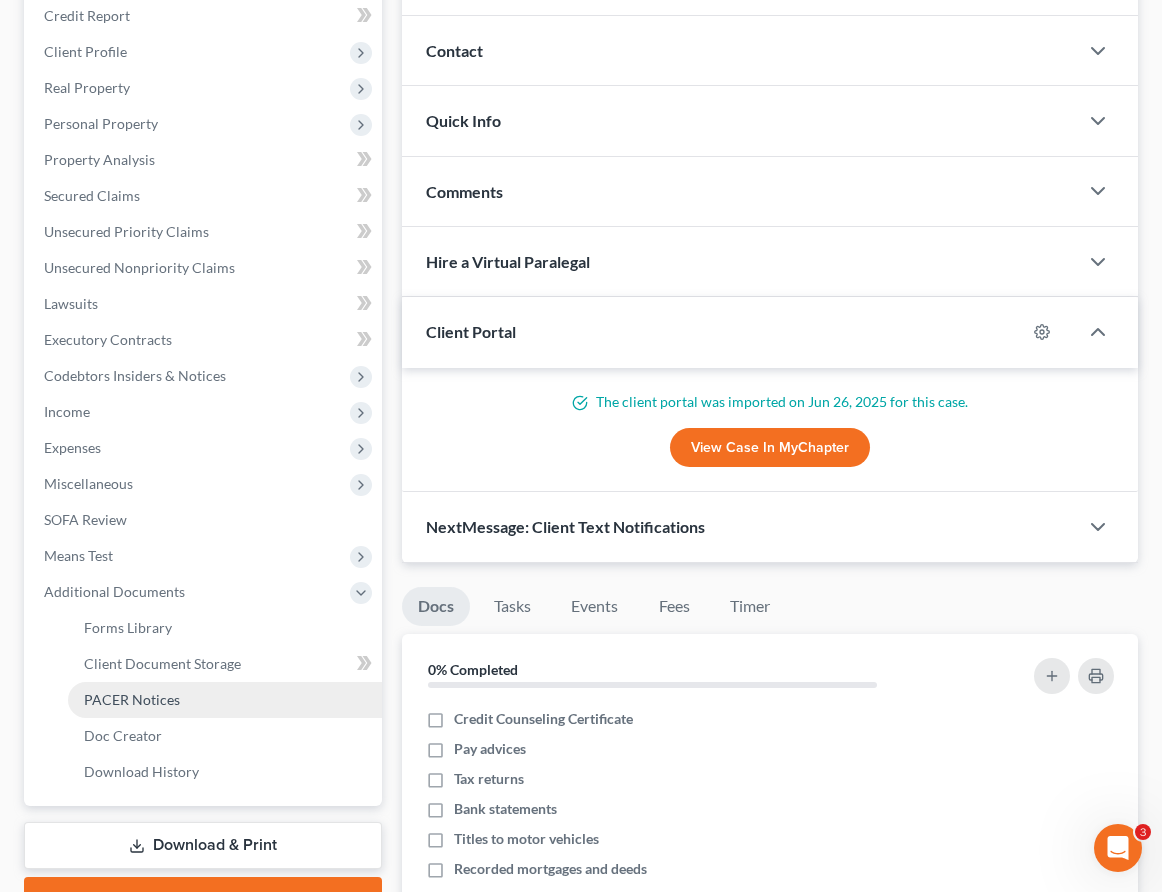 click on "PACER Notices" at bounding box center (132, 699) 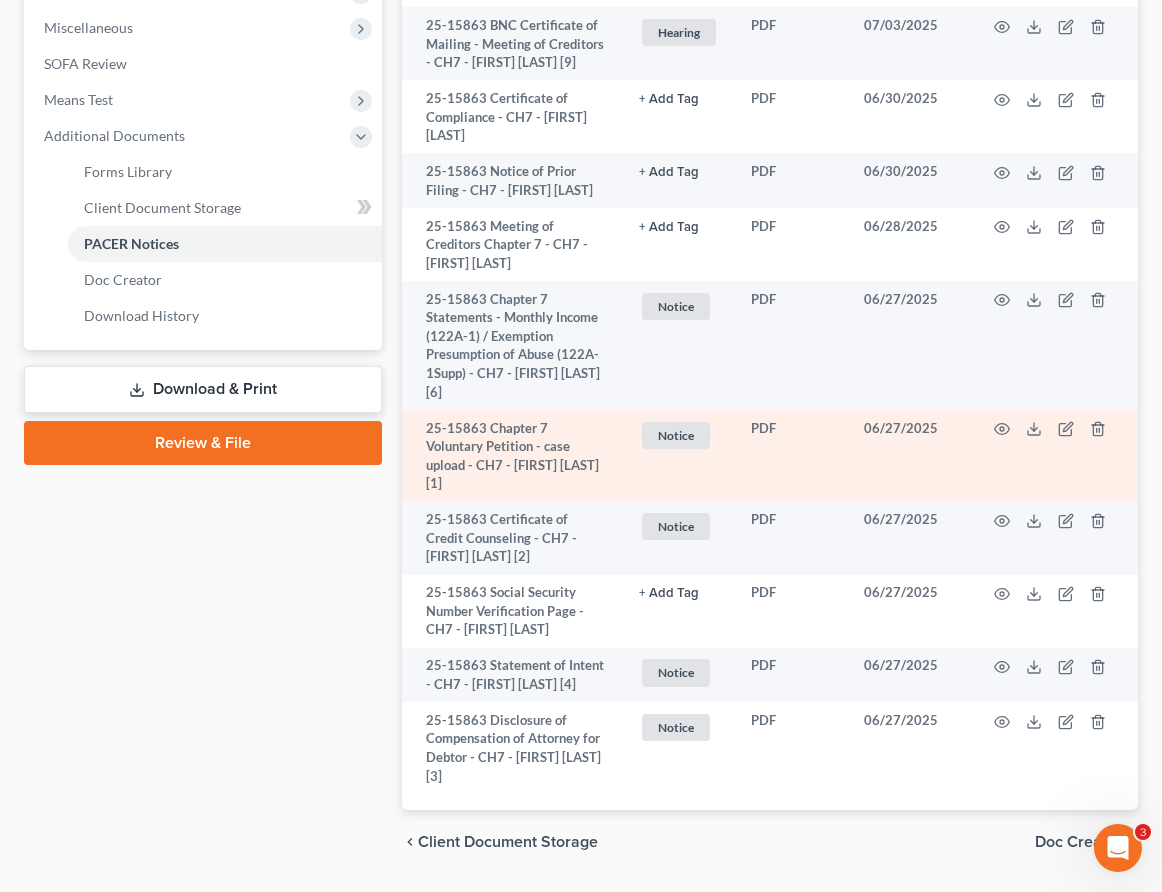 scroll, scrollTop: 703, scrollLeft: 0, axis: vertical 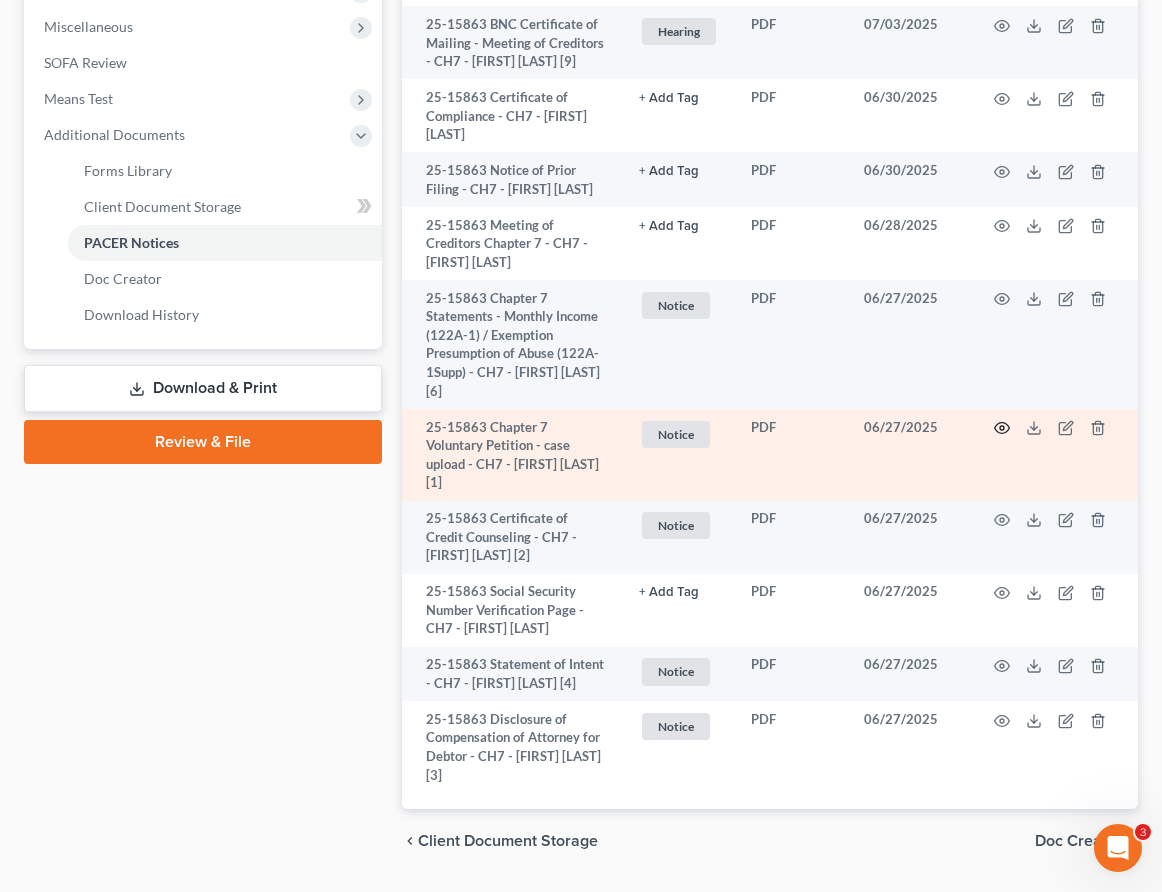 click 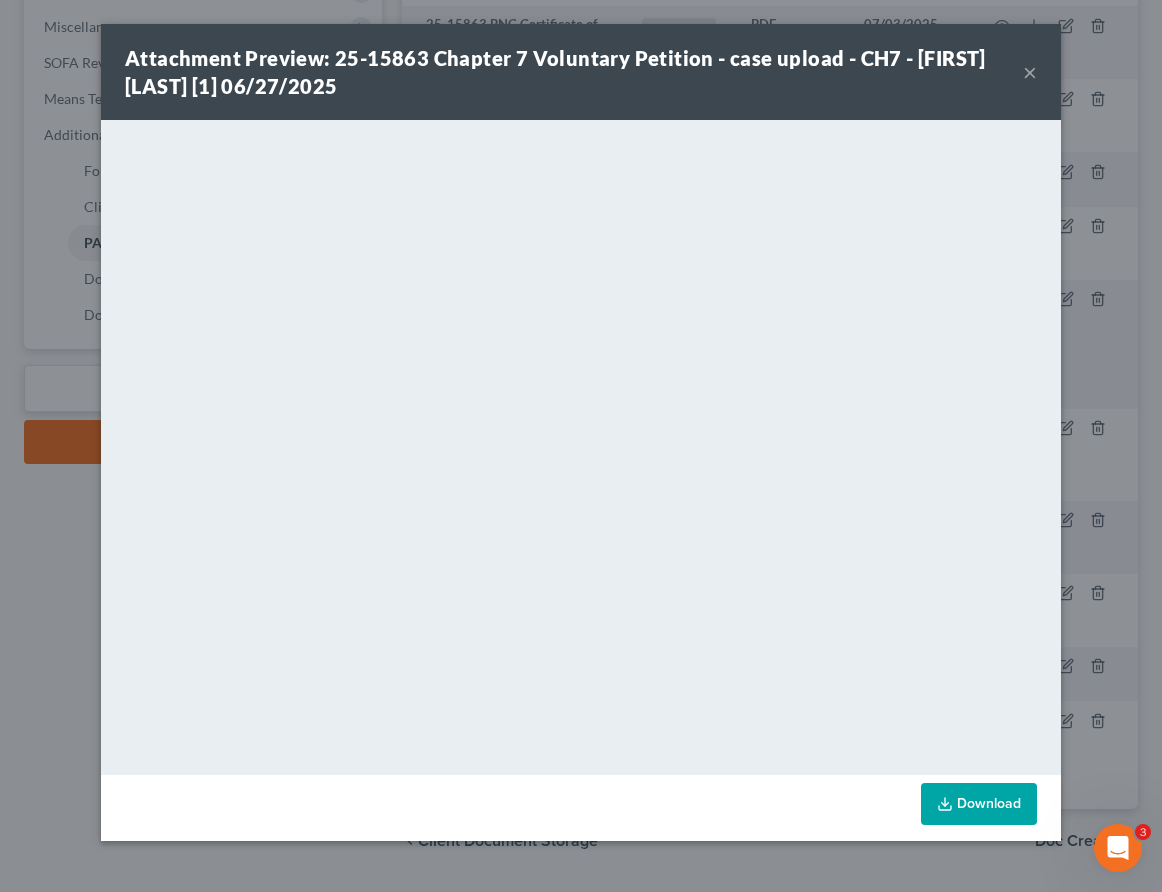 click on "×" at bounding box center (1030, 72) 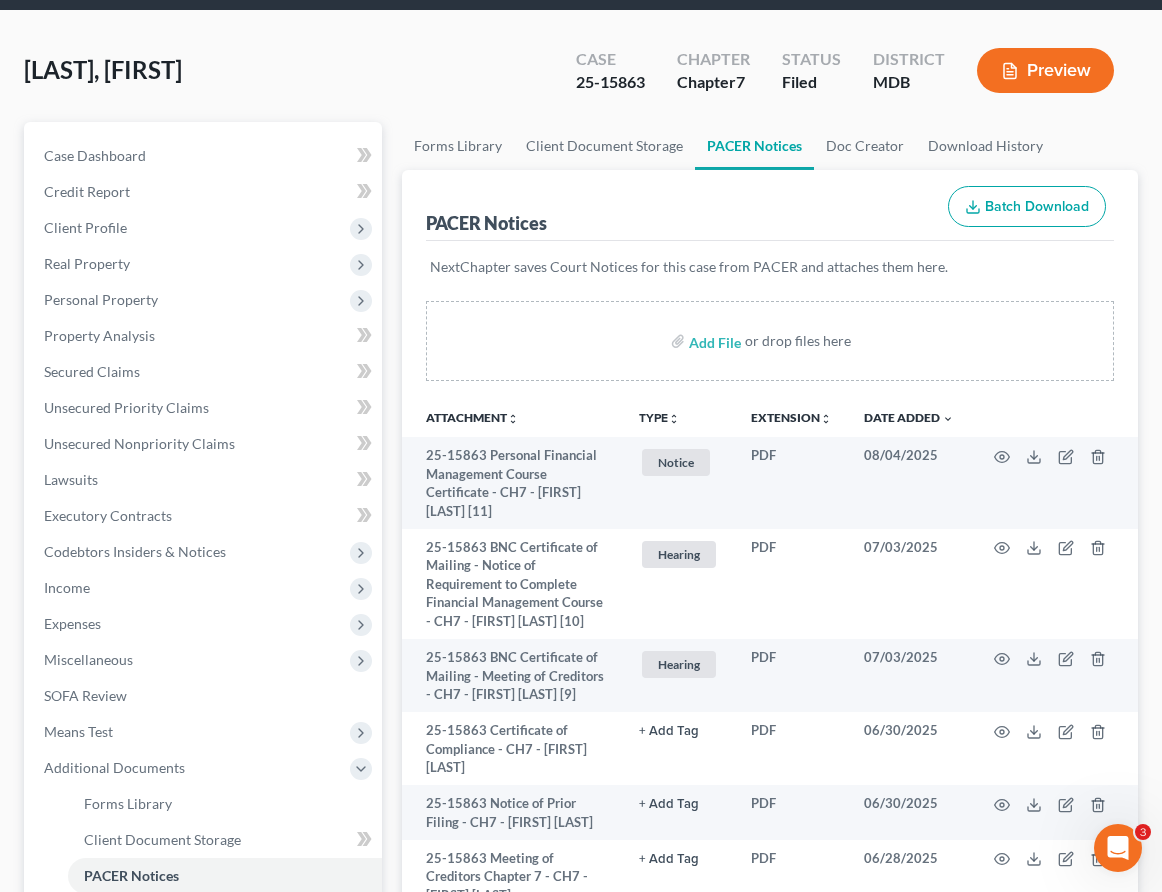 scroll, scrollTop: 0, scrollLeft: 0, axis: both 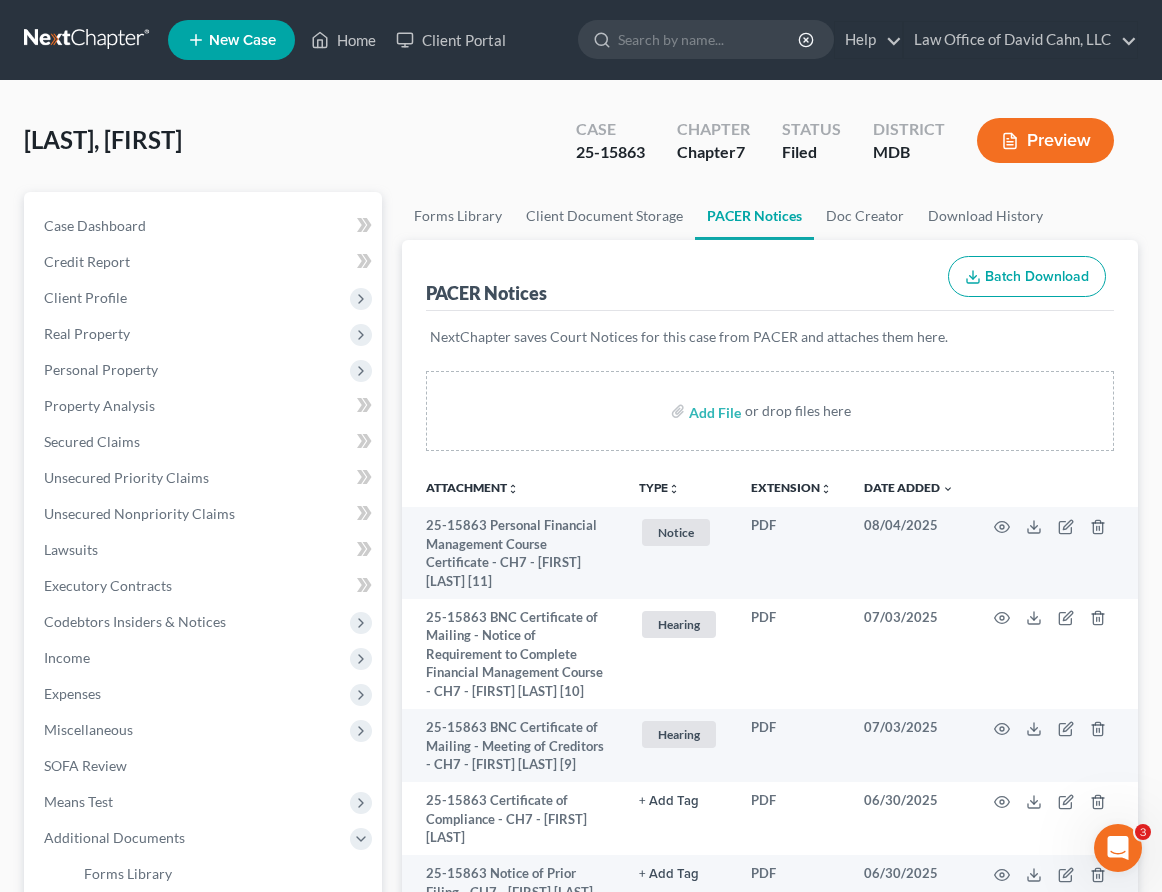 click at bounding box center [88, 40] 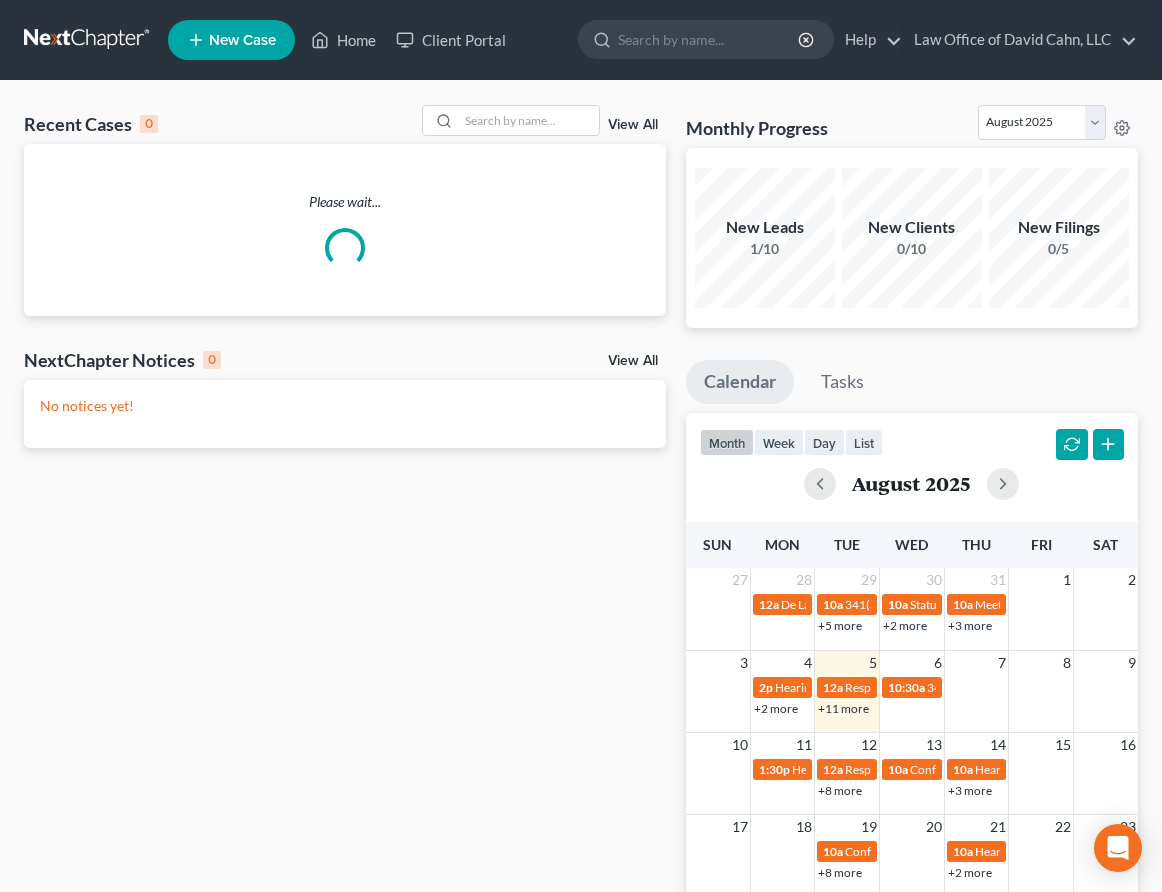 scroll, scrollTop: 0, scrollLeft: 0, axis: both 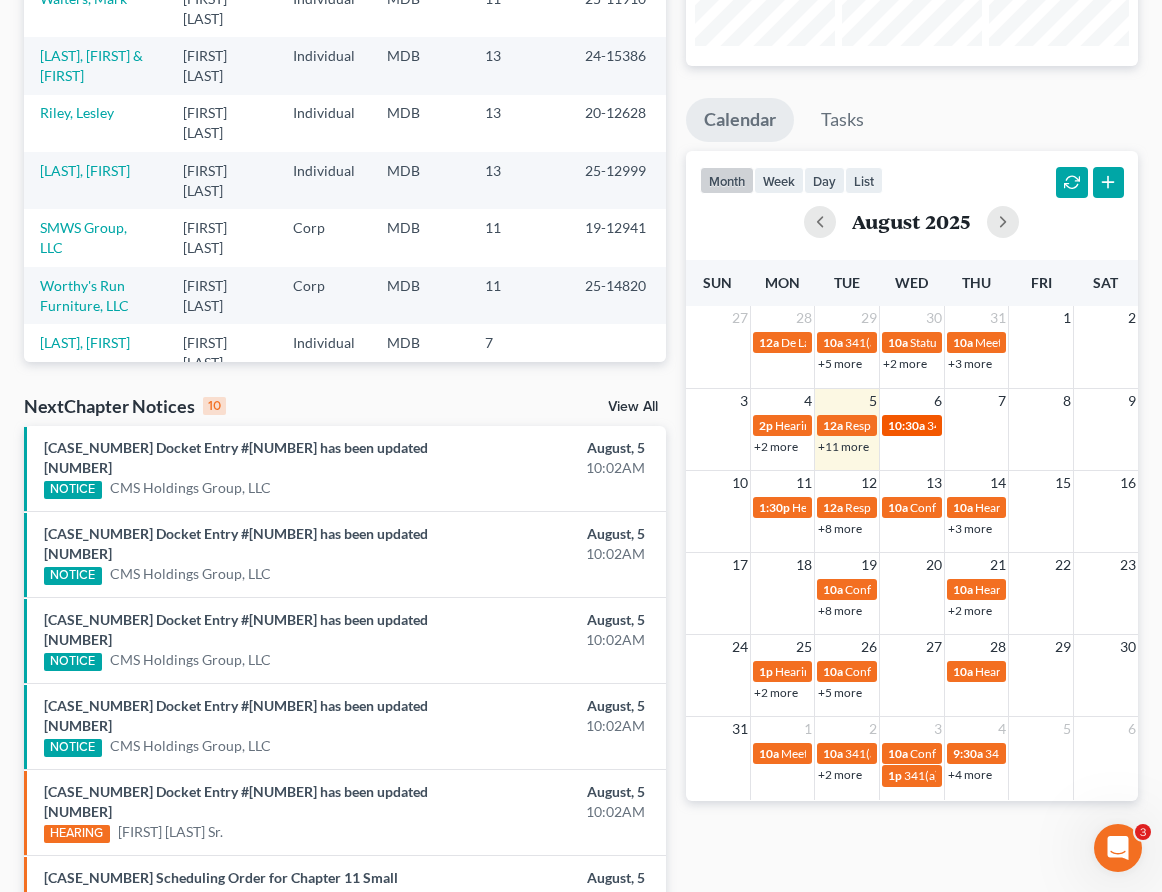 click on "10:30a" at bounding box center [906, 425] 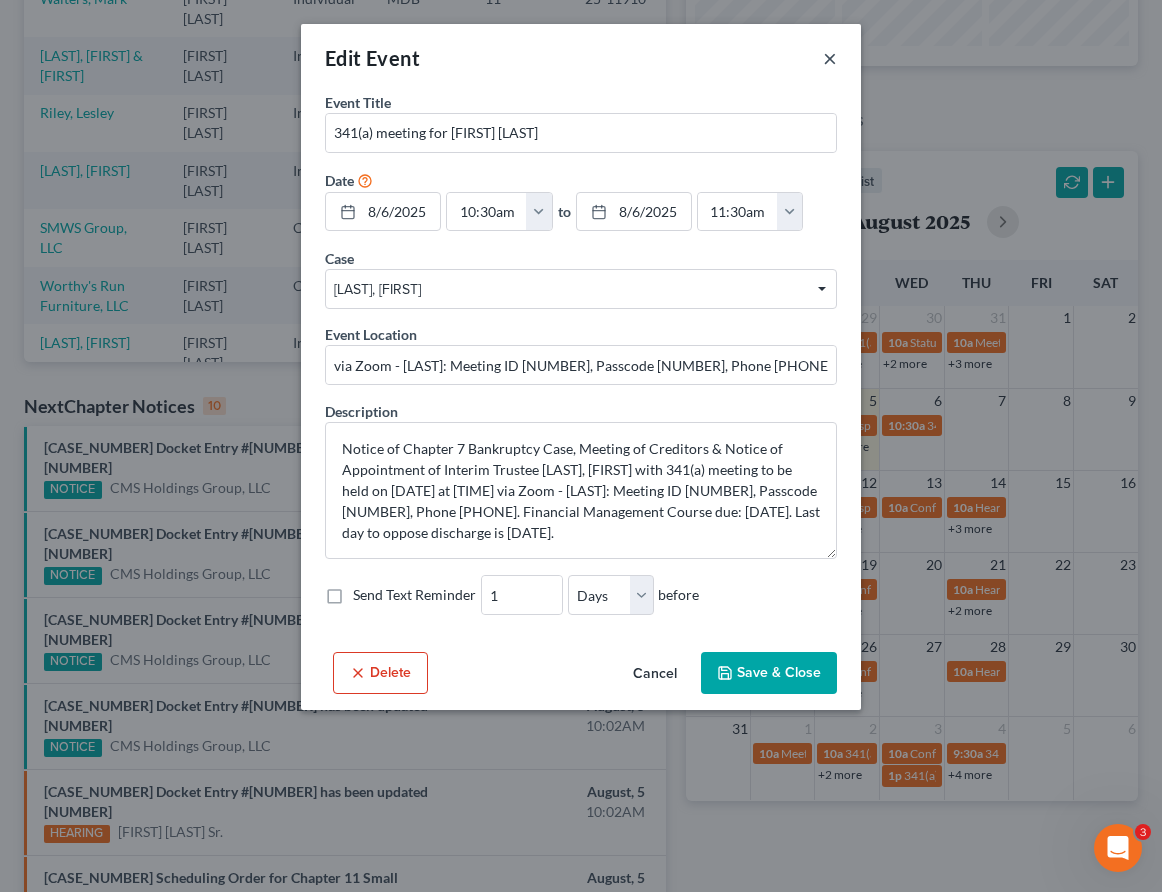 click on "×" at bounding box center (830, 58) 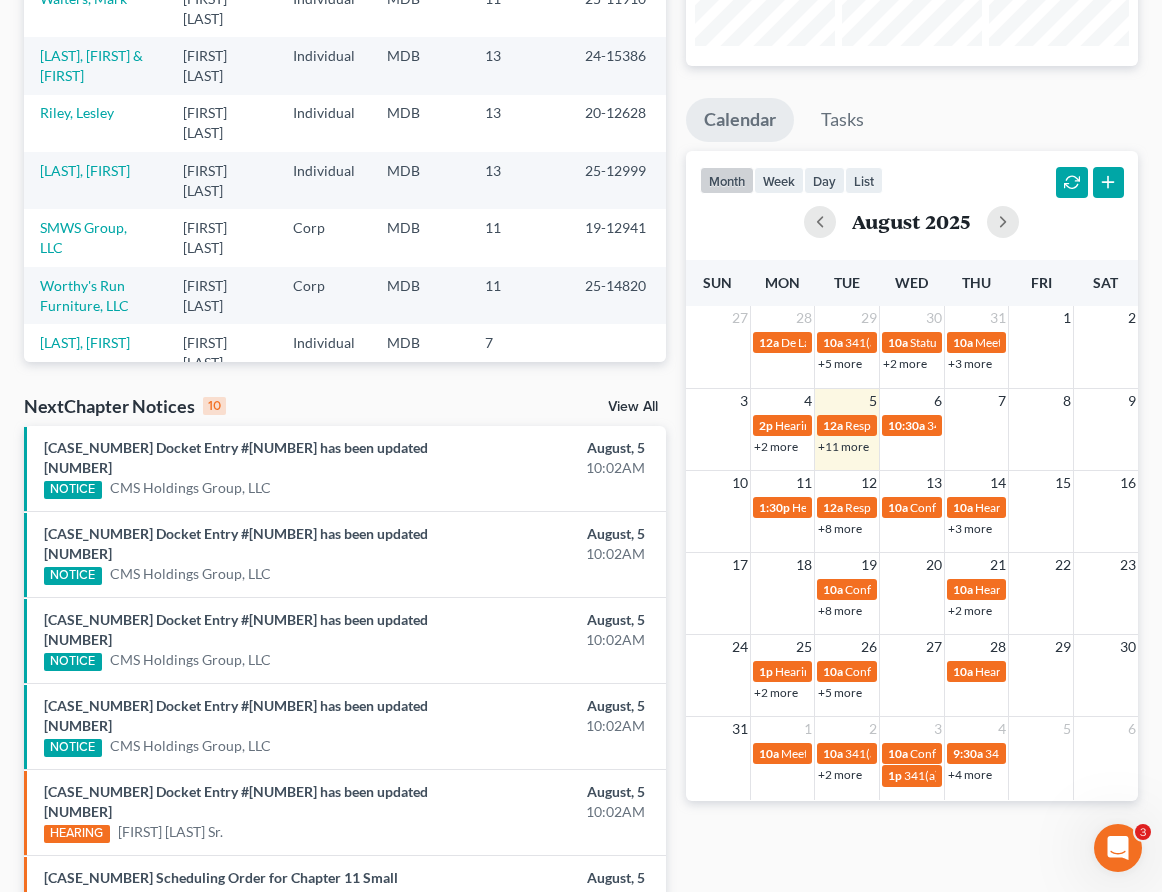 click on "+11 more" at bounding box center (847, 446) 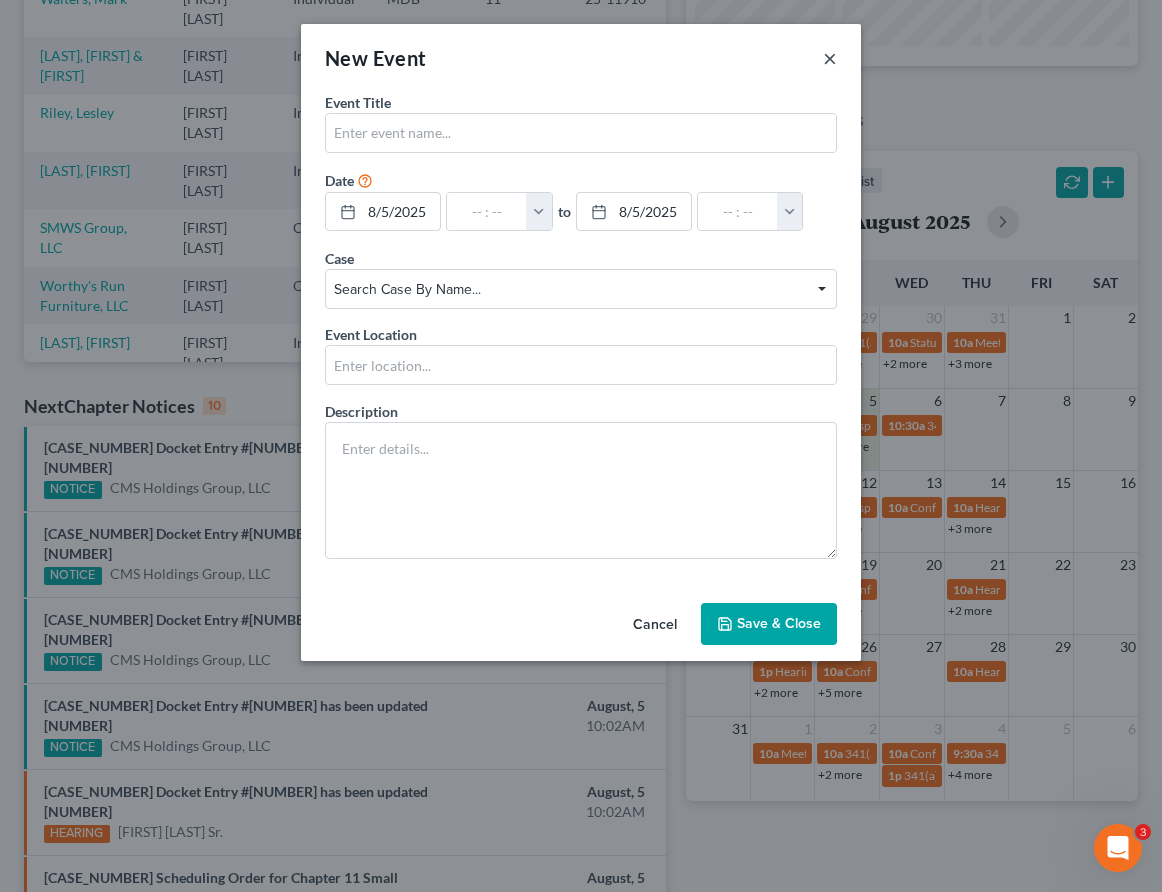 click on "×" at bounding box center (830, 58) 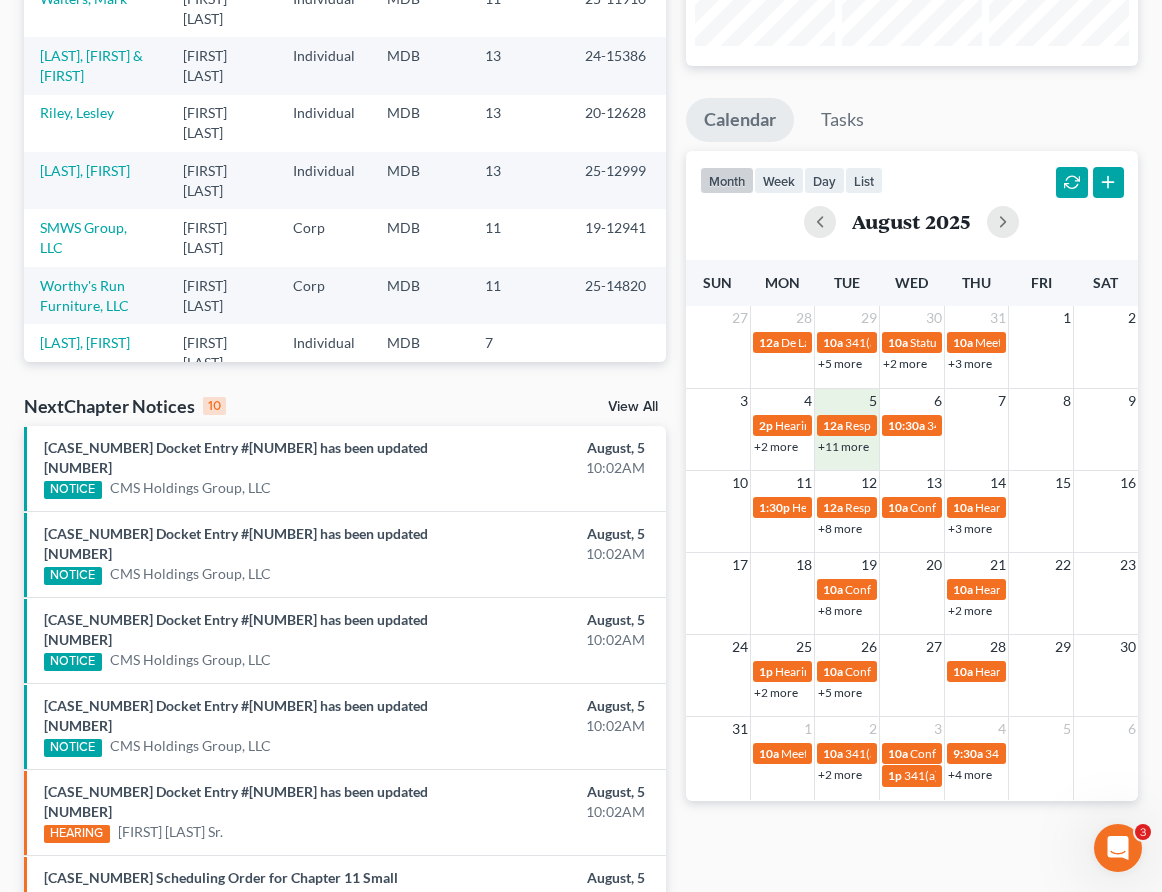 click on "+11 more" at bounding box center (843, 446) 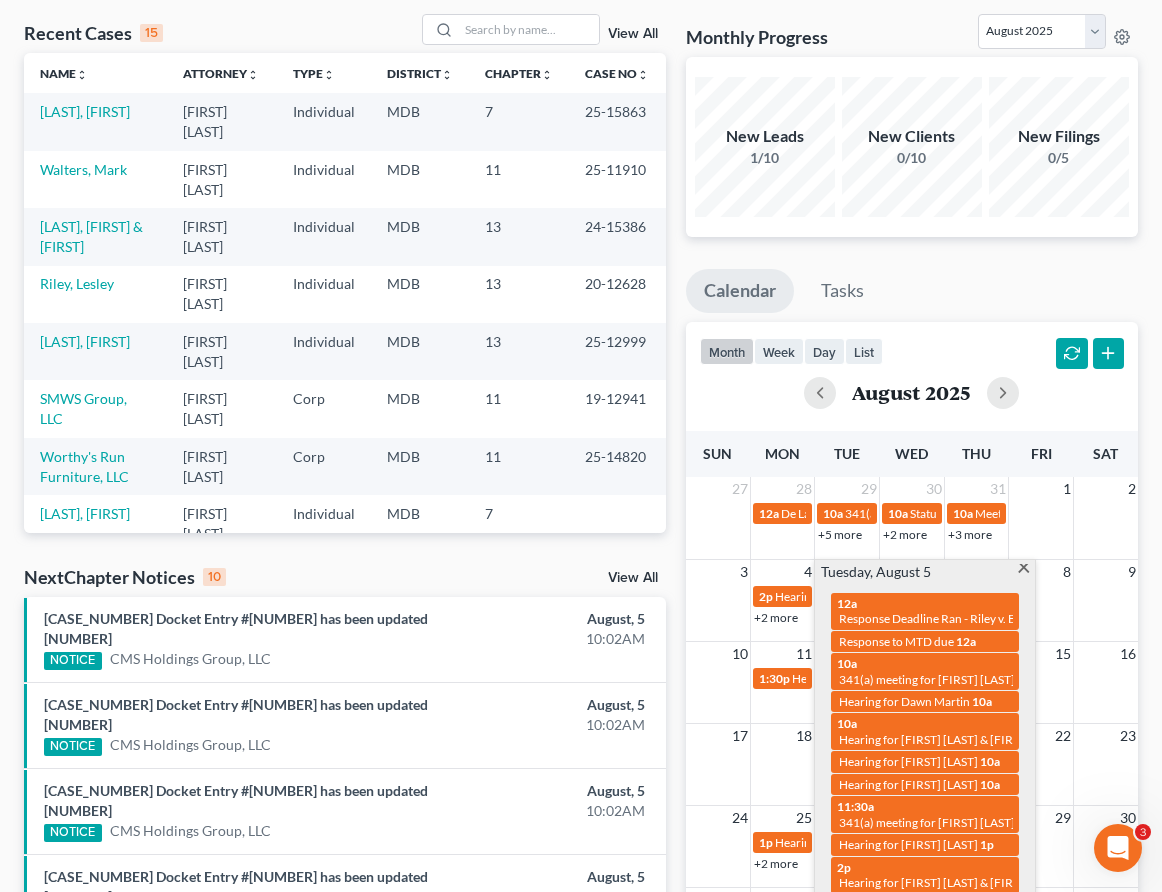 scroll, scrollTop: 272, scrollLeft: 0, axis: vertical 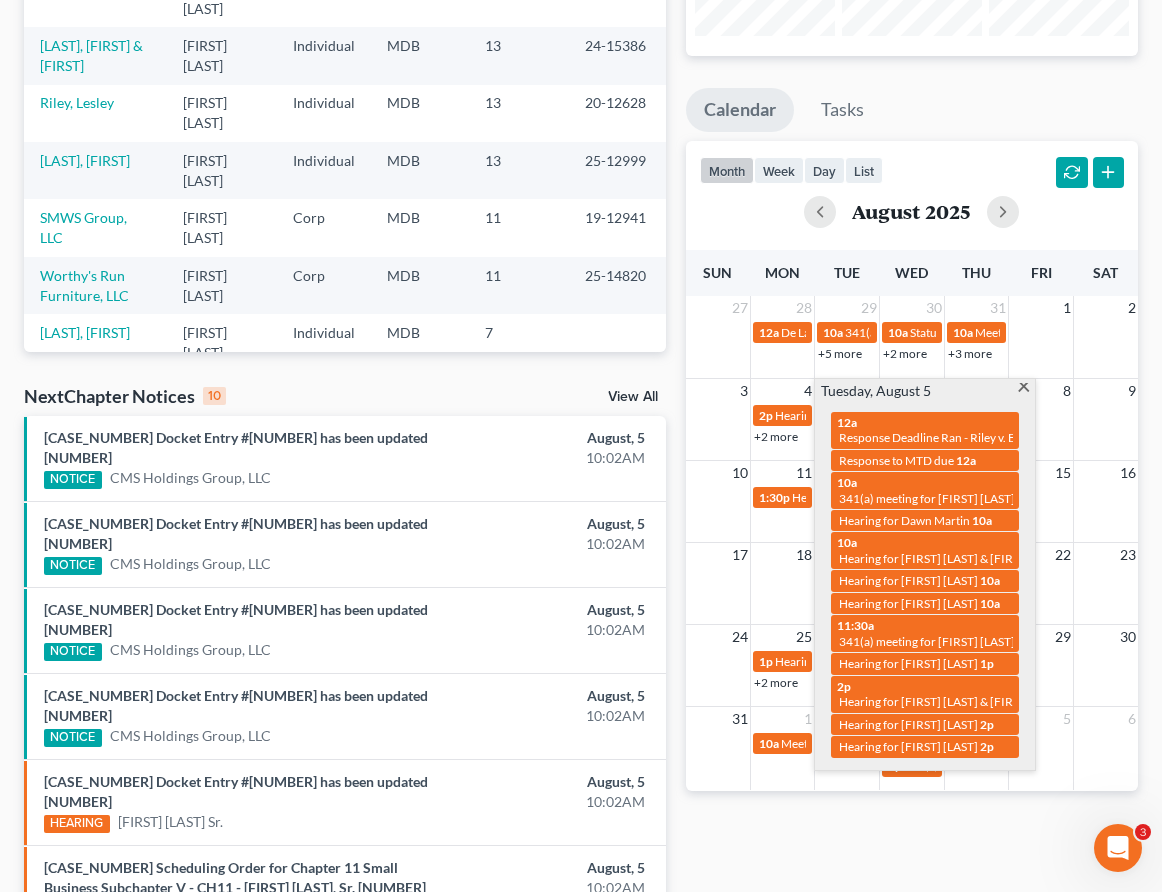 click at bounding box center (1023, 389) 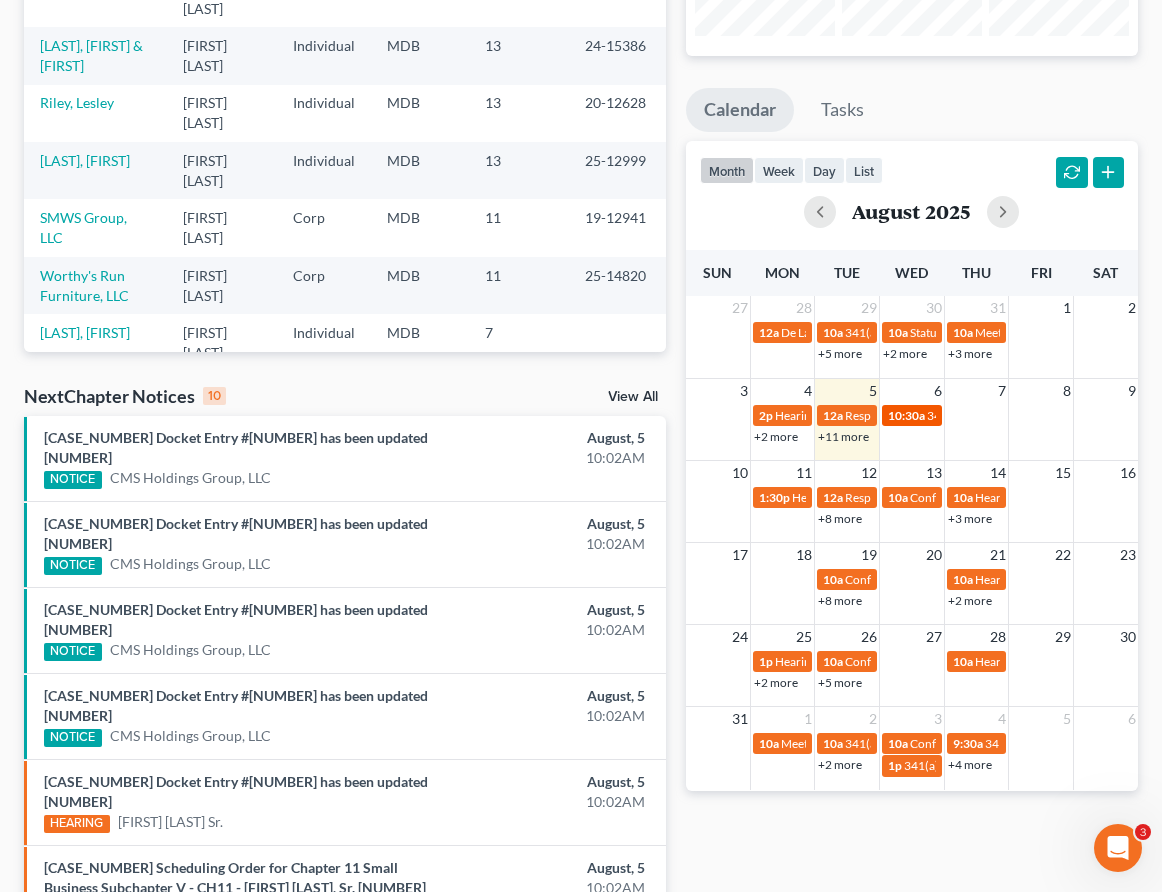 click on "10:30a" at bounding box center (906, 415) 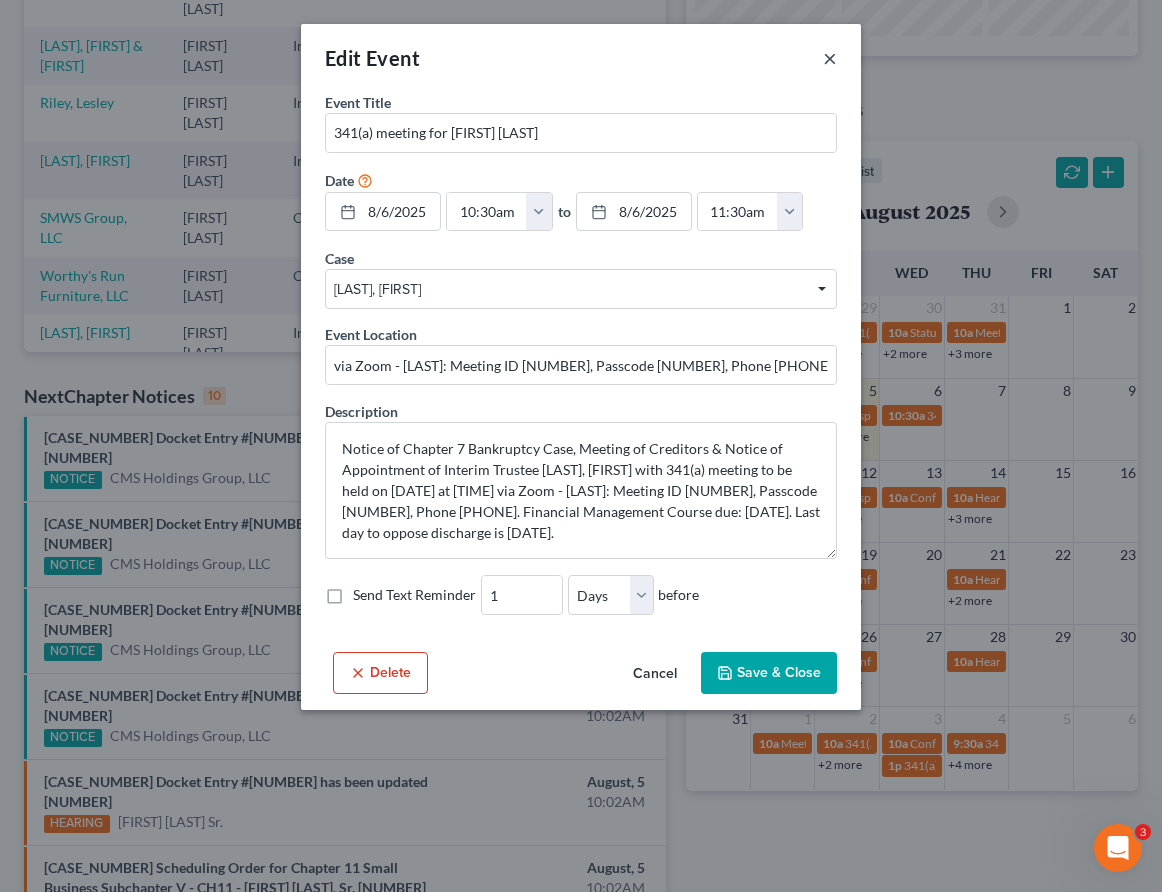 click on "×" at bounding box center (830, 58) 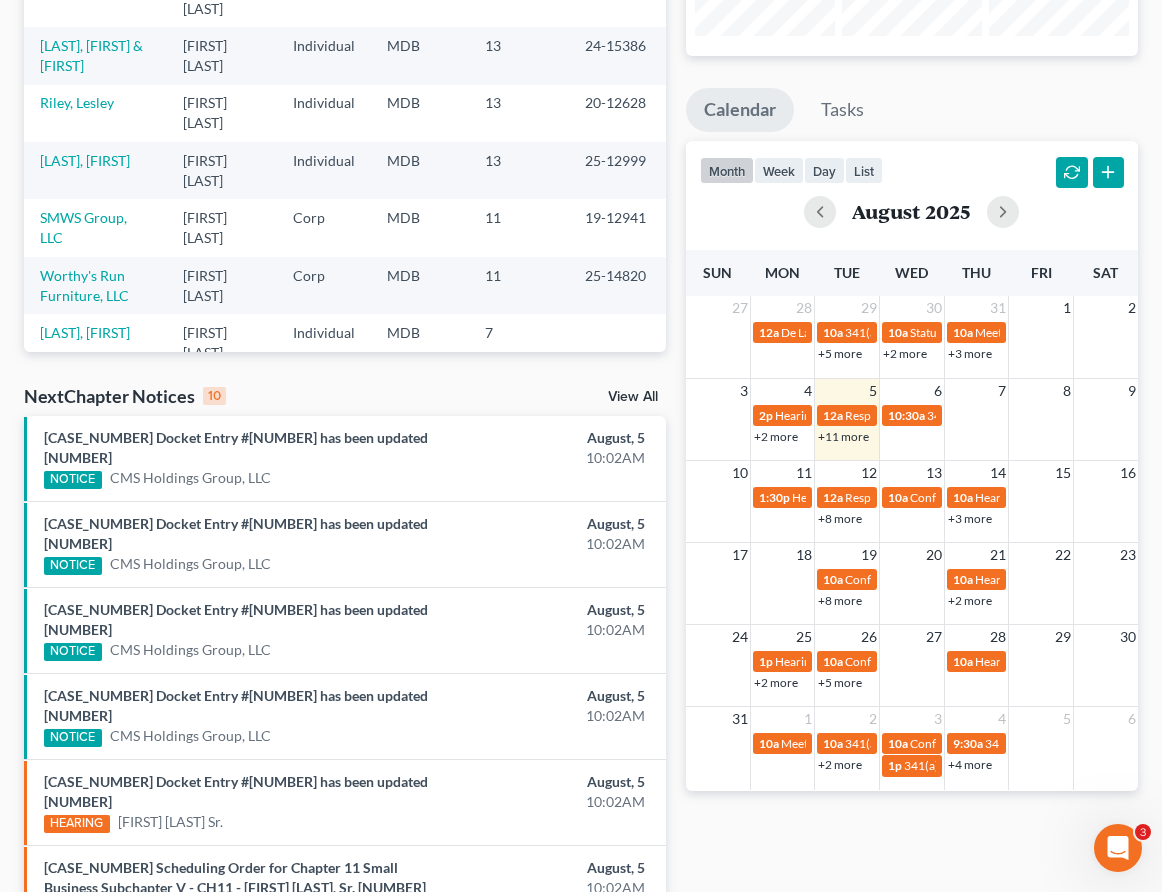 scroll, scrollTop: 0, scrollLeft: 0, axis: both 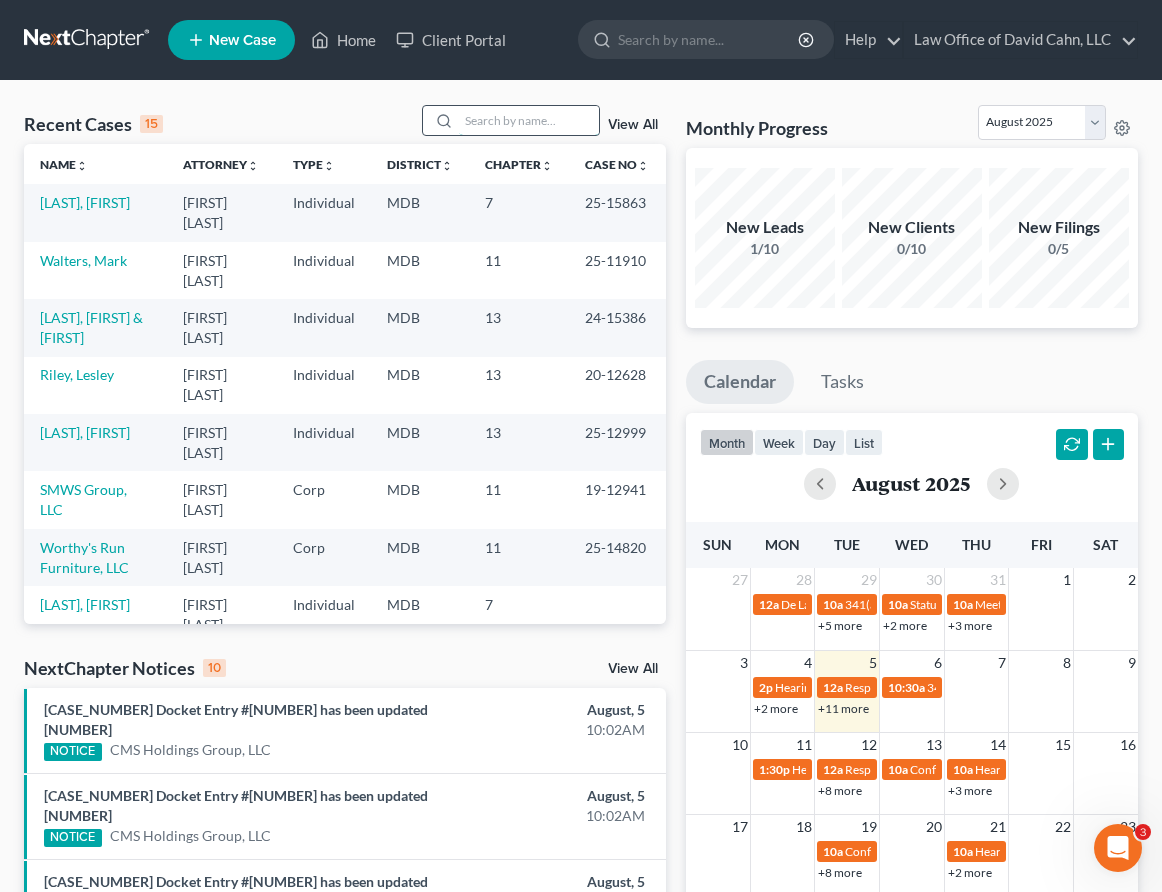 click at bounding box center [529, 120] 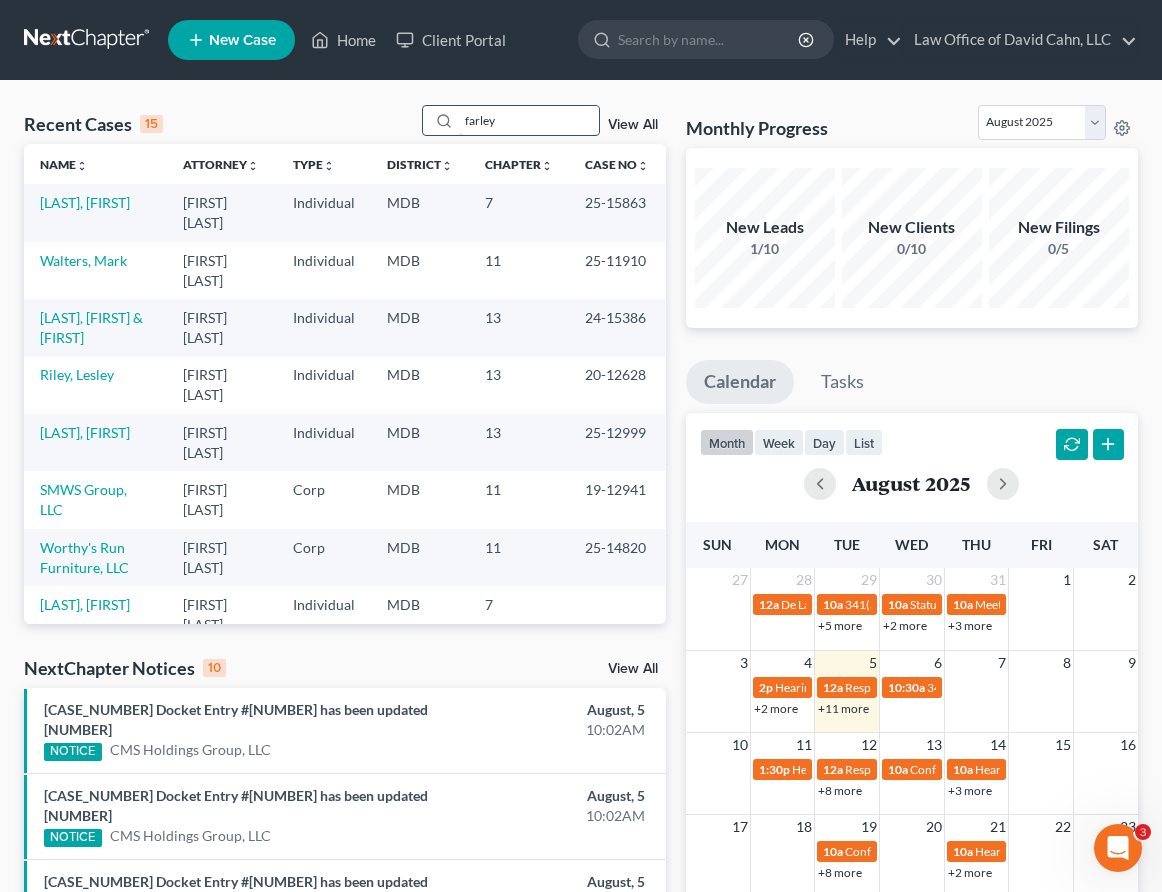 type on "farley" 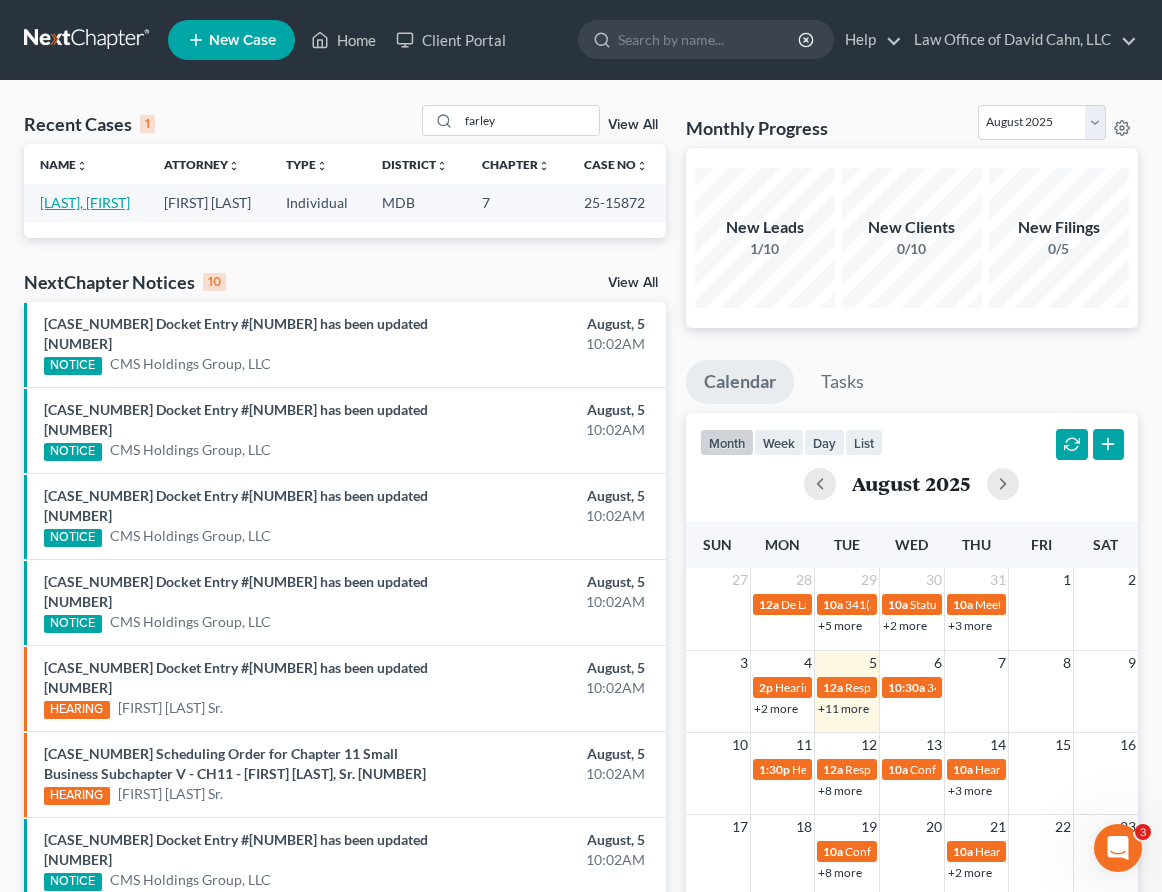 click on "[LAST], [FIRST]" at bounding box center (85, 202) 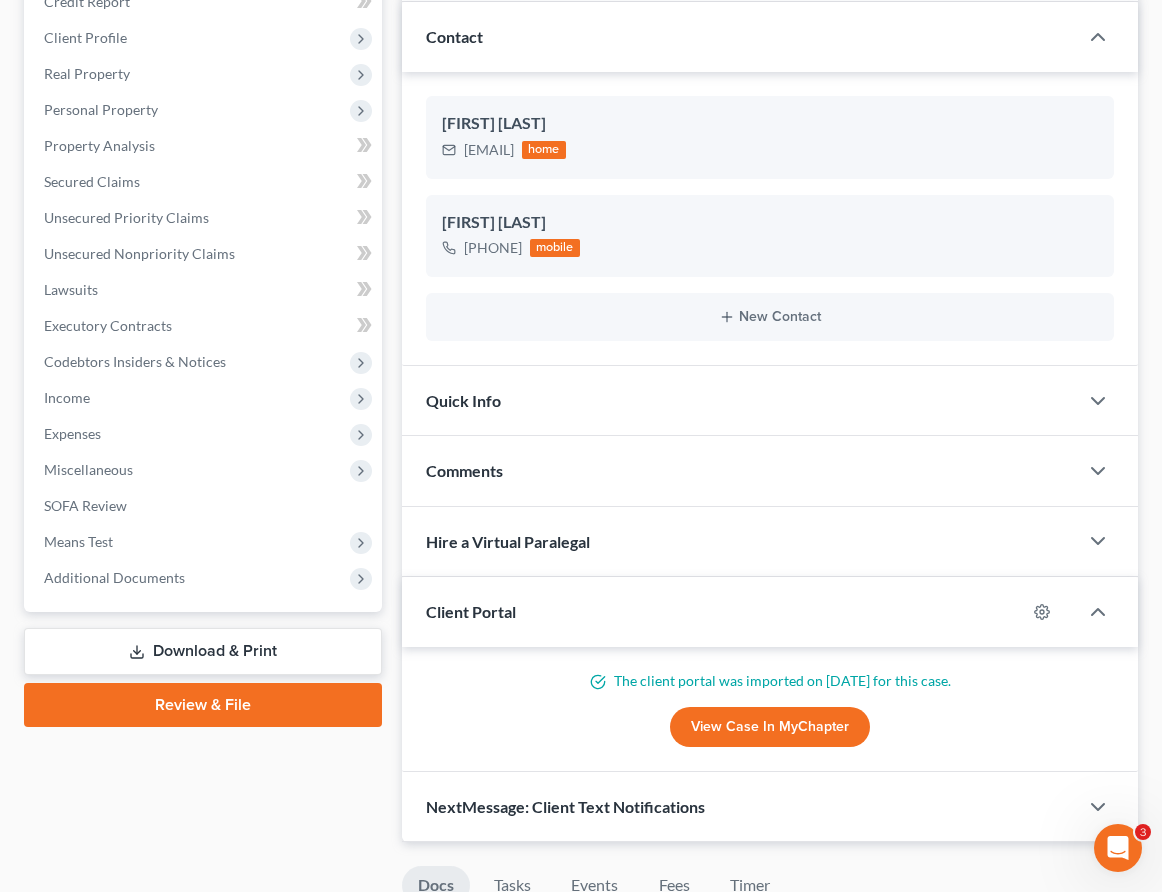 scroll, scrollTop: 0, scrollLeft: 0, axis: both 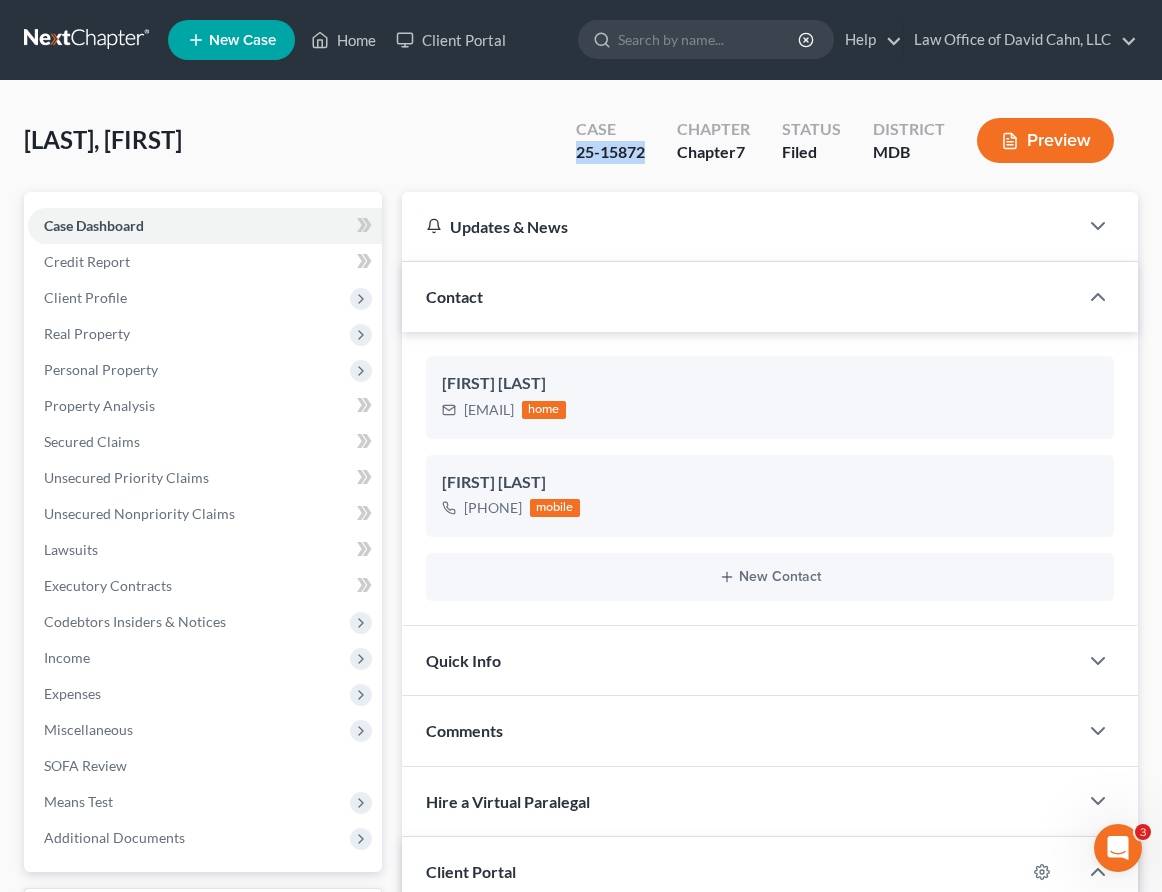 drag, startPoint x: 650, startPoint y: 152, endPoint x: 559, endPoint y: 152, distance: 91 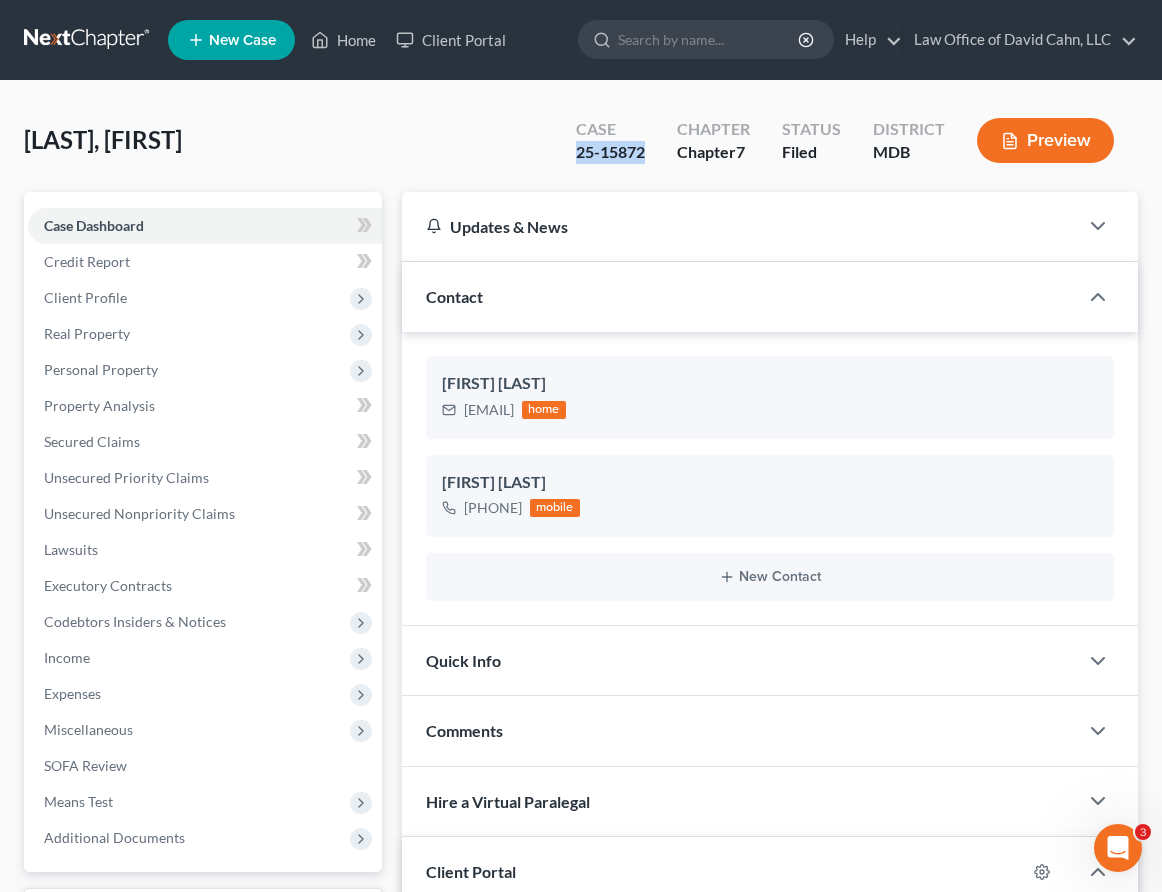 click on "Case 25-15872 Chapter Chapter  7 Status Filed District MDB Preview" at bounding box center [845, 140] 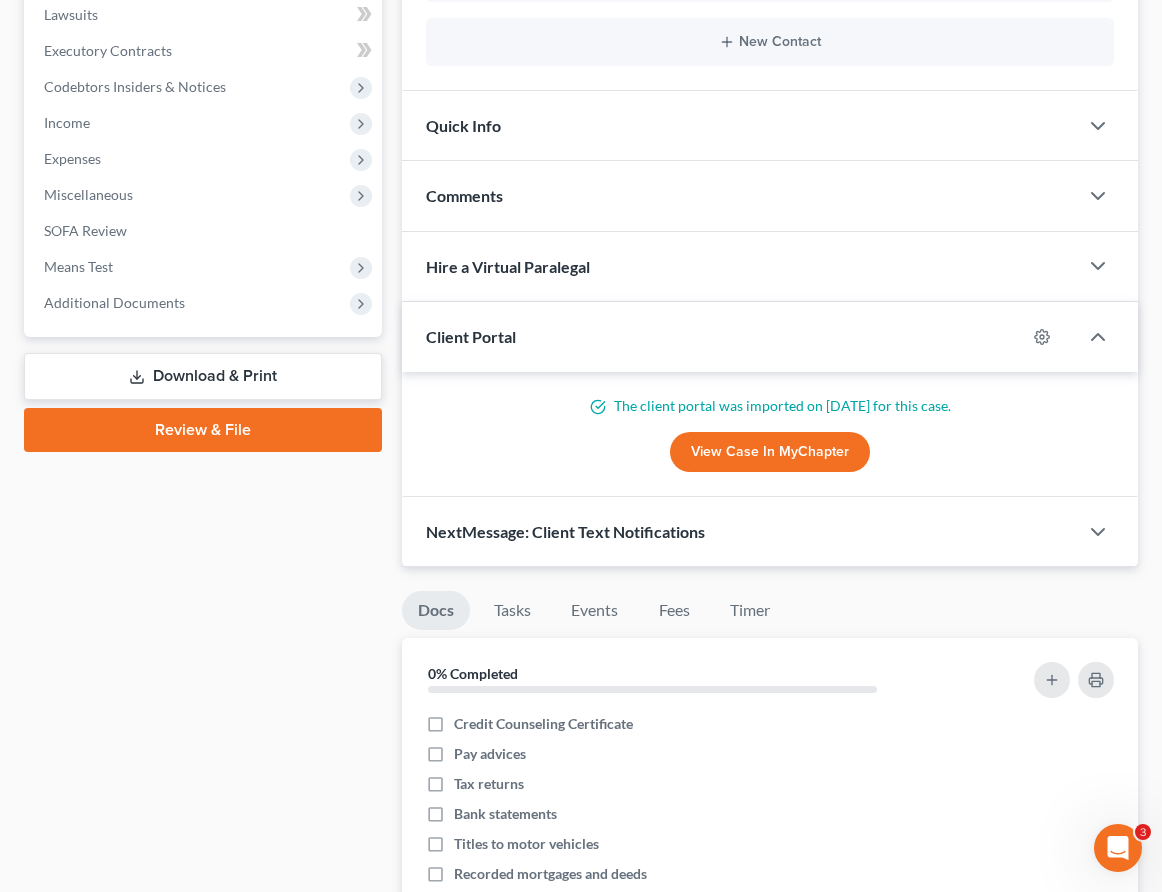scroll, scrollTop: 495, scrollLeft: 0, axis: vertical 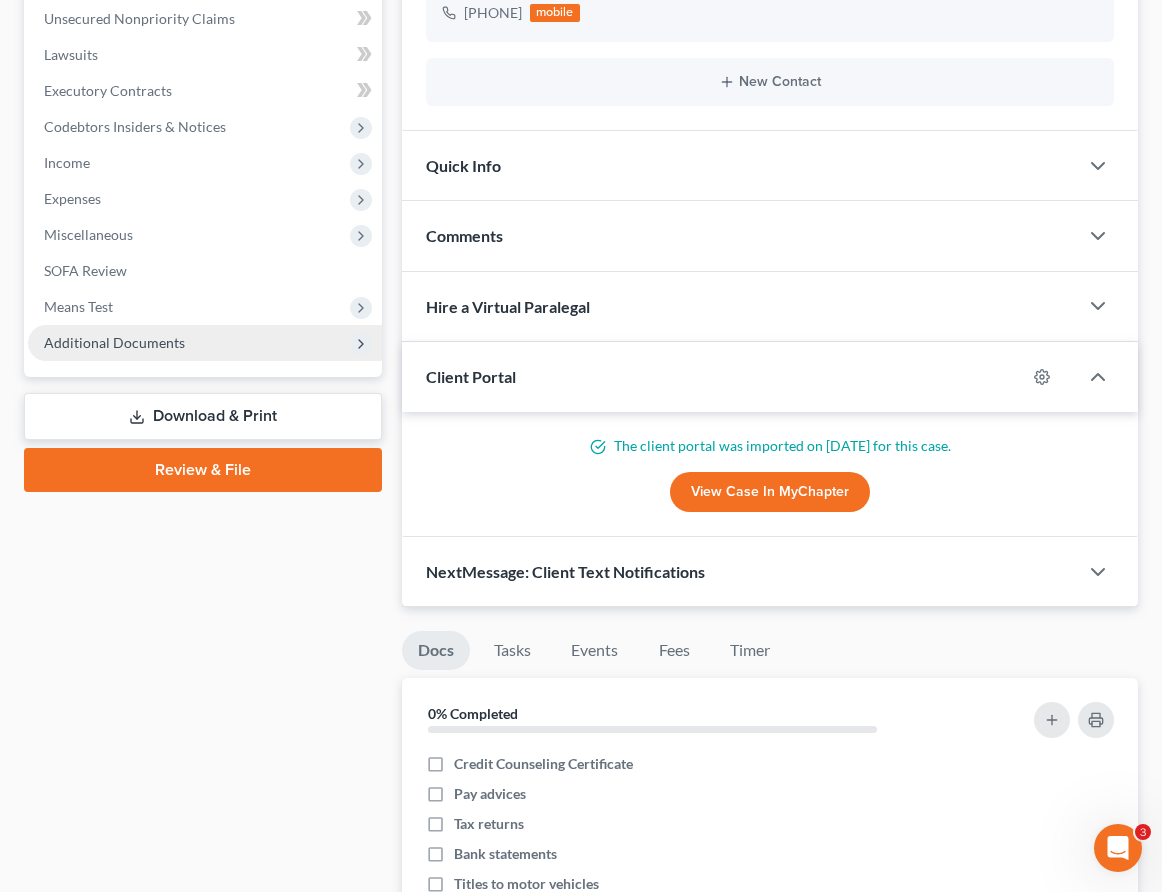 click on "Additional Documents" at bounding box center [205, 343] 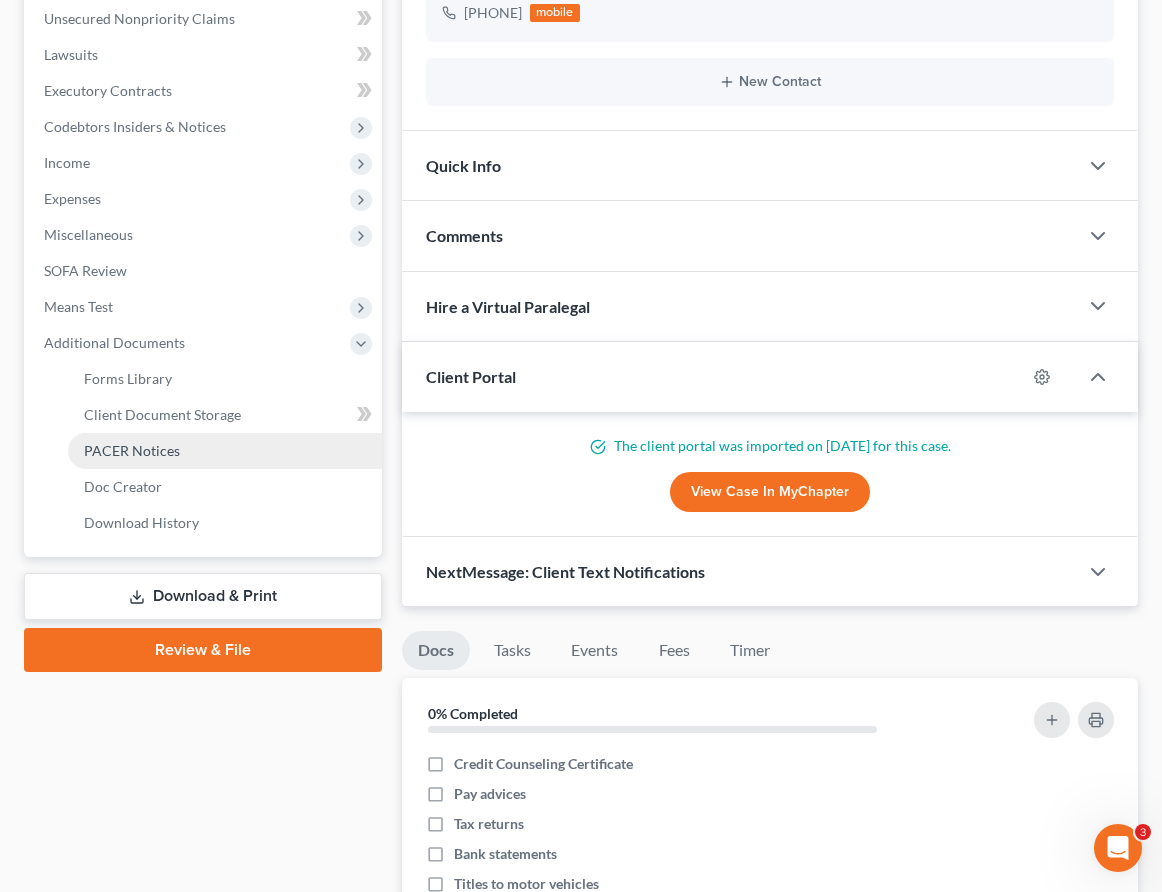 click on "PACER Notices" at bounding box center [132, 450] 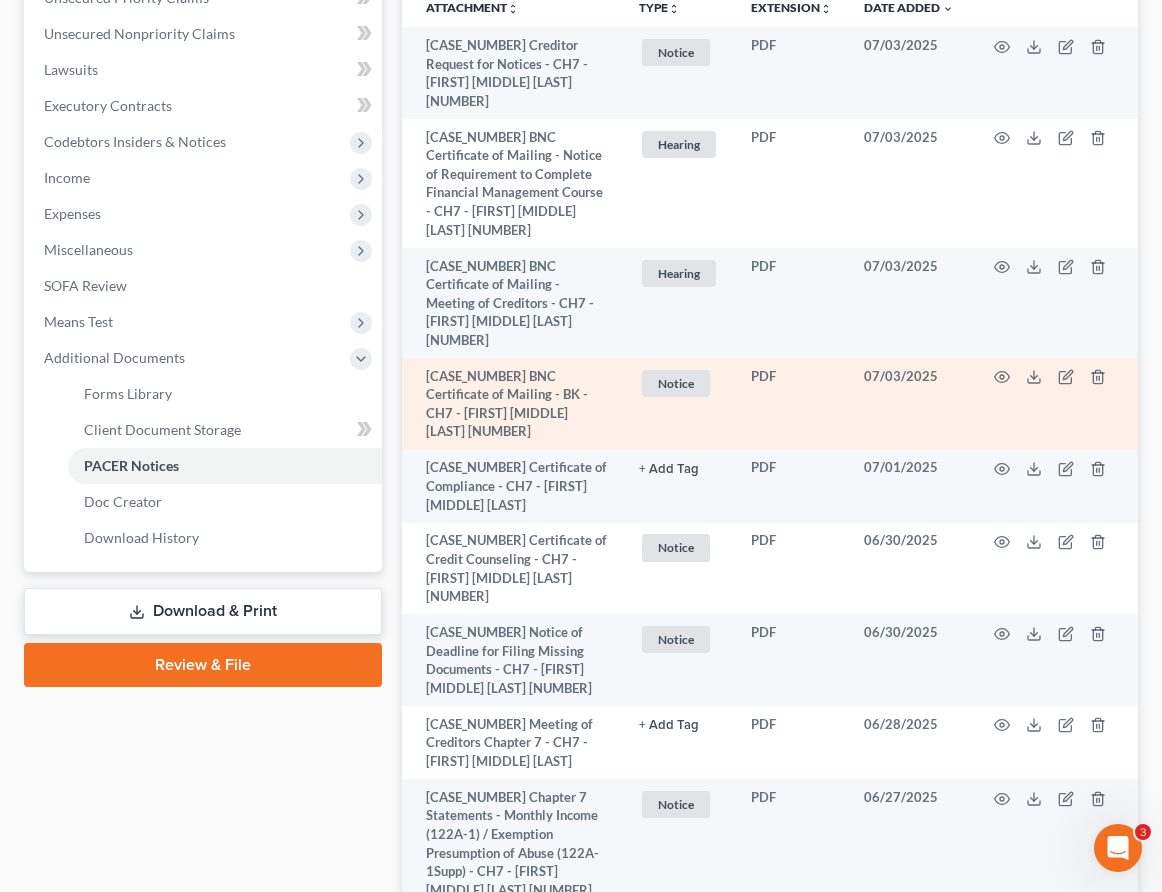 scroll, scrollTop: 851, scrollLeft: 0, axis: vertical 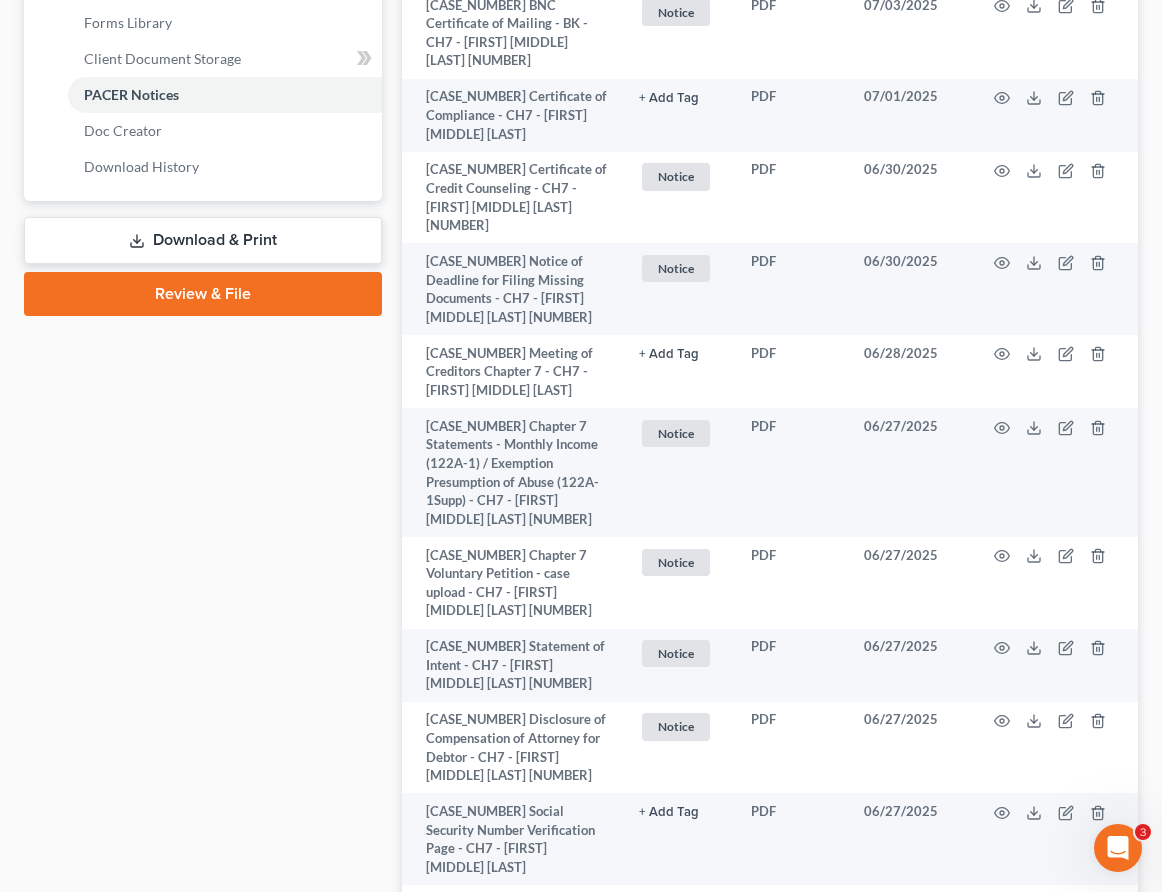 click on "Client Document Storage" at bounding box center (508, 933) 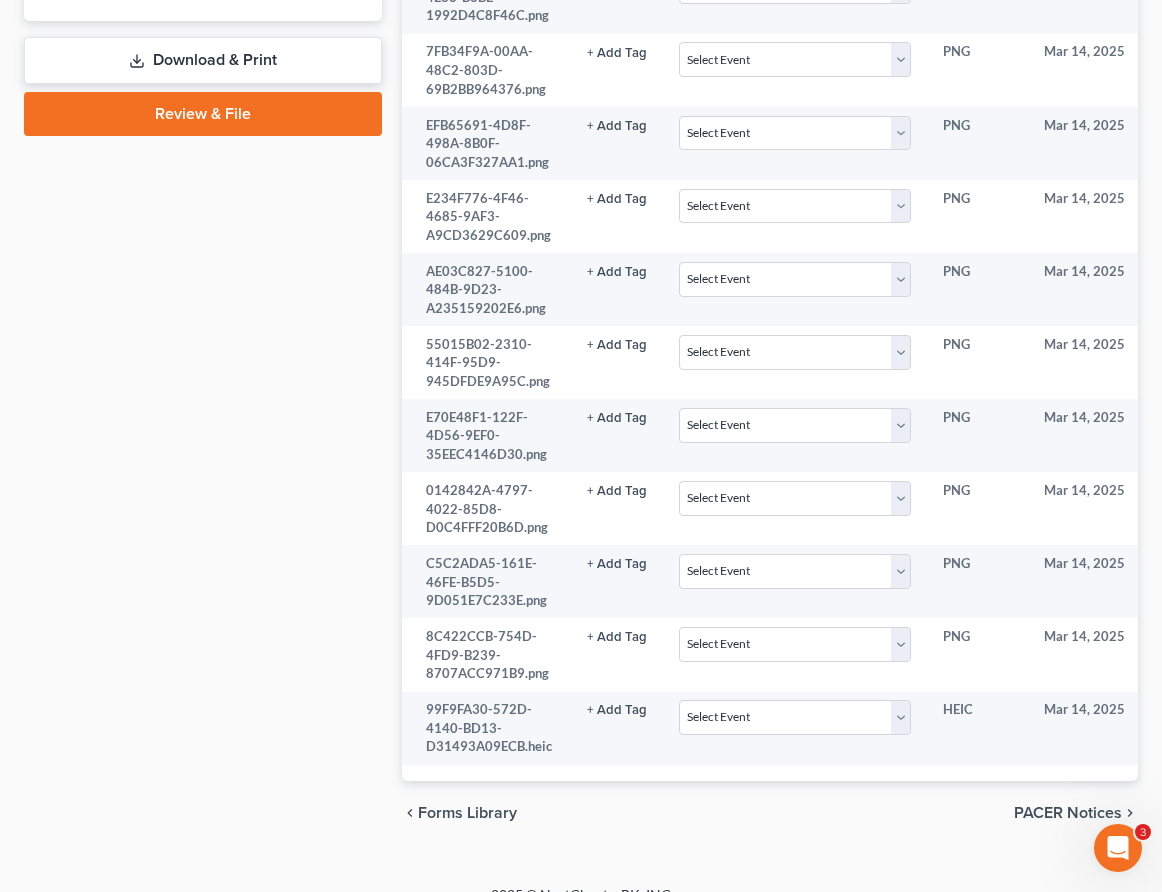 scroll, scrollTop: 1059, scrollLeft: 0, axis: vertical 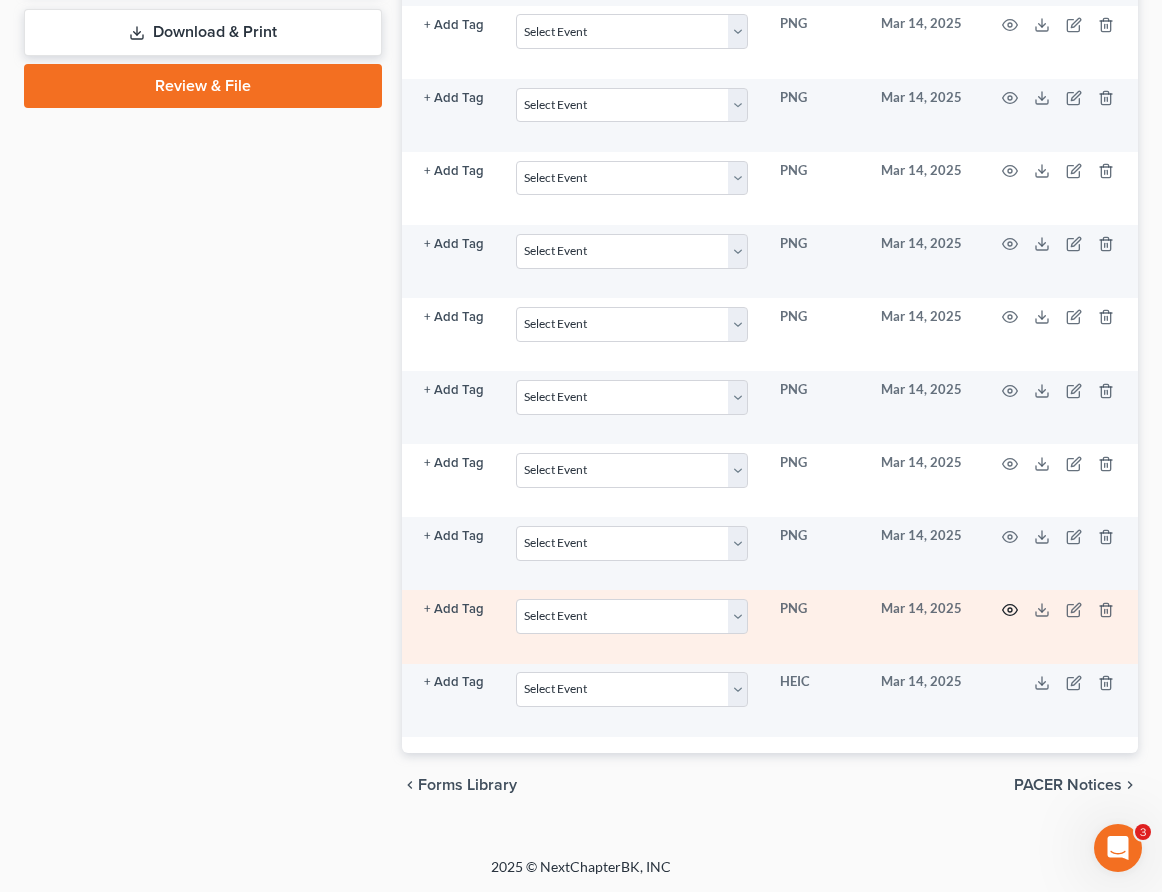 click 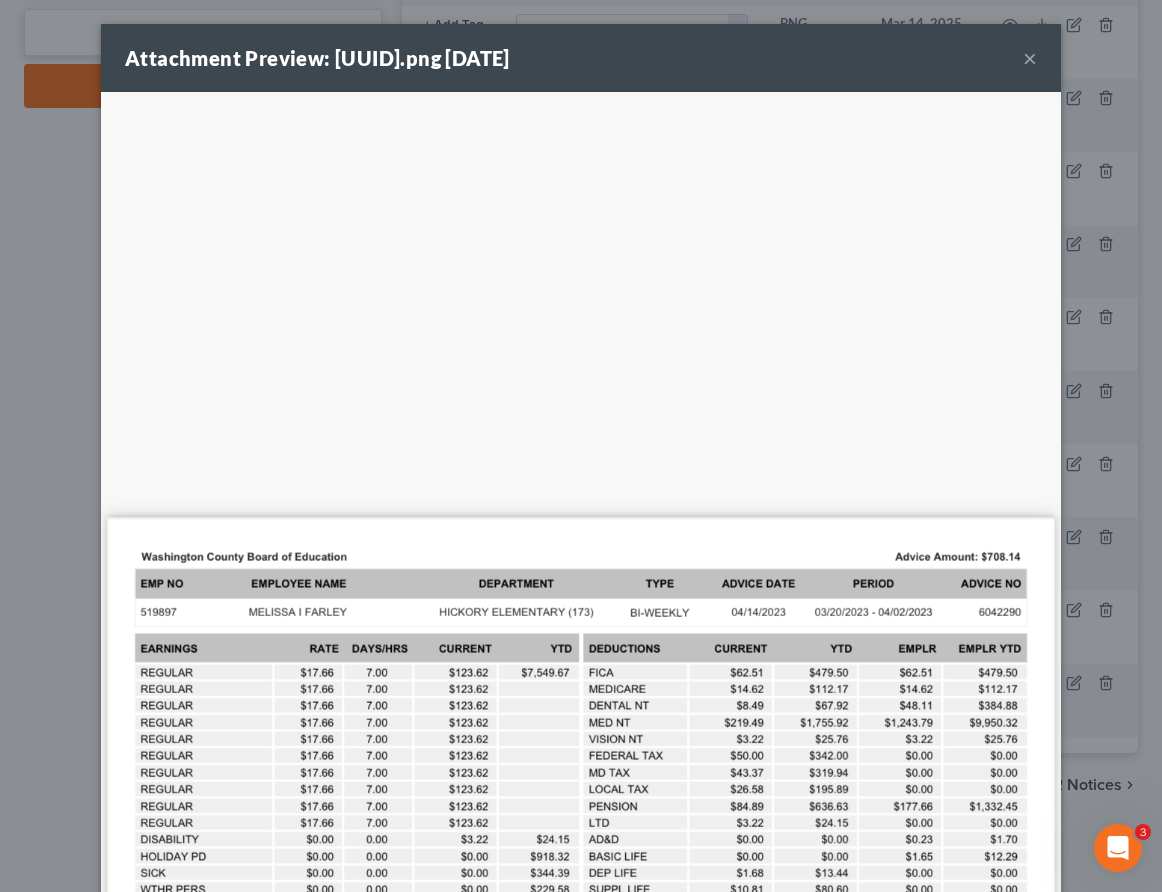click on "×" at bounding box center [1030, 58] 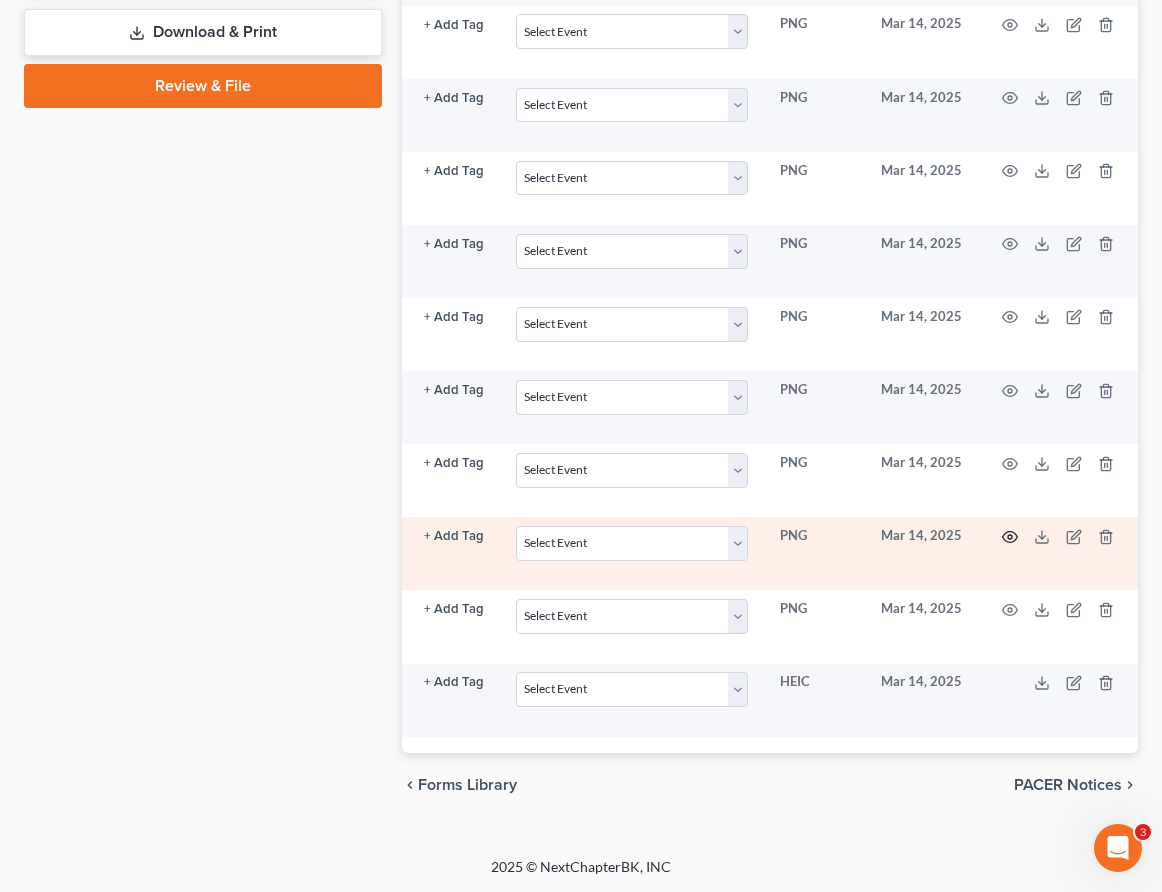 click 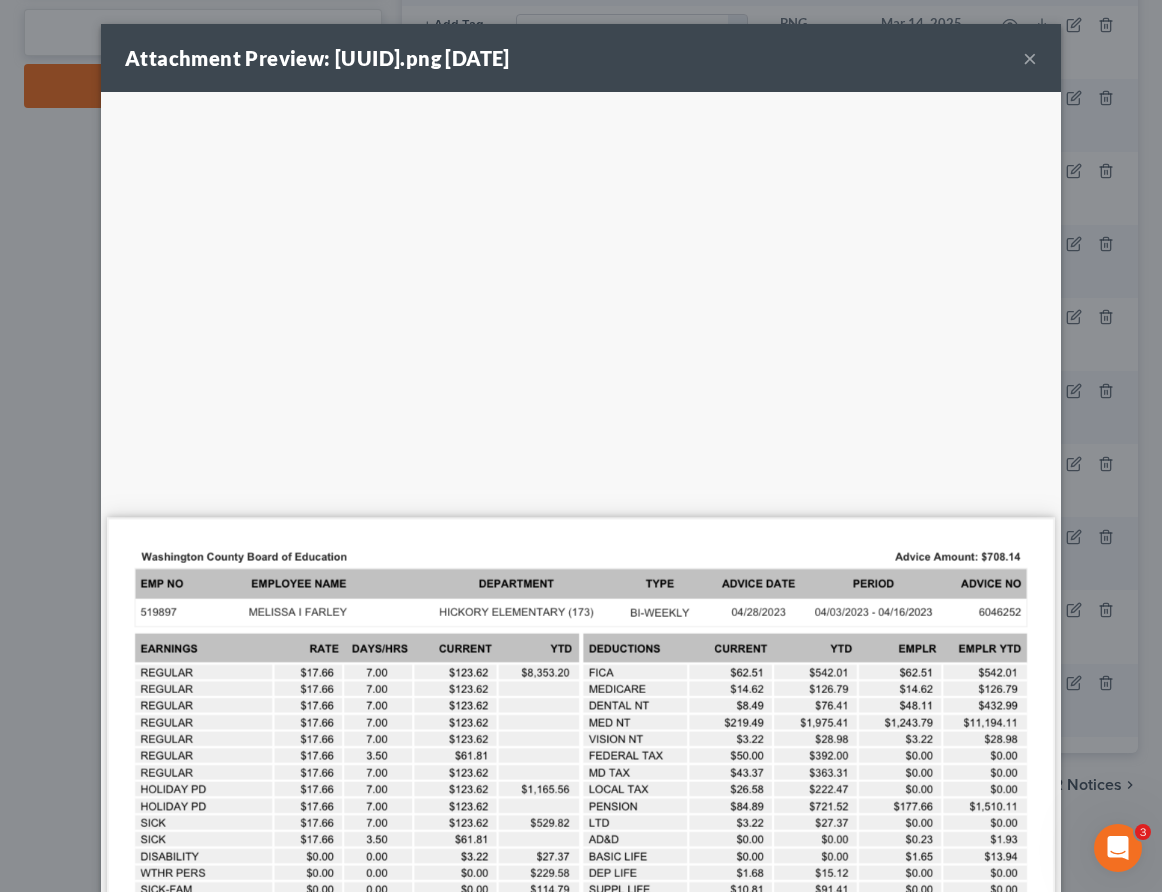 click on "×" at bounding box center (1030, 58) 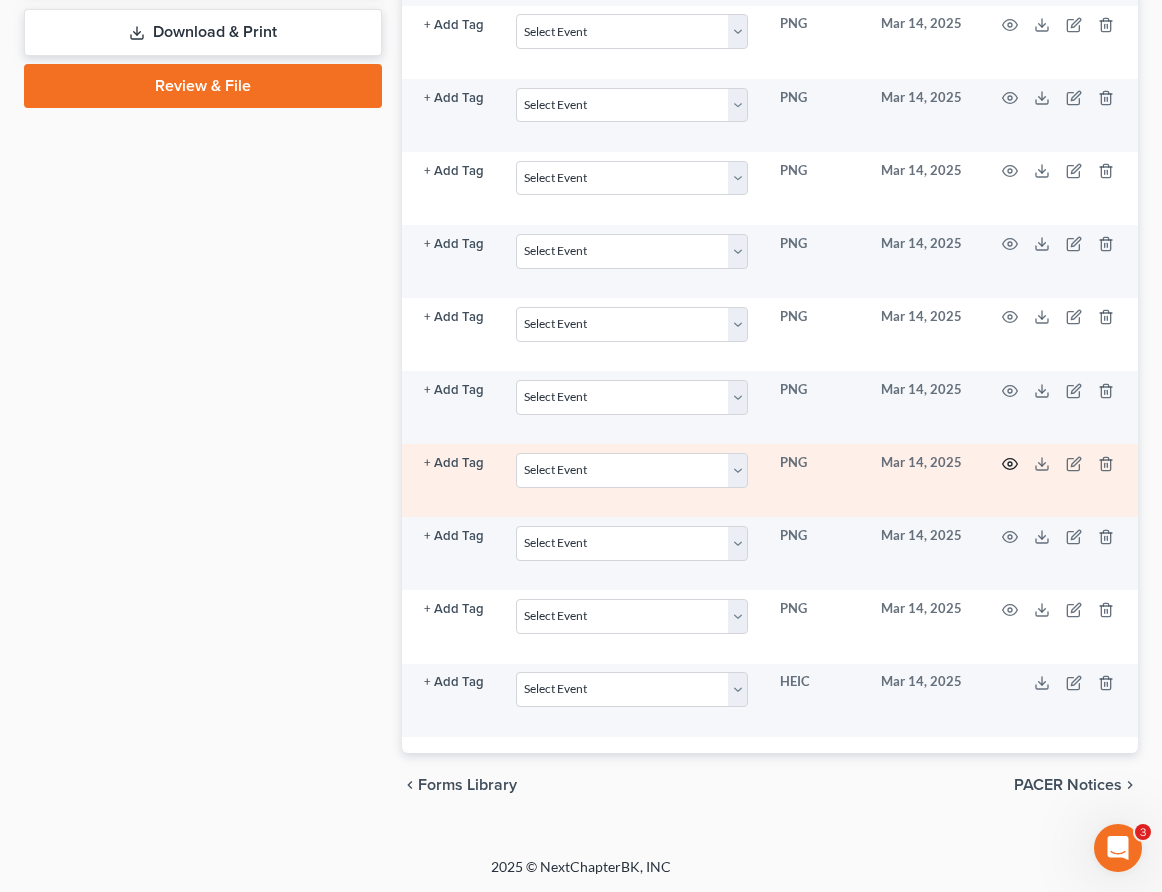 click 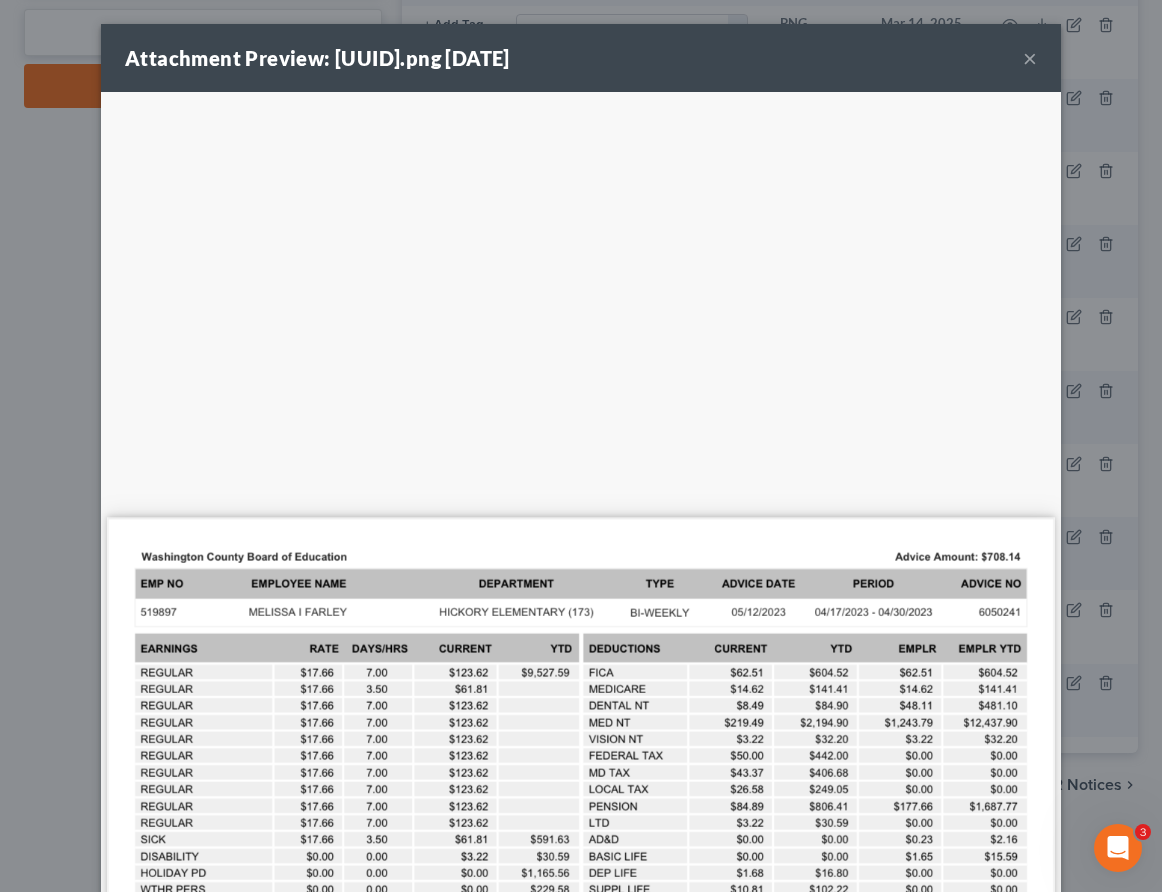 click on "×" at bounding box center [1030, 58] 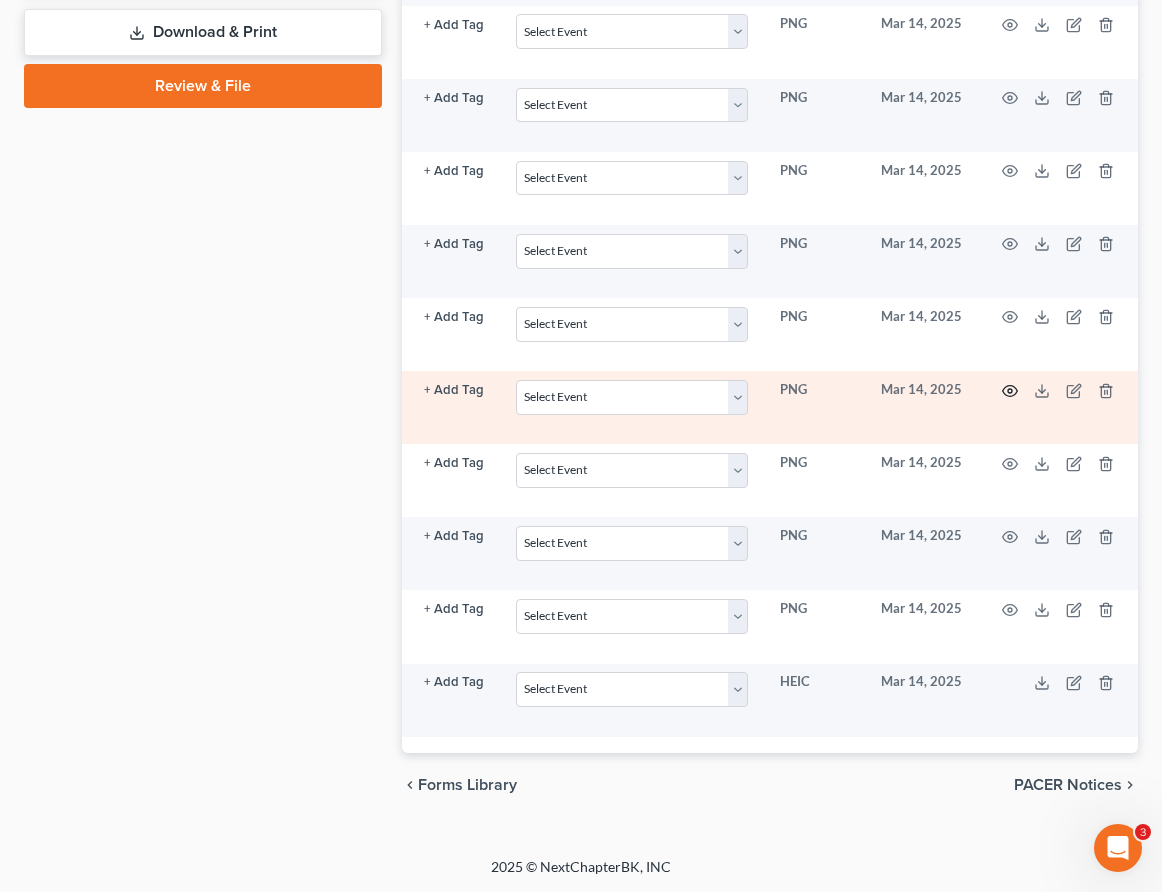 click 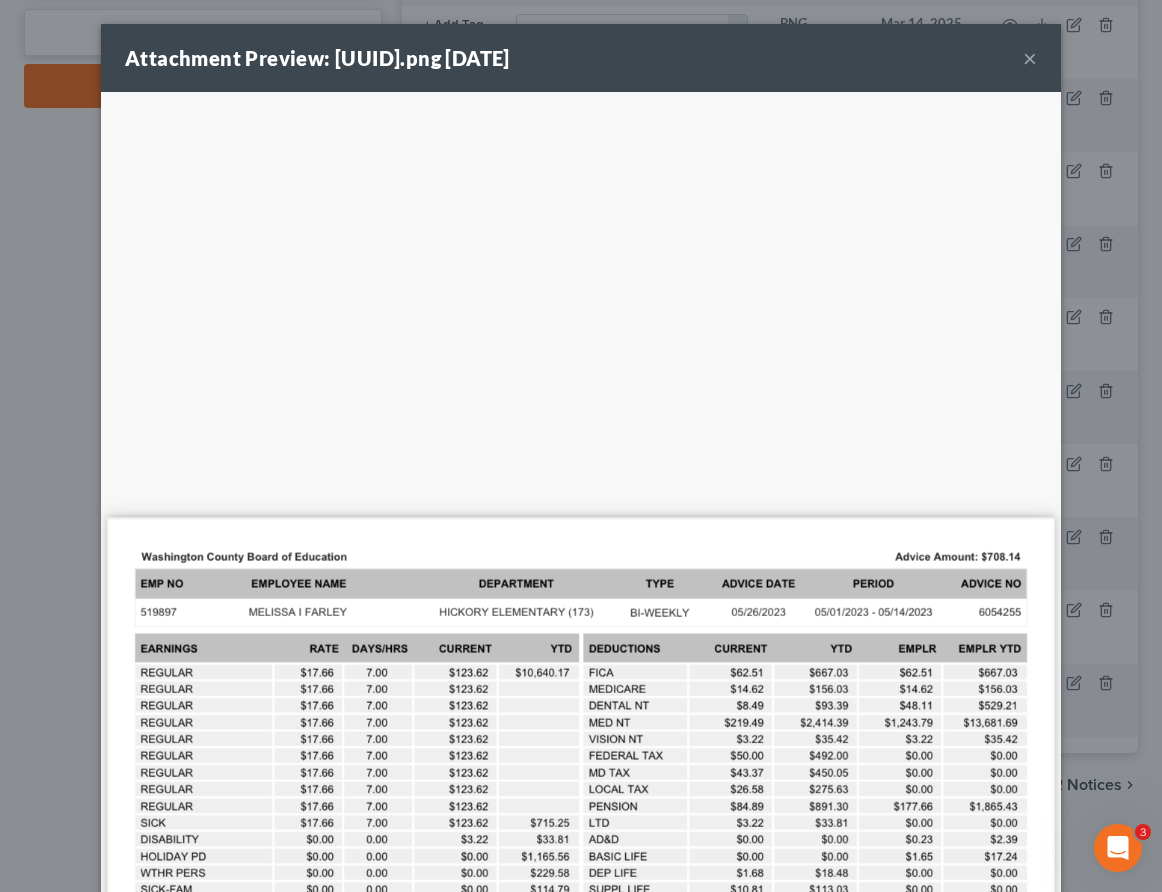 click on "×" at bounding box center [1030, 58] 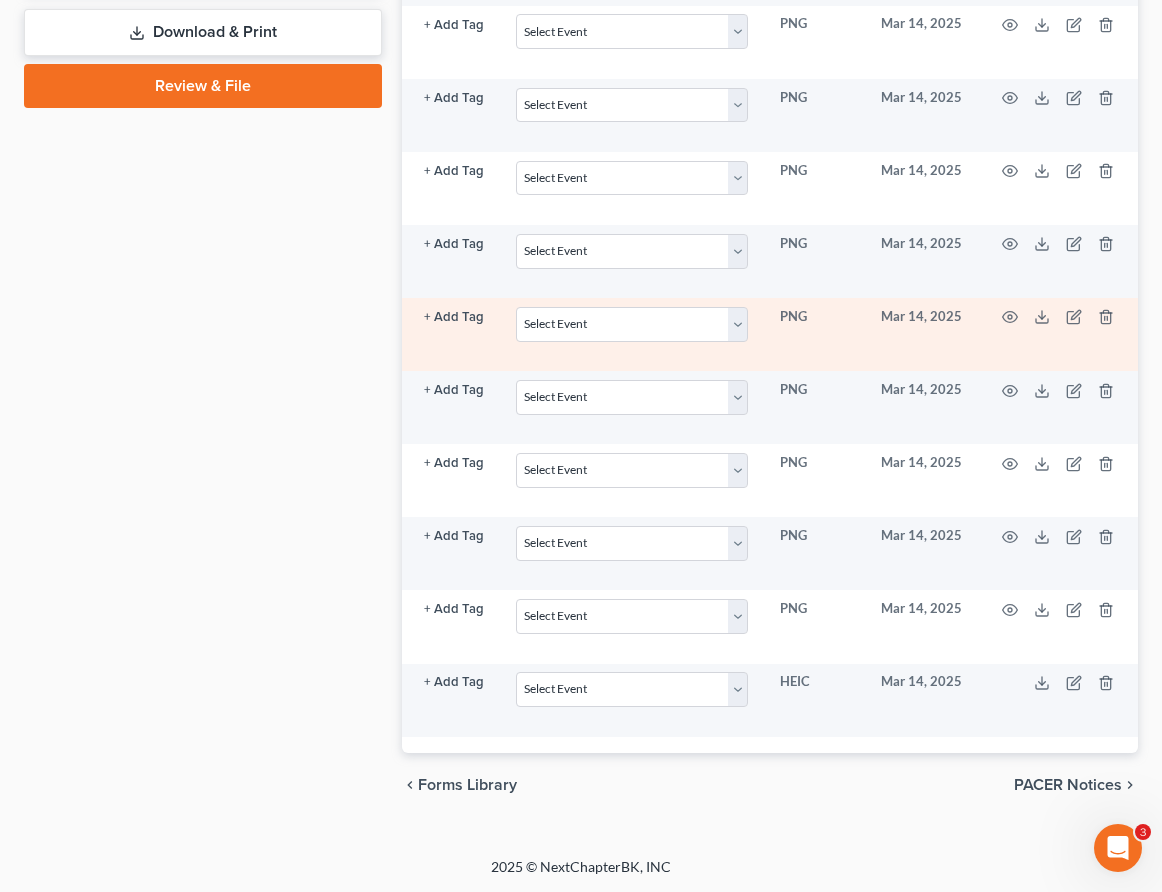 click at bounding box center [1062, 334] 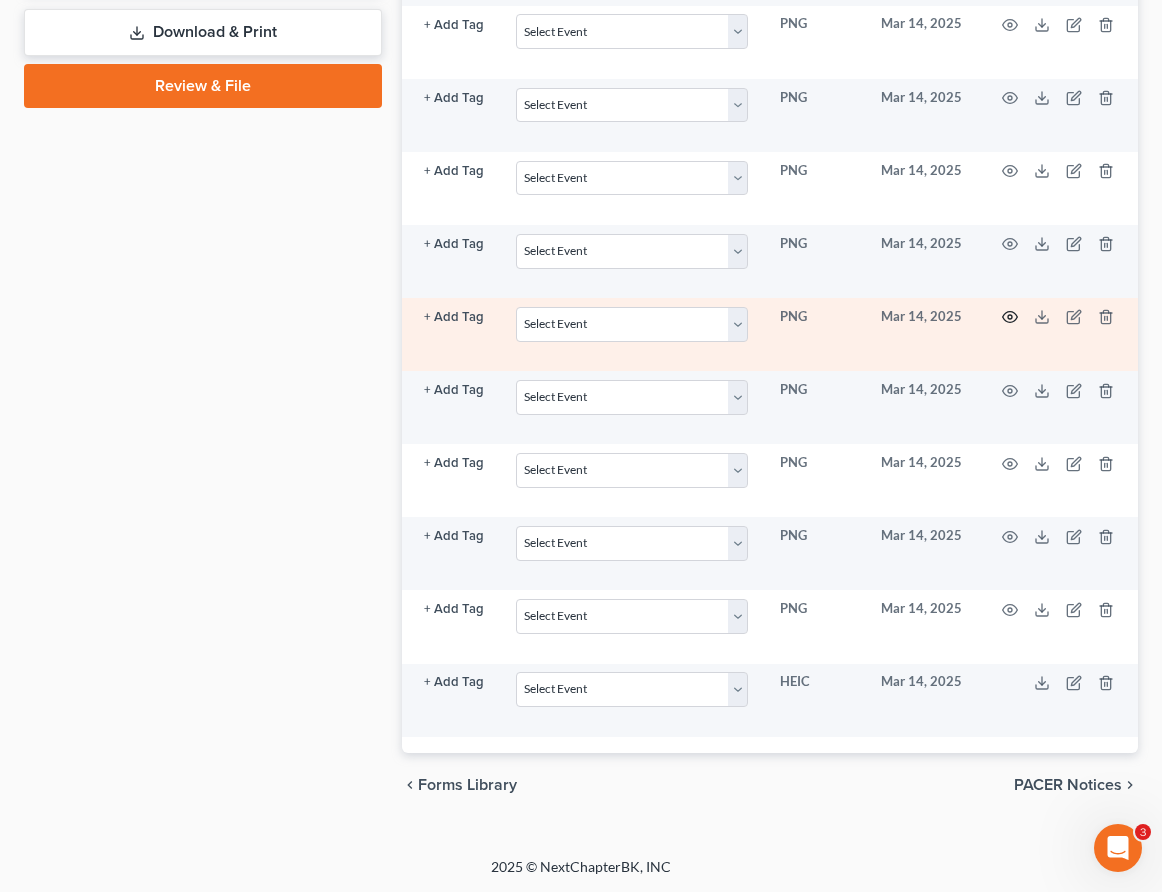 click 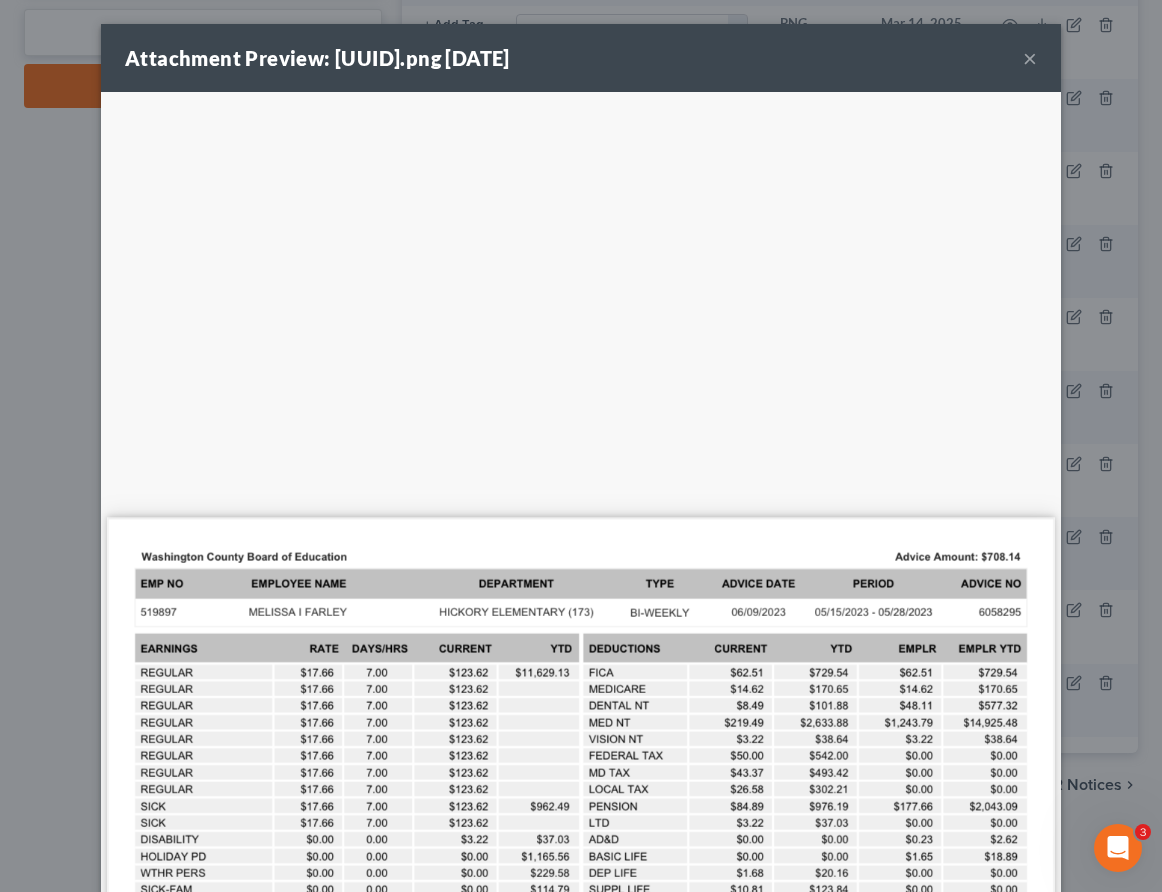 click on "×" at bounding box center (1030, 58) 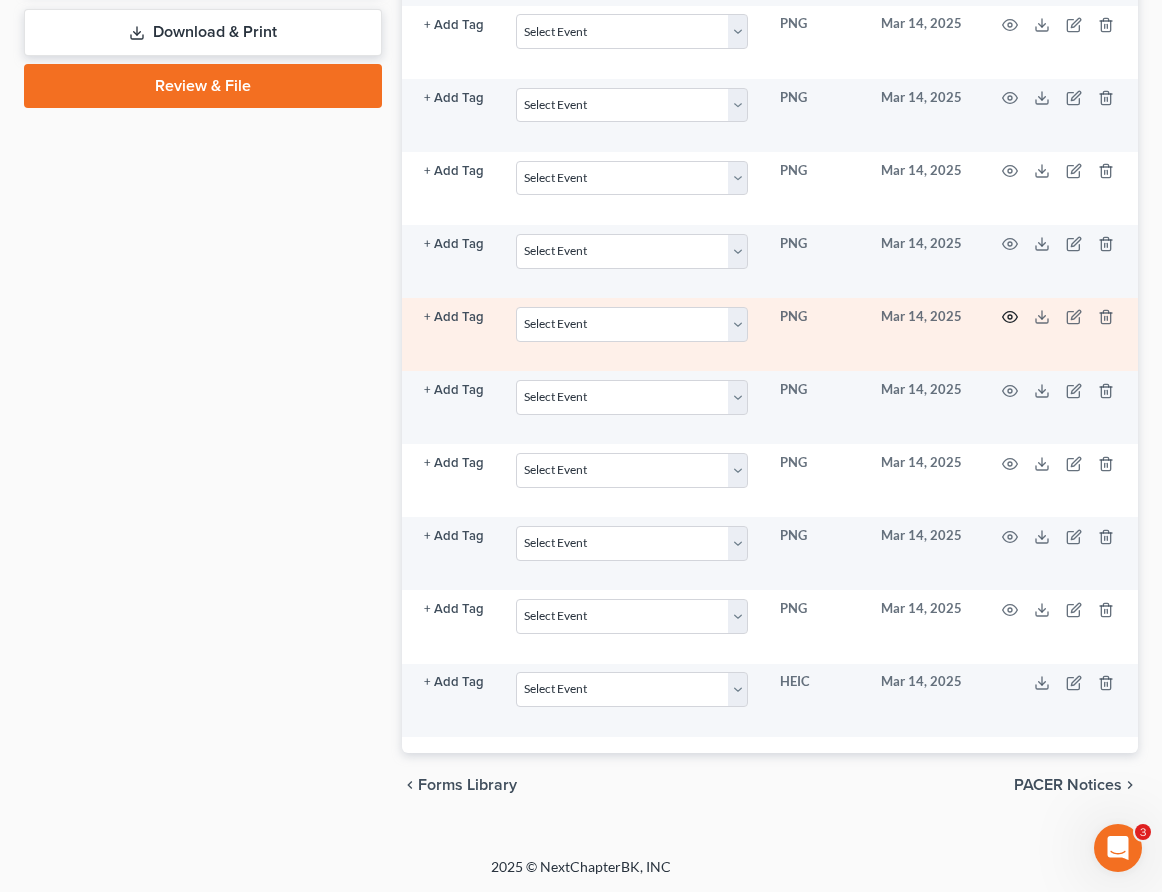 click 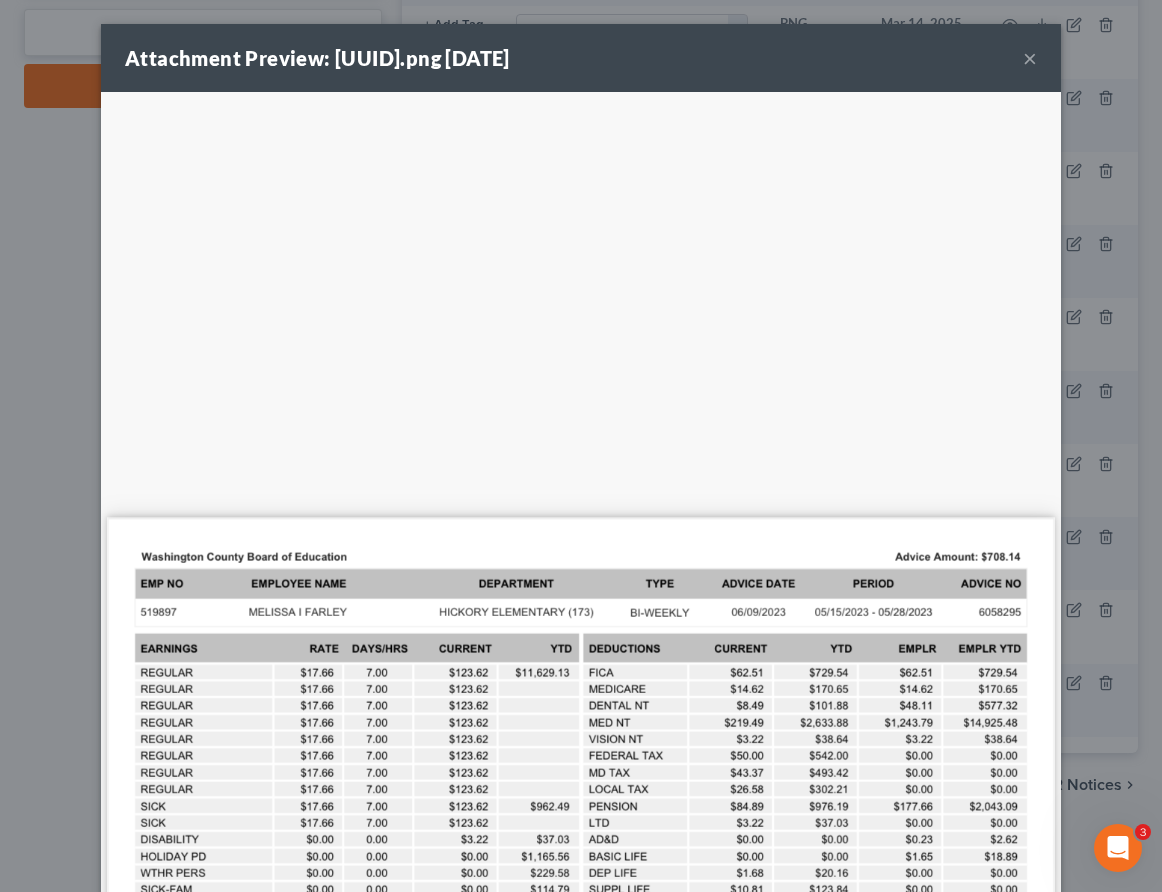 click on "×" at bounding box center (1030, 58) 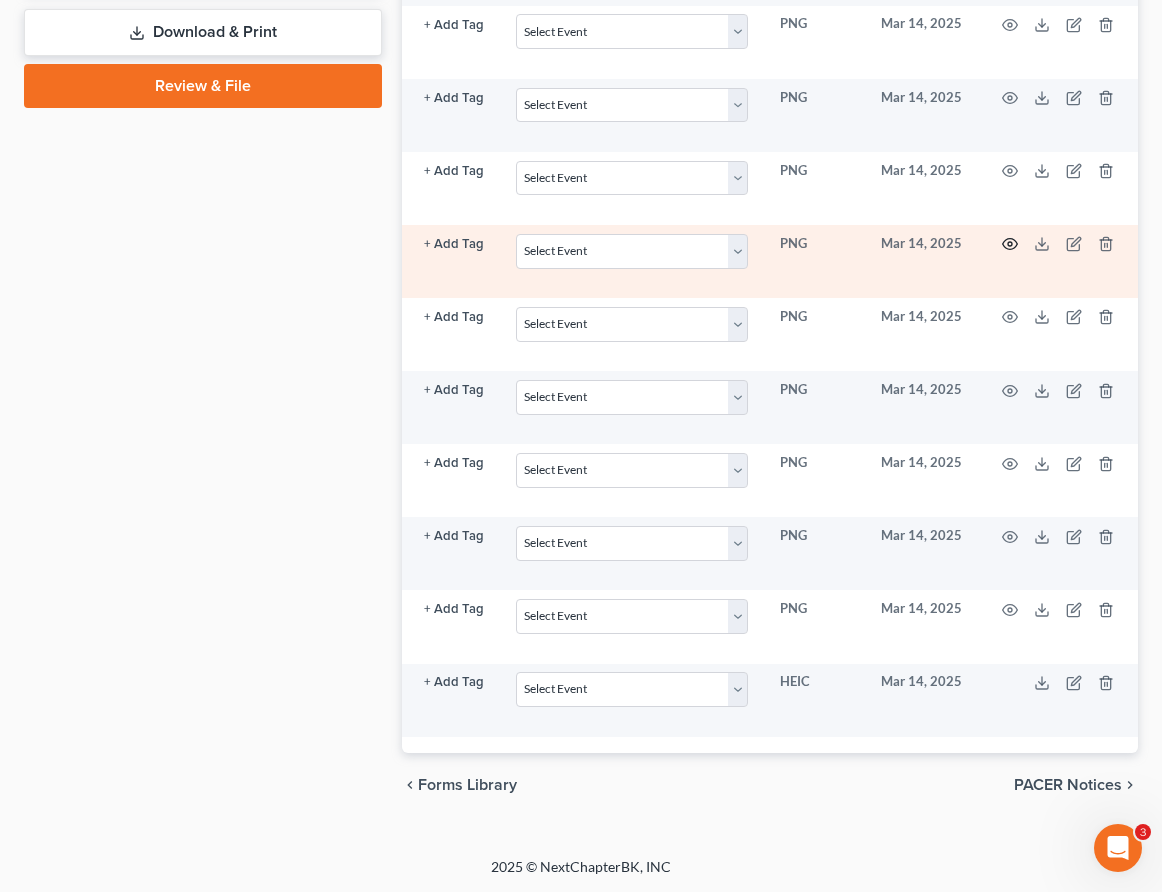click 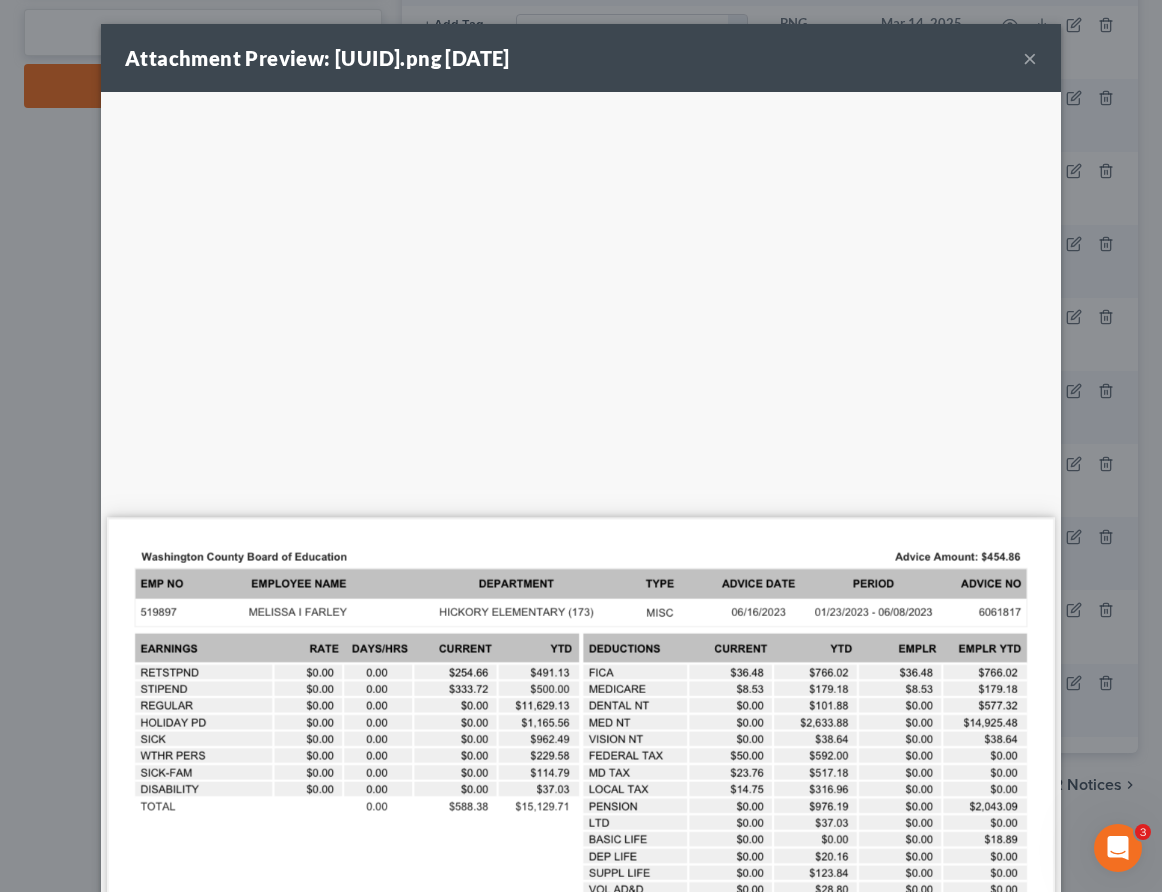 click on "×" at bounding box center (1030, 58) 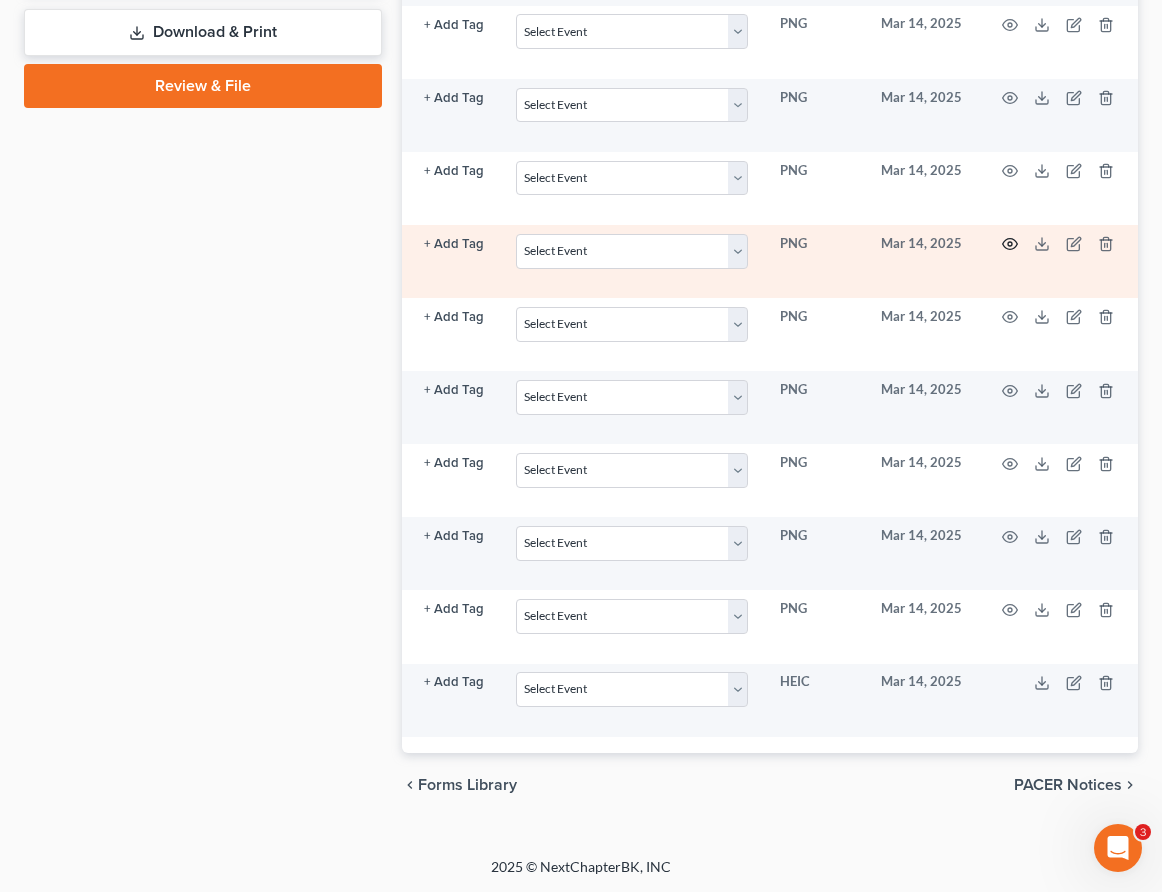 click 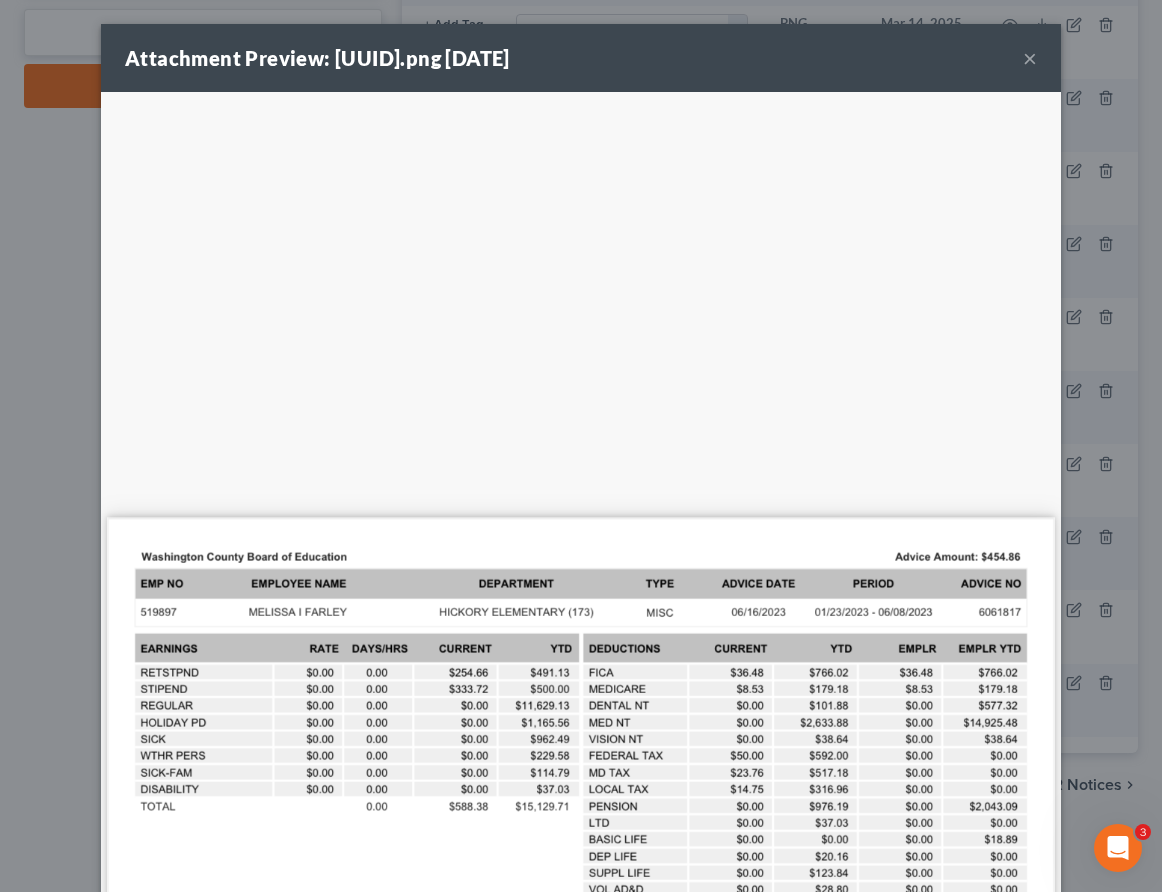 click on "×" at bounding box center (1030, 58) 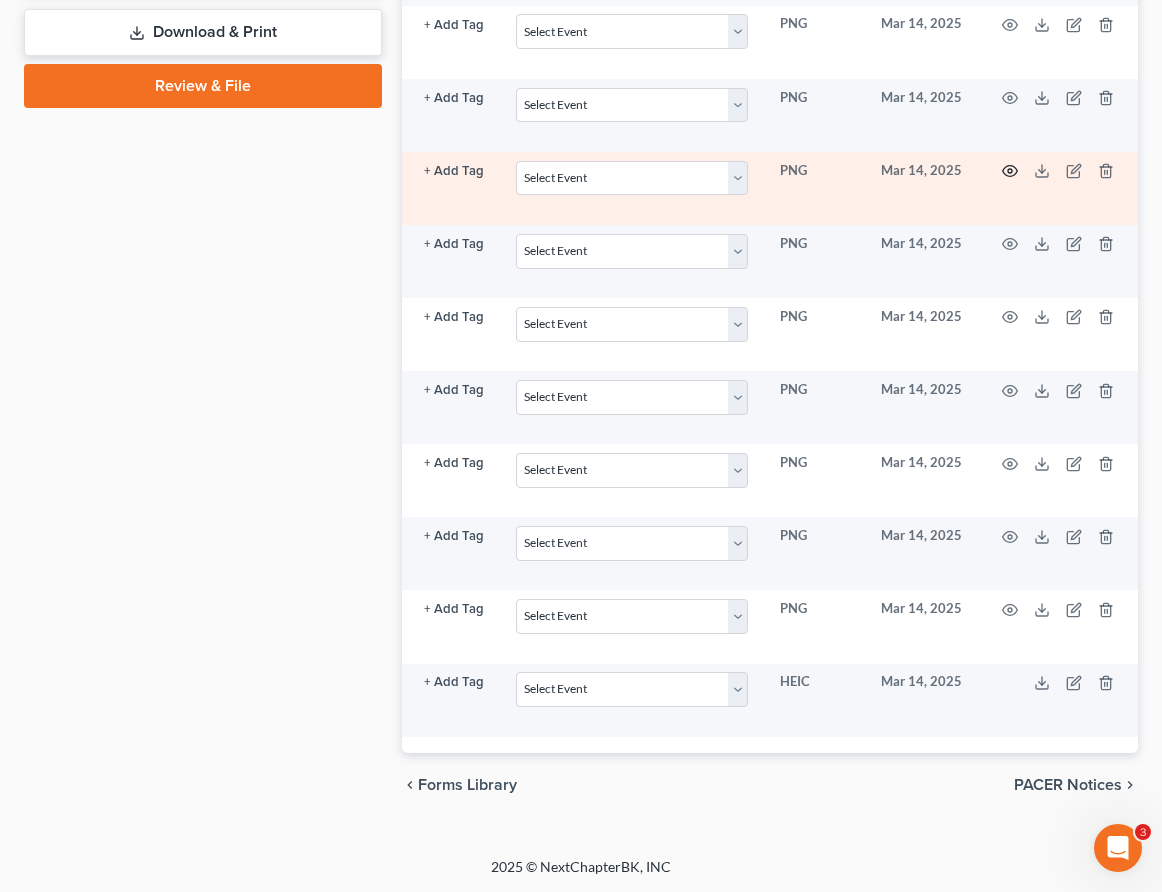 click 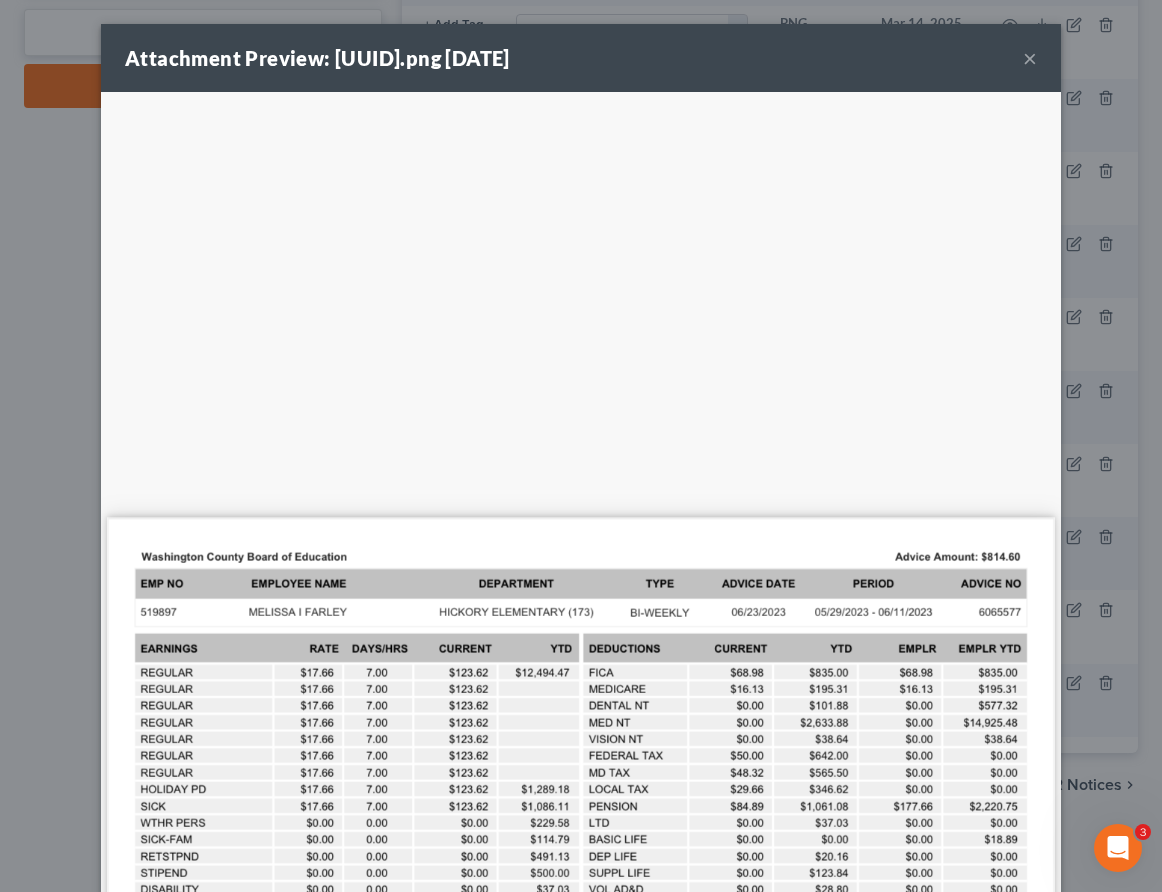 click on "×" at bounding box center [1030, 58] 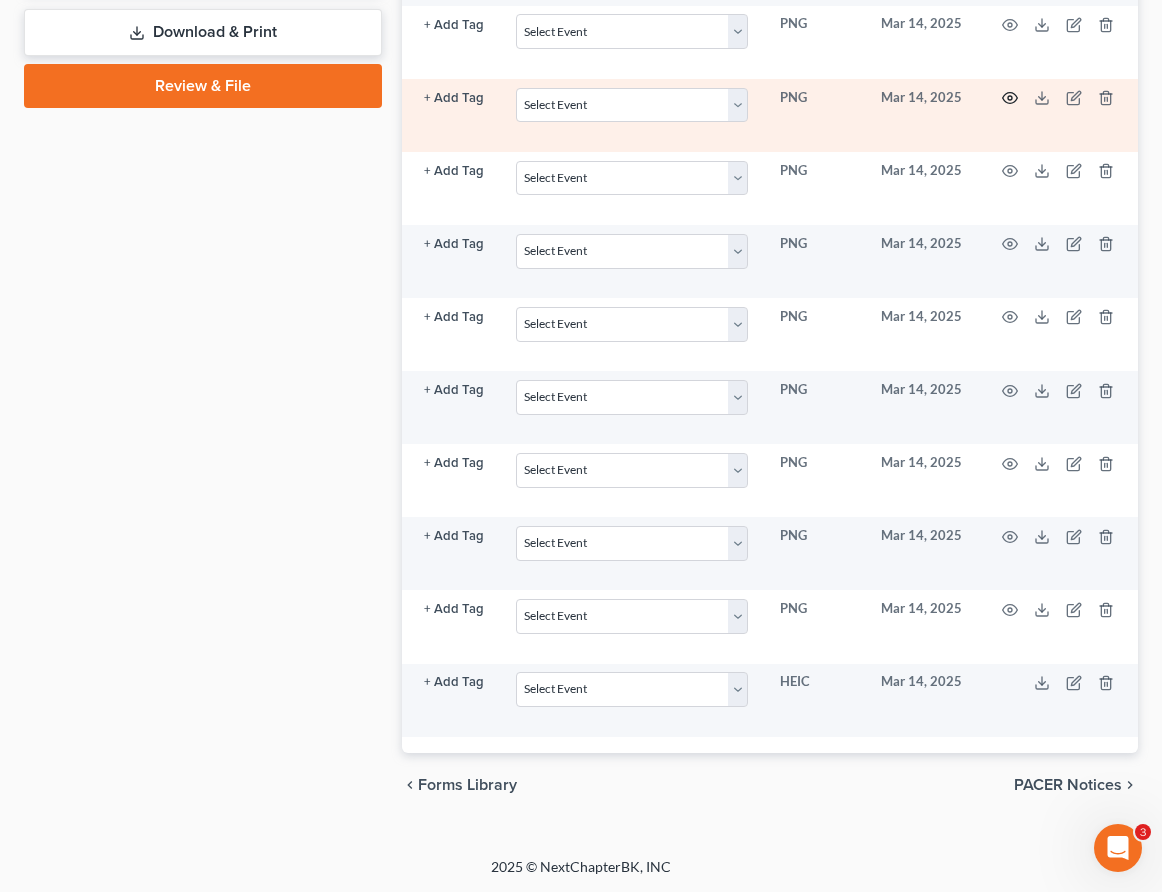 click 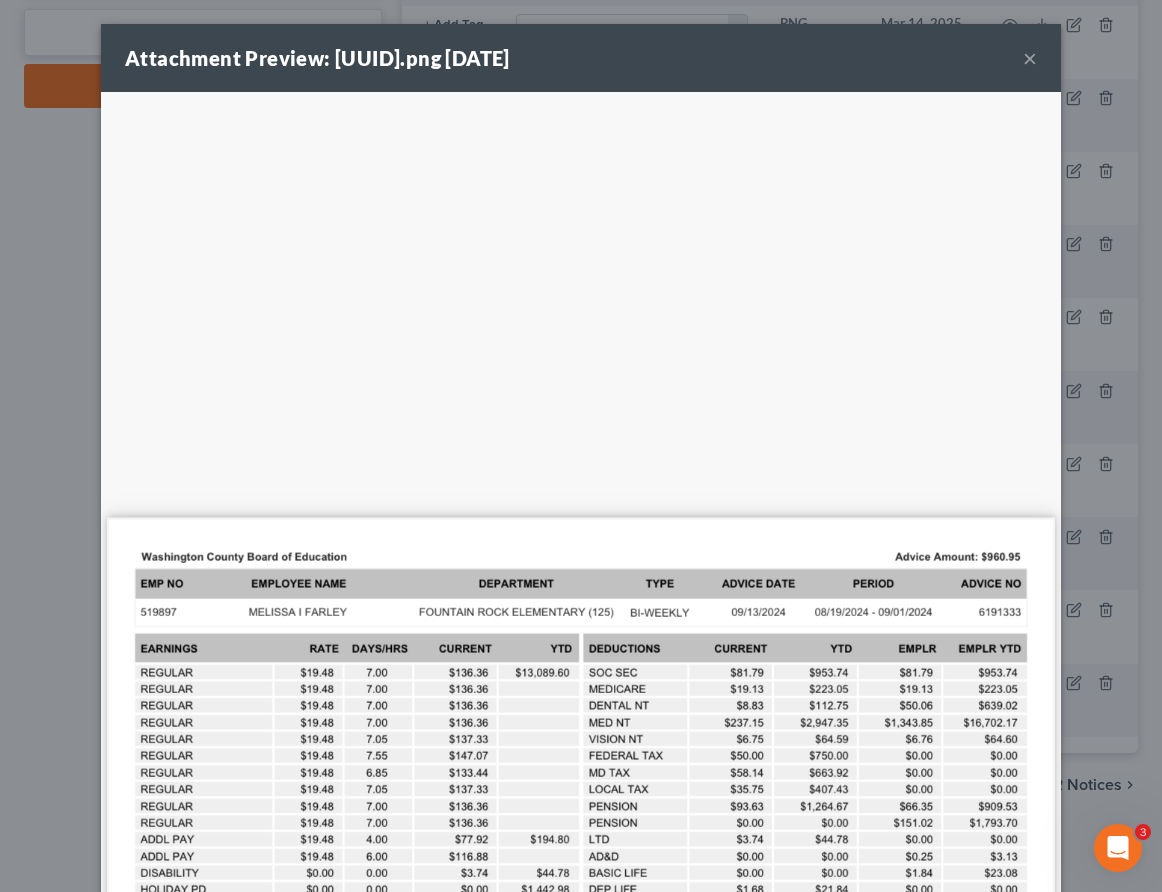 click on "×" at bounding box center [1030, 58] 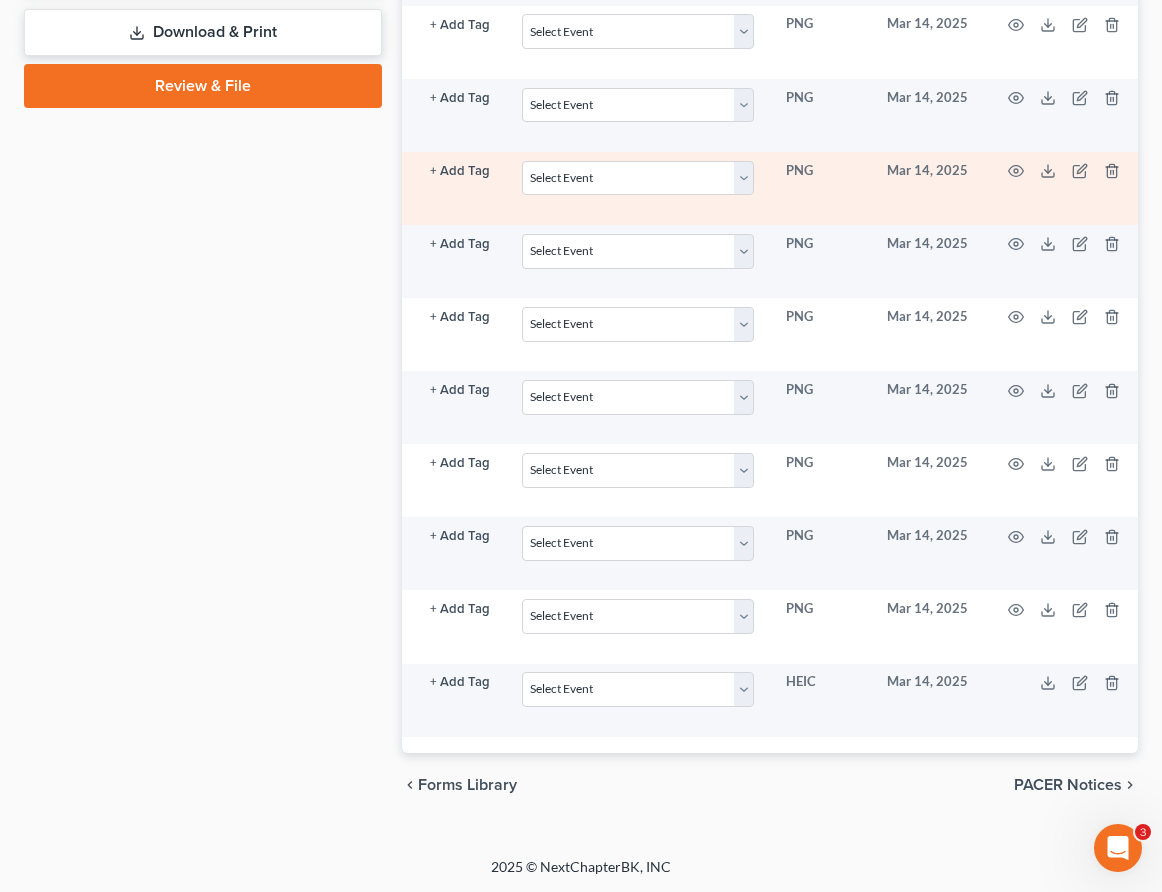 scroll, scrollTop: 0, scrollLeft: 158, axis: horizontal 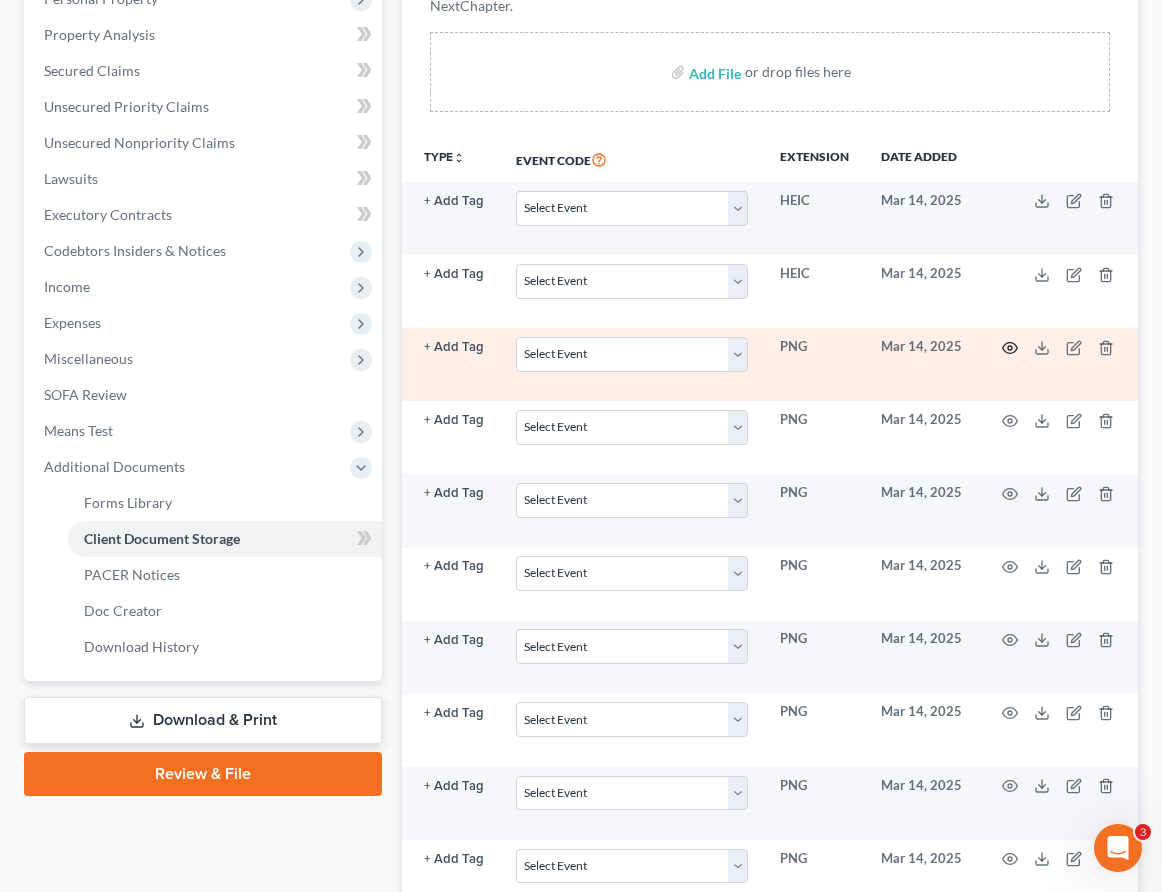click 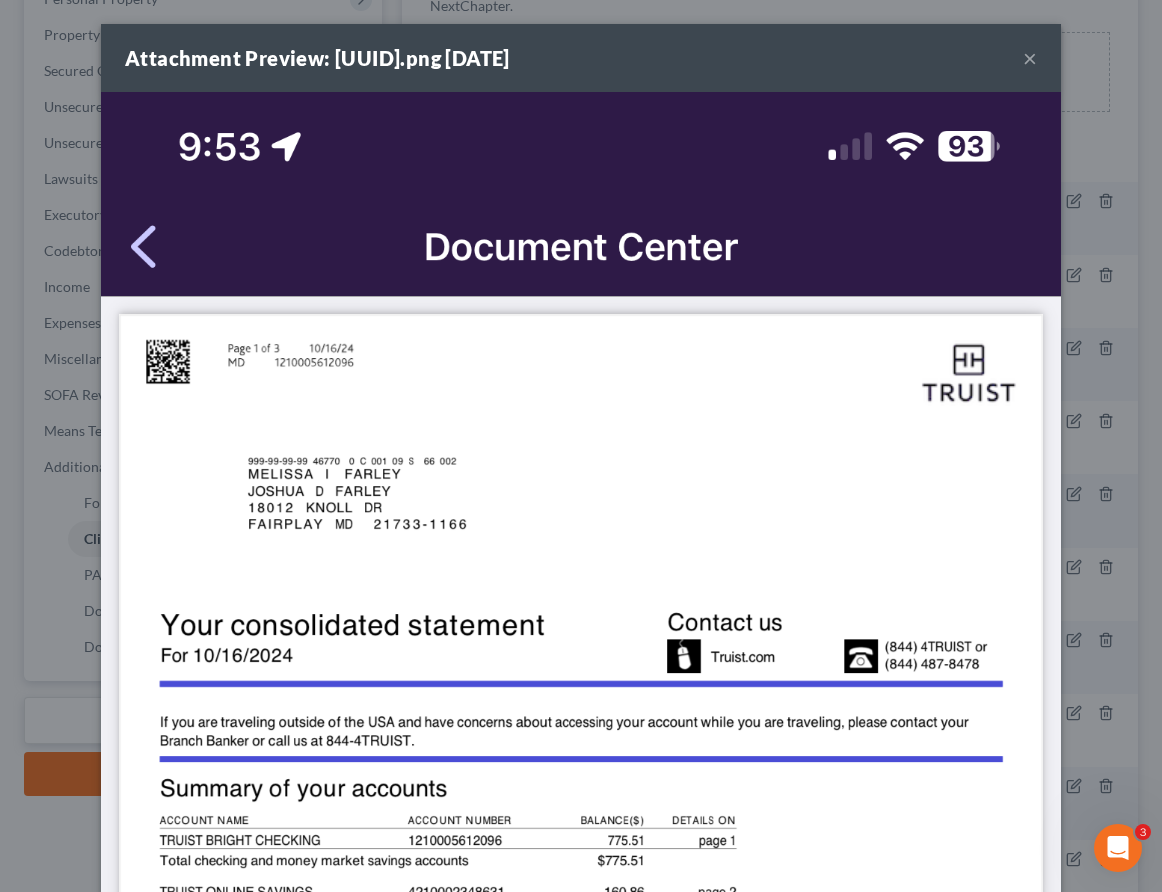 click on "×" at bounding box center (1030, 58) 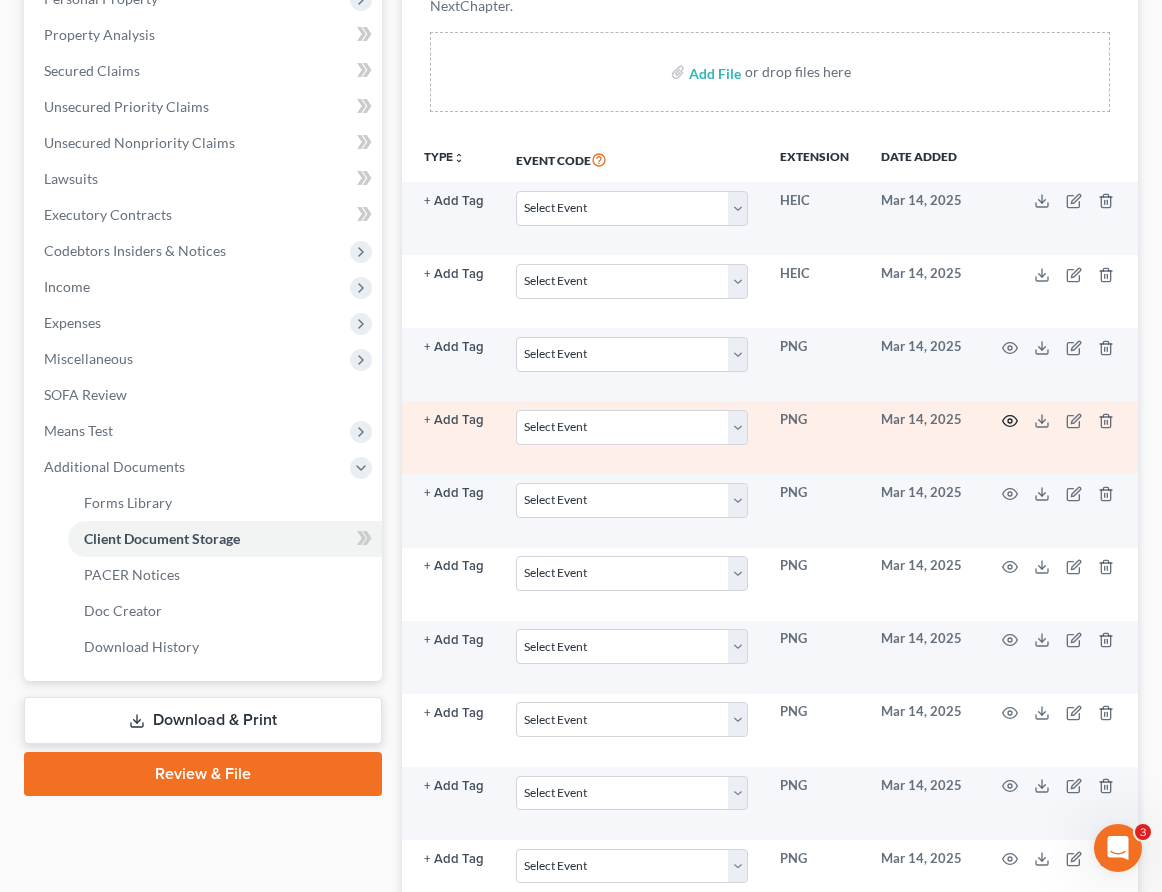 click 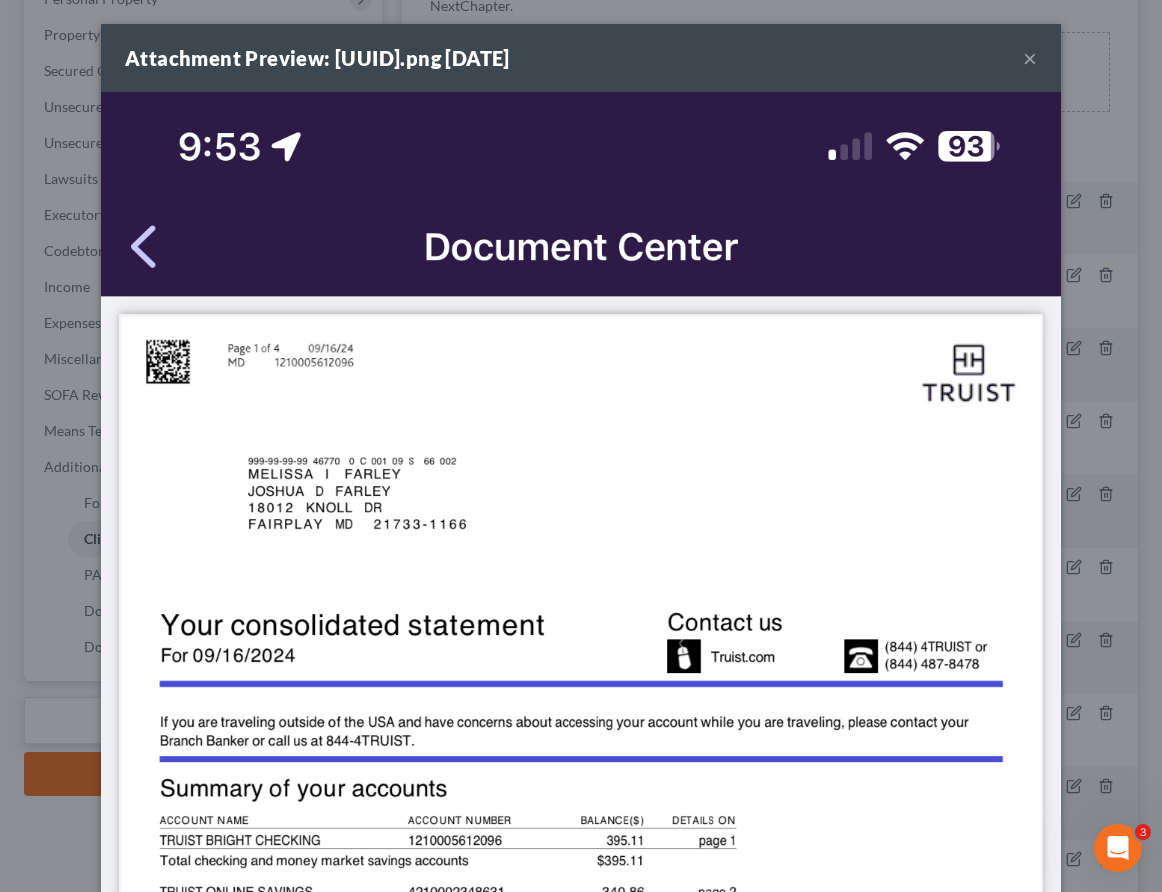 click on "×" at bounding box center [1030, 58] 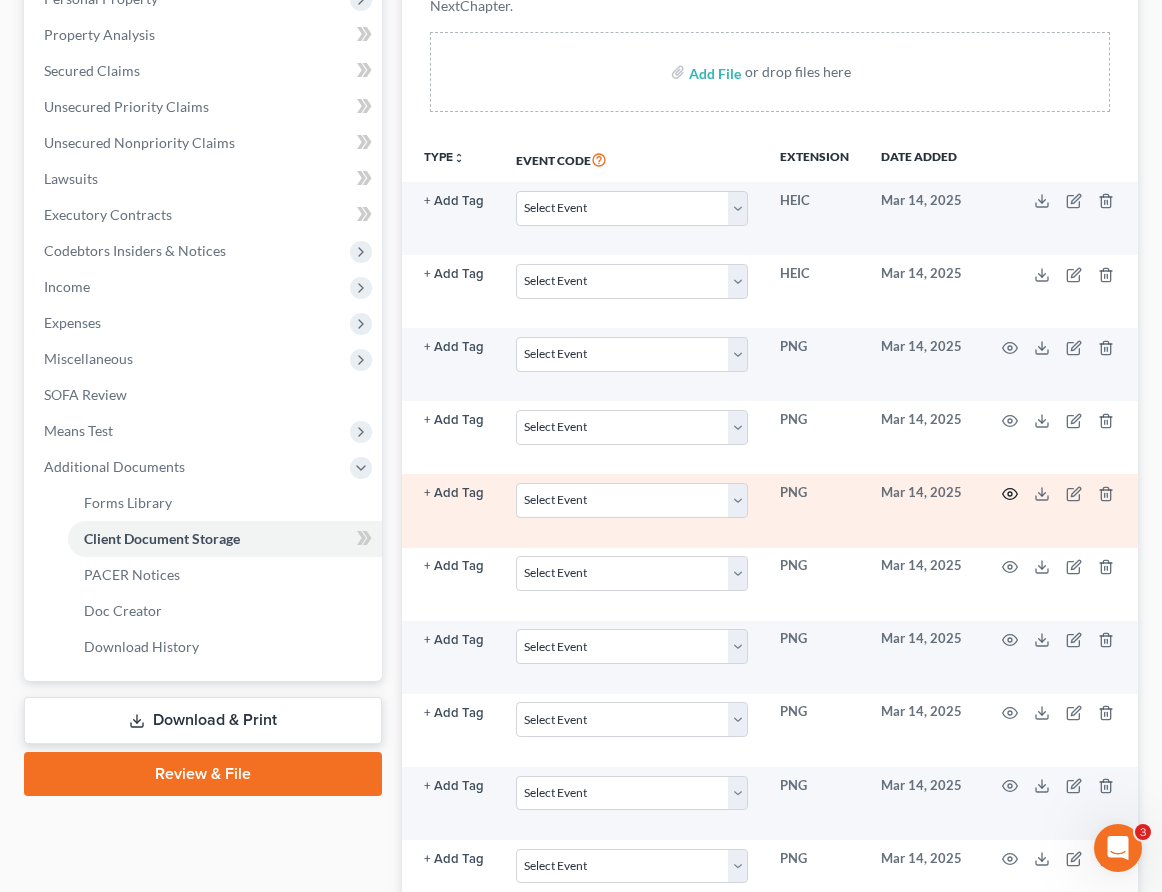 click 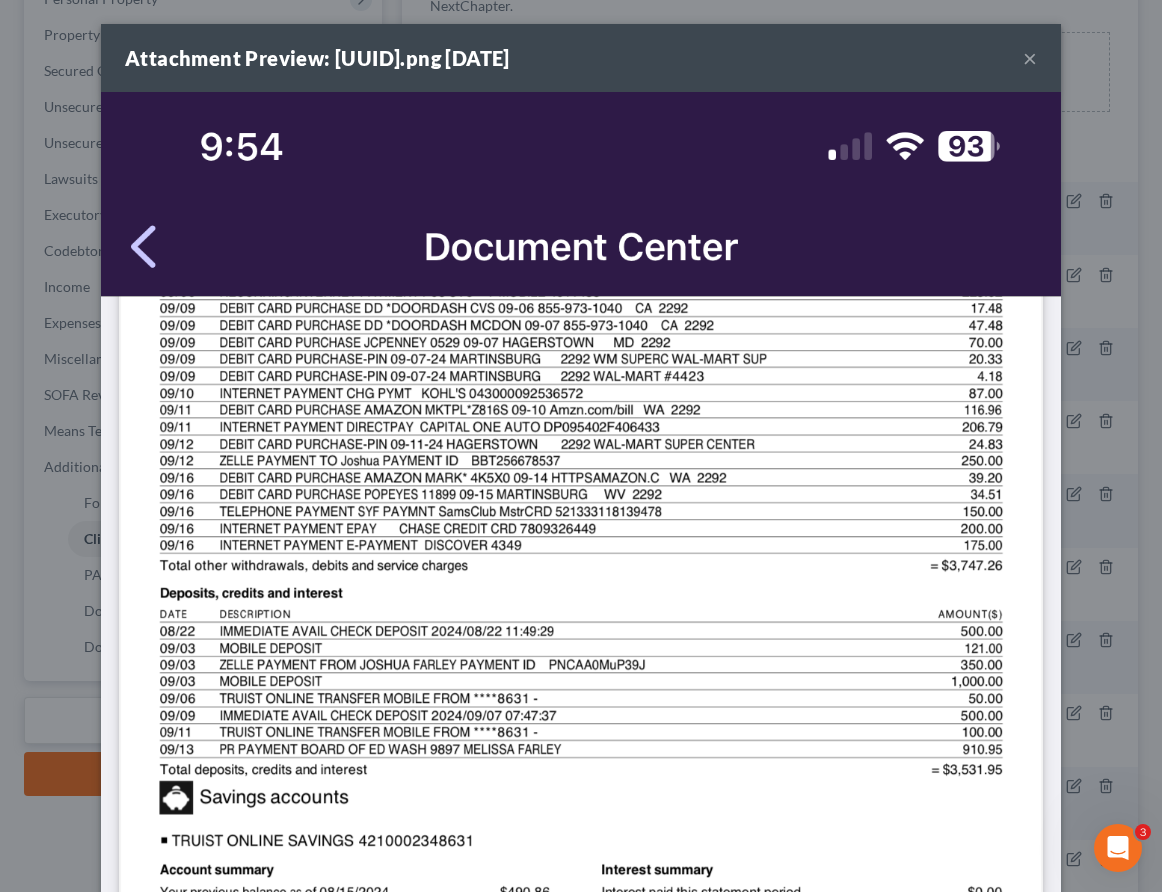 click on "×" at bounding box center (1030, 58) 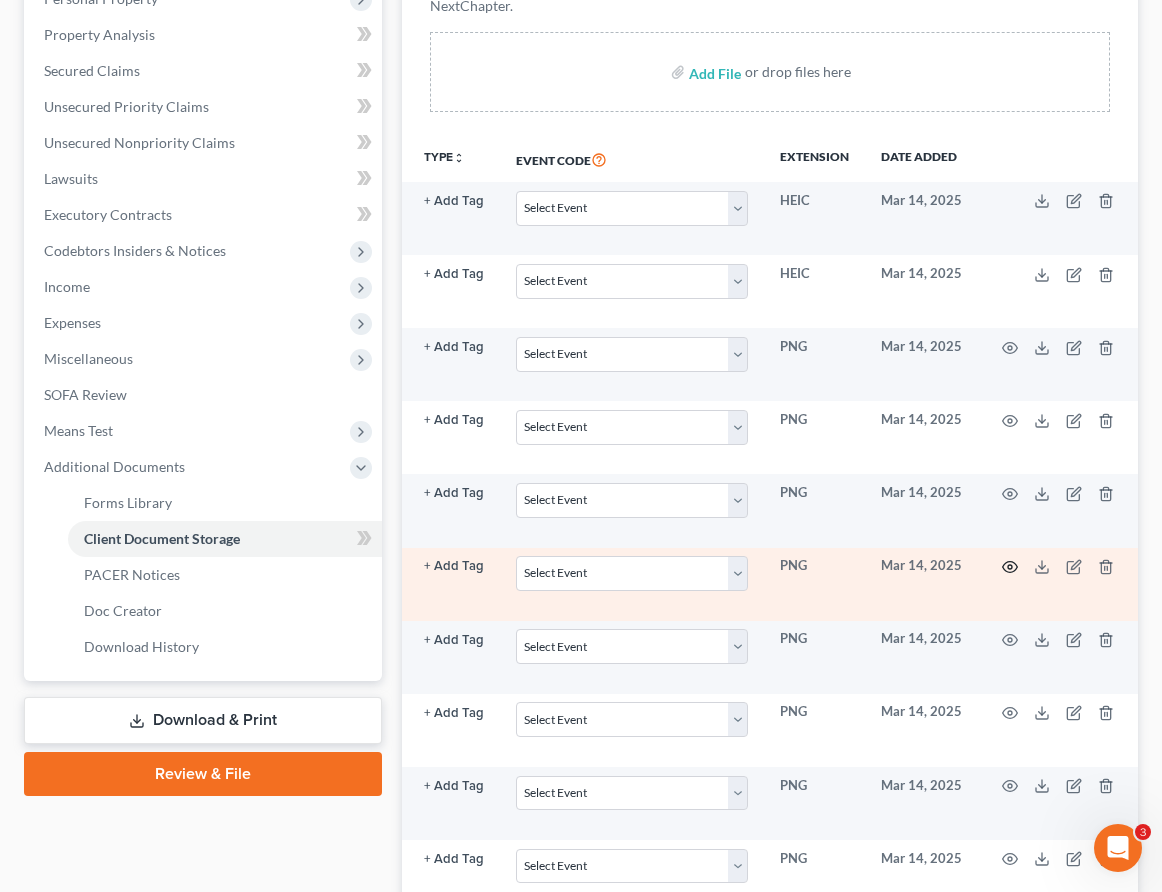 click 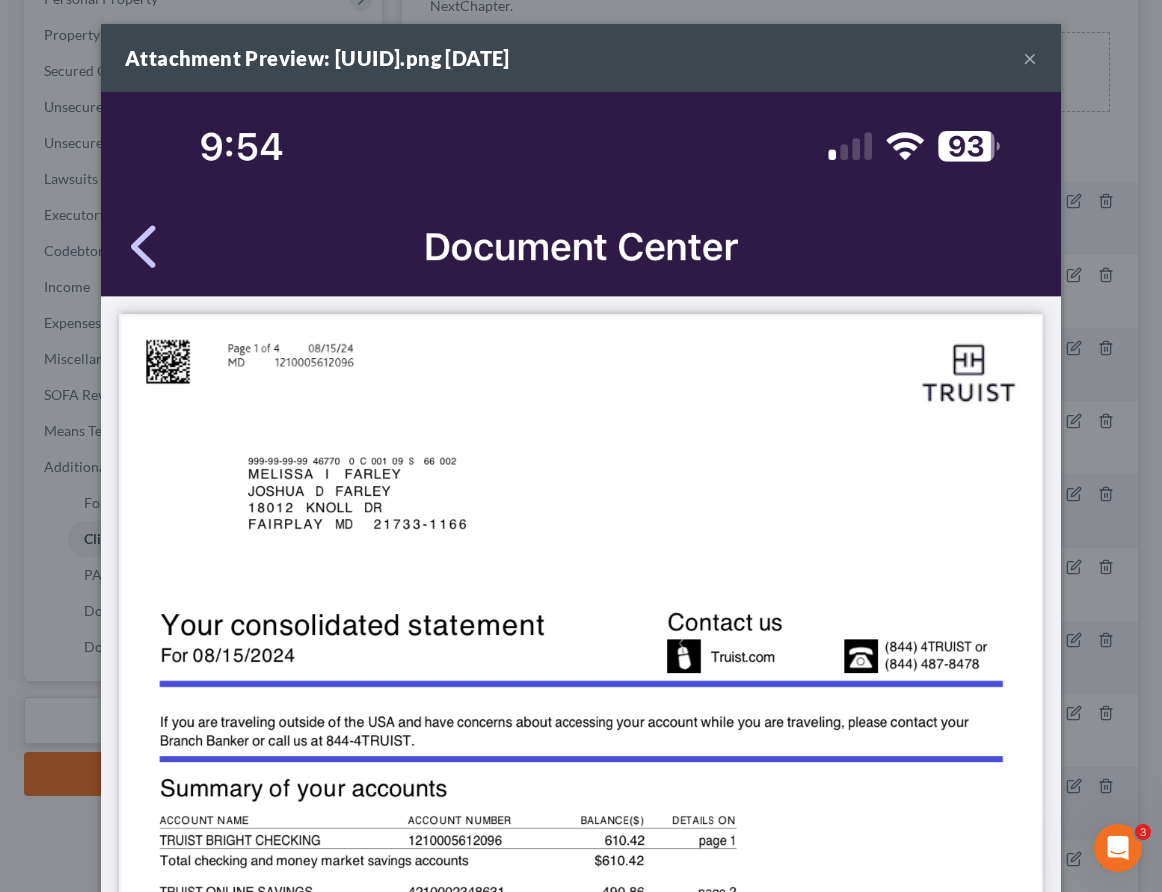 click on "×" at bounding box center (1030, 58) 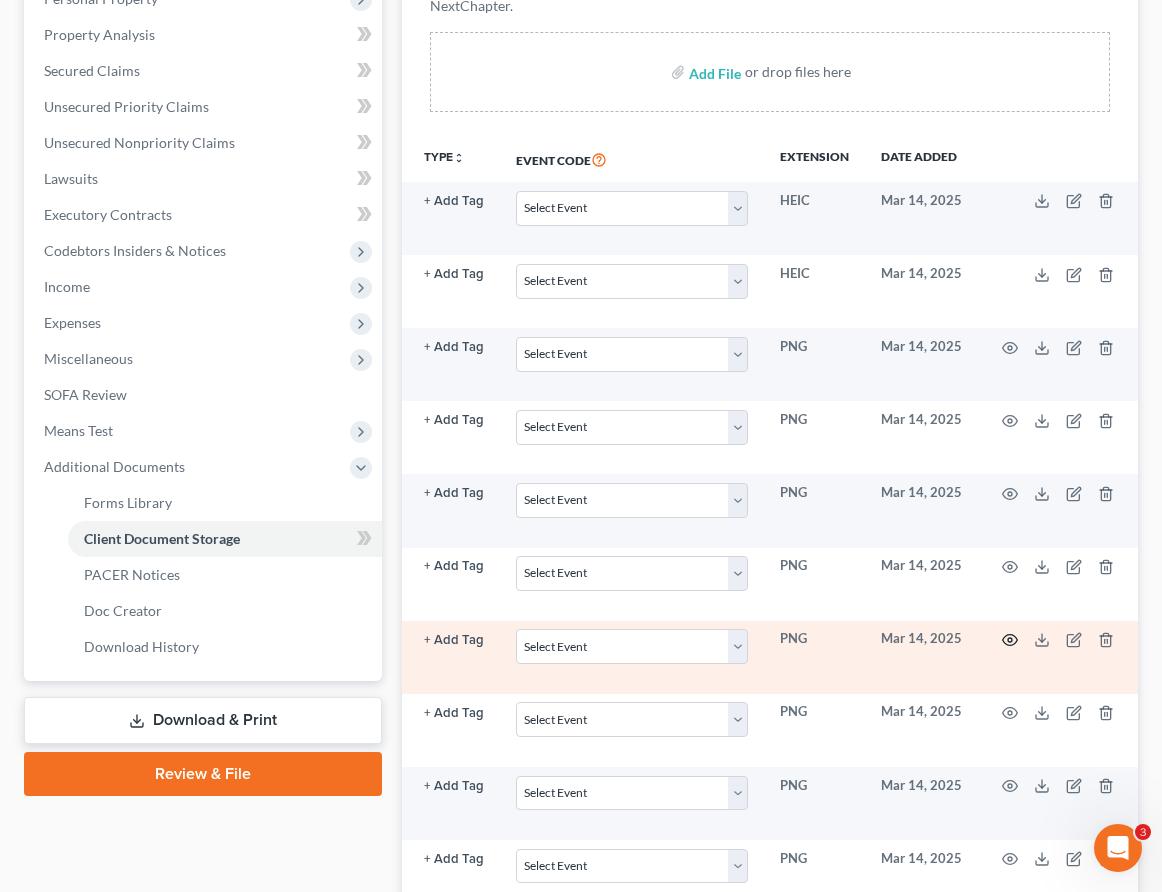 click 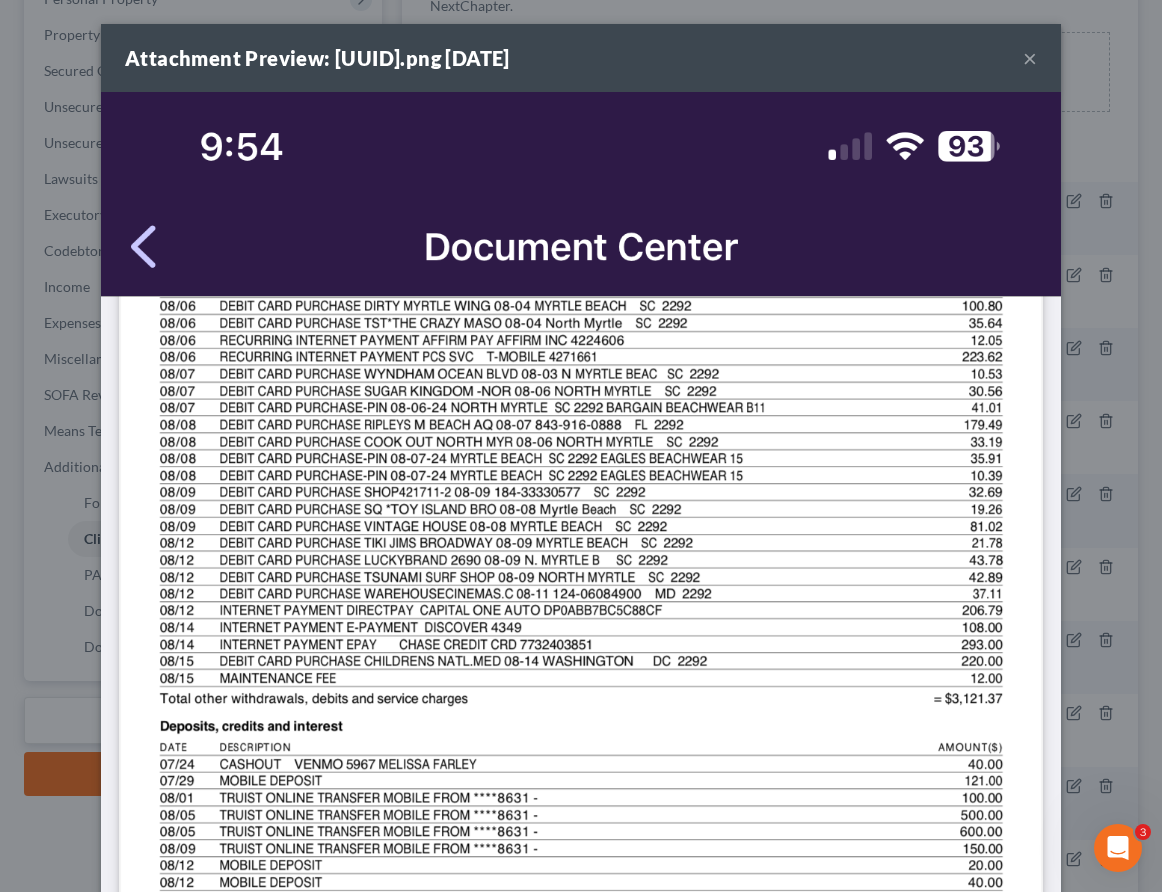 click on "×" at bounding box center [1030, 58] 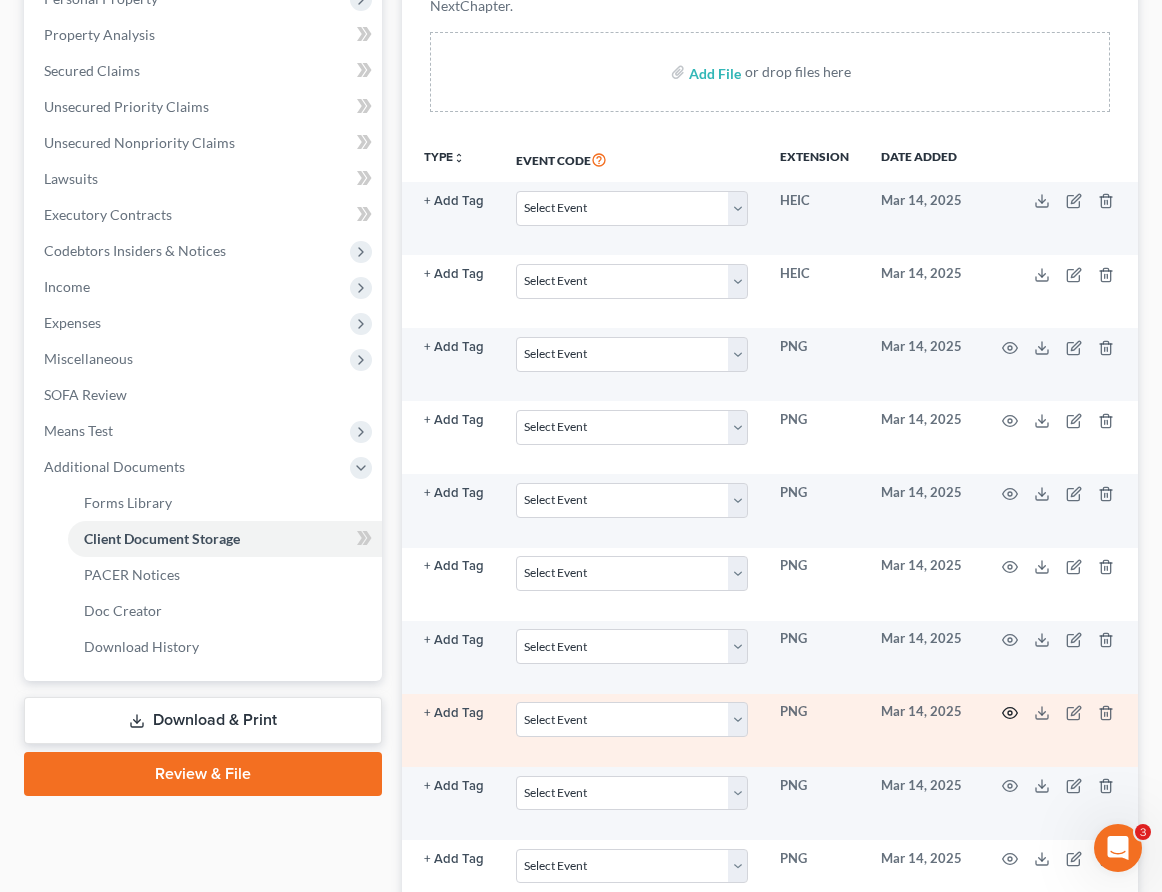 click 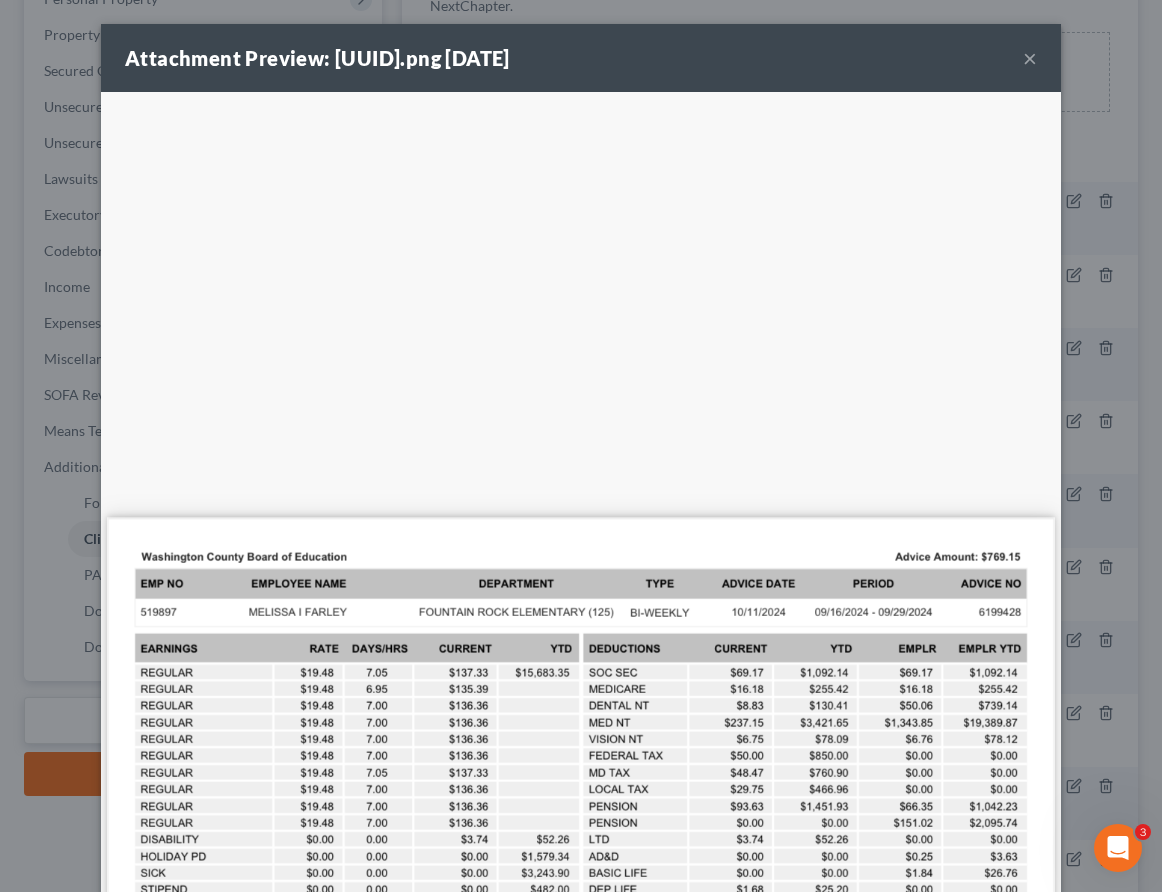 click on "×" at bounding box center (1030, 58) 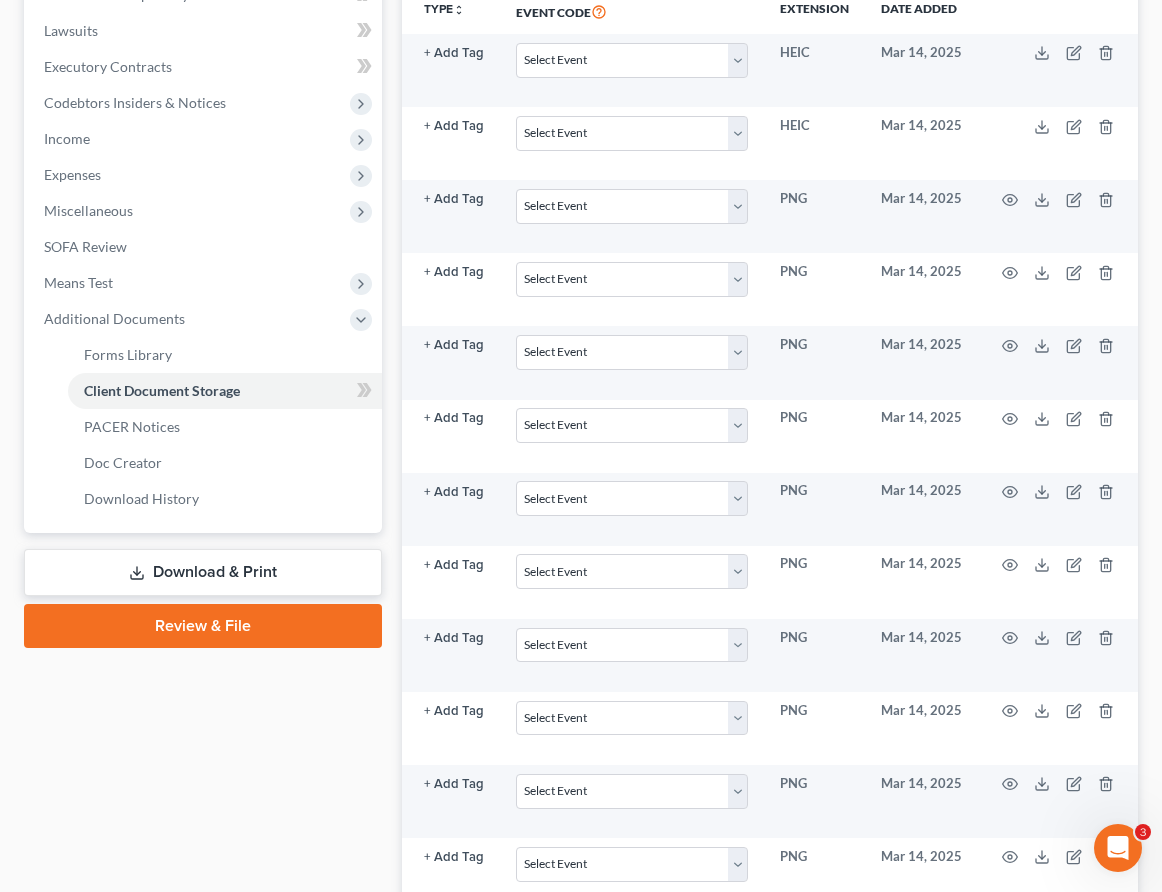 scroll, scrollTop: 631, scrollLeft: 0, axis: vertical 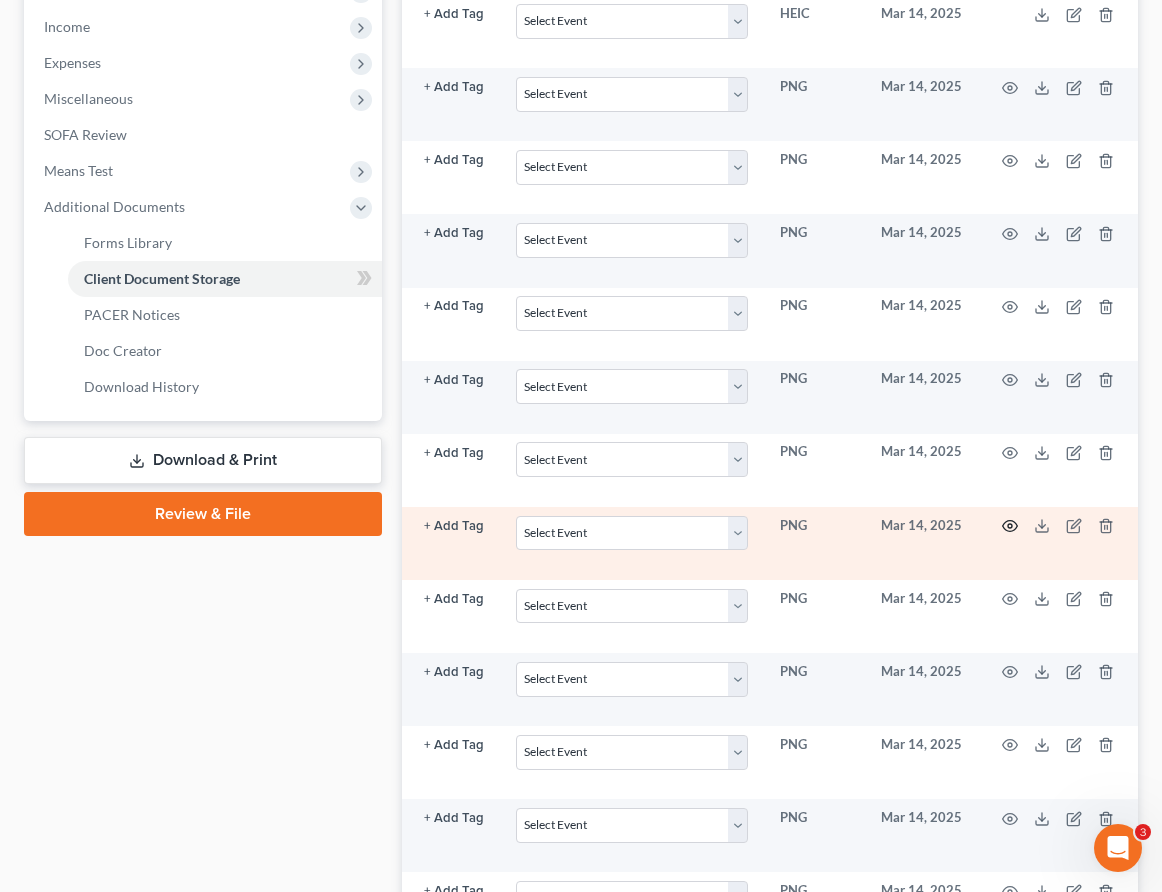 click 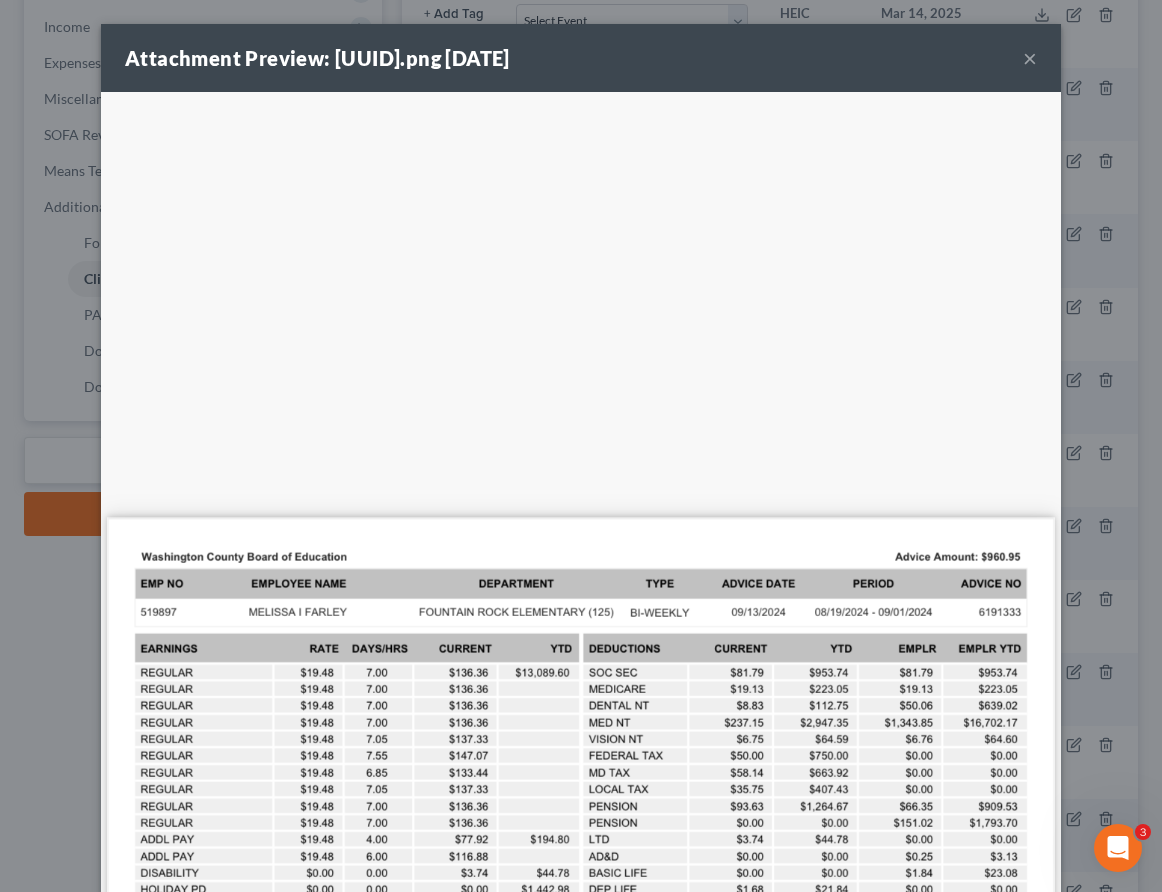 click on "×" at bounding box center [1030, 58] 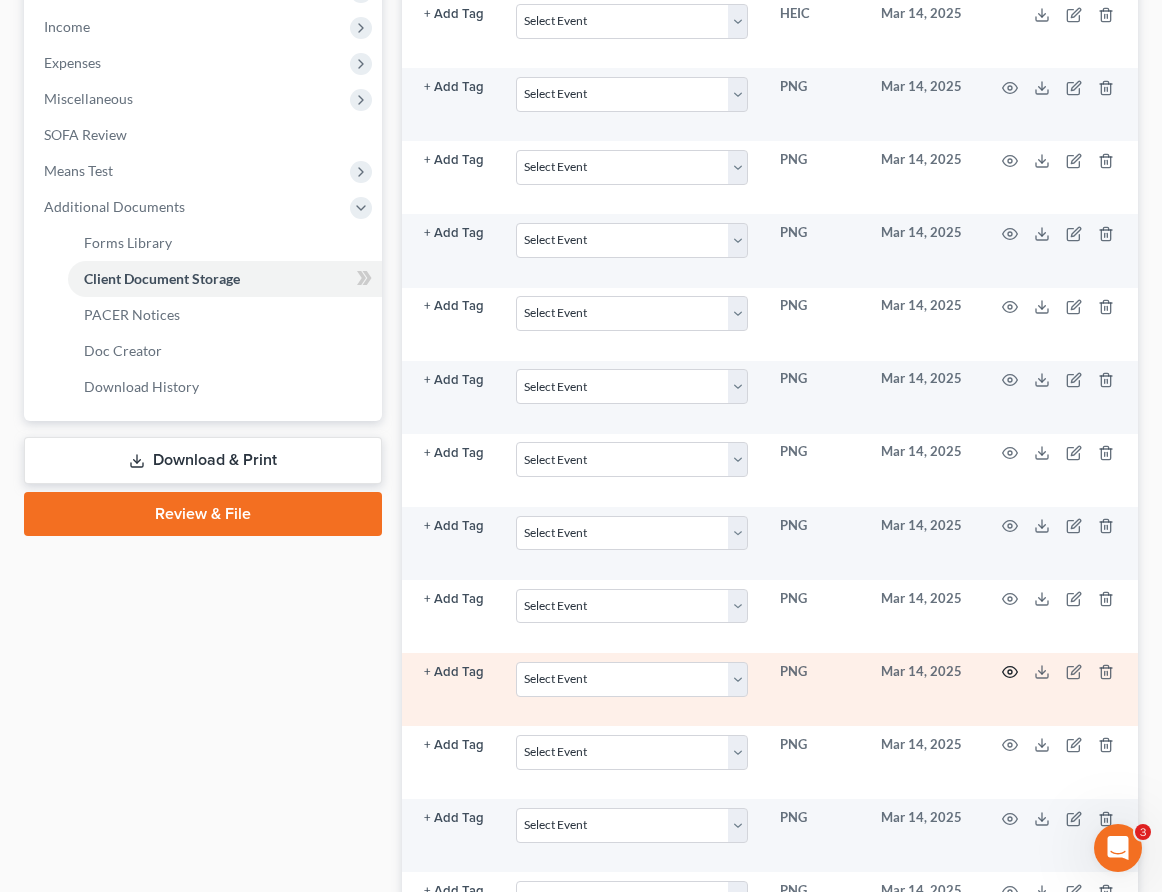click 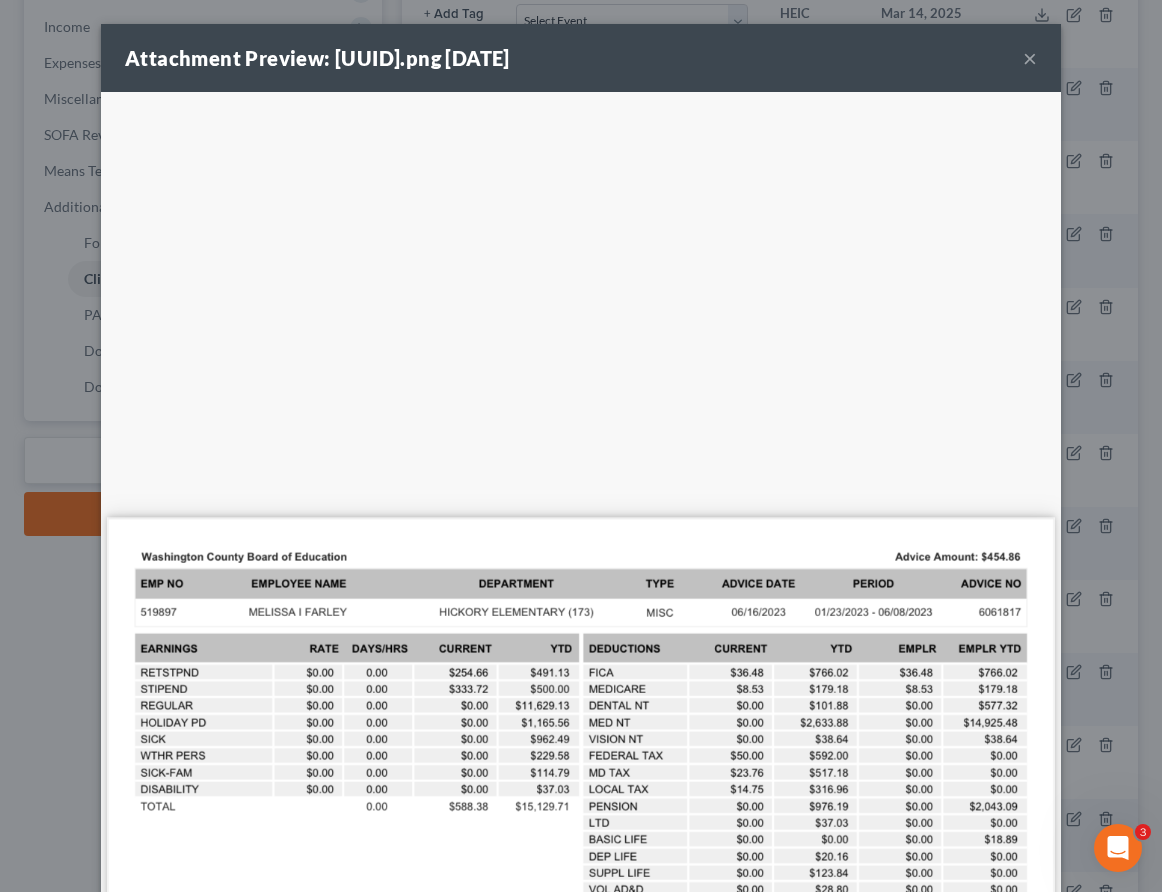click on "×" at bounding box center [1030, 58] 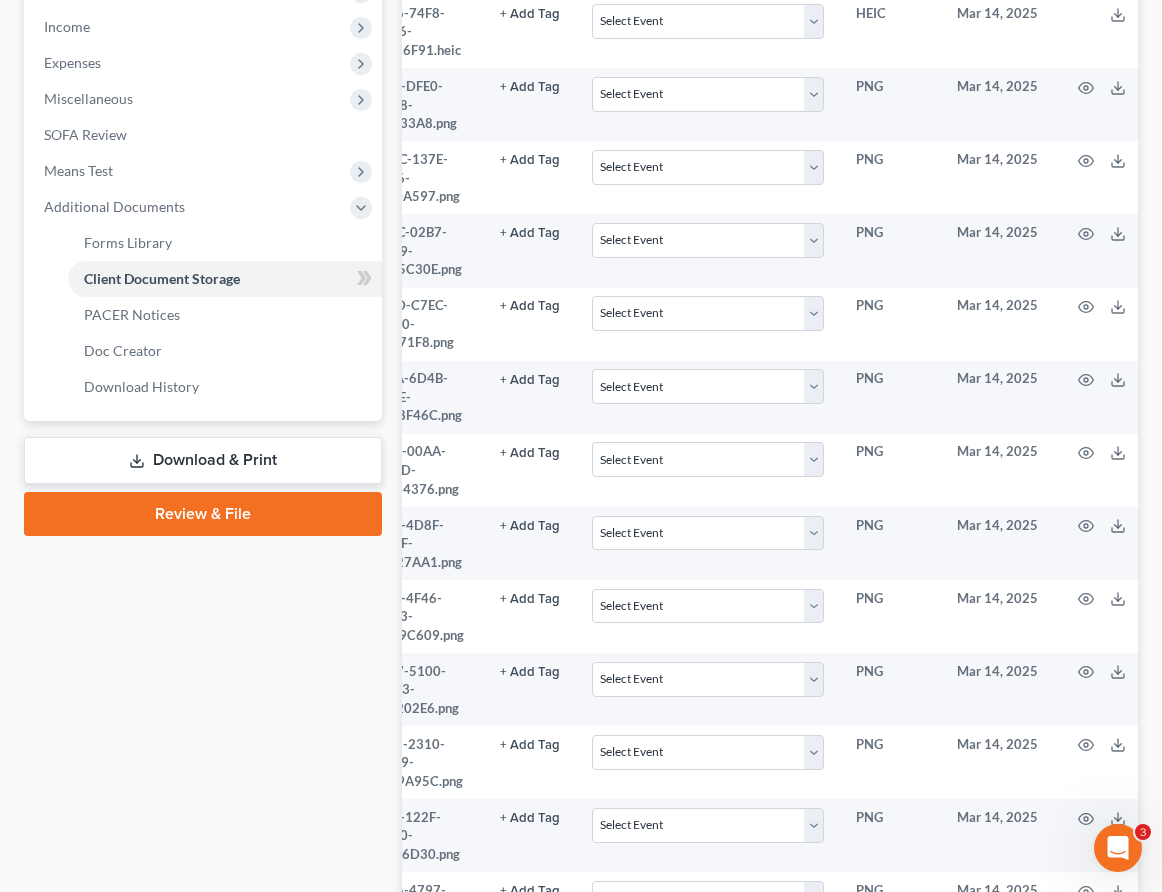 scroll, scrollTop: 0, scrollLeft: 0, axis: both 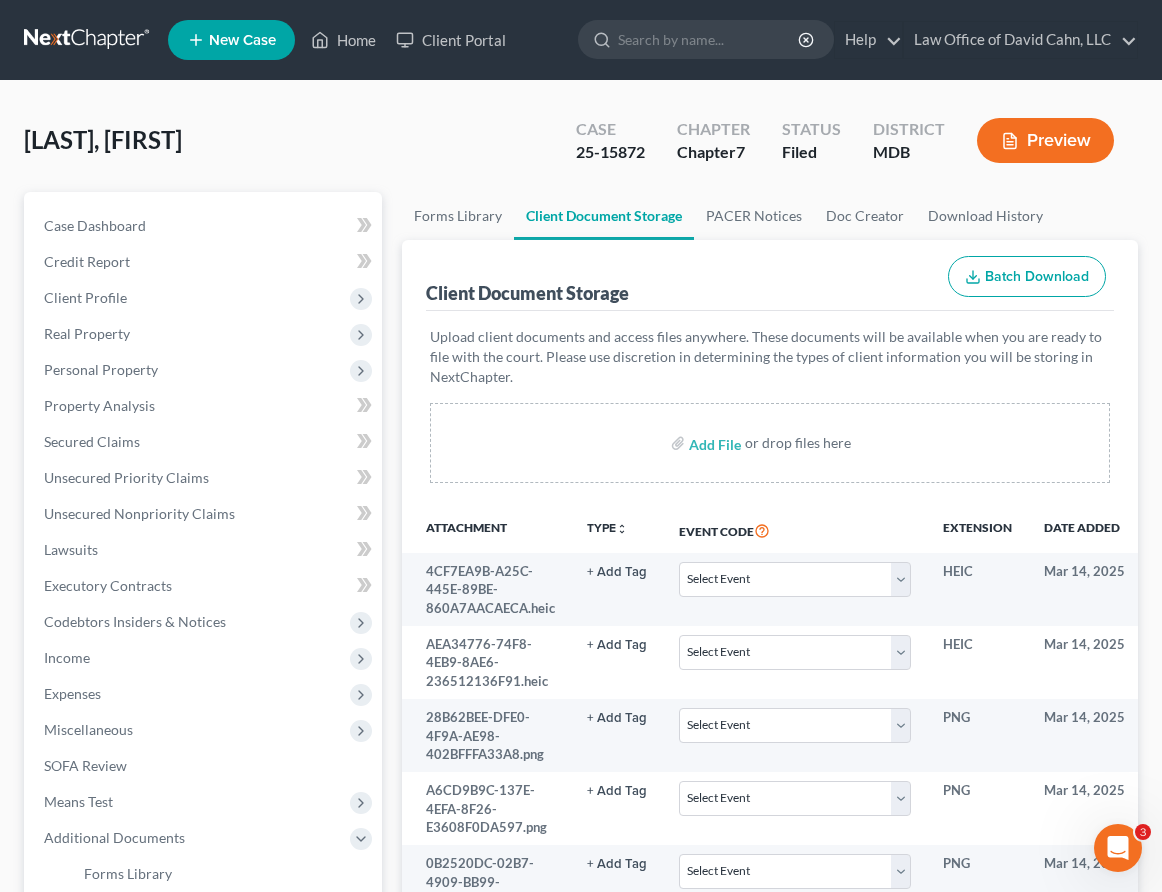 click at bounding box center [88, 40] 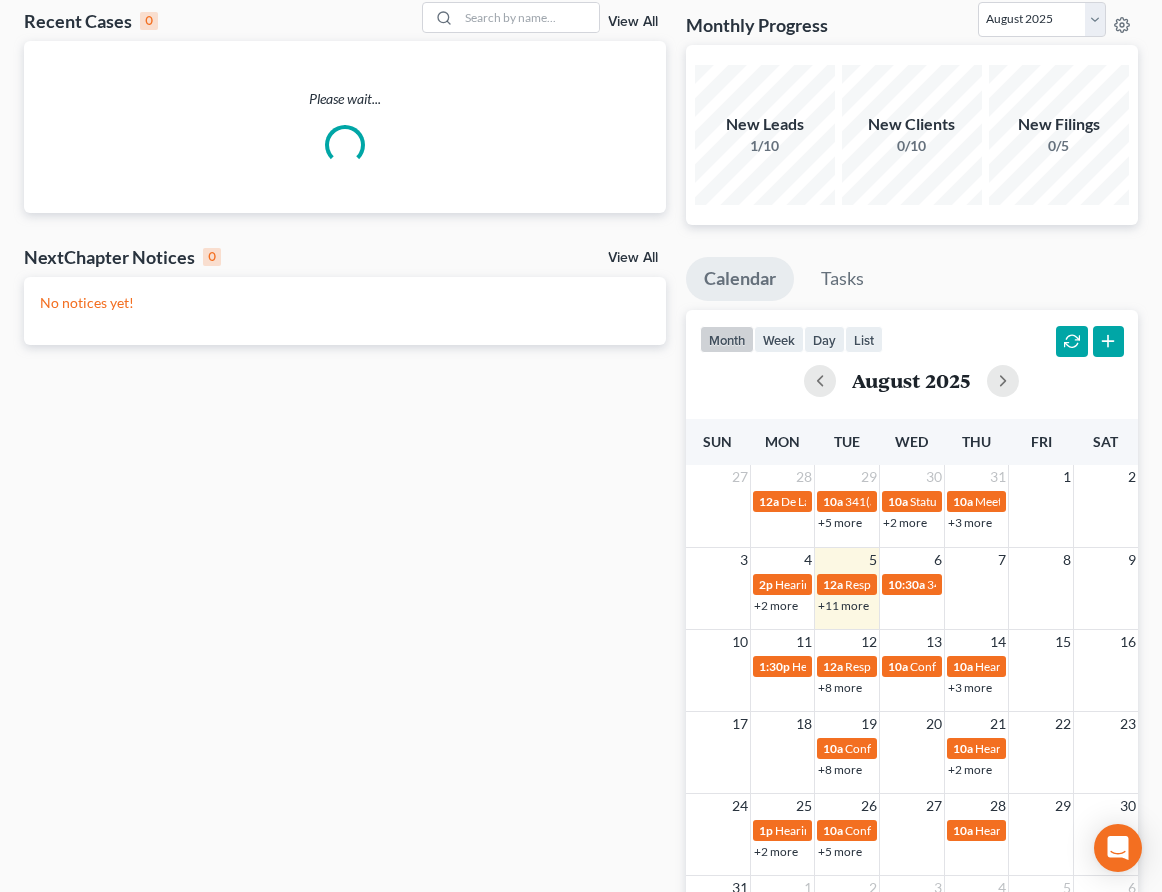 scroll, scrollTop: 235, scrollLeft: 0, axis: vertical 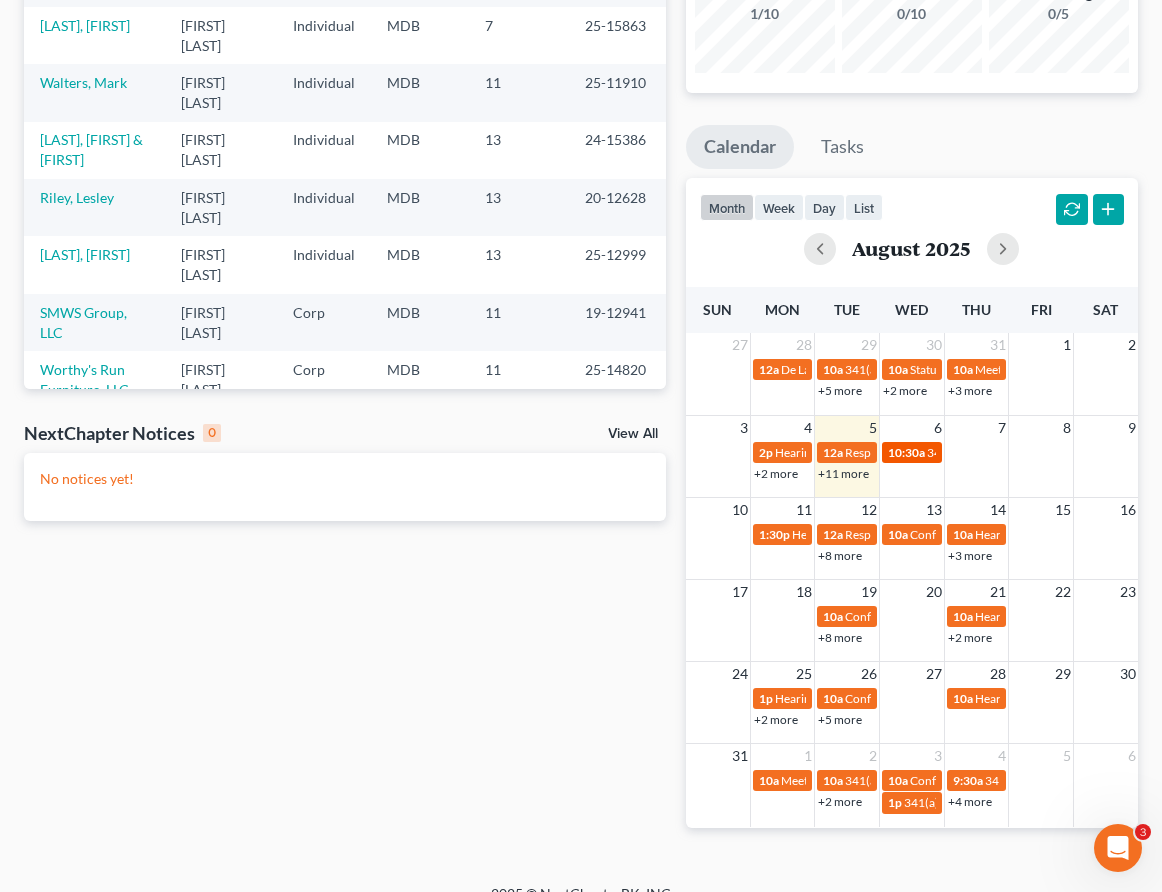 click on "10:30a" at bounding box center (906, 452) 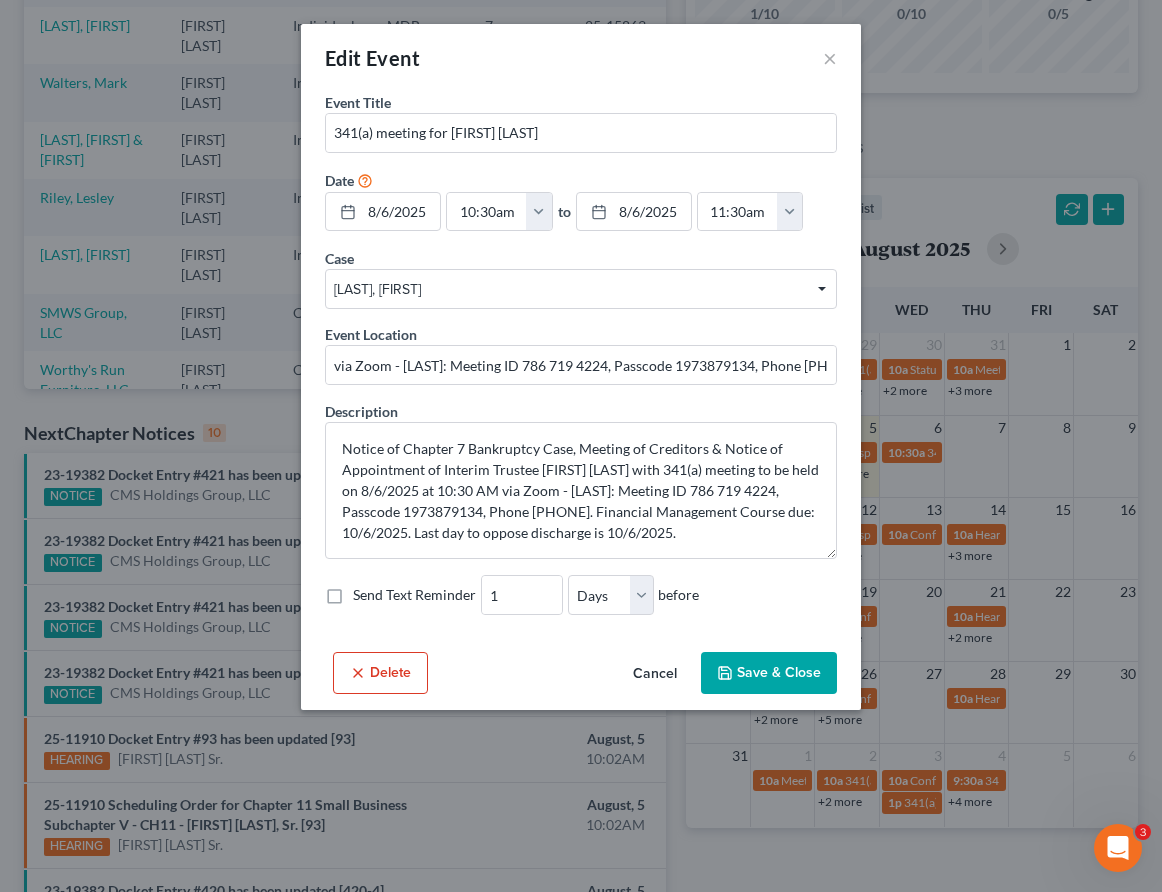 click on "Save & Close" at bounding box center (769, 673) 